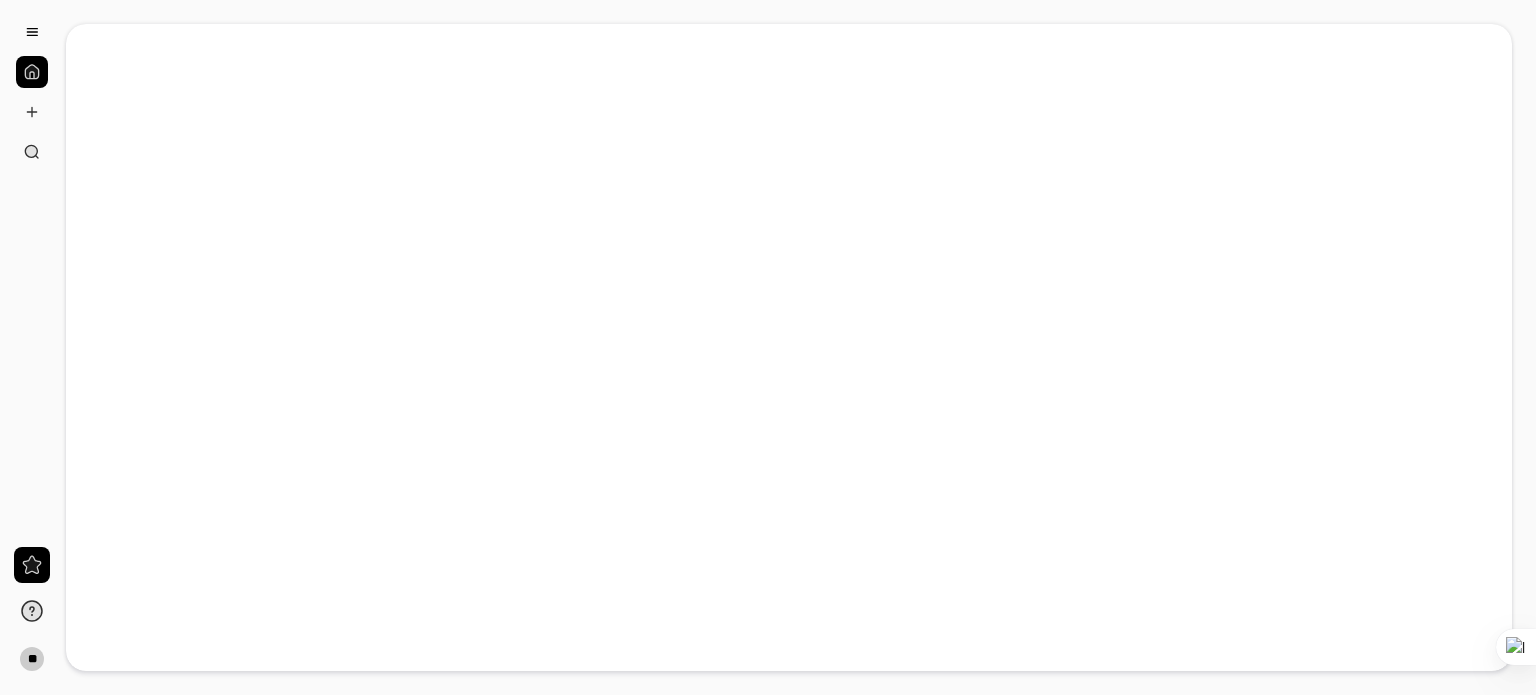 scroll, scrollTop: 0, scrollLeft: 0, axis: both 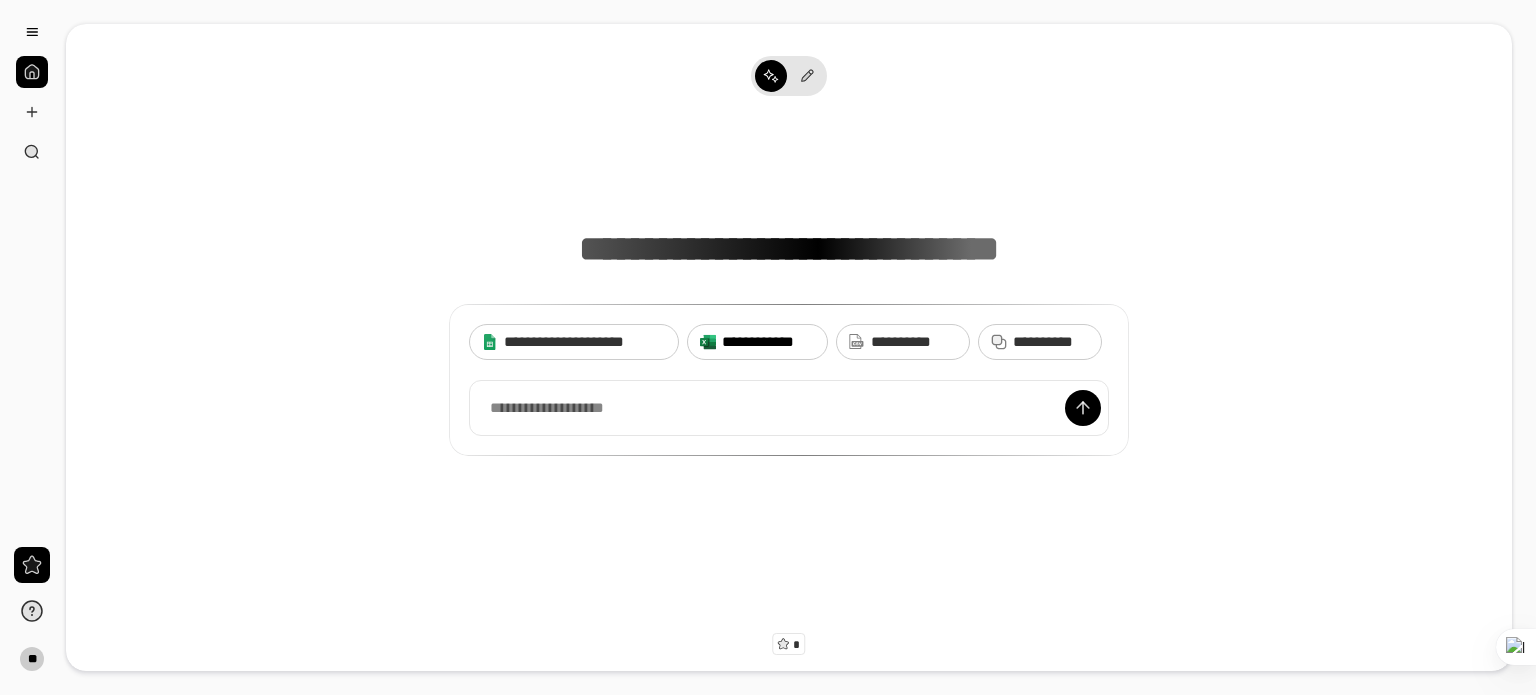 click on "**********" at bounding box center (768, 342) 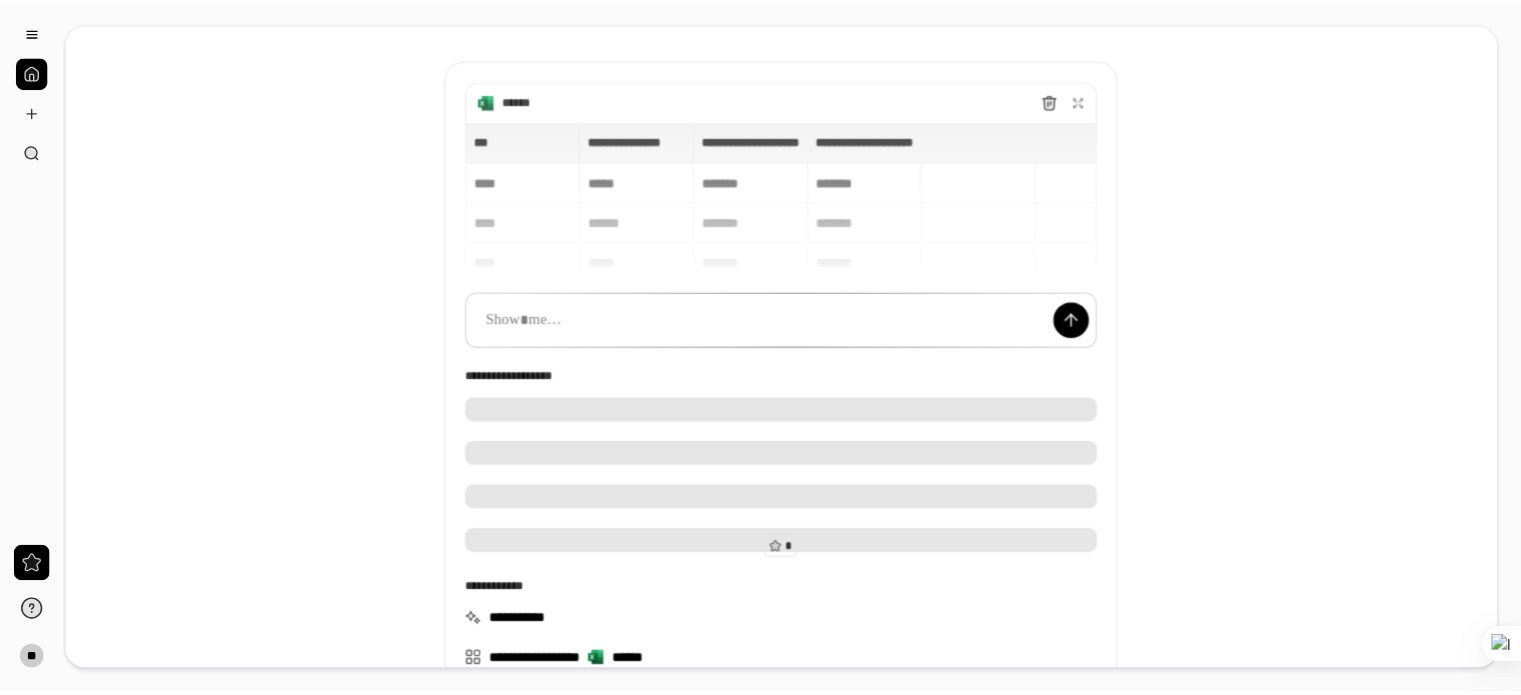 scroll, scrollTop: 95, scrollLeft: 0, axis: vertical 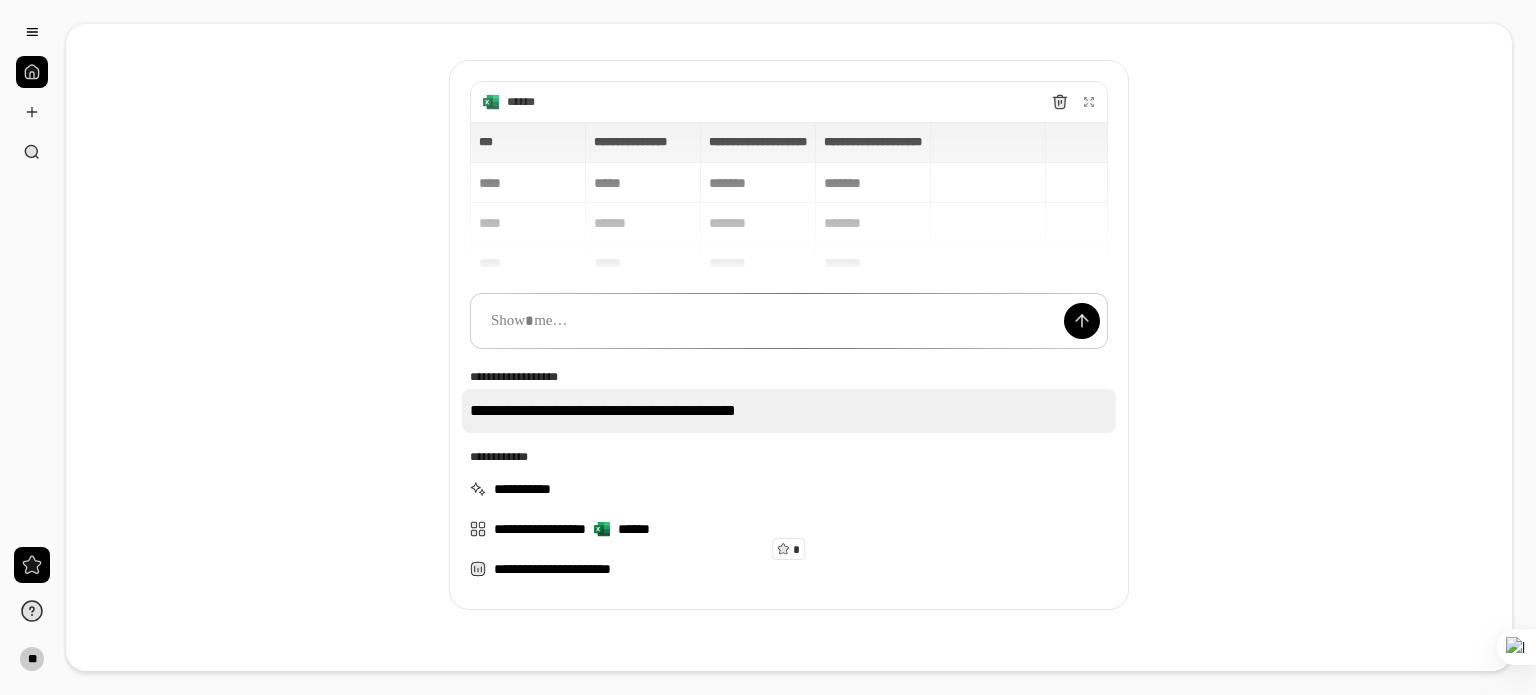 click on "**********" at bounding box center [789, 411] 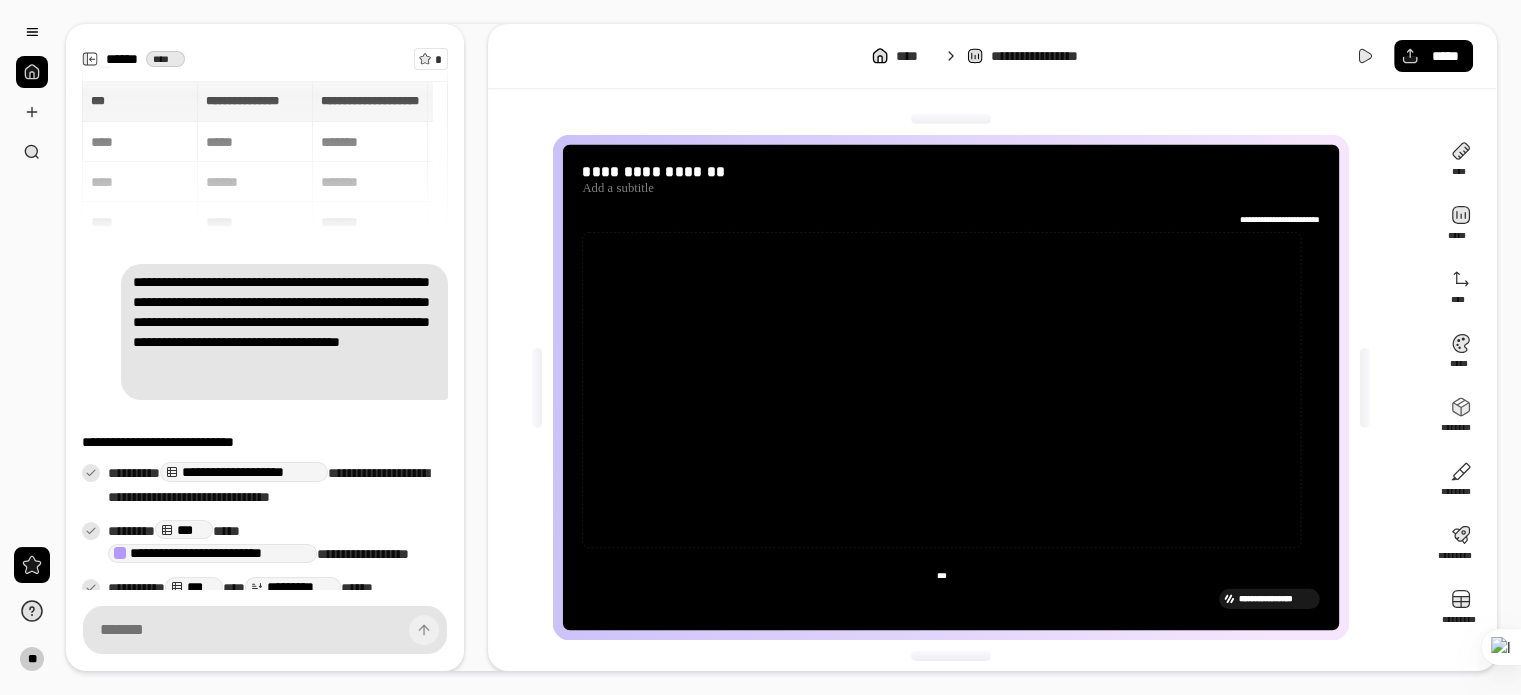 scroll, scrollTop: 147, scrollLeft: 0, axis: vertical 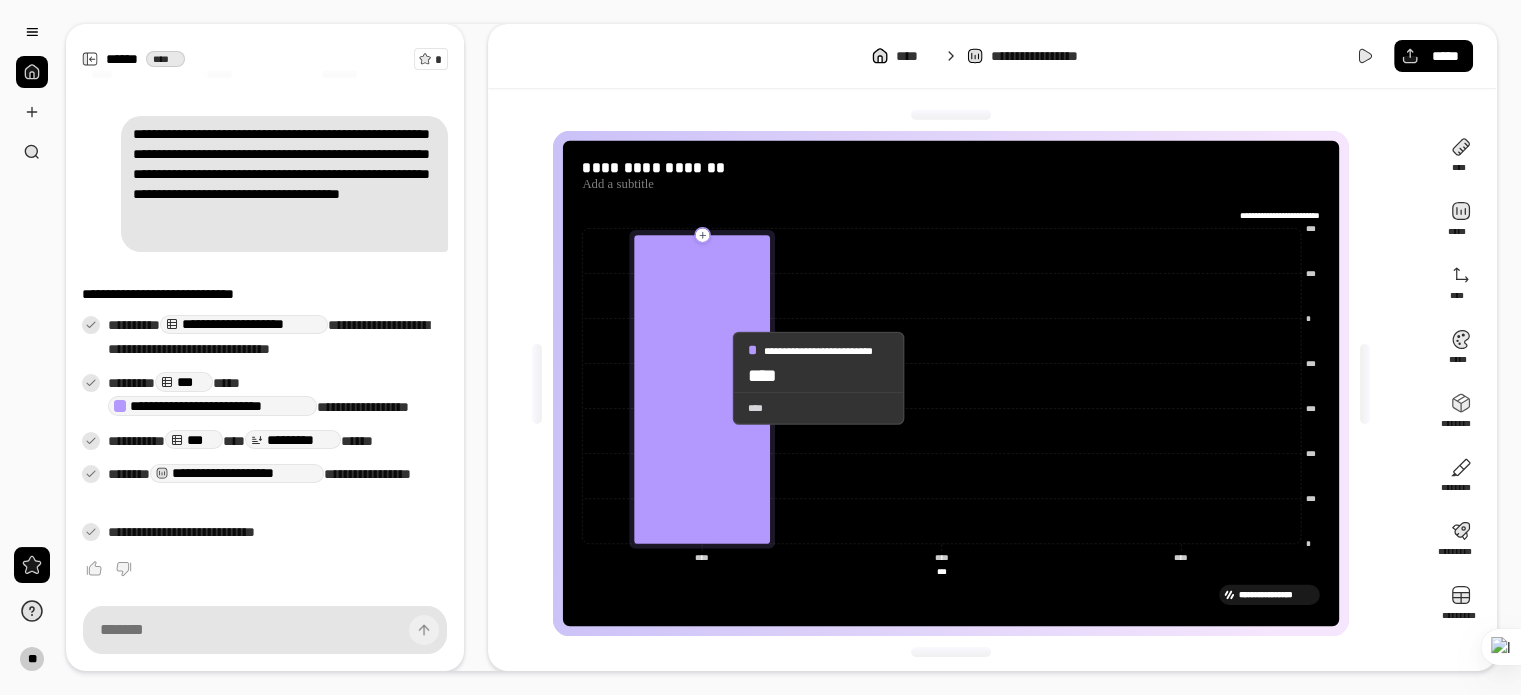click 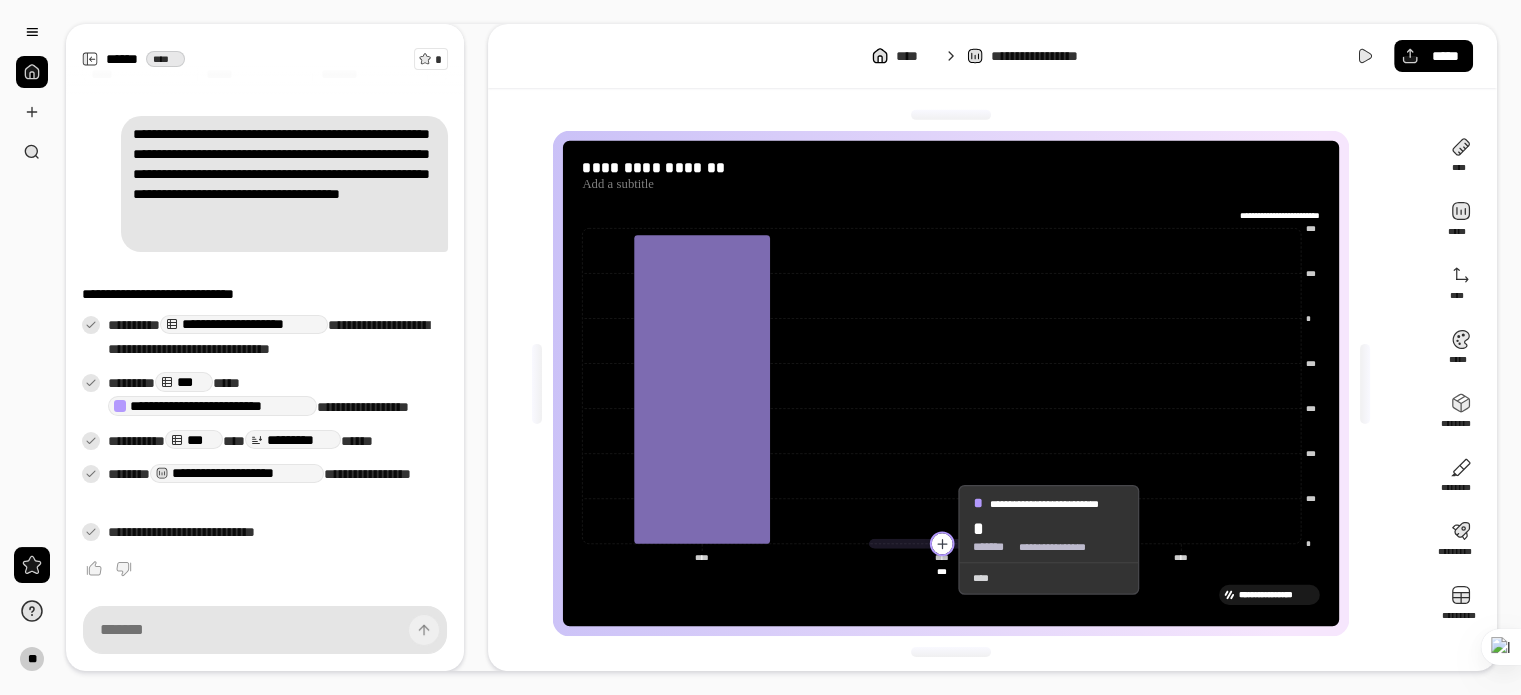 click 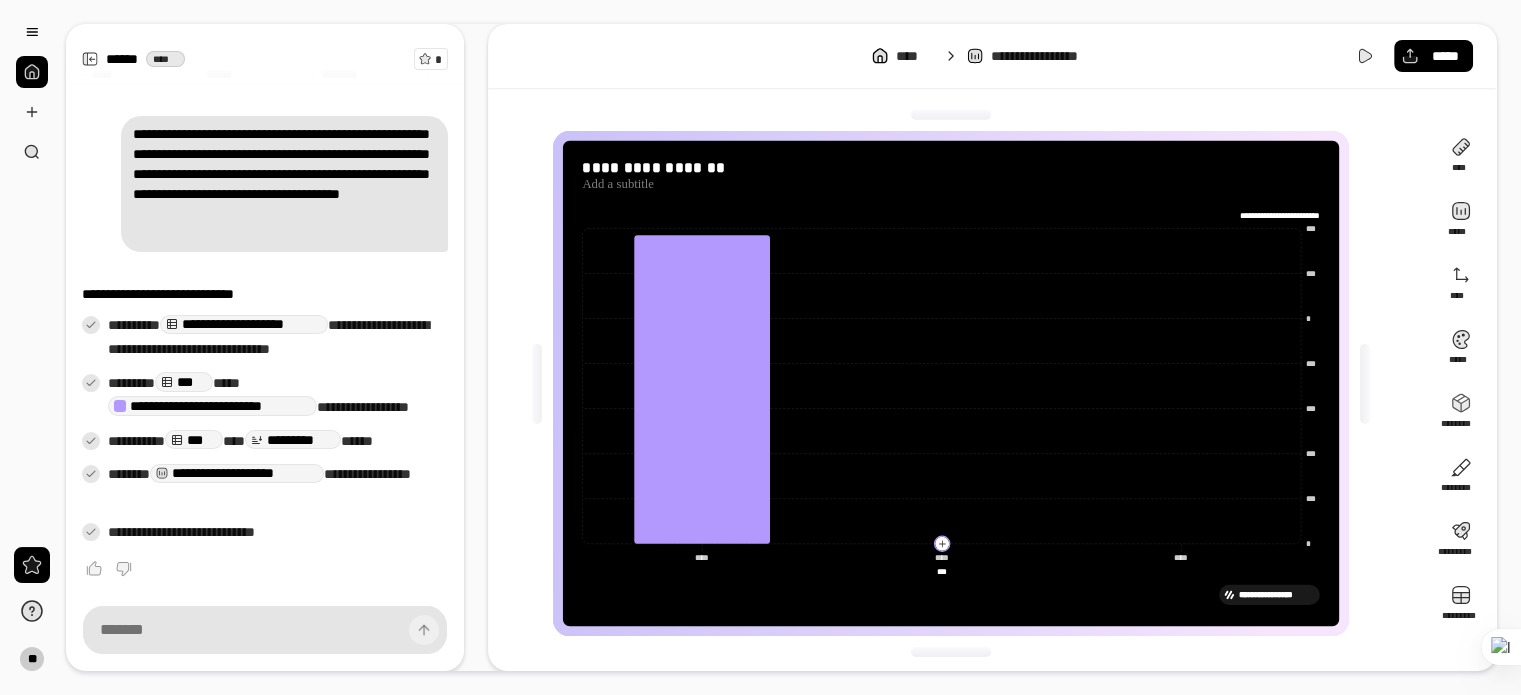 click on "**********" 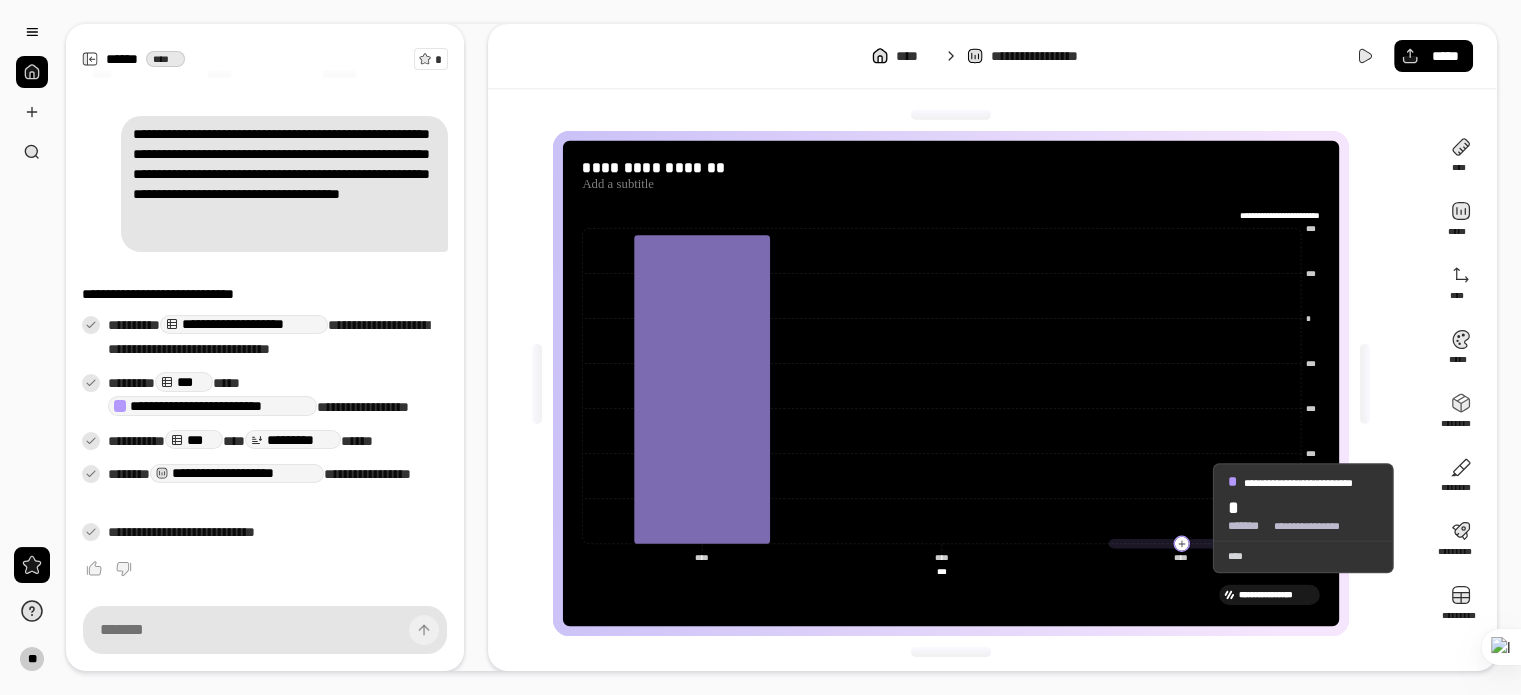 click 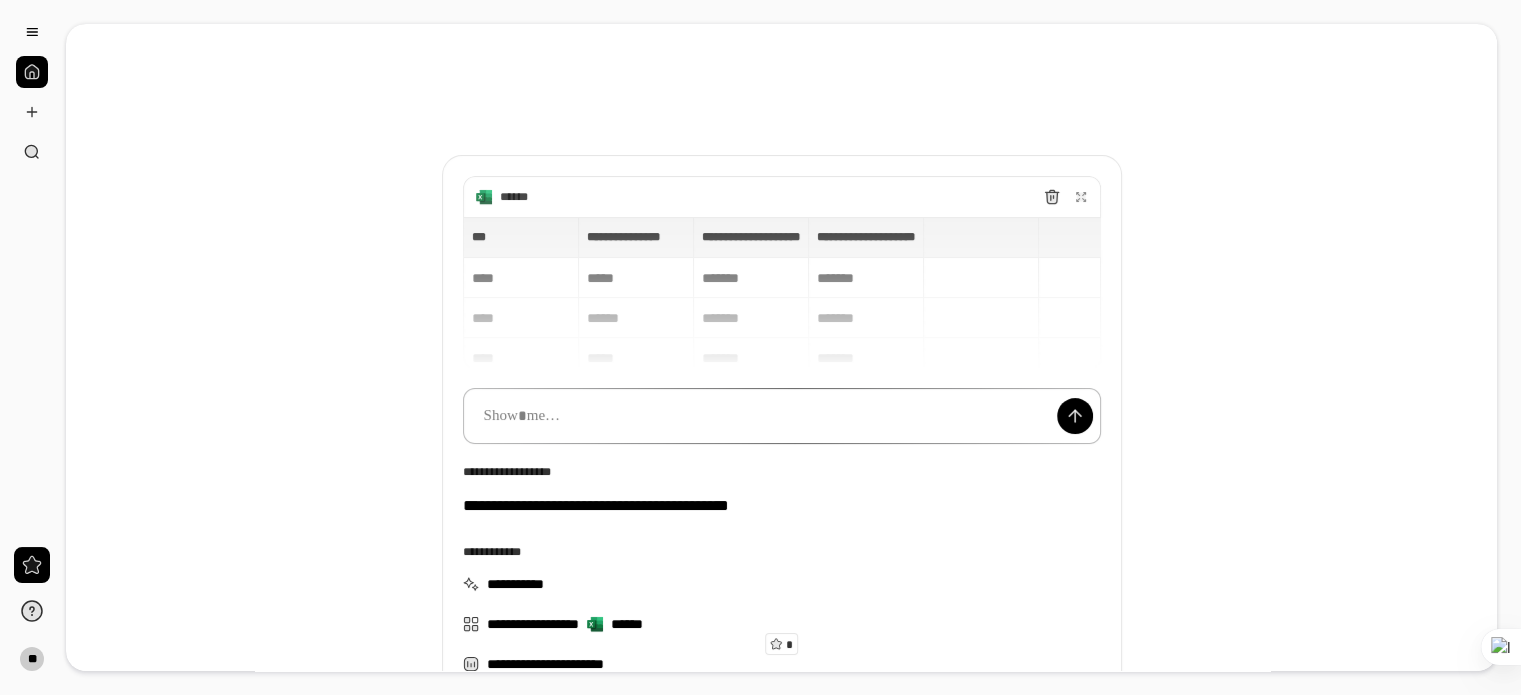 type 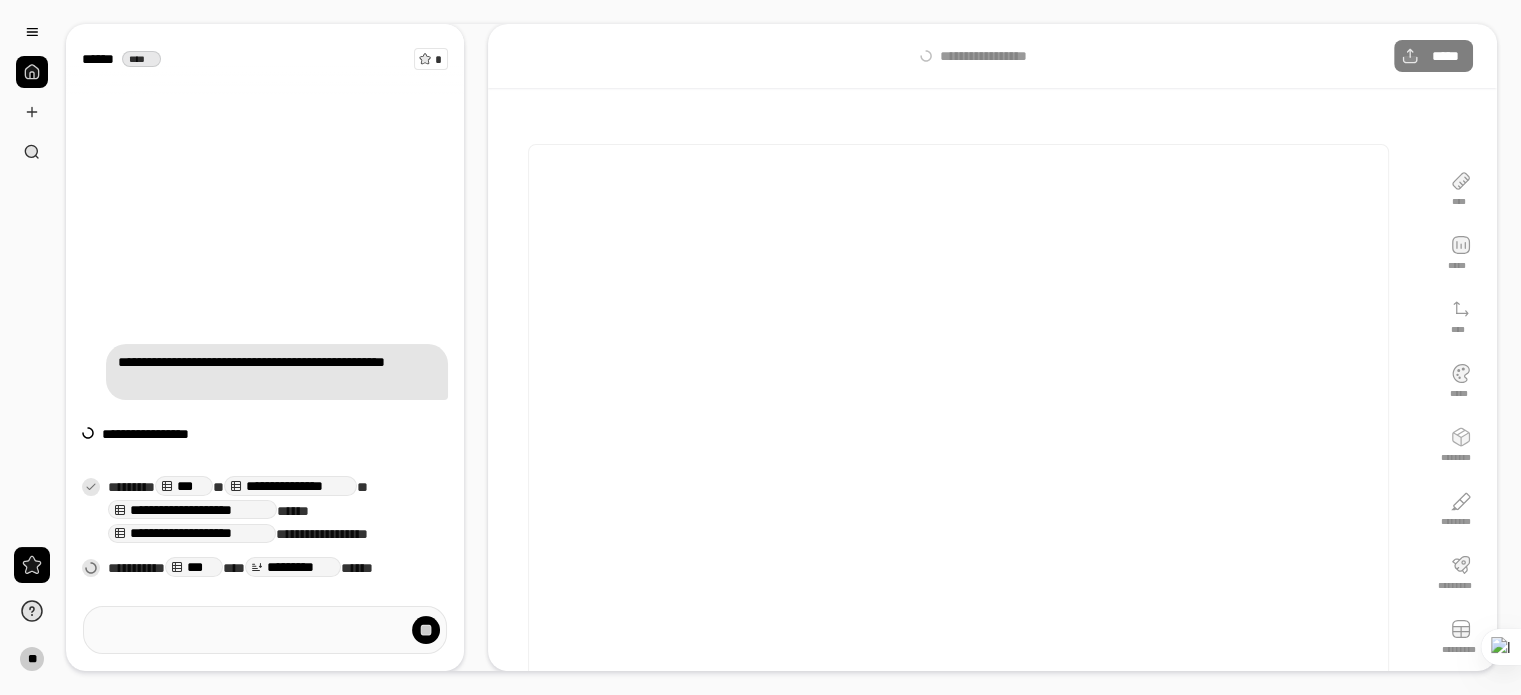 scroll, scrollTop: 24, scrollLeft: 0, axis: vertical 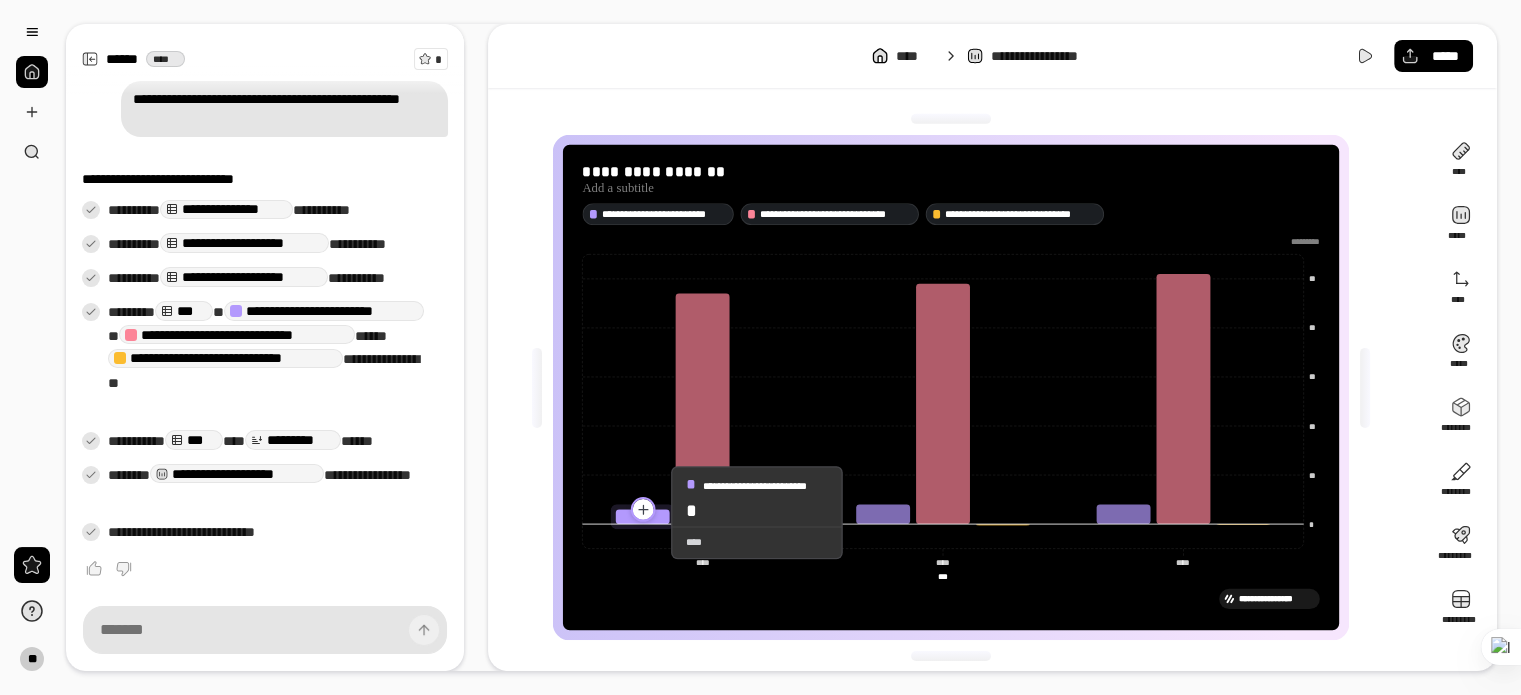 click 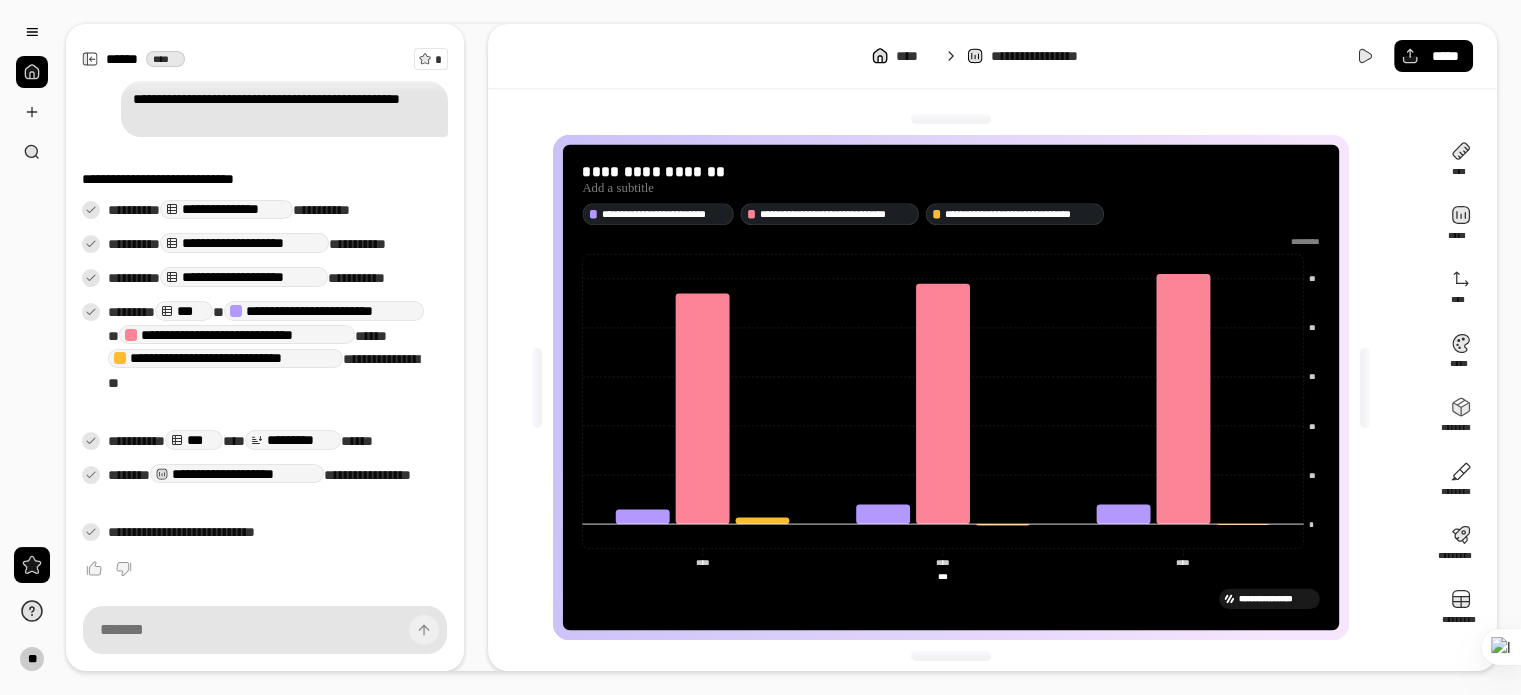 scroll, scrollTop: 0, scrollLeft: 0, axis: both 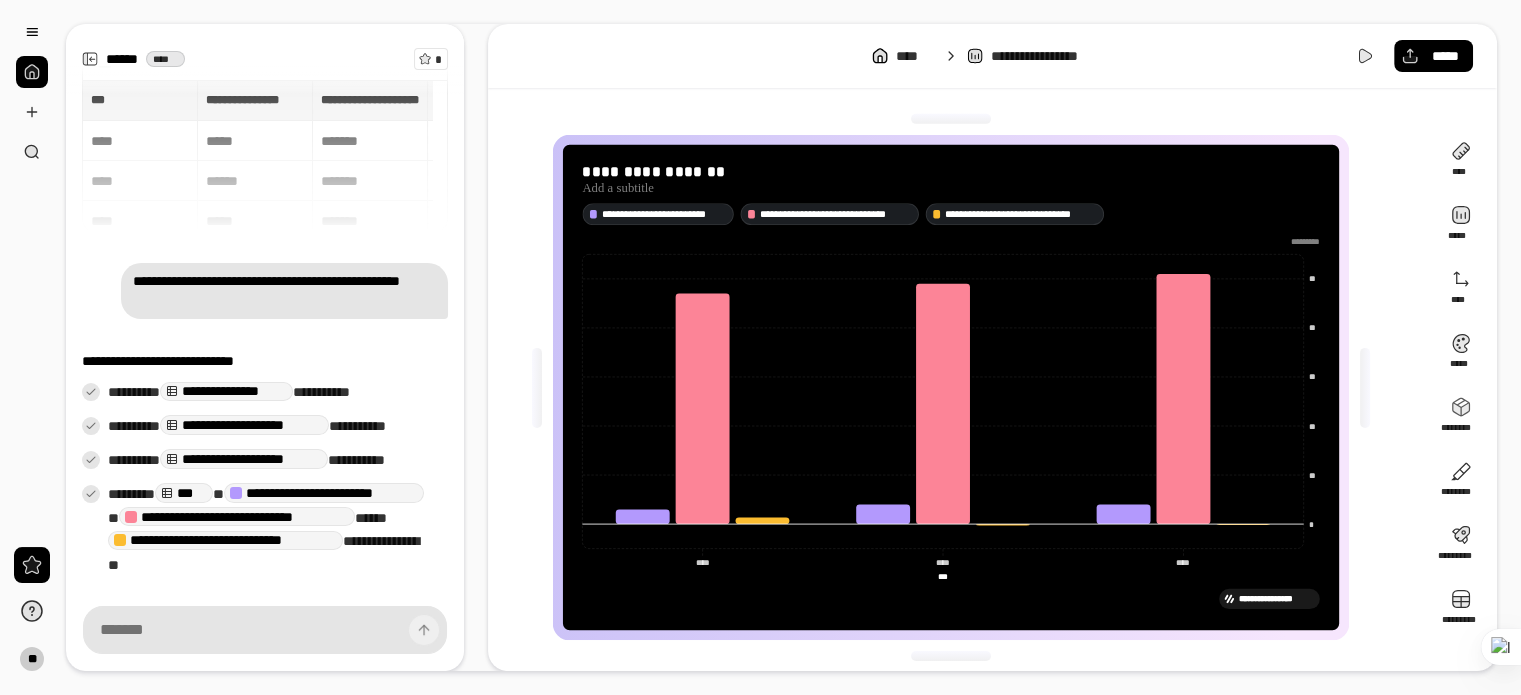 click on "**********" at bounding box center [265, 156] 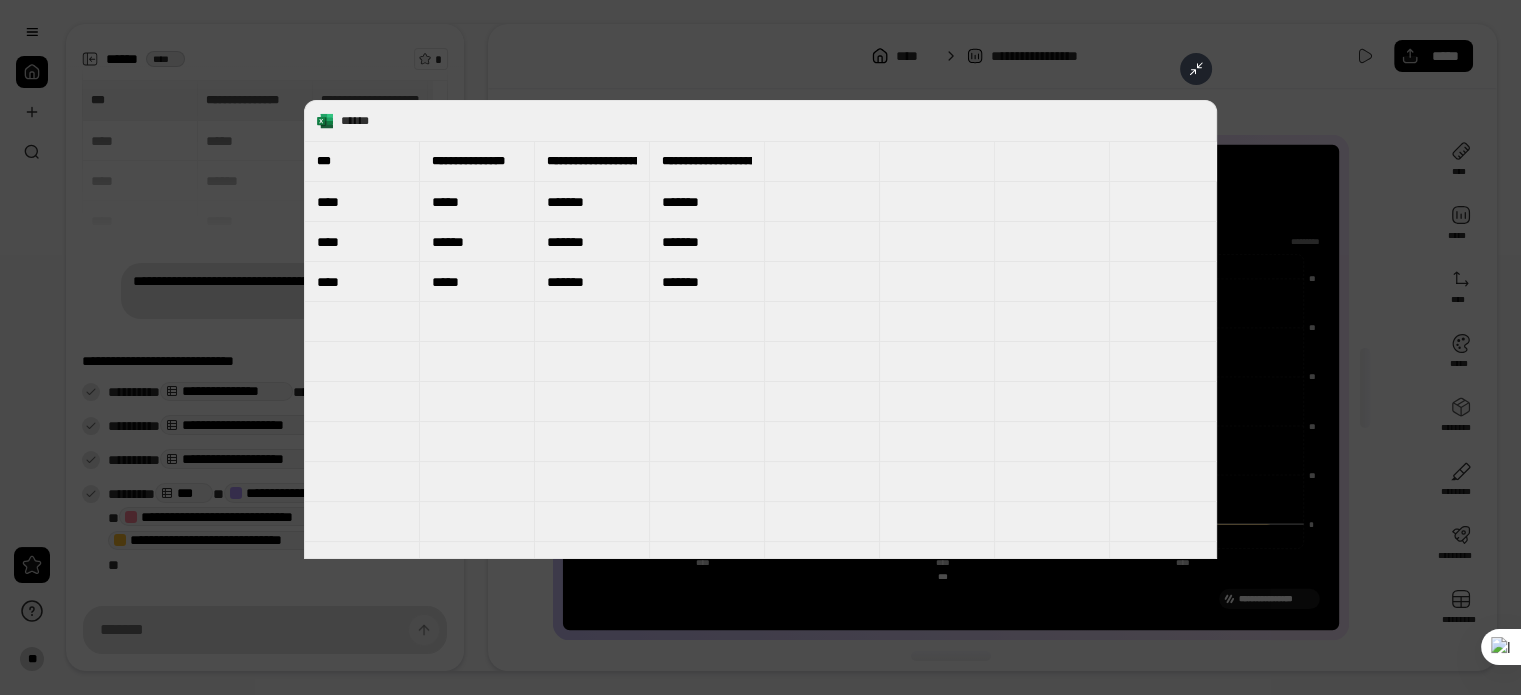 click at bounding box center (760, 347) 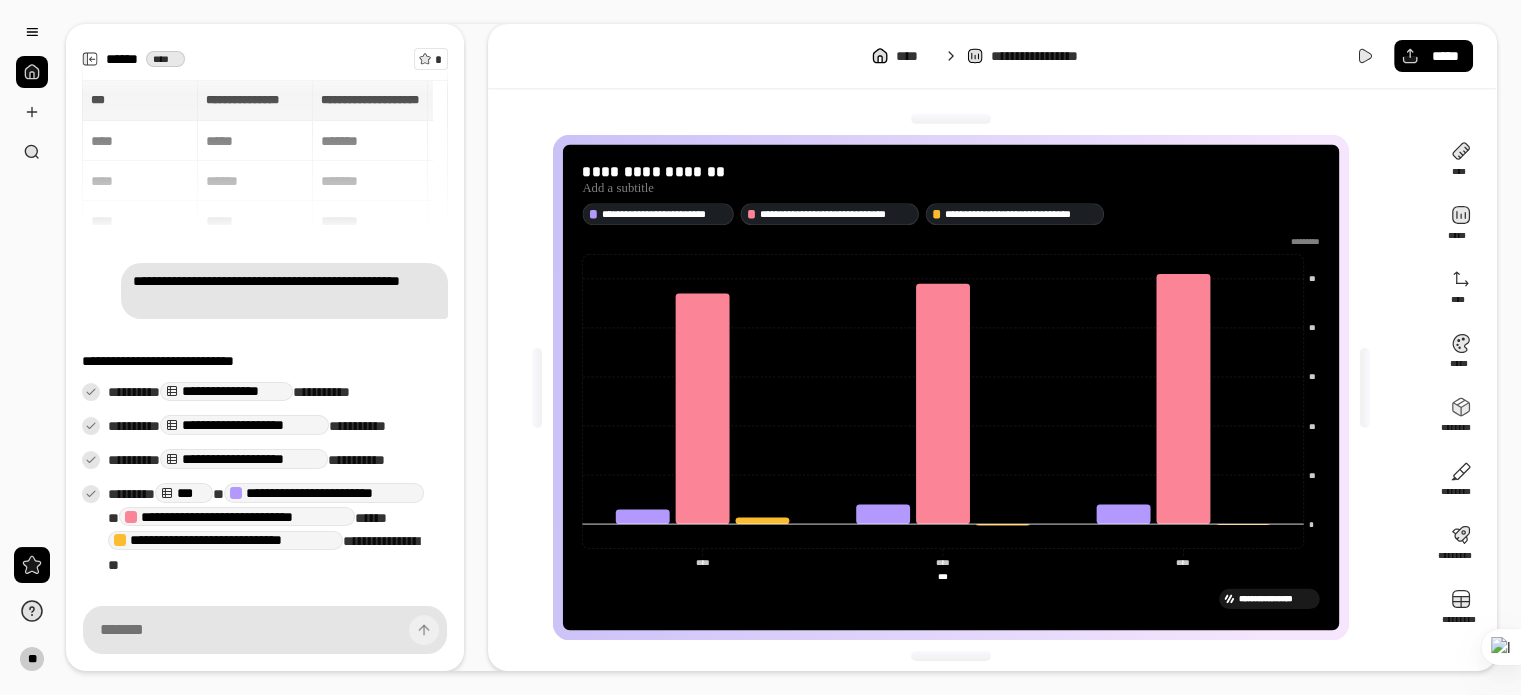 scroll, scrollTop: 182, scrollLeft: 0, axis: vertical 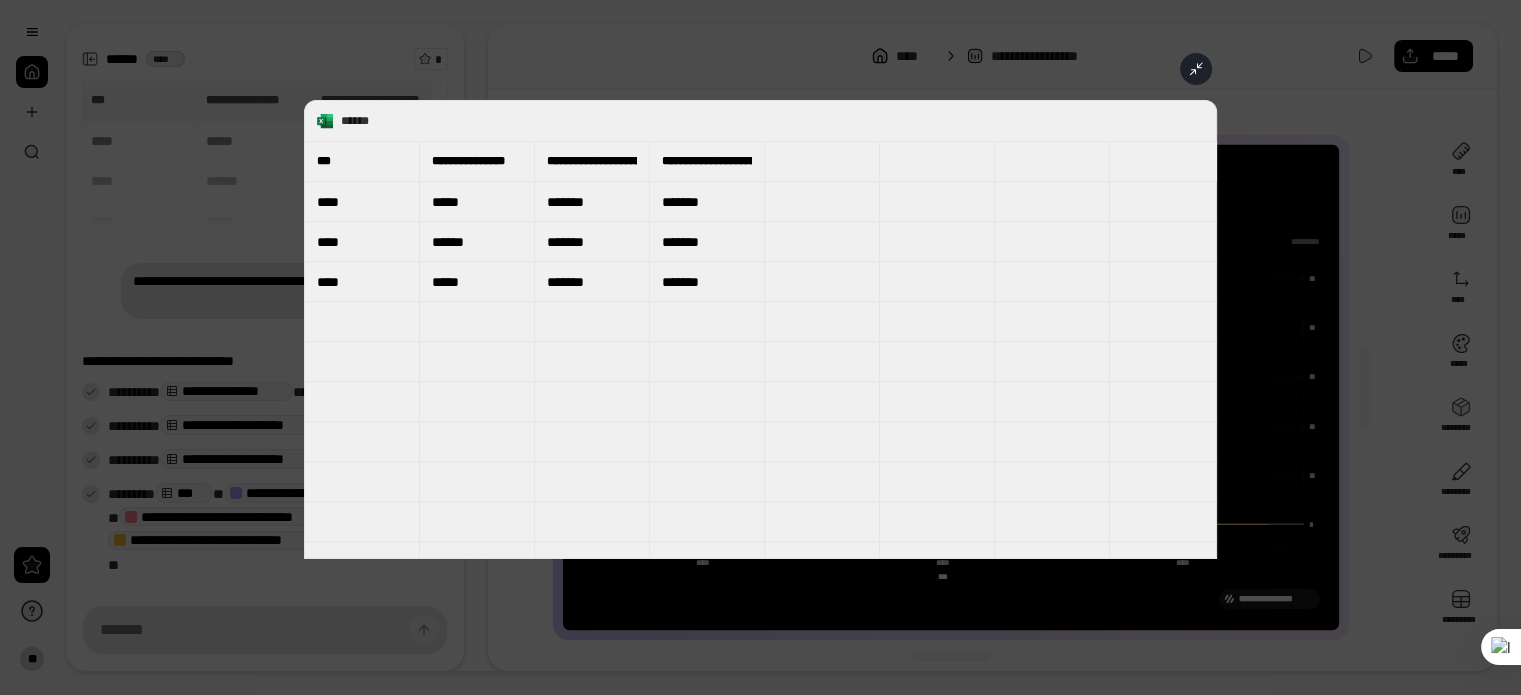 click at bounding box center [1196, 69] 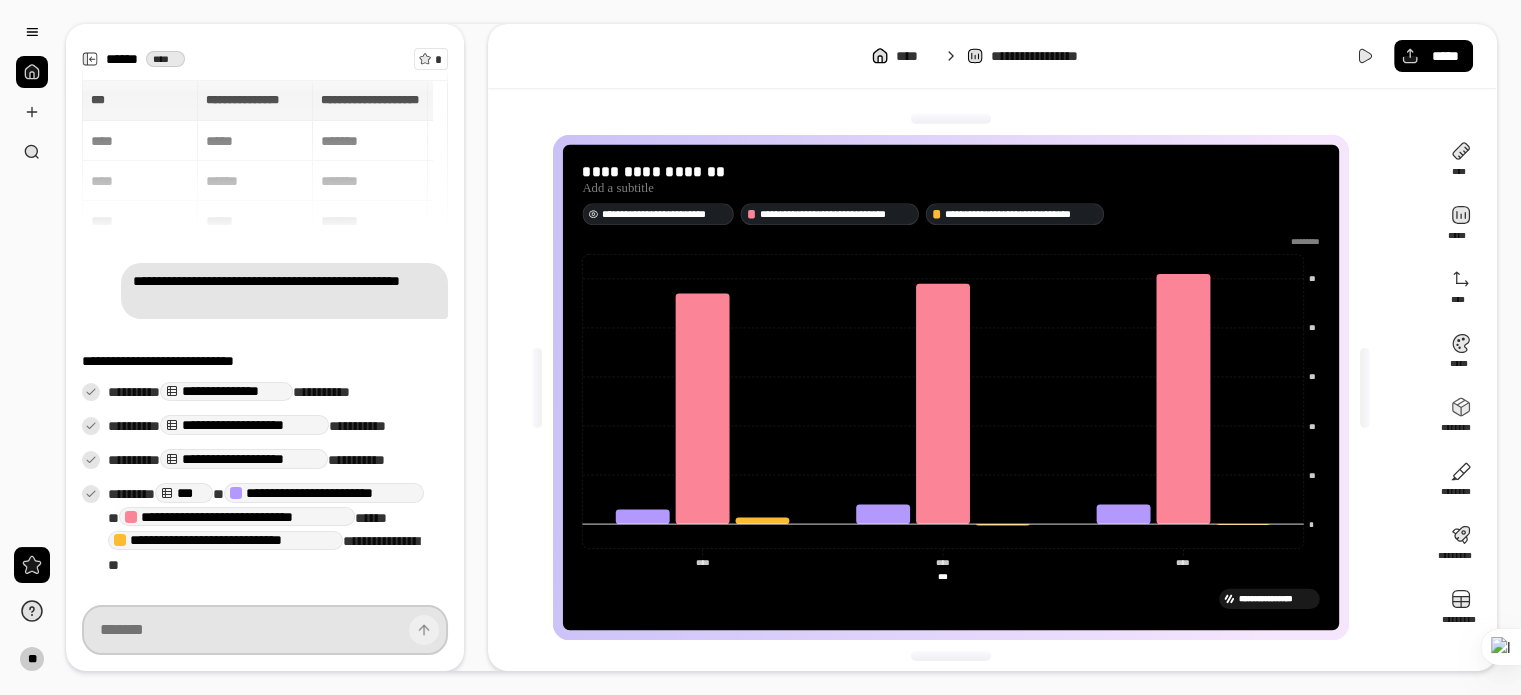 click at bounding box center [265, 630] 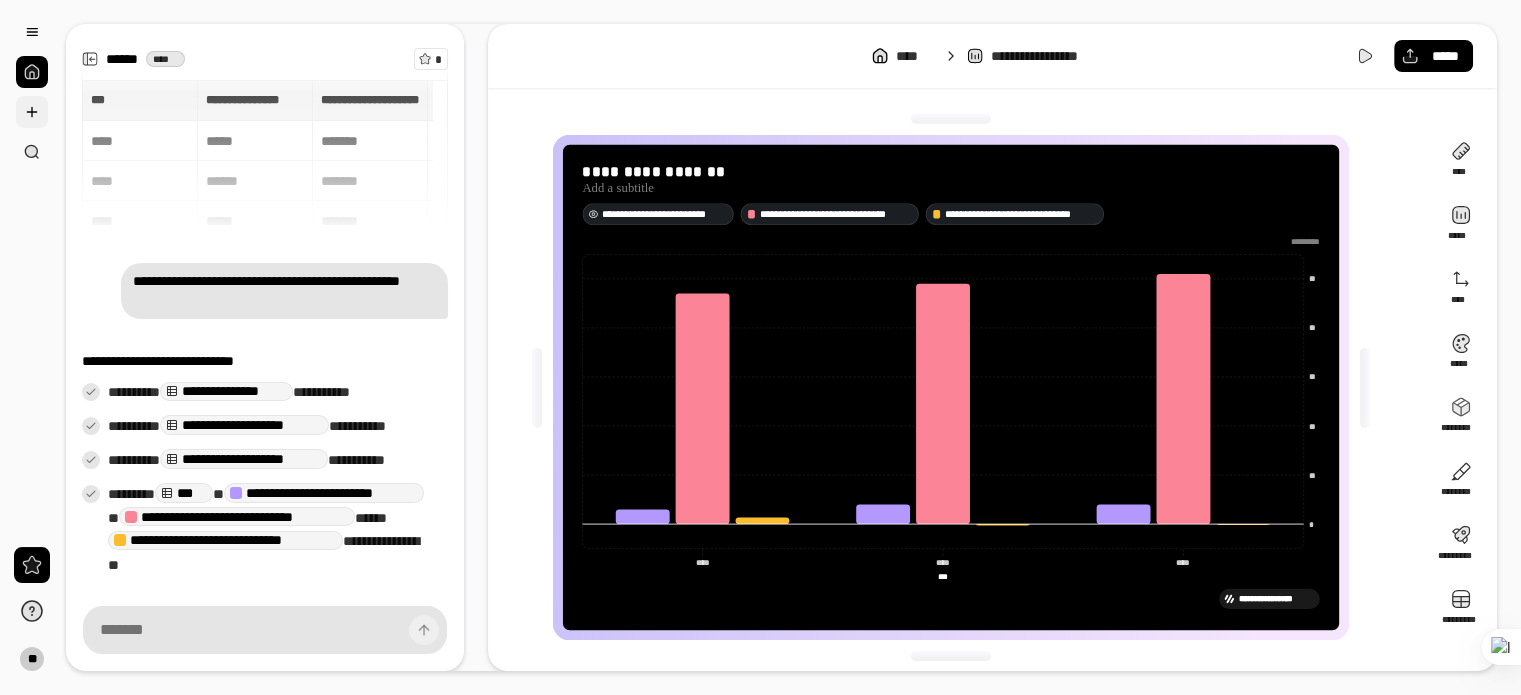 click at bounding box center (32, 112) 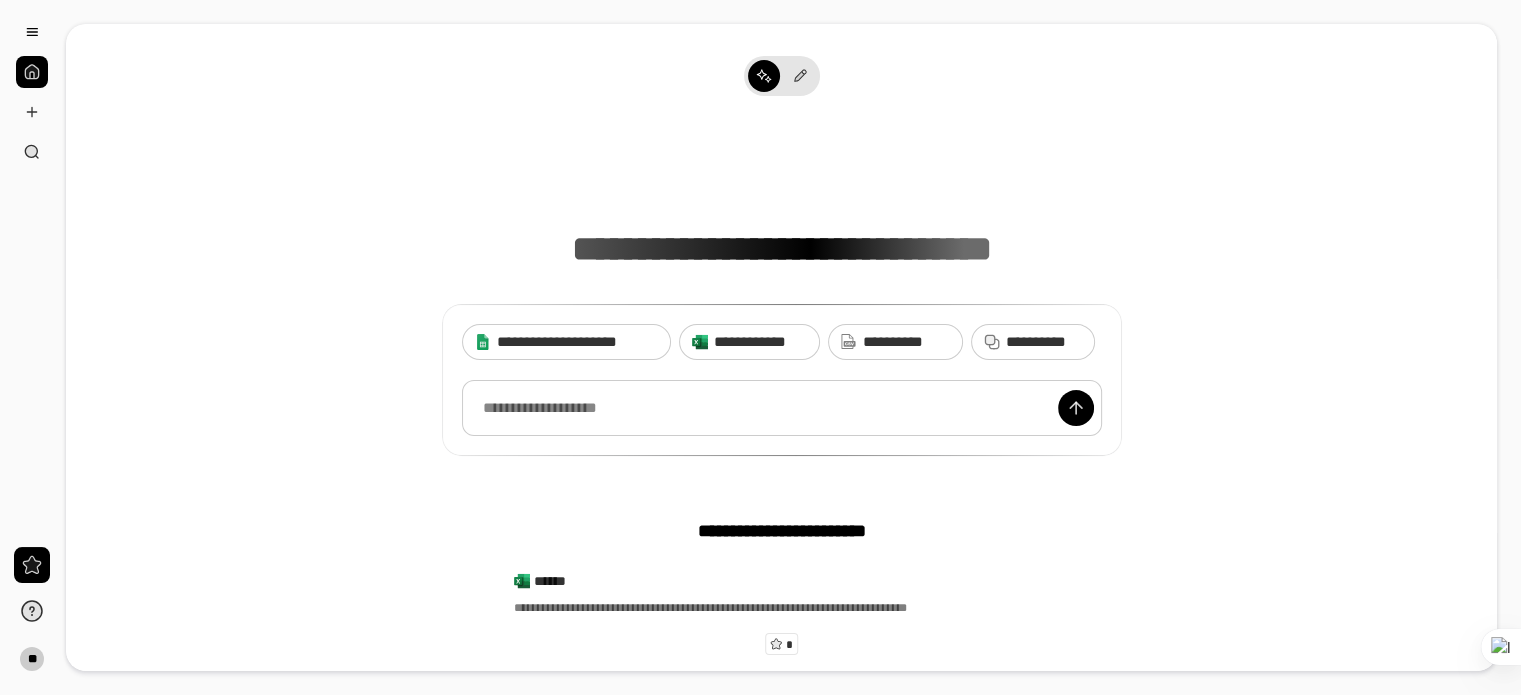 type 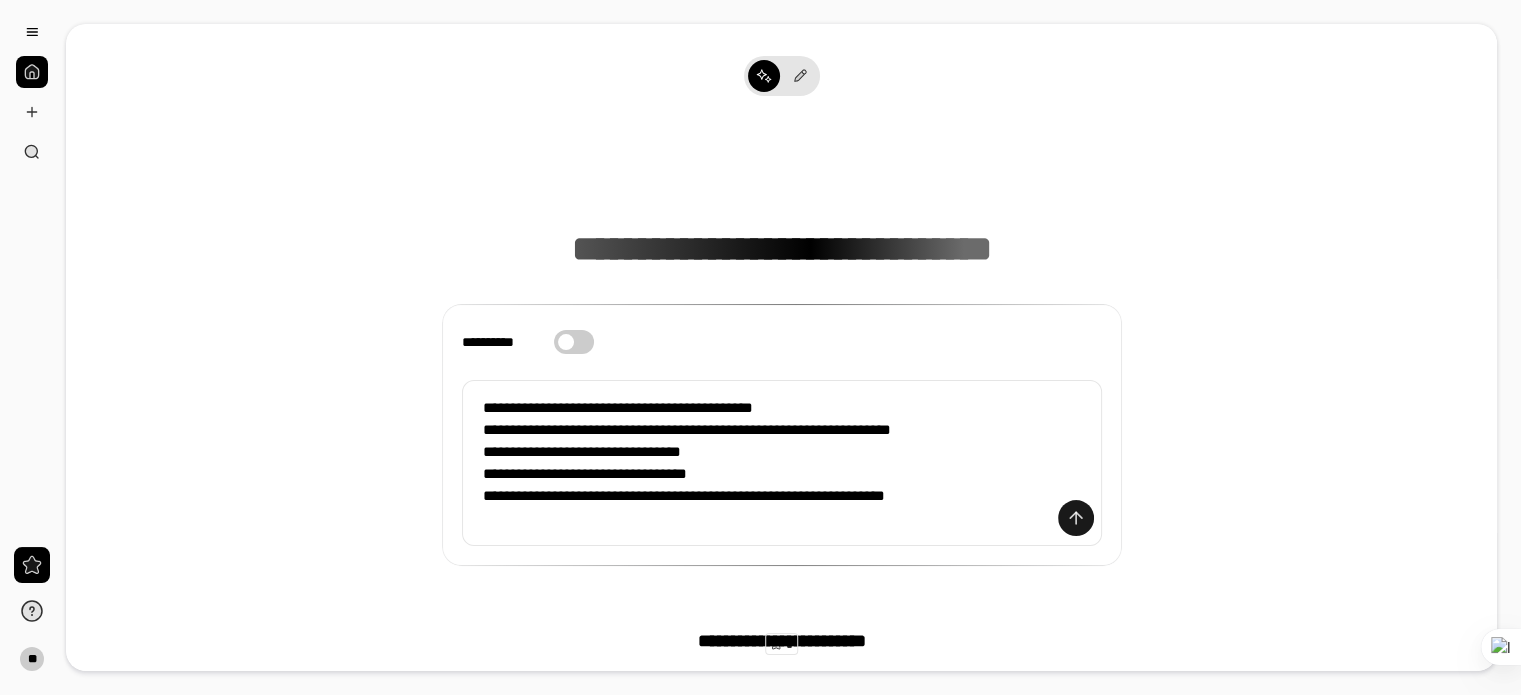 click at bounding box center [1076, 518] 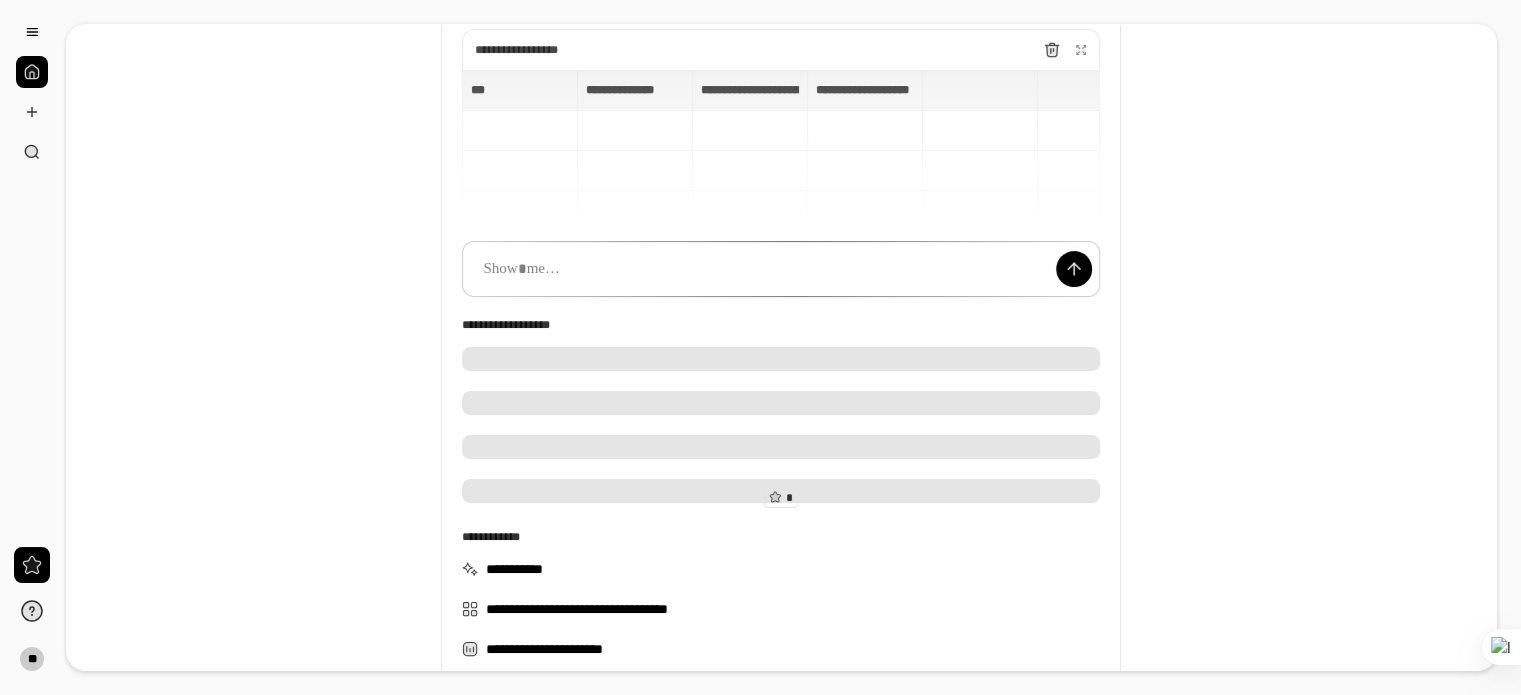 scroll, scrollTop: 148, scrollLeft: 0, axis: vertical 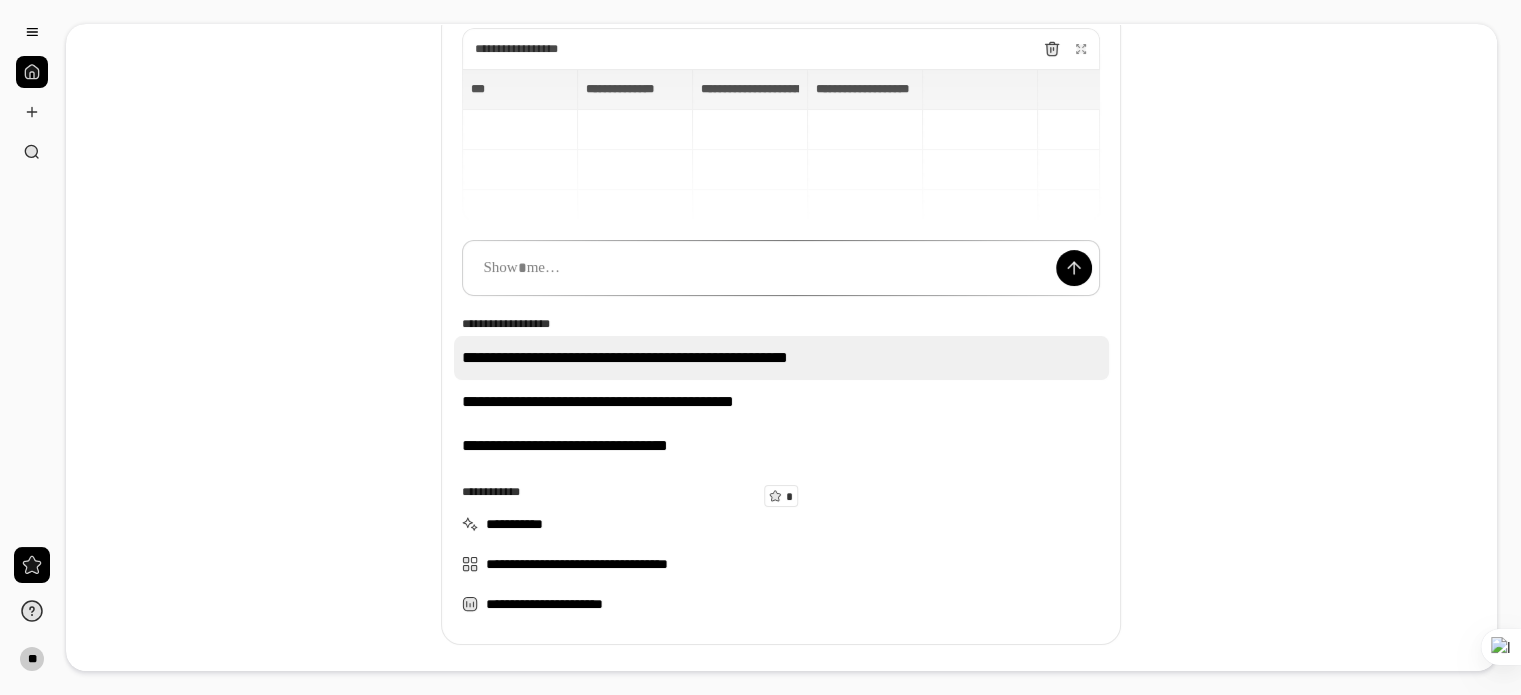 click on "**********" at bounding box center (781, 358) 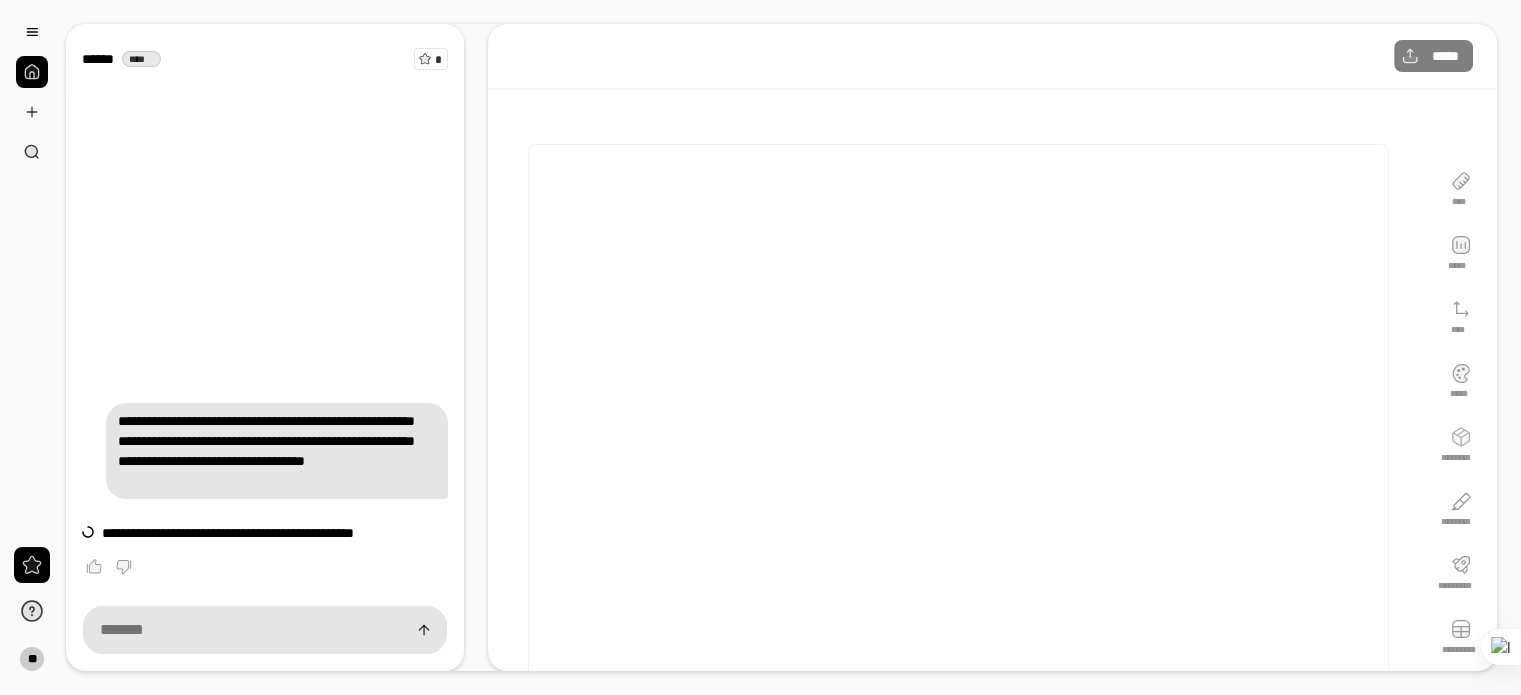 click on "**********" at bounding box center (277, 451) 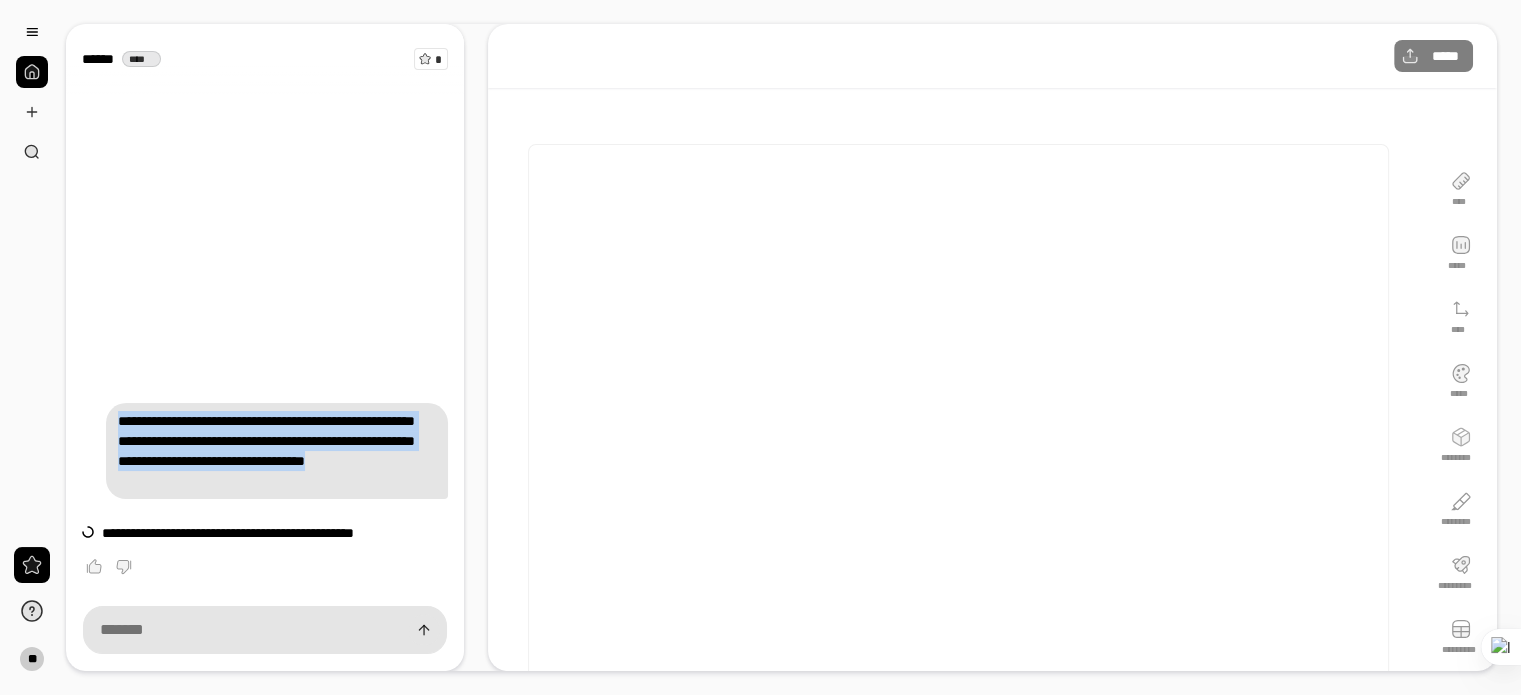 drag, startPoint x: 280, startPoint y: 479, endPoint x: 108, endPoint y: 408, distance: 186.07794 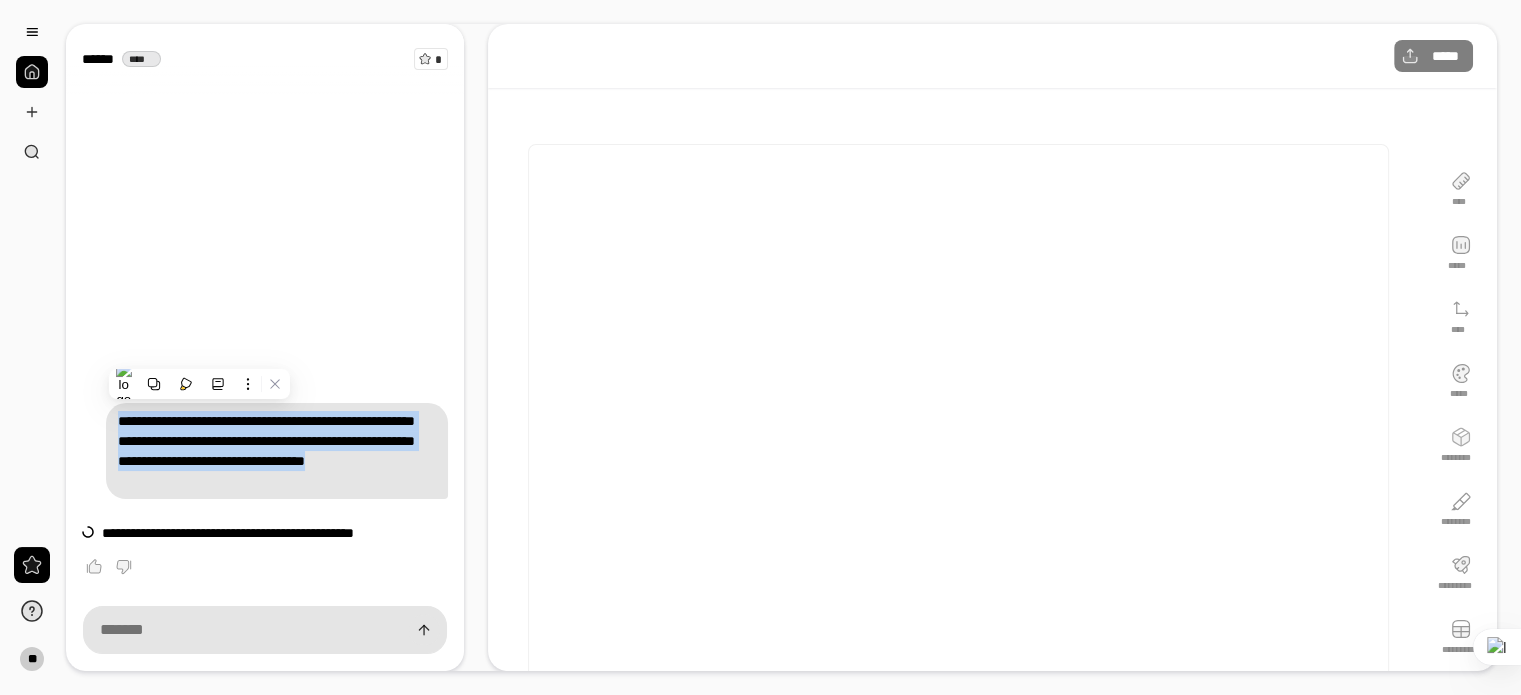 click on "**********" at bounding box center (265, 451) 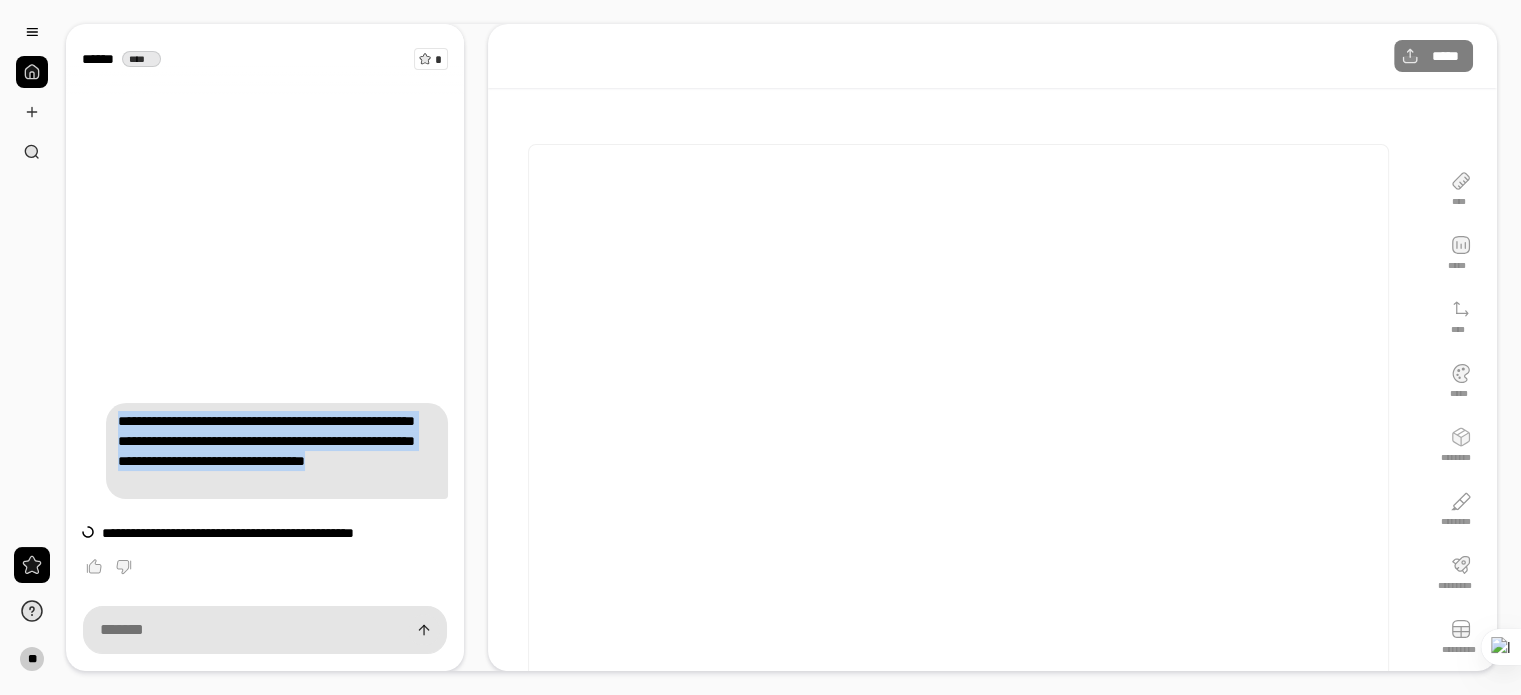 drag, startPoint x: 116, startPoint y: 424, endPoint x: 324, endPoint y: 498, distance: 220.77138 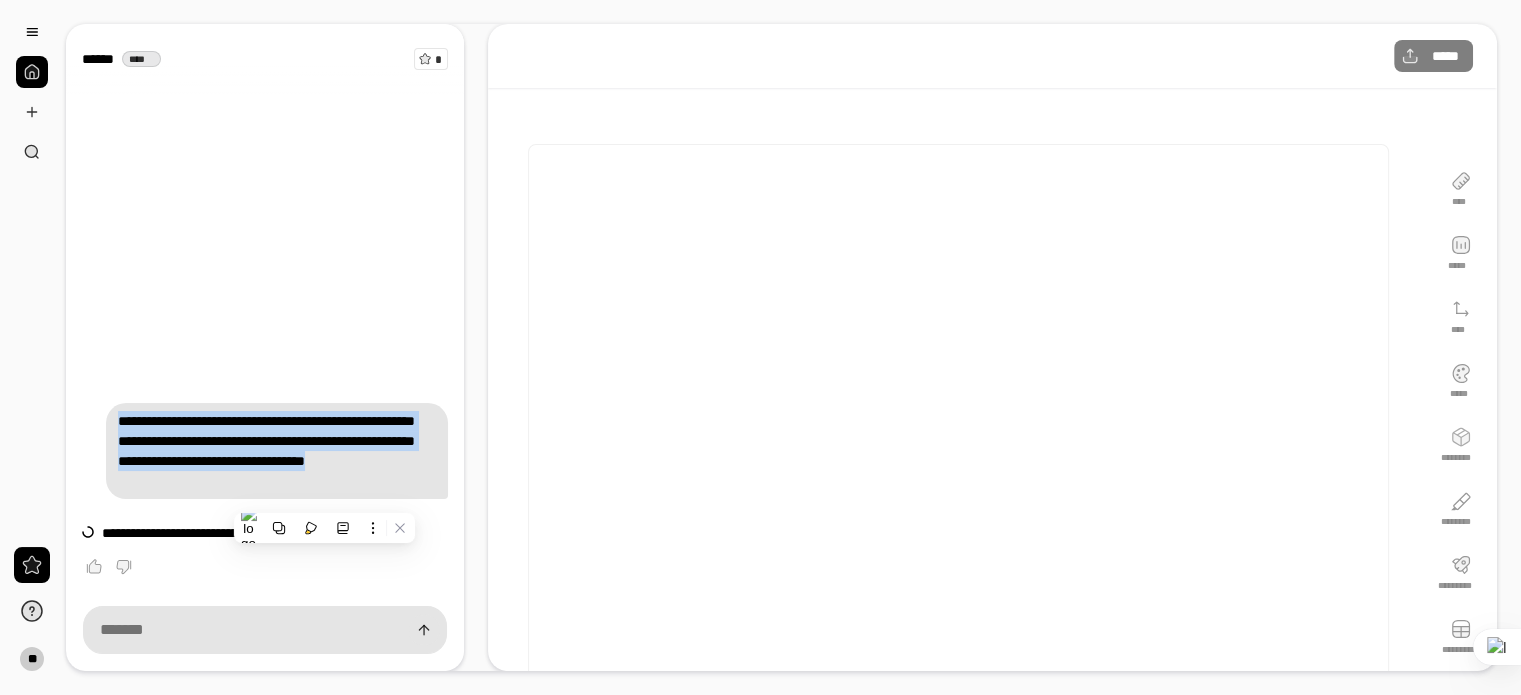 click on "**********" at bounding box center [277, 451] 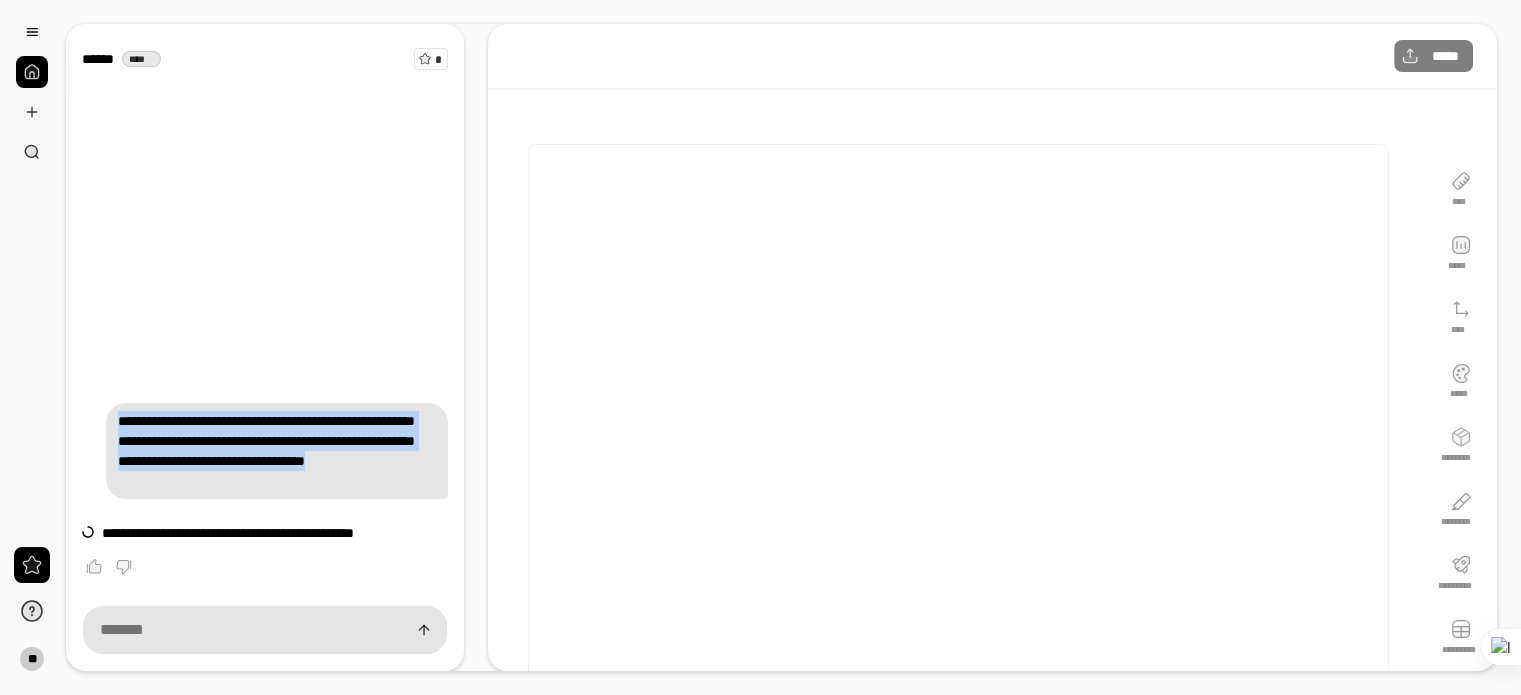 drag, startPoint x: 116, startPoint y: 422, endPoint x: 286, endPoint y: 485, distance: 181.2981 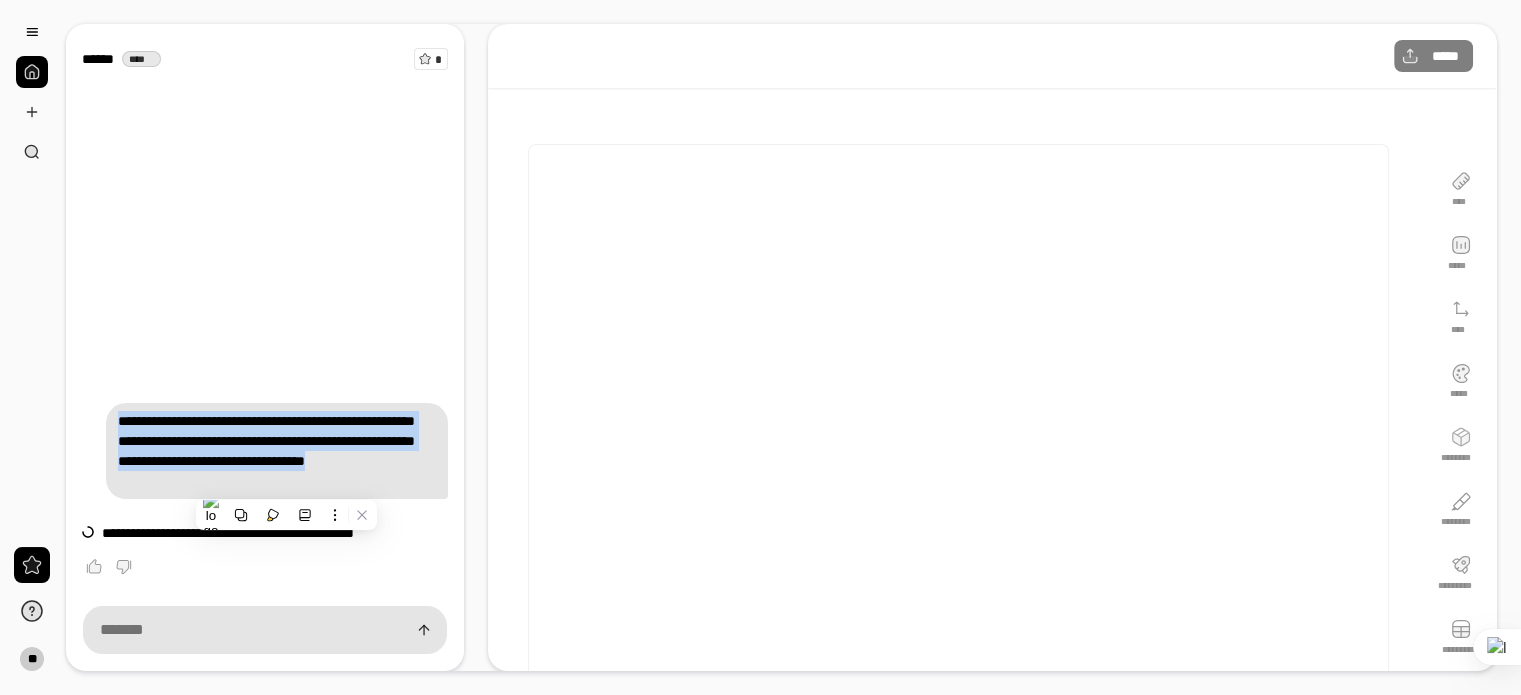 copy on "**********" 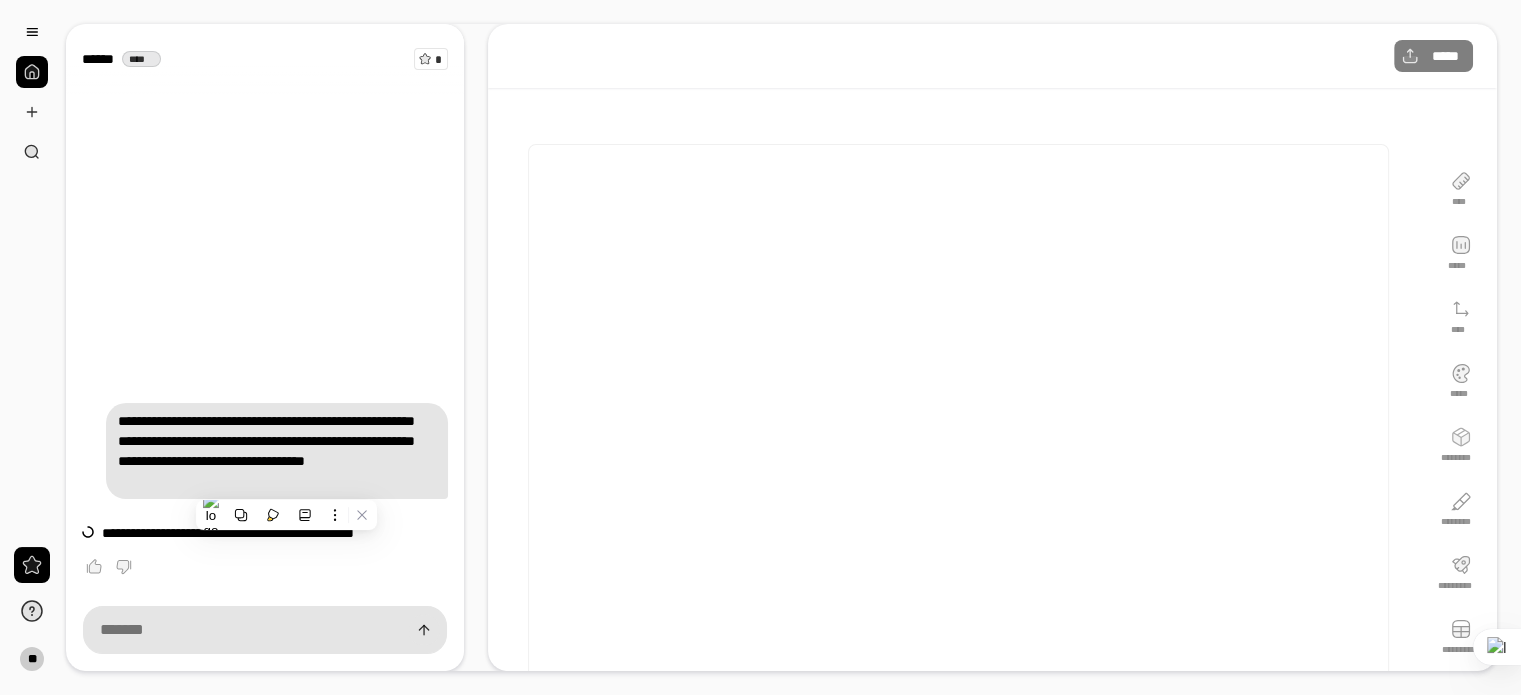 click at bounding box center [32, 92] 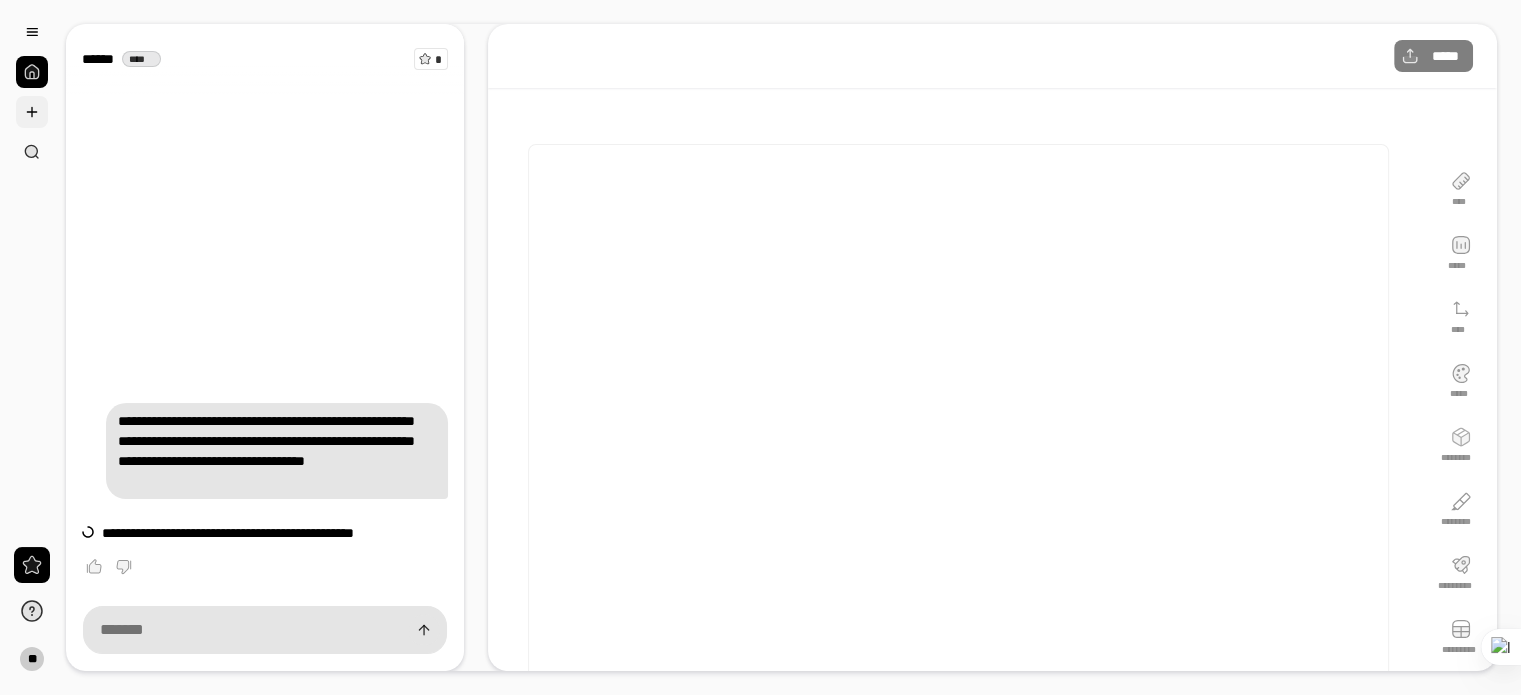 click at bounding box center [32, 112] 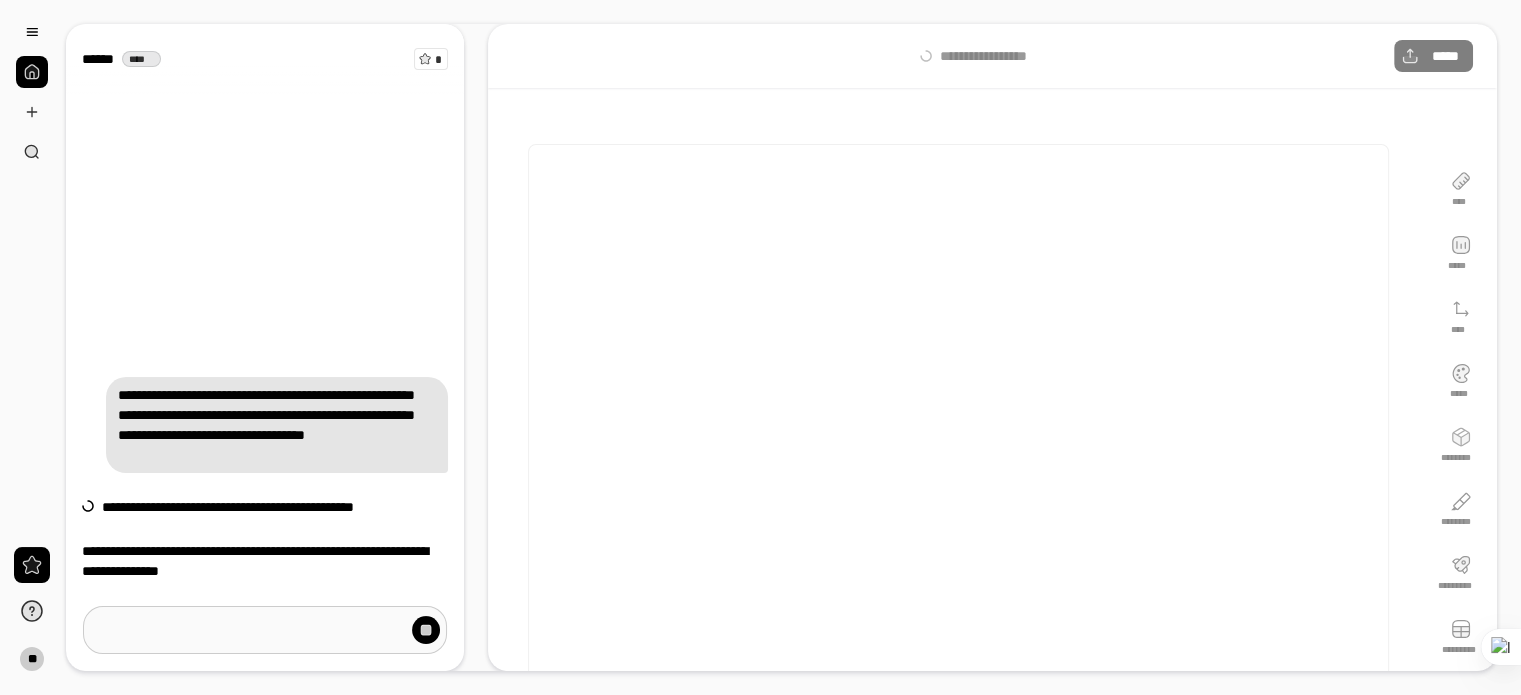 click at bounding box center [265, 630] 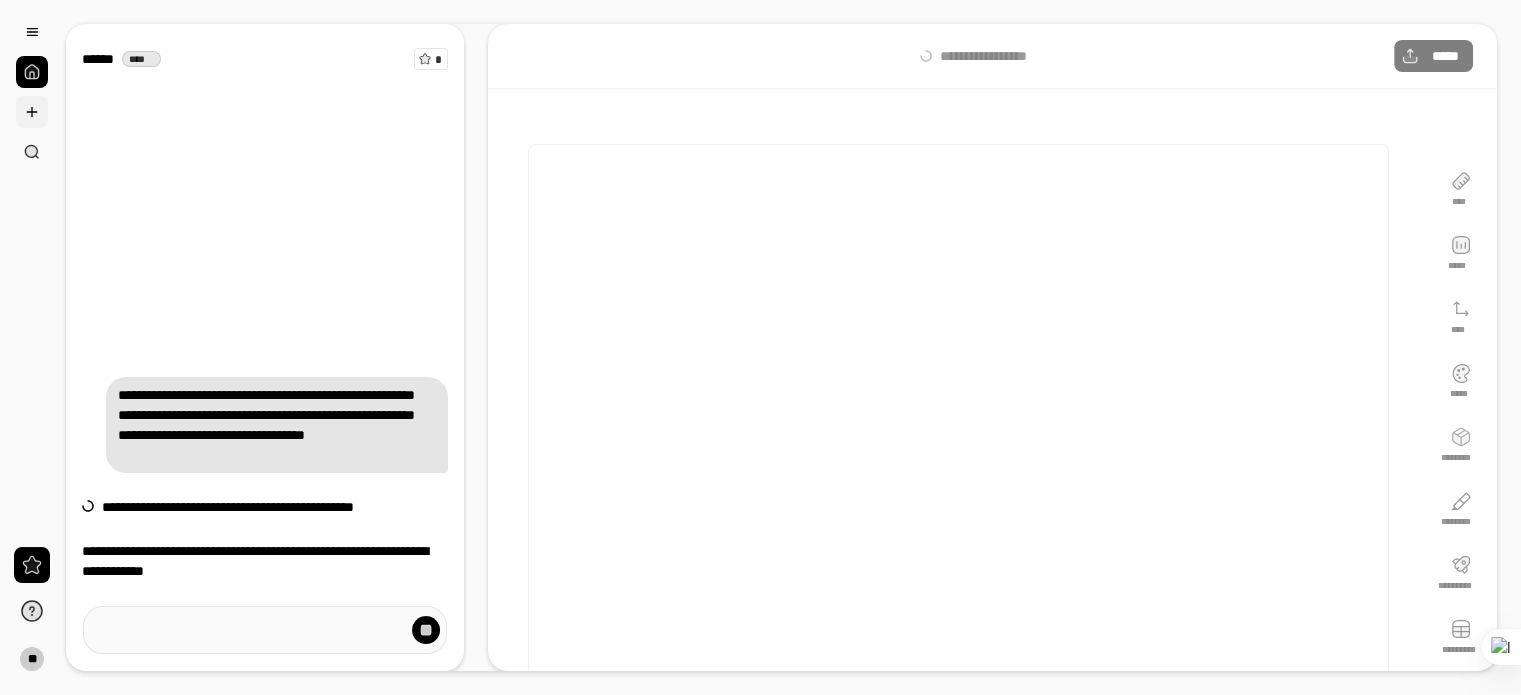 click at bounding box center [32, 112] 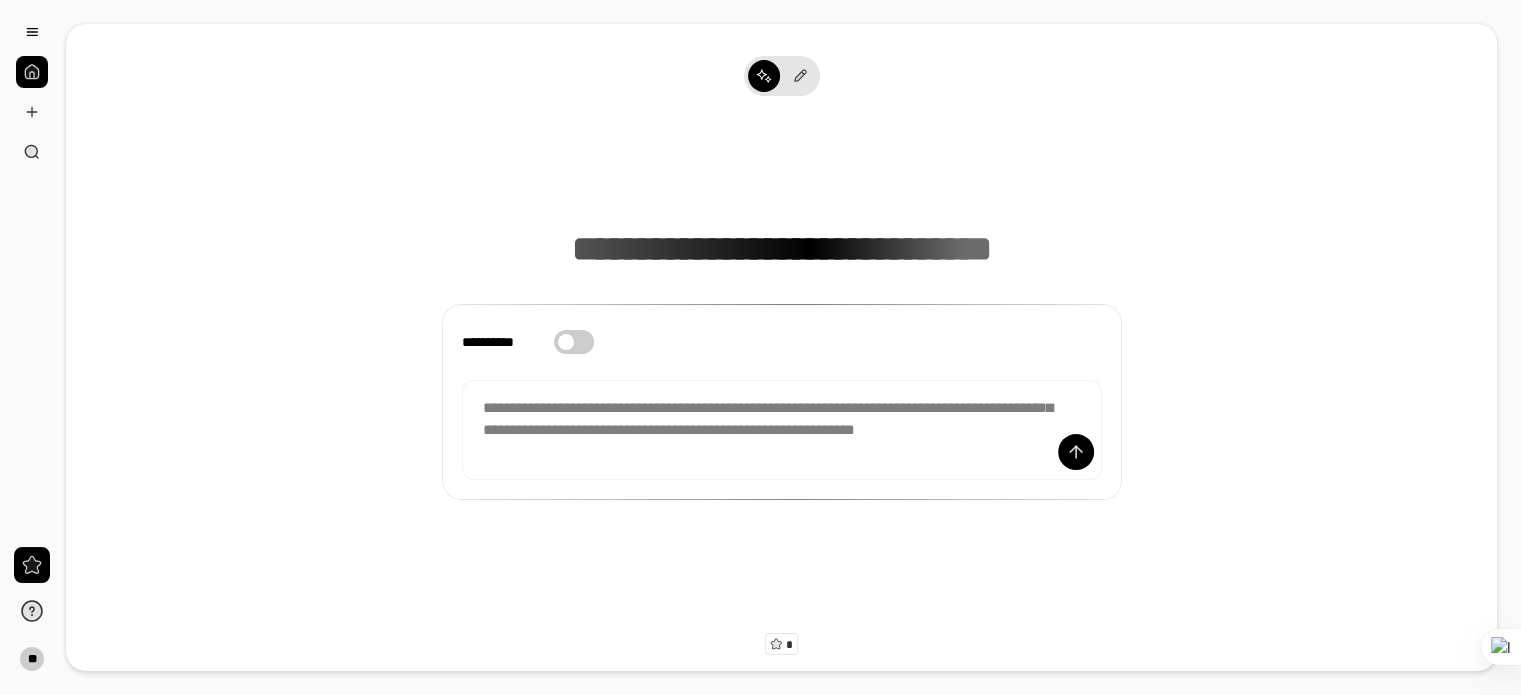 click on "**********" at bounding box center (574, 342) 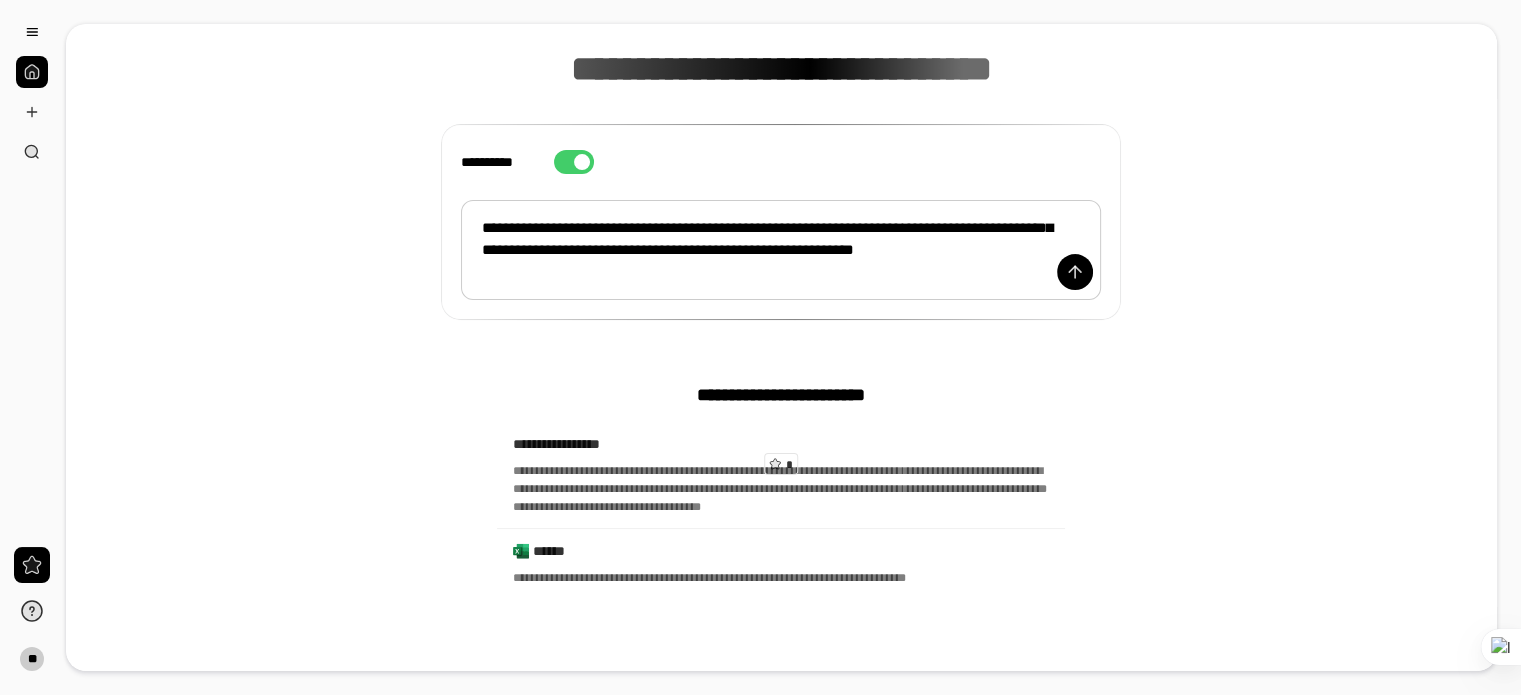scroll, scrollTop: 182, scrollLeft: 0, axis: vertical 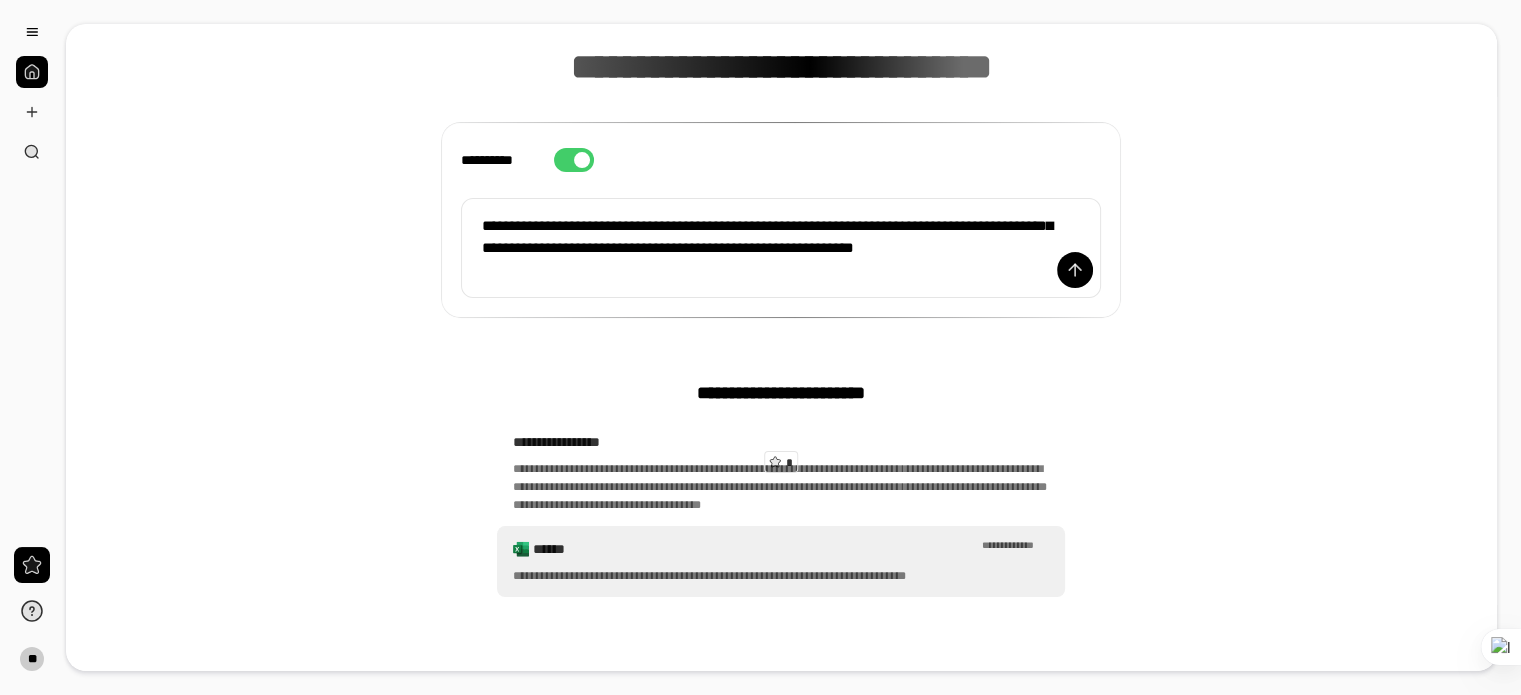 click on "******" at bounding box center [755, 549] 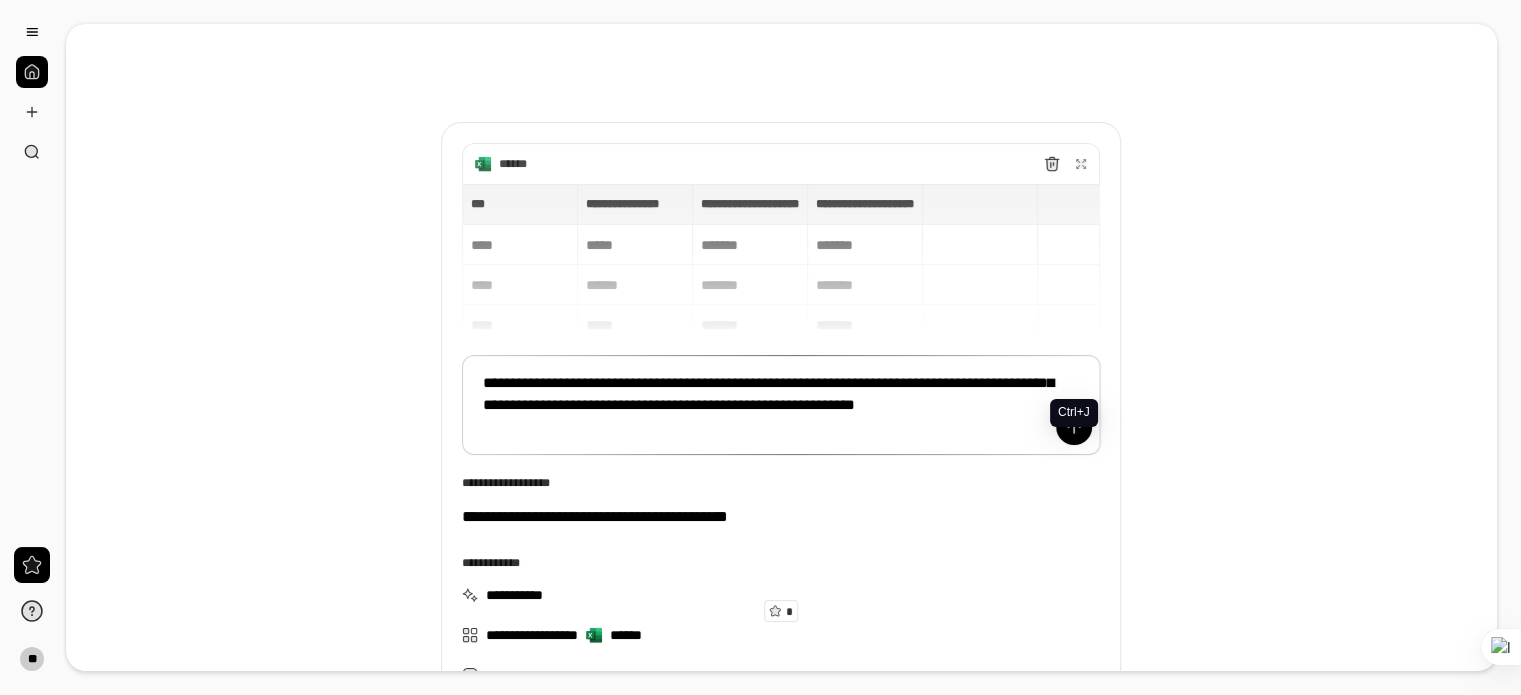 click 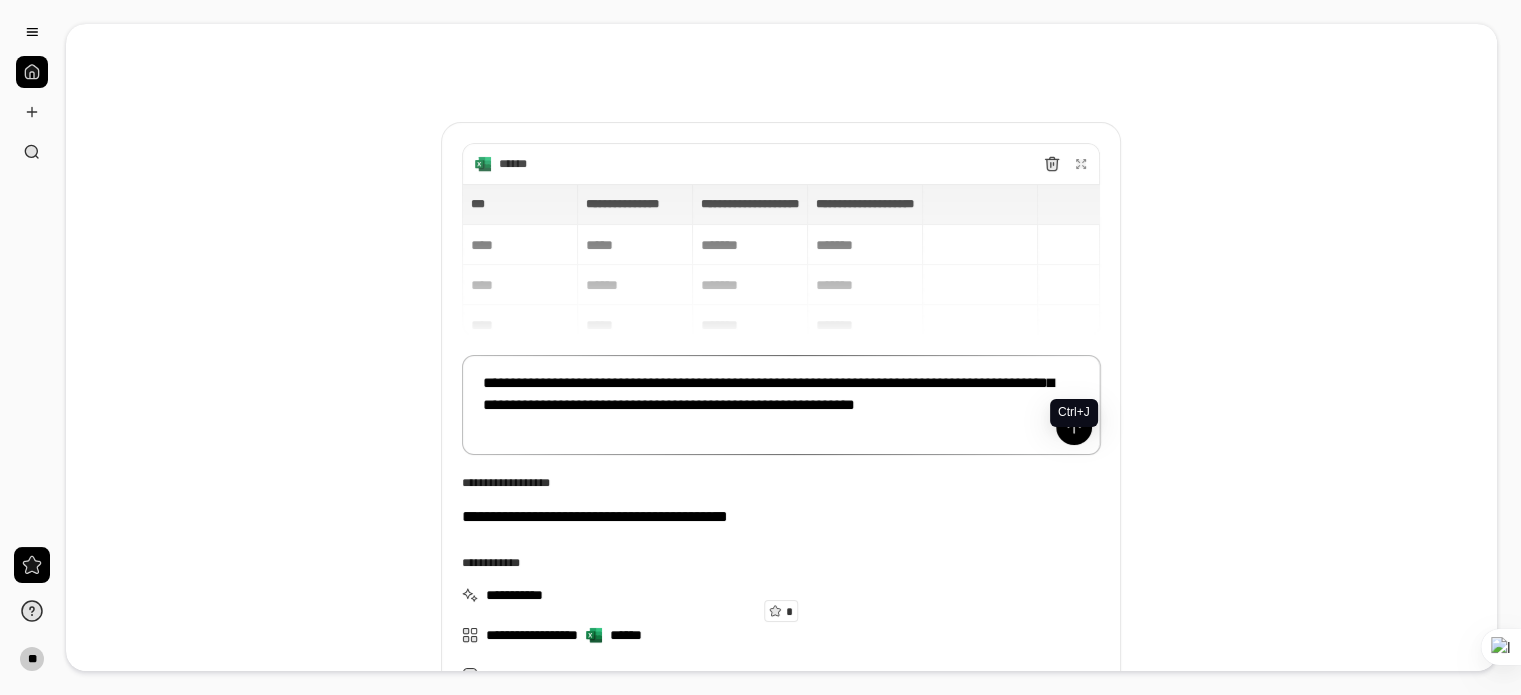 scroll, scrollTop: 15, scrollLeft: 0, axis: vertical 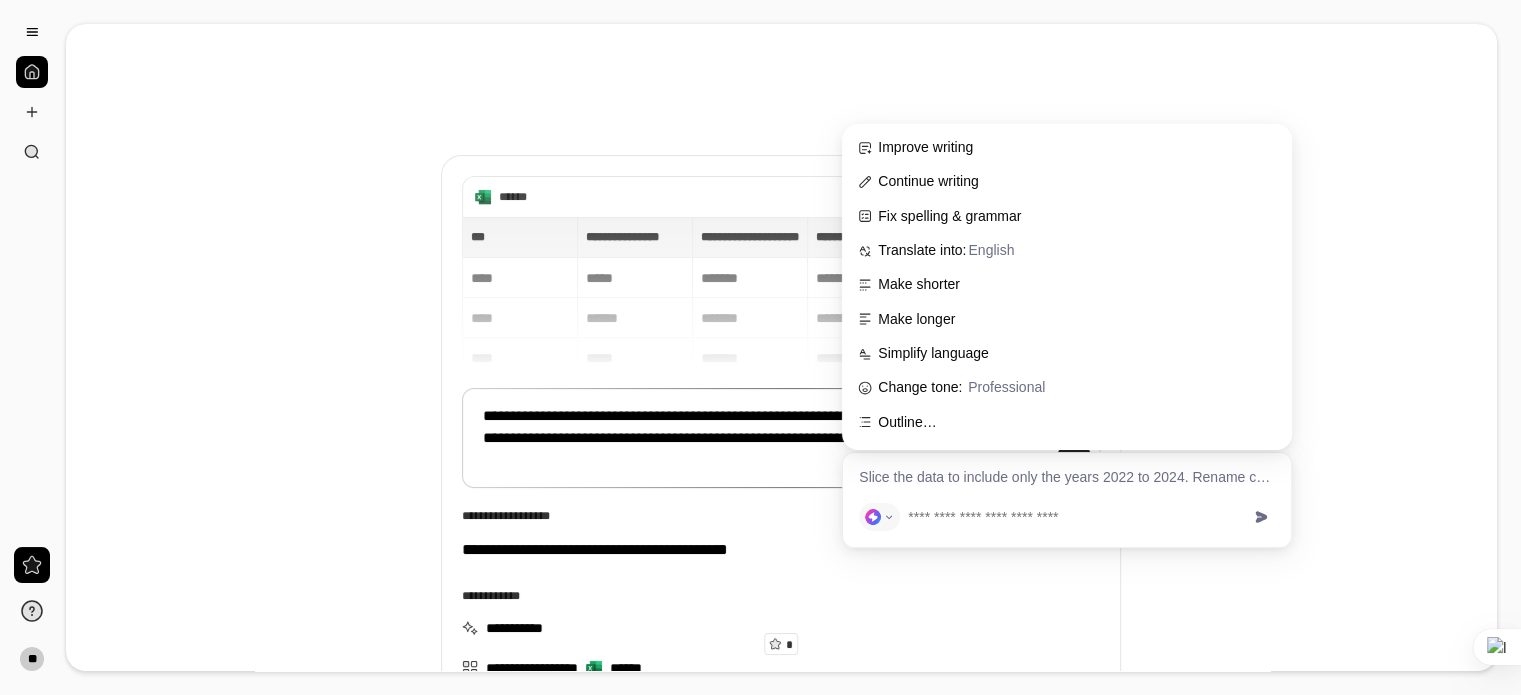 click on "**********" at bounding box center (781, 596) 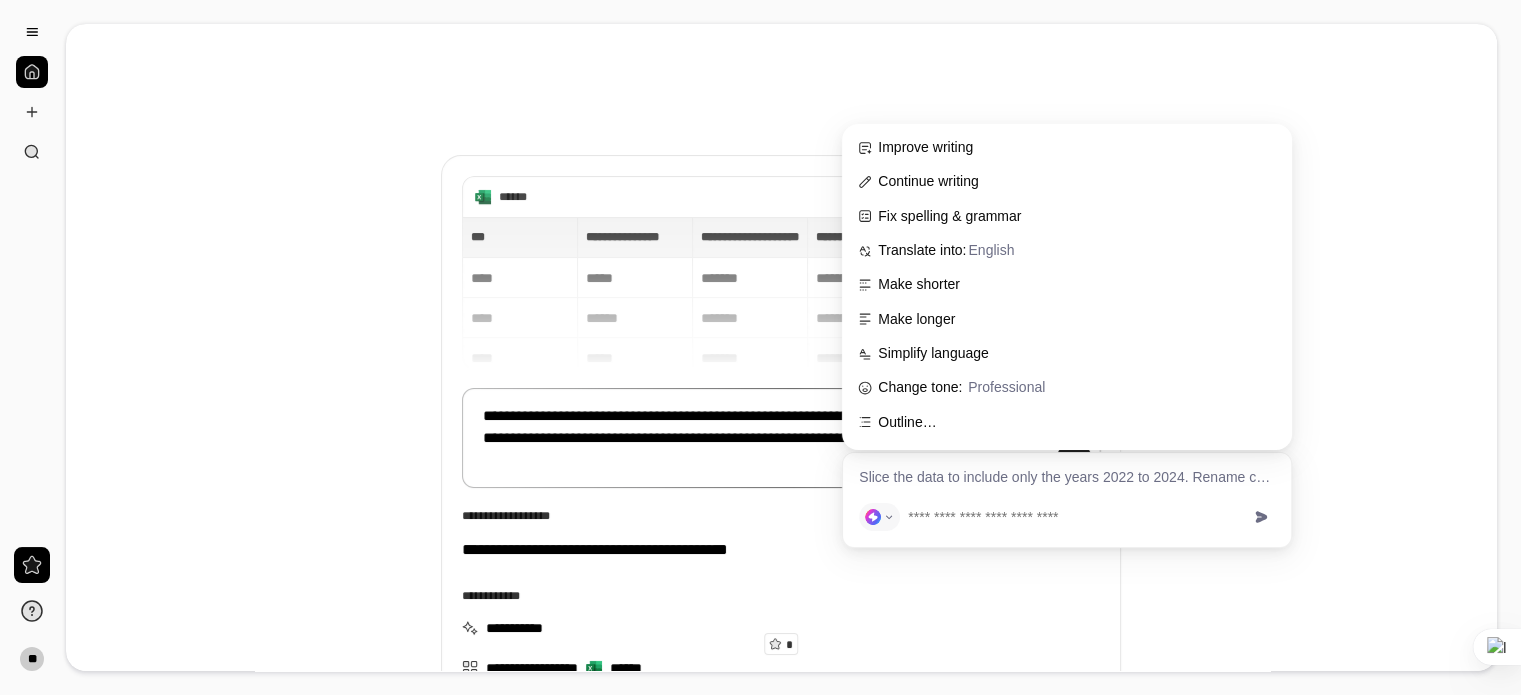 scroll, scrollTop: 0, scrollLeft: 0, axis: both 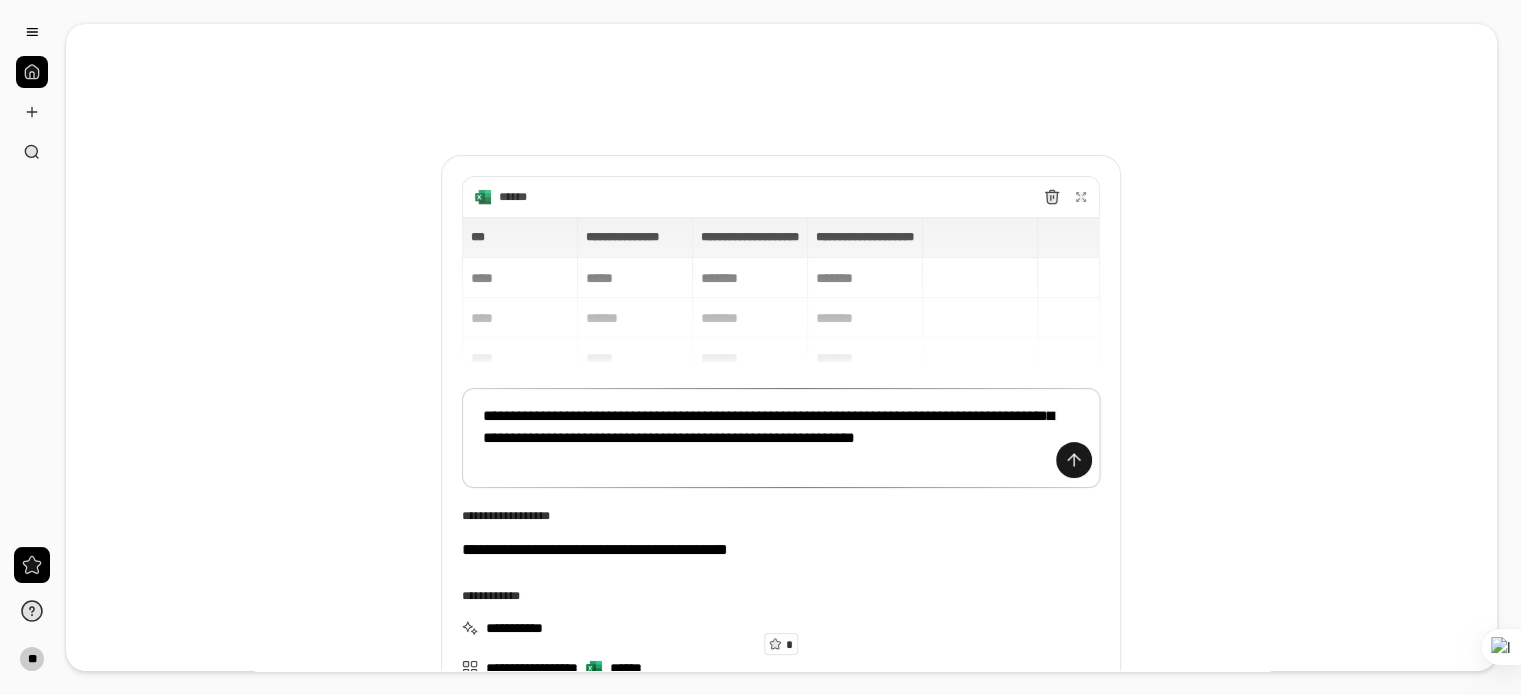 click at bounding box center [1074, 460] 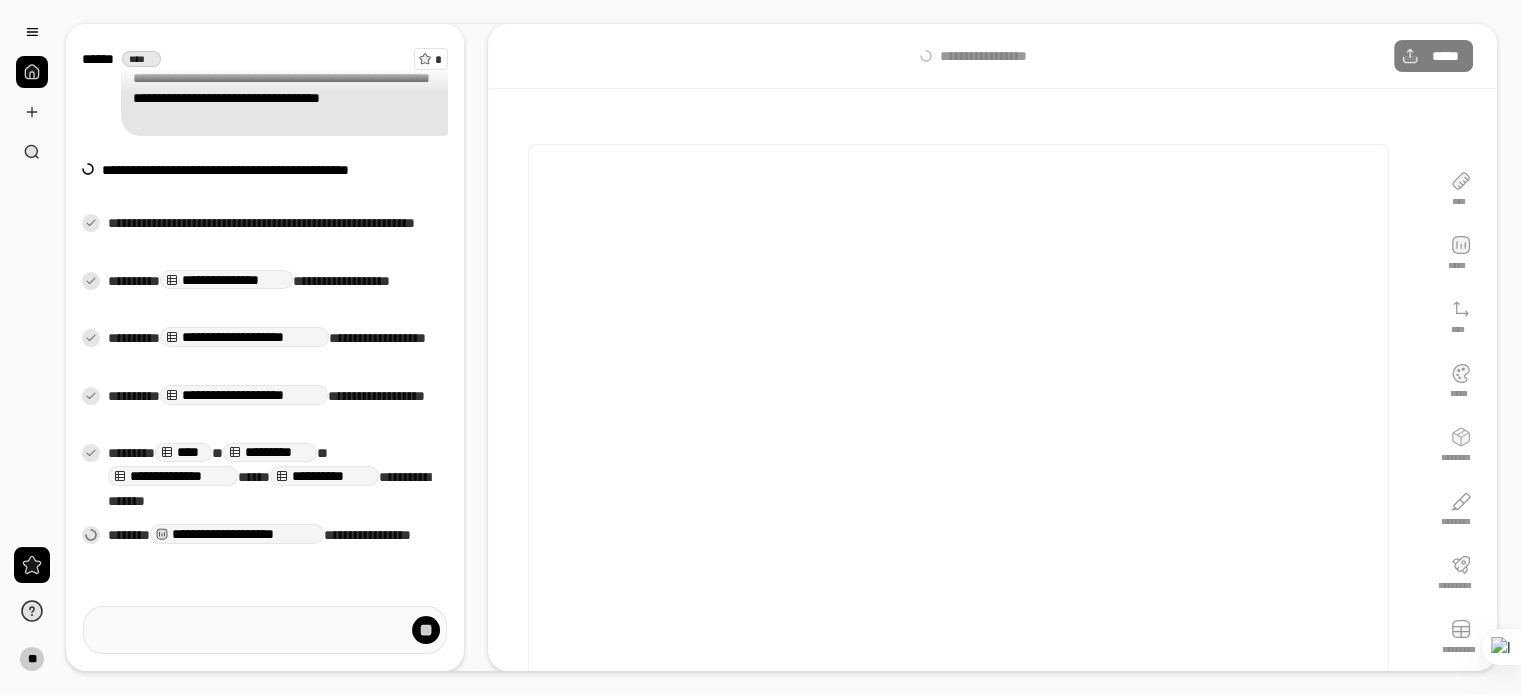 scroll, scrollTop: 61, scrollLeft: 0, axis: vertical 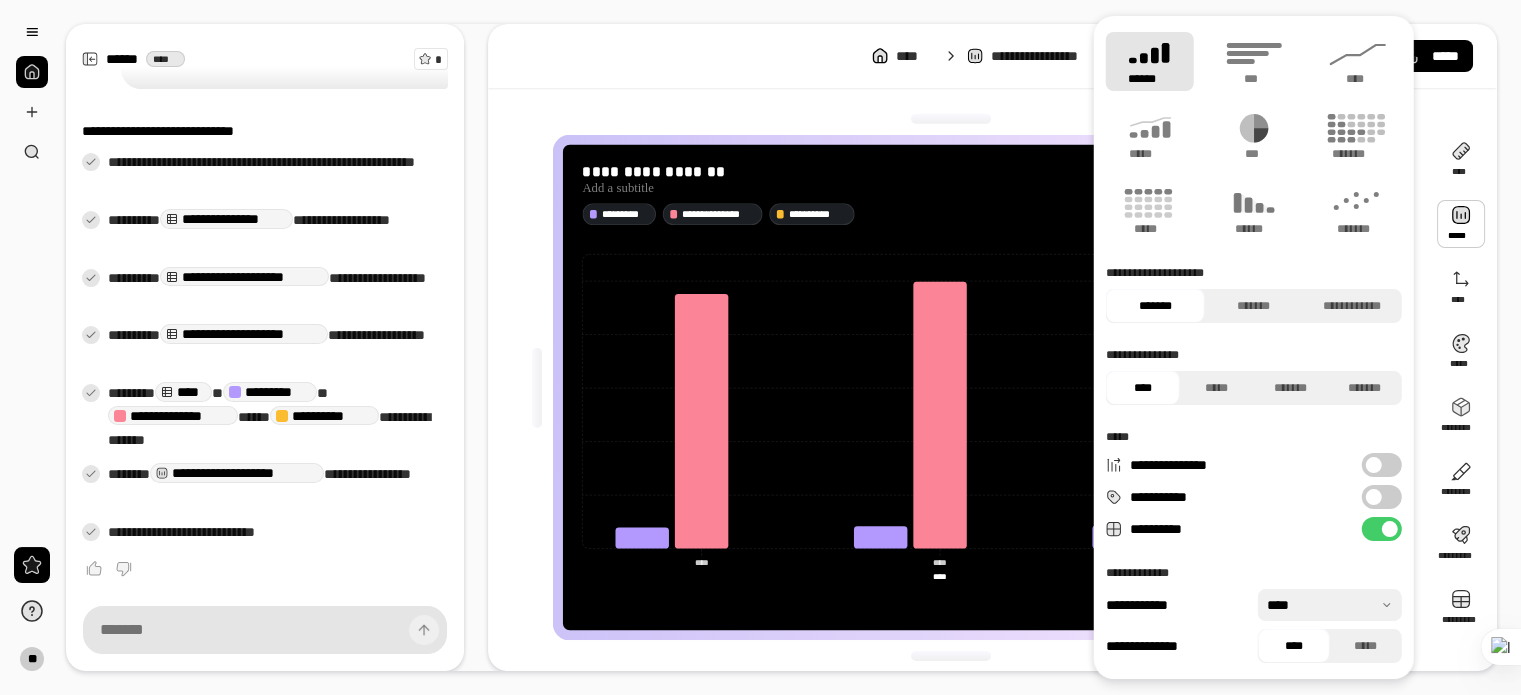 click at bounding box center [1461, 224] 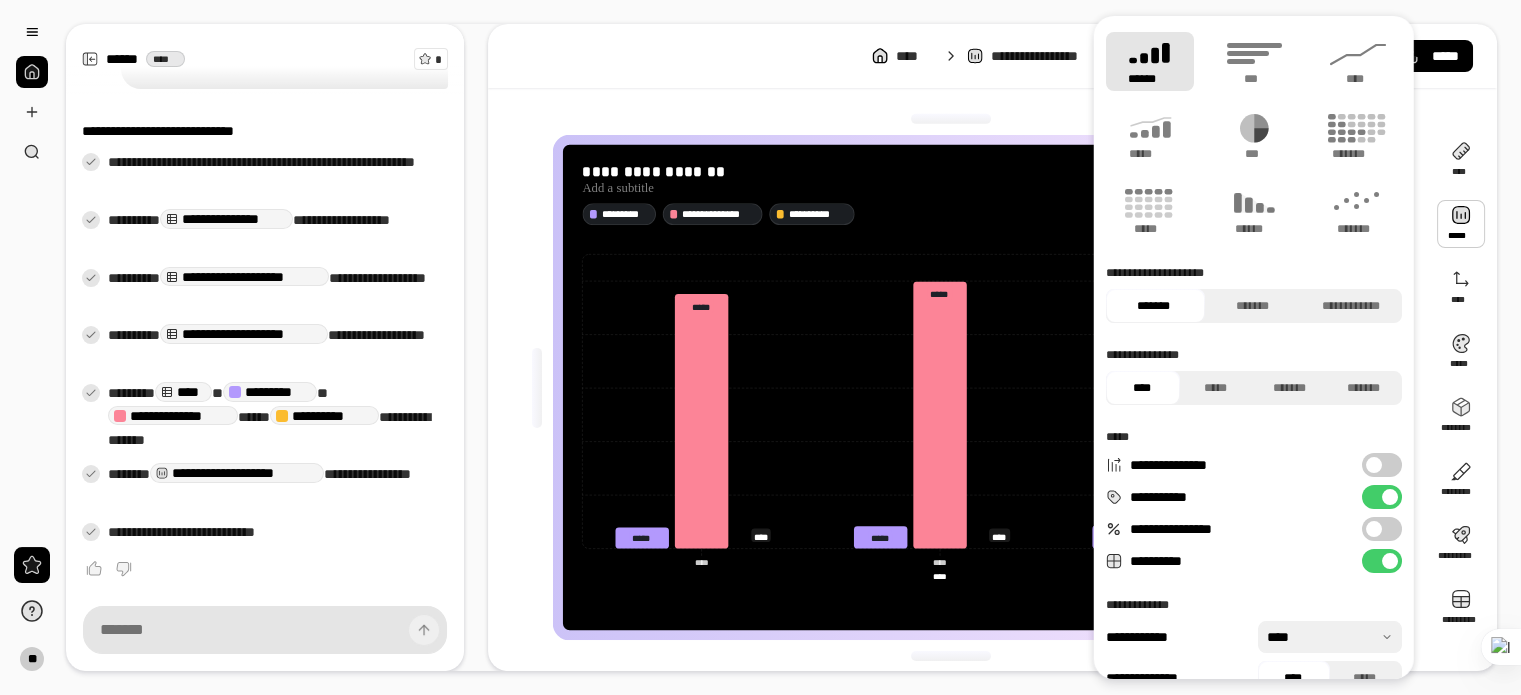 click at bounding box center [1374, 529] 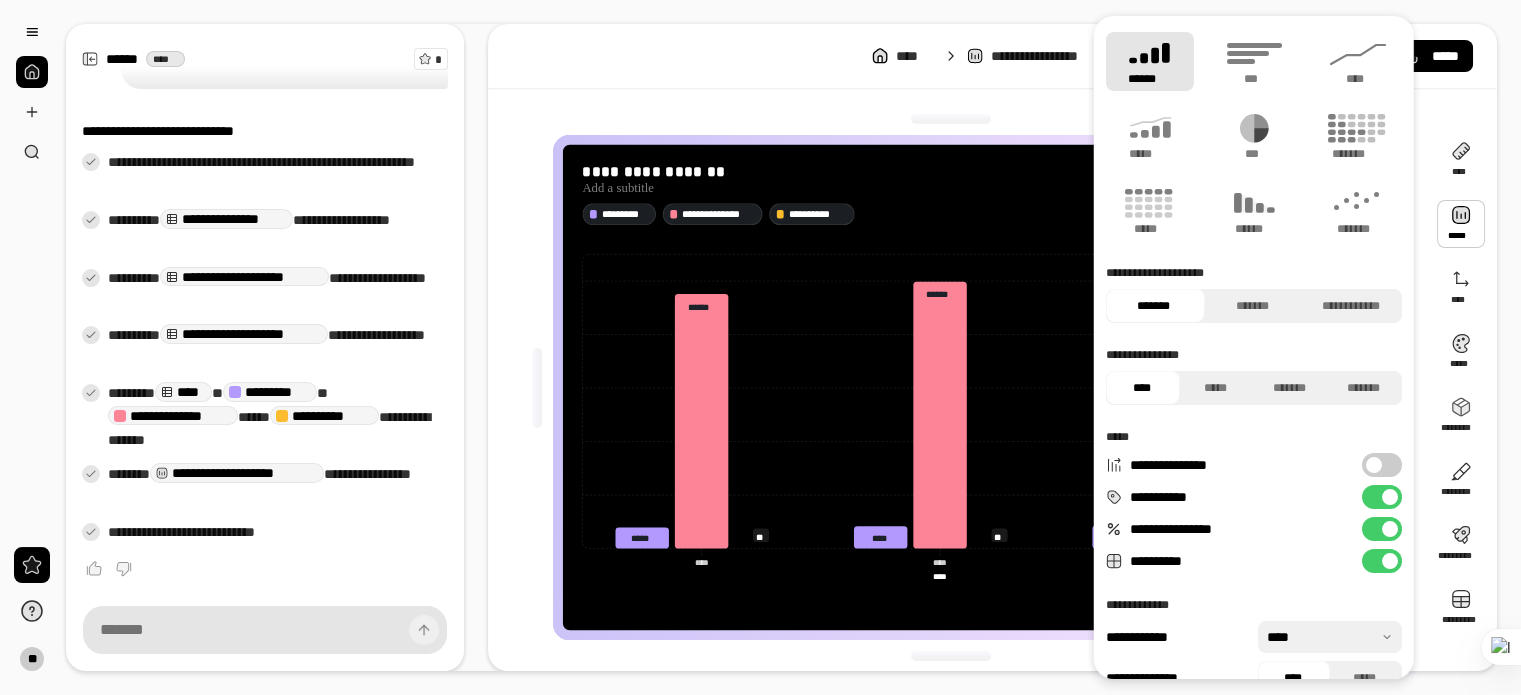 click on "**********" at bounding box center (1382, 529) 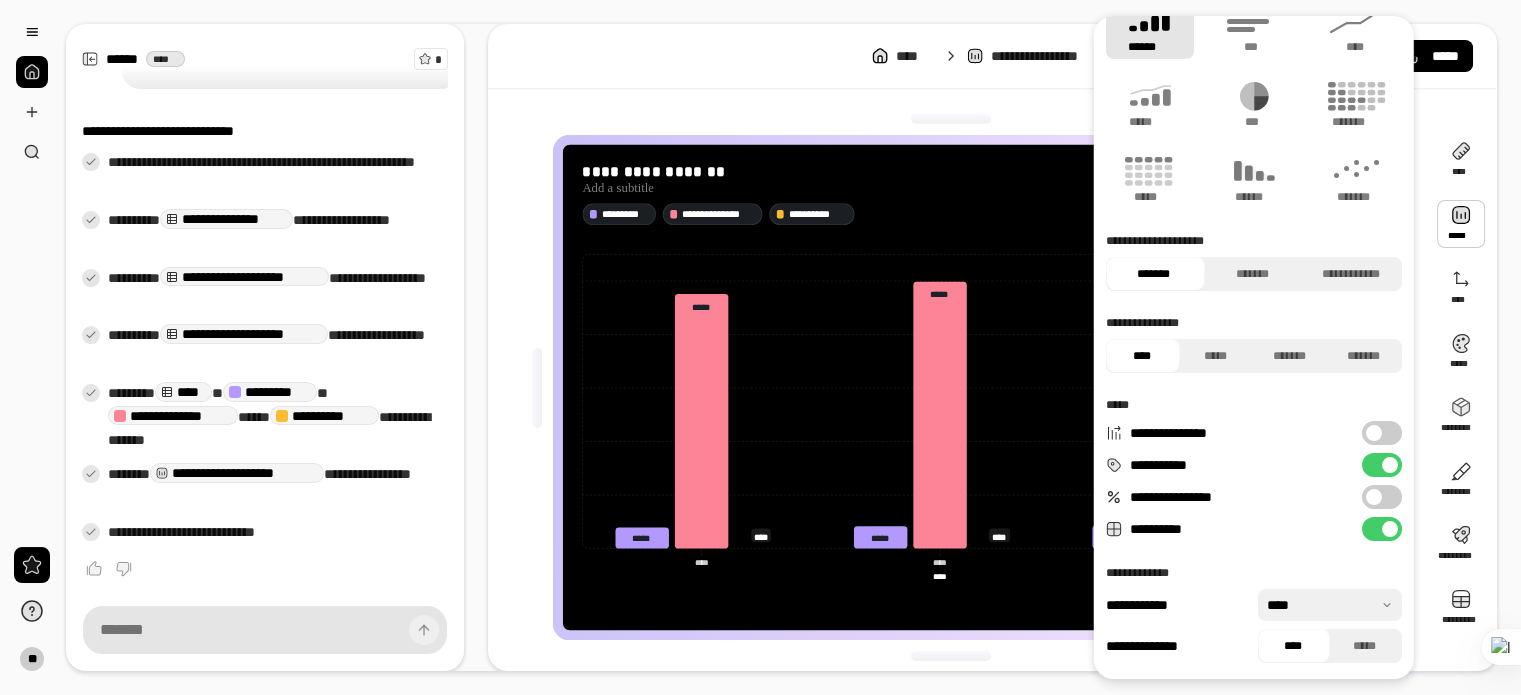 scroll, scrollTop: 31, scrollLeft: 0, axis: vertical 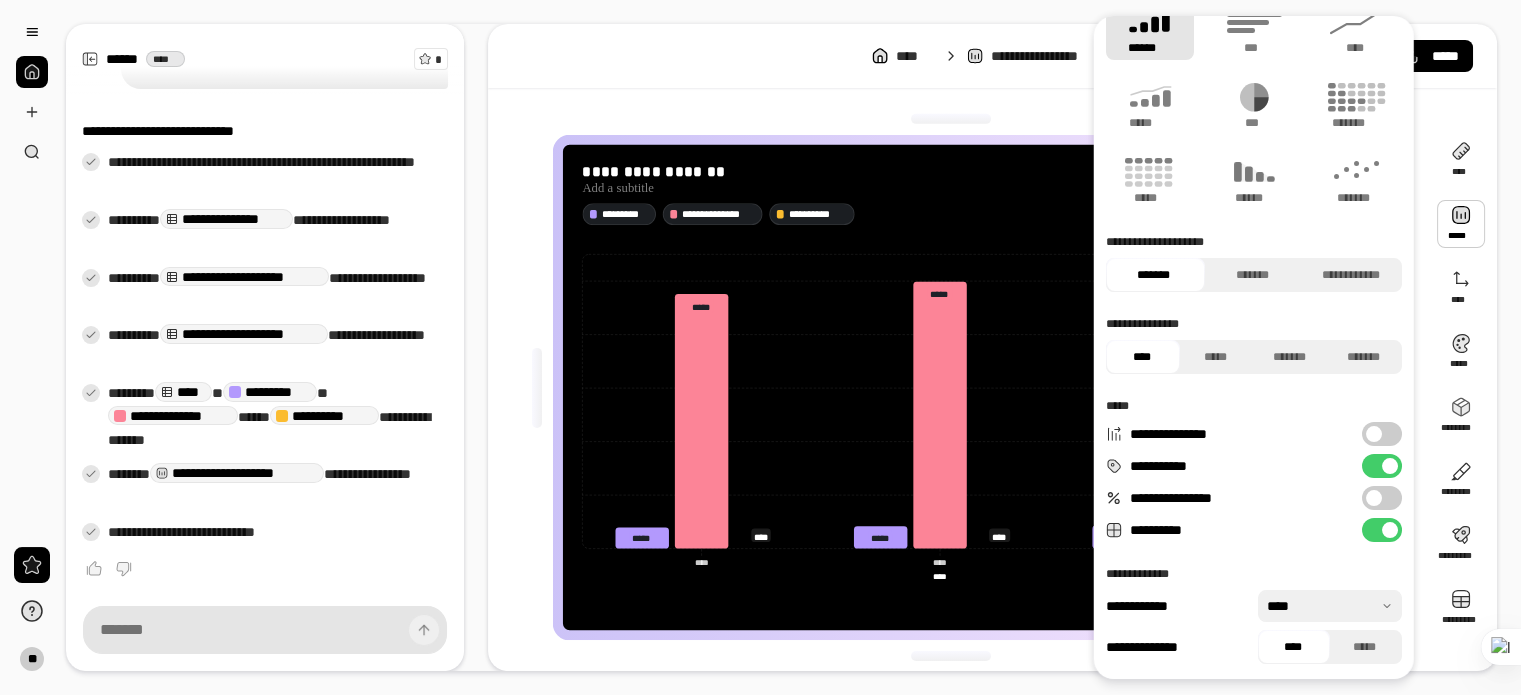 click at bounding box center [1330, 606] 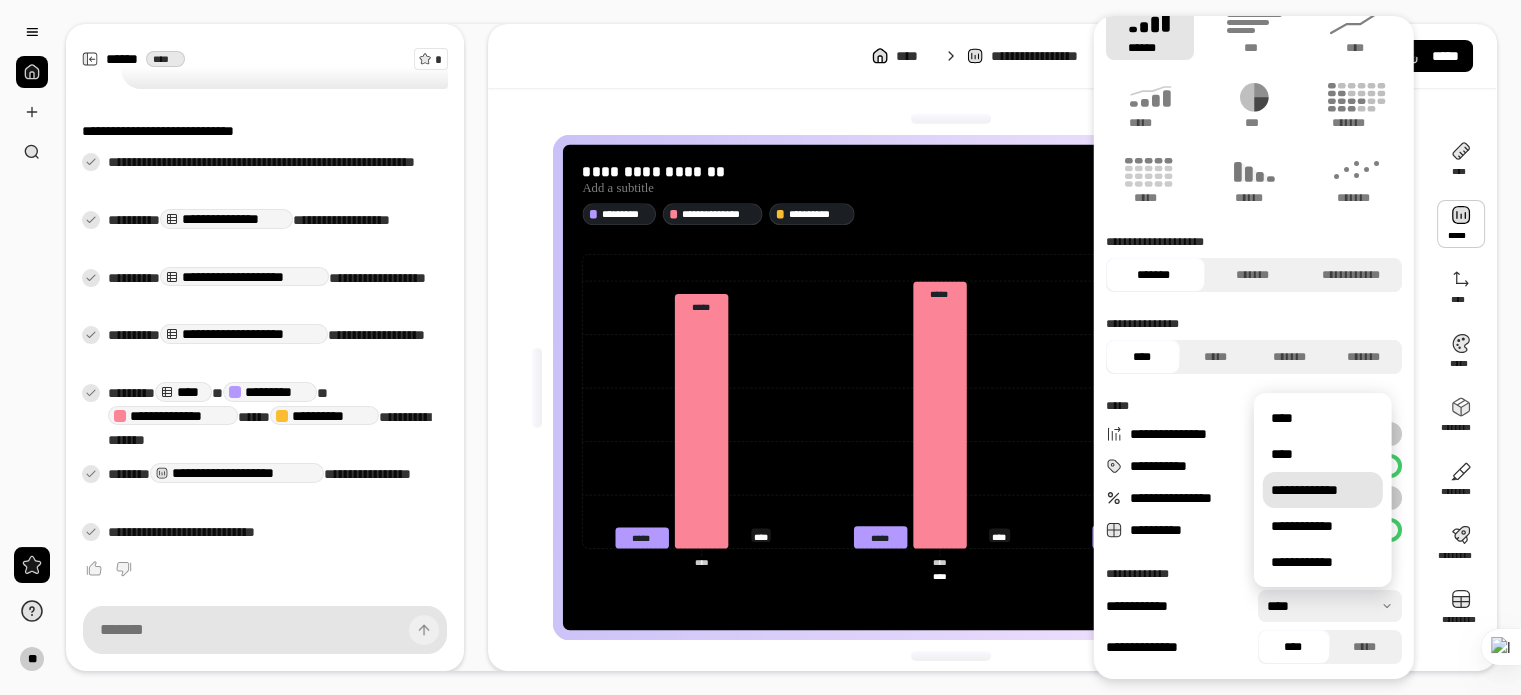 click on "**********" at bounding box center [1323, 490] 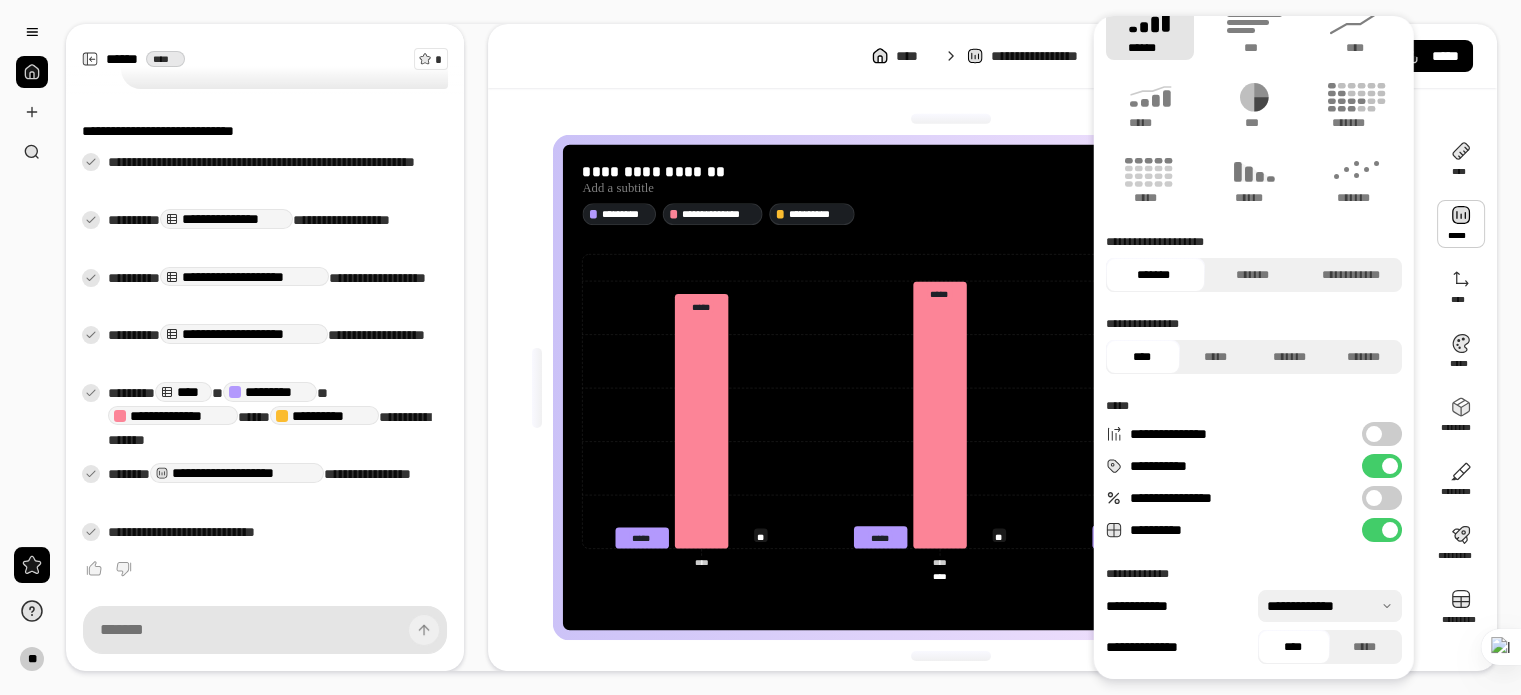 click at bounding box center (1330, 606) 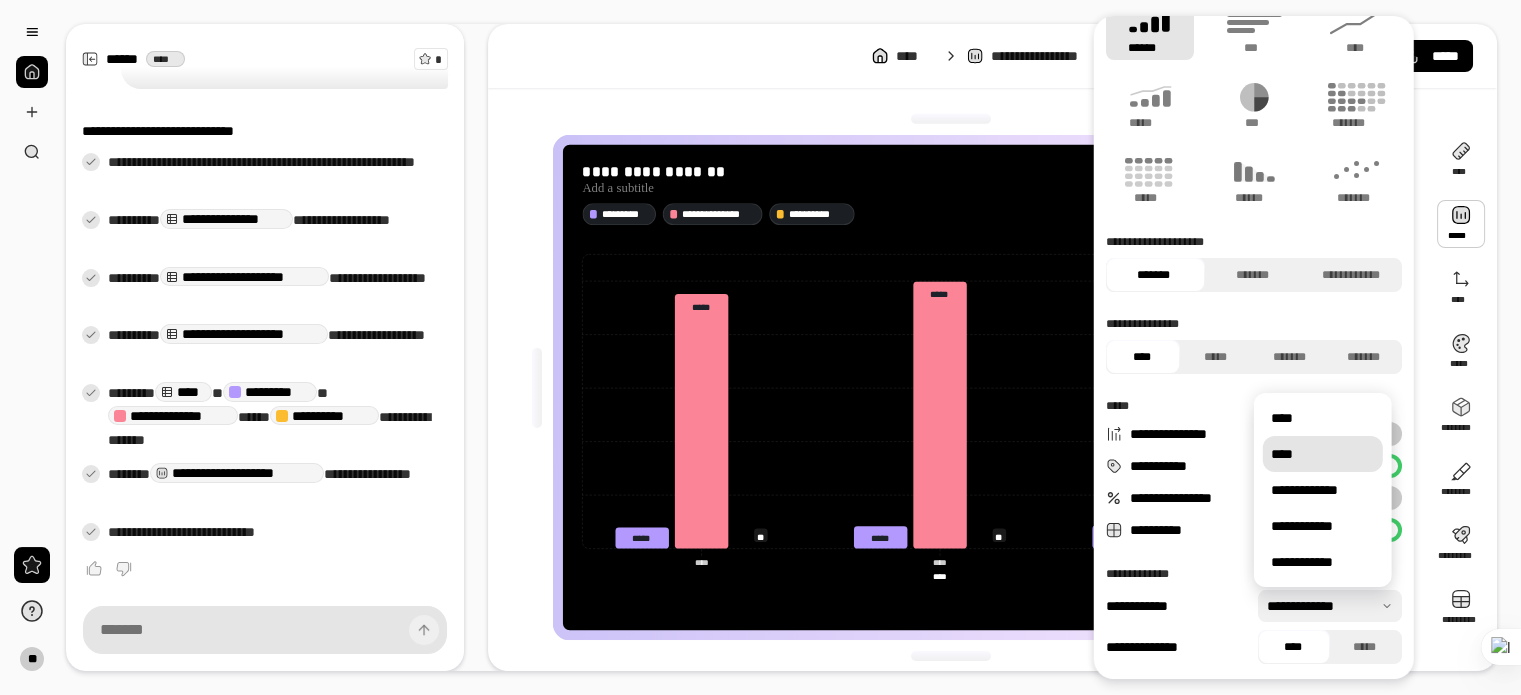 click on "****" at bounding box center [1323, 454] 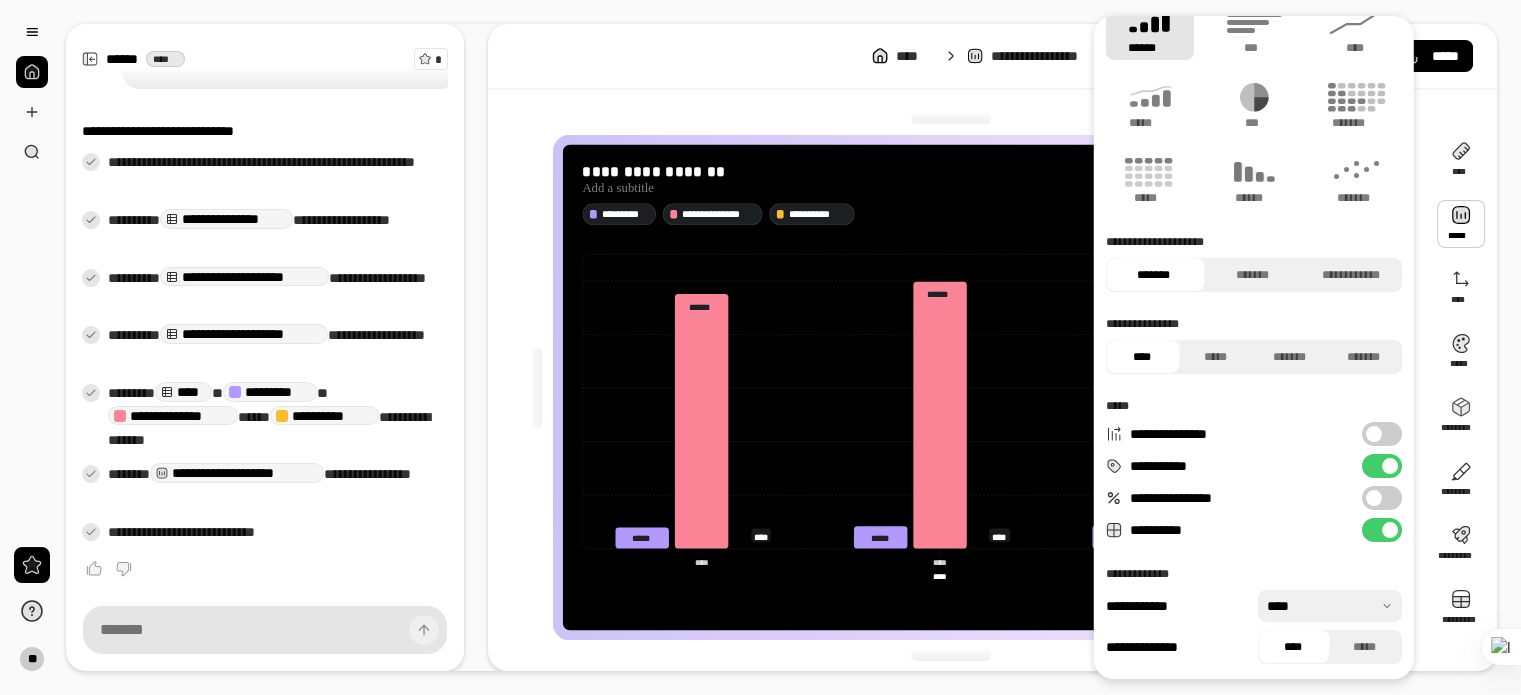 click at bounding box center [1330, 606] 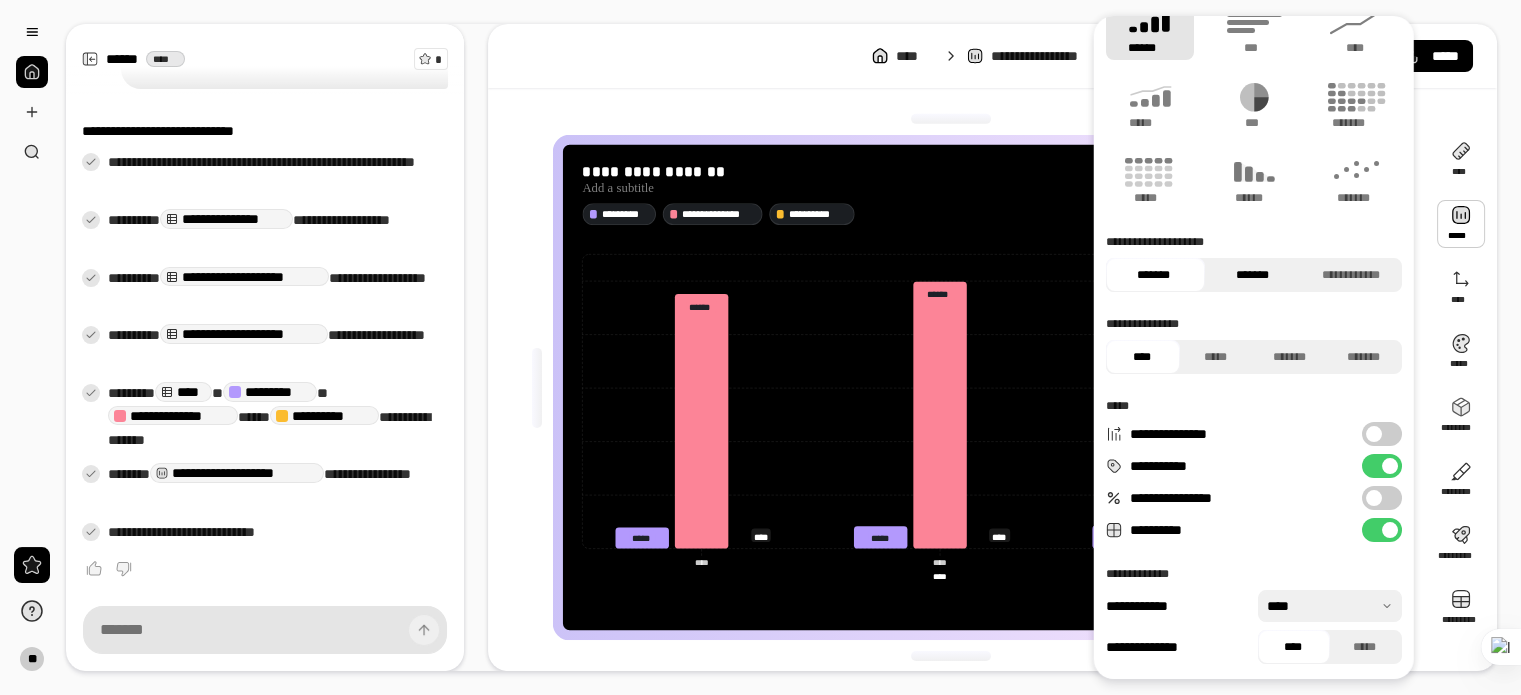 click on "*******" at bounding box center (1251, 275) 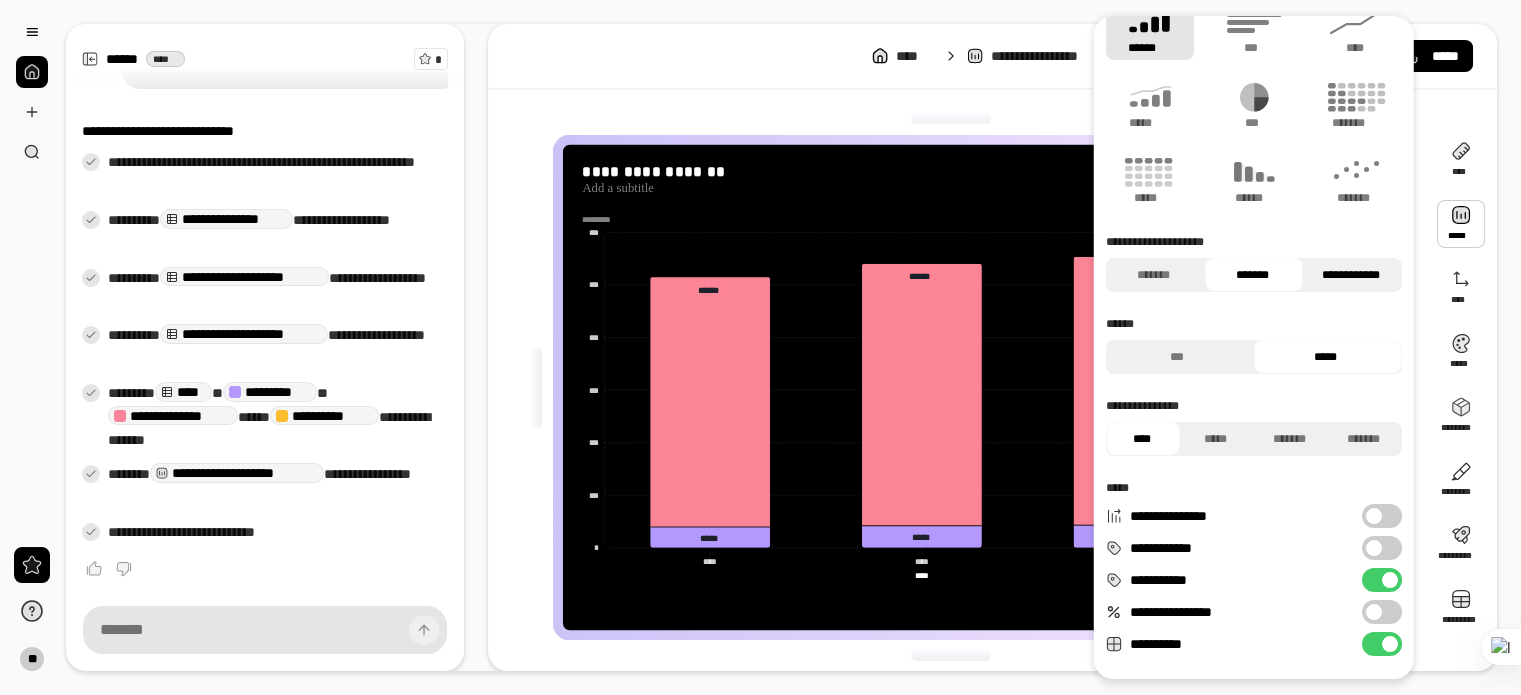 click on "**********" at bounding box center [1350, 275] 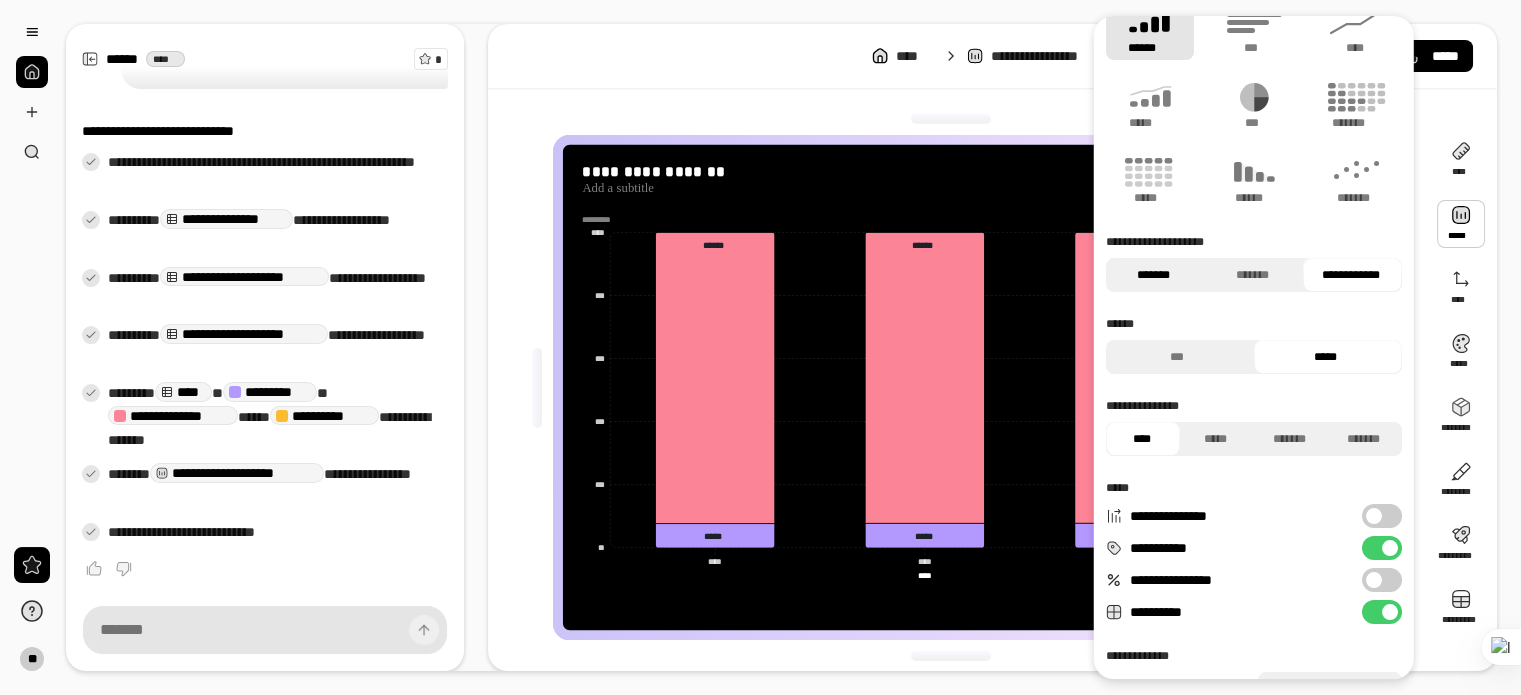 click on "*******" at bounding box center (1153, 275) 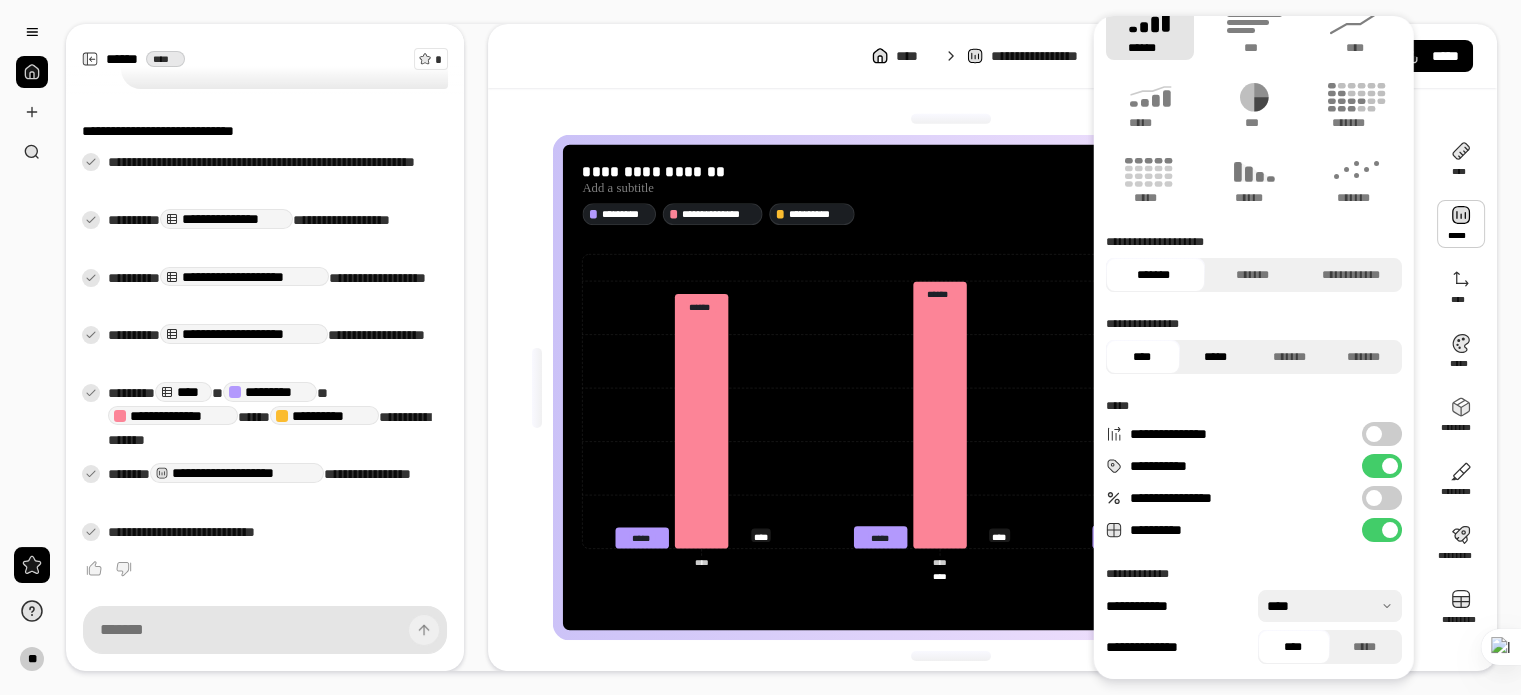 click on "*****" at bounding box center [1215, 357] 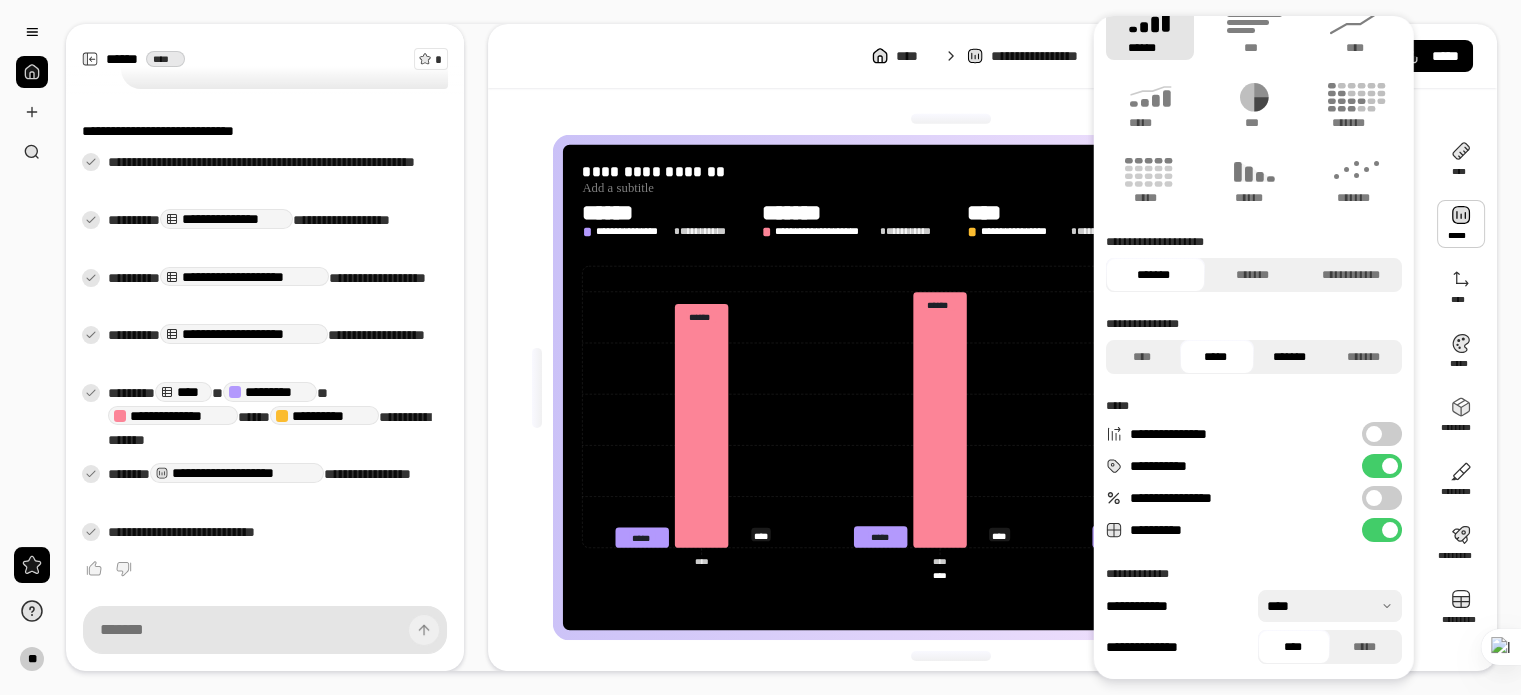 click on "*******" at bounding box center [1289, 357] 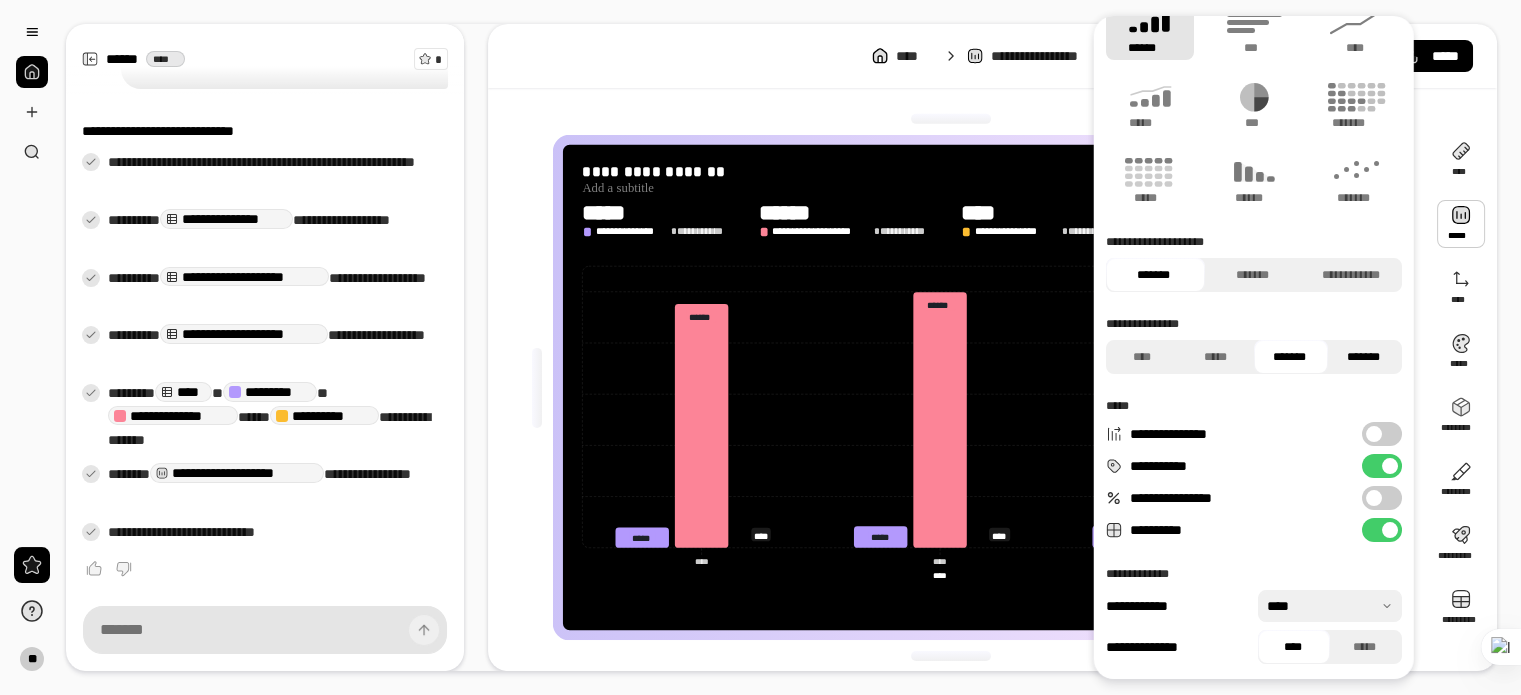 click on "*******" at bounding box center [1363, 357] 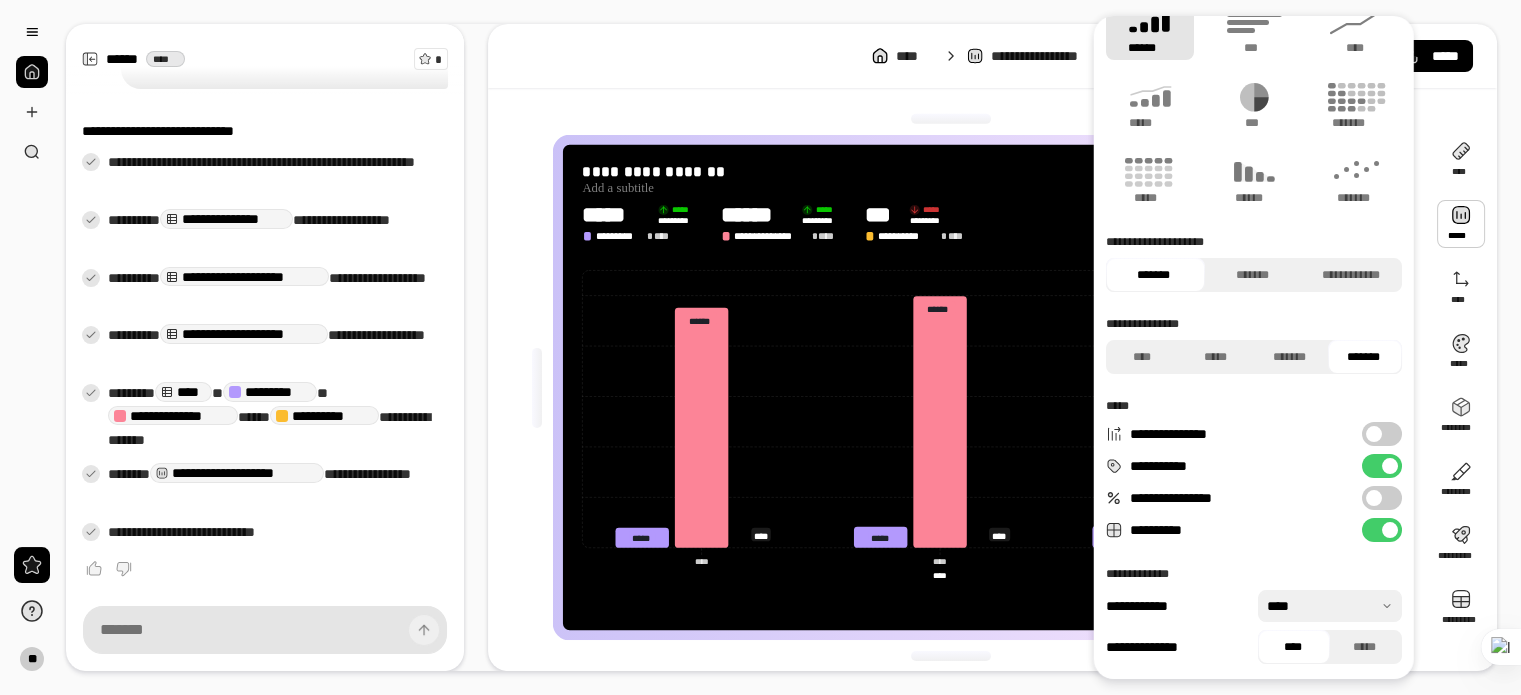 scroll, scrollTop: 0, scrollLeft: 0, axis: both 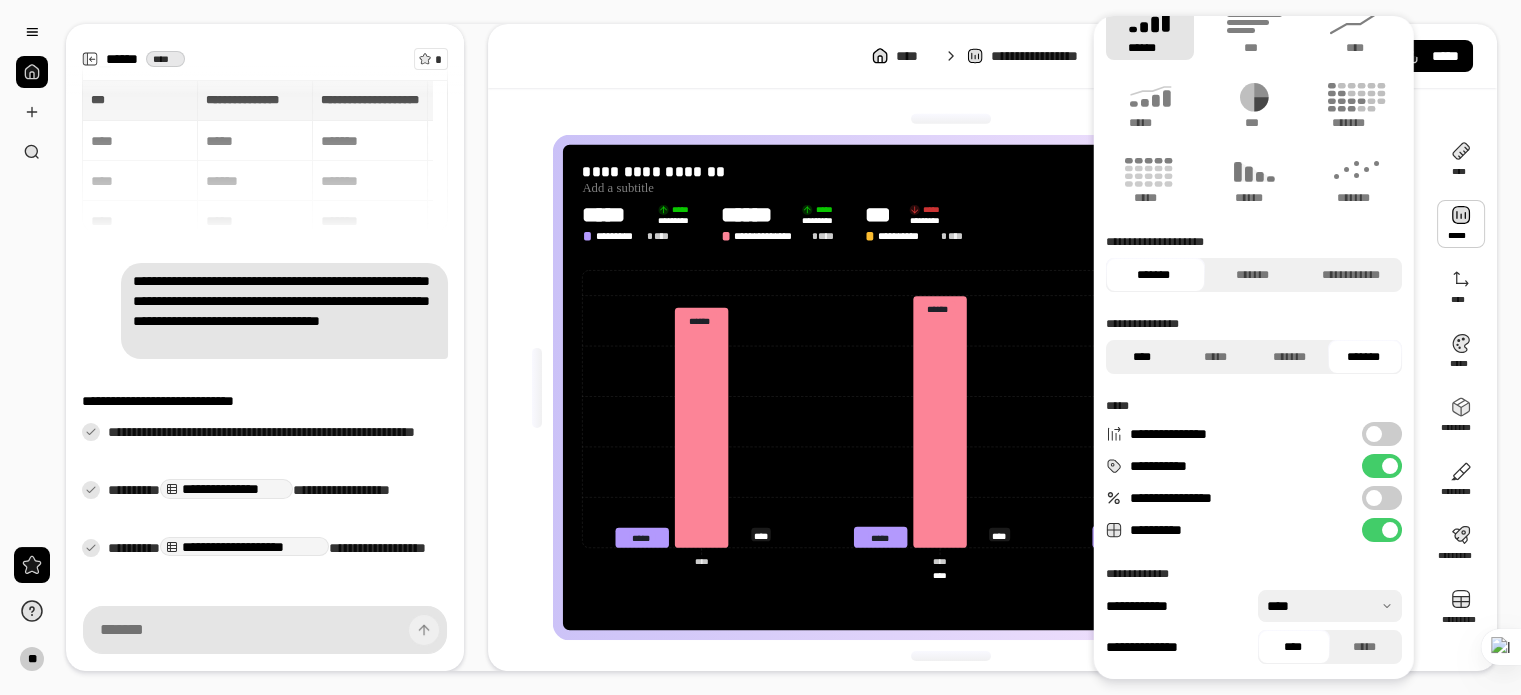 click on "****" at bounding box center (1141, 357) 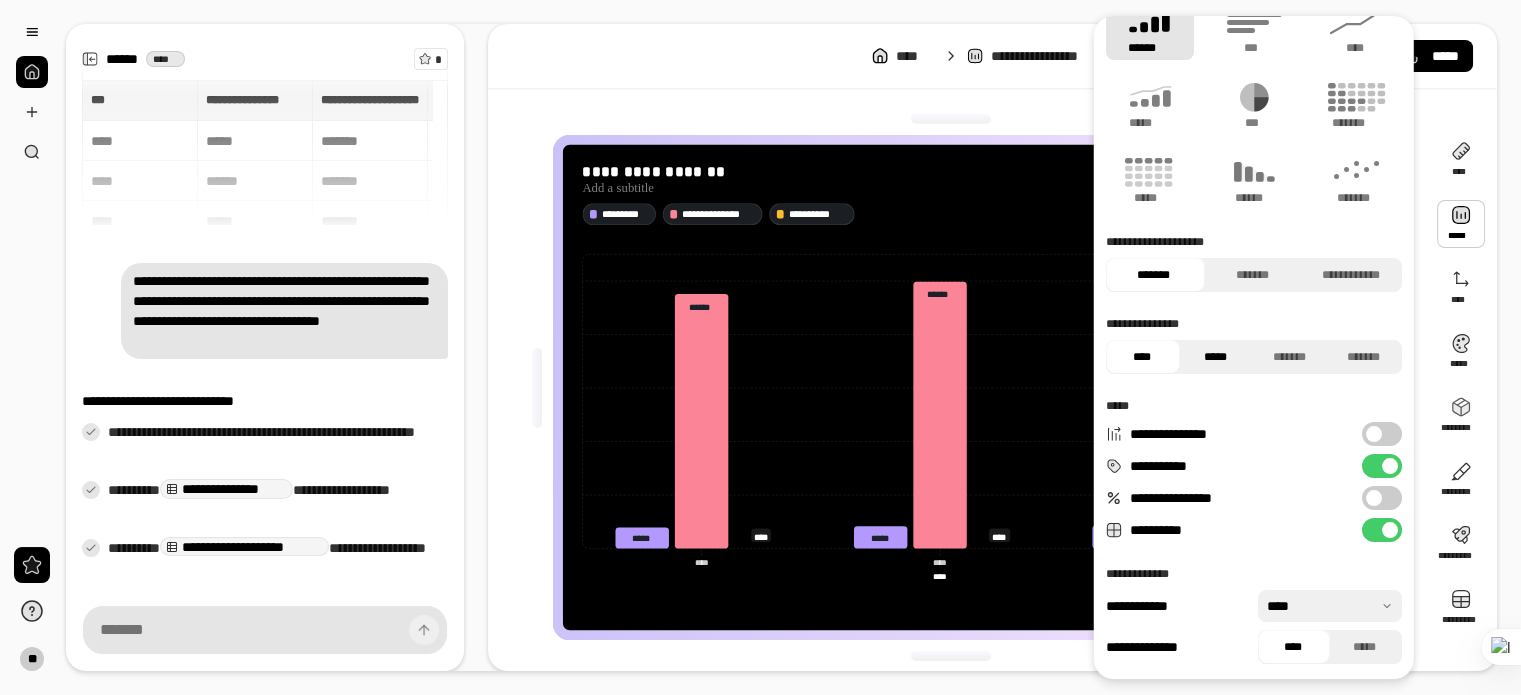 click on "*****" at bounding box center [1215, 357] 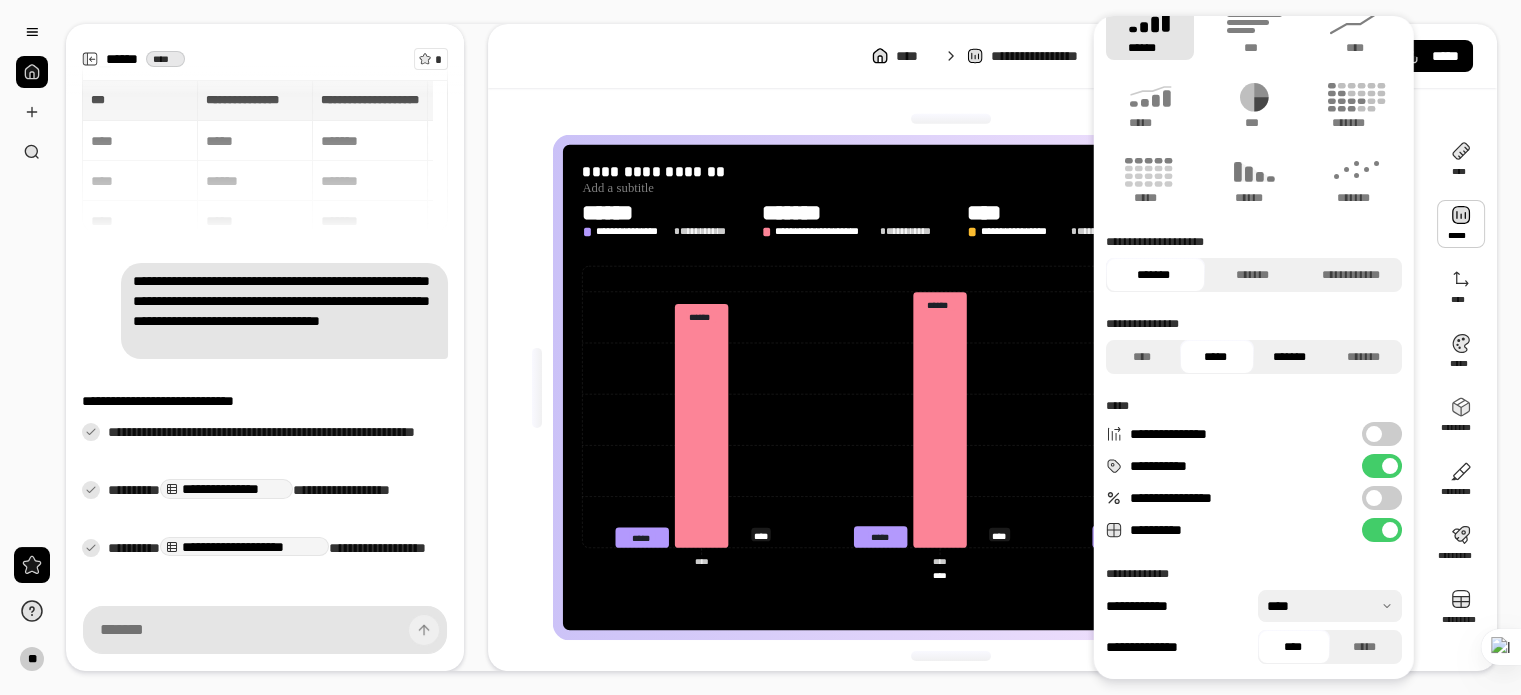 click on "*******" at bounding box center [1289, 357] 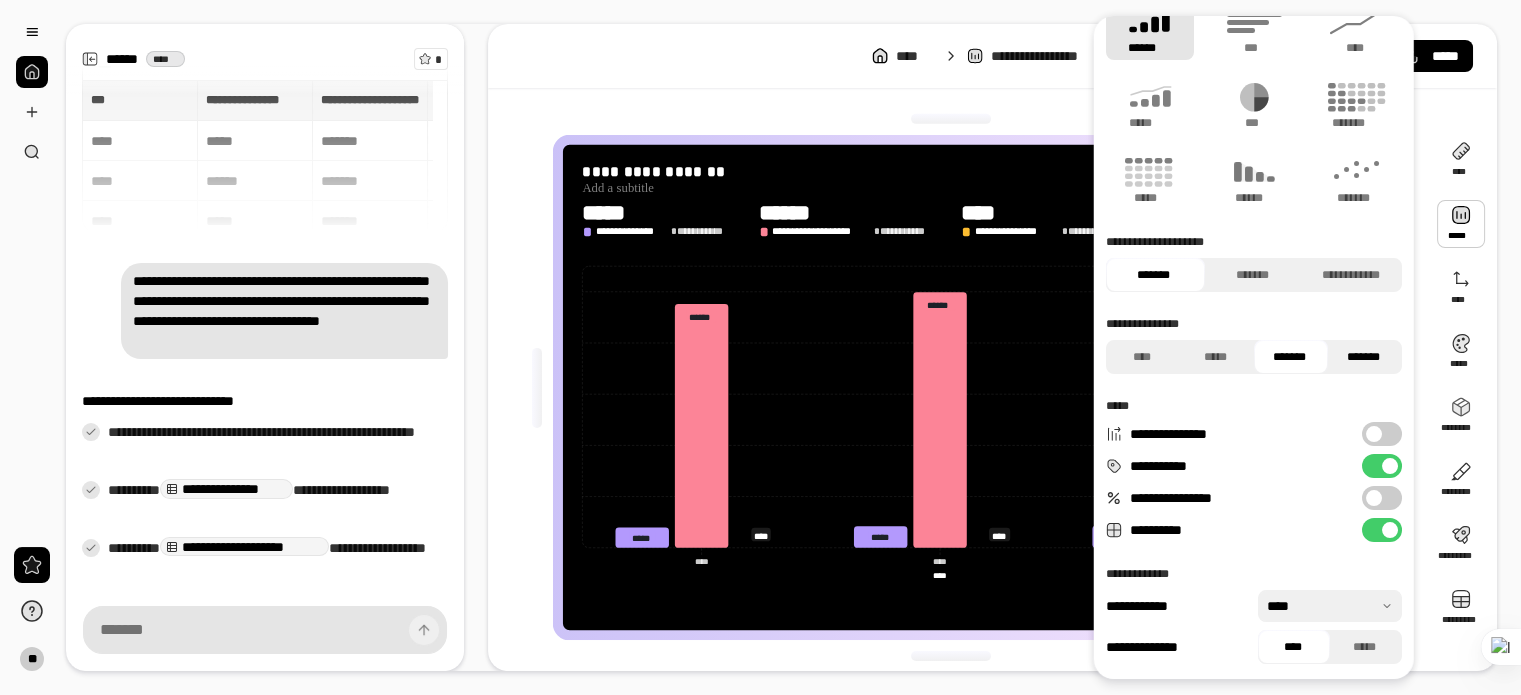 click on "*******" at bounding box center (1363, 357) 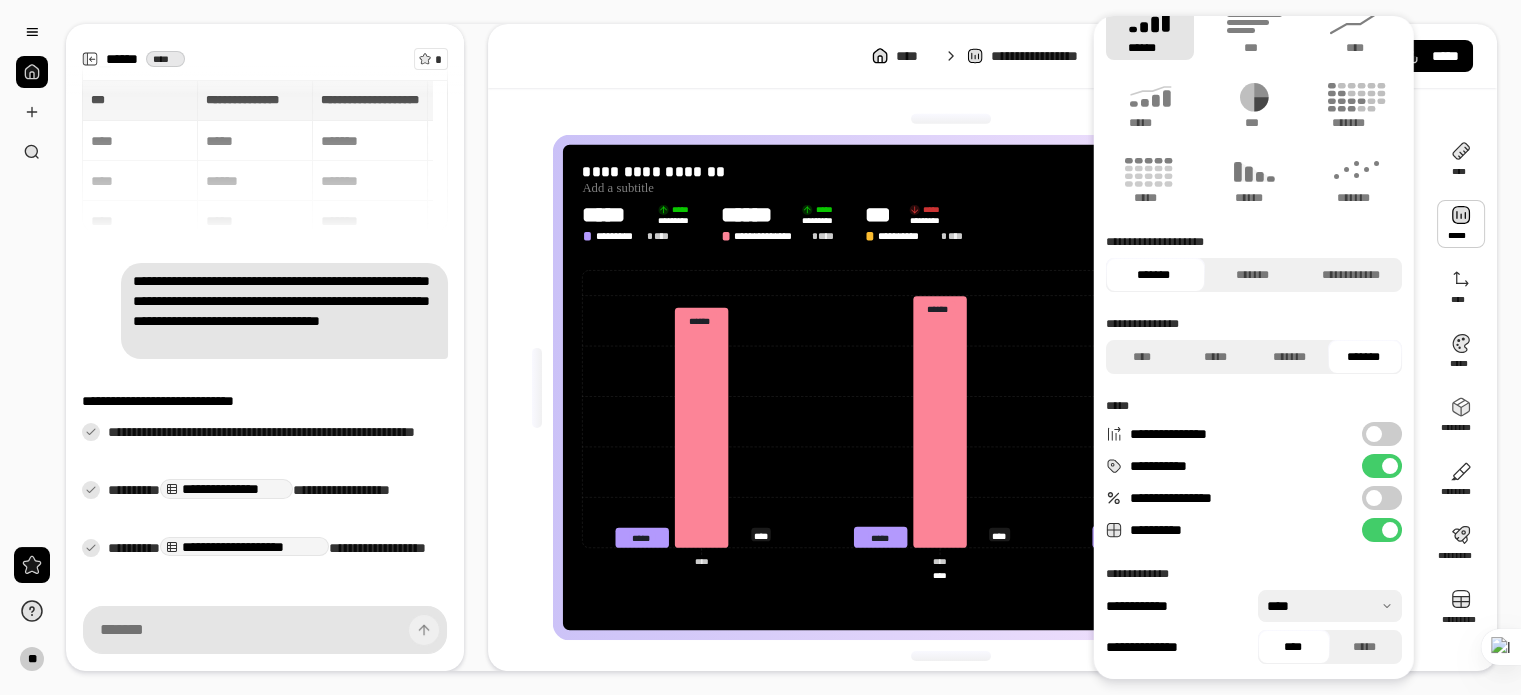 scroll, scrollTop: 0, scrollLeft: 0, axis: both 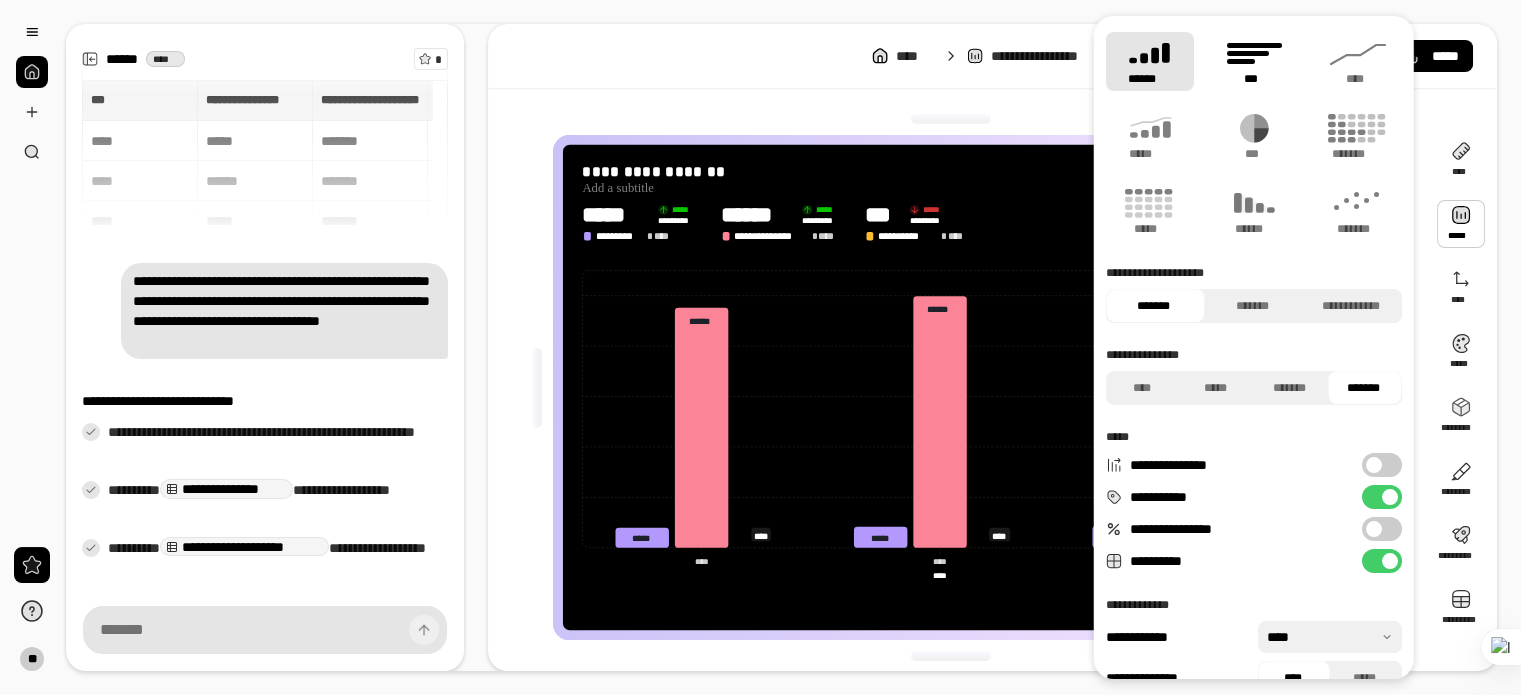 click on "***" at bounding box center (1254, 61) 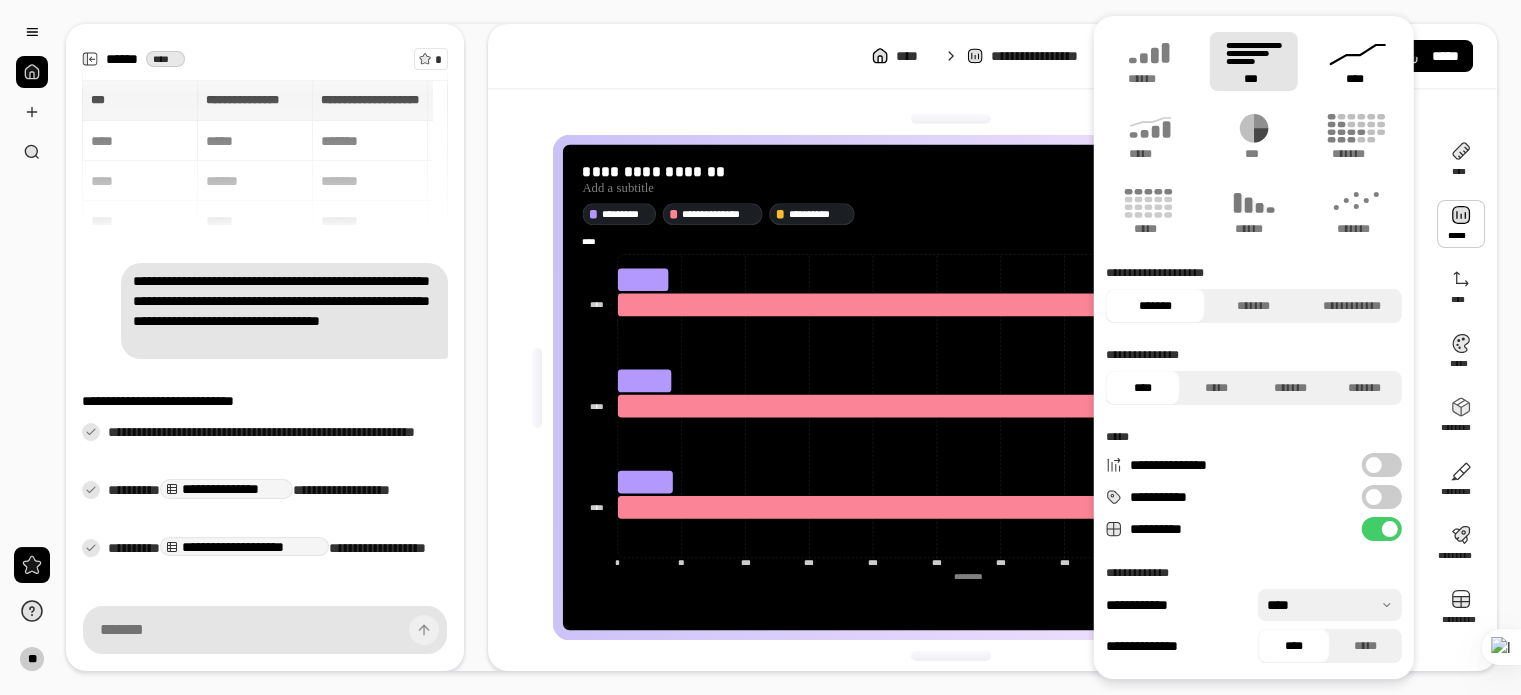 click on "****" at bounding box center [1358, 61] 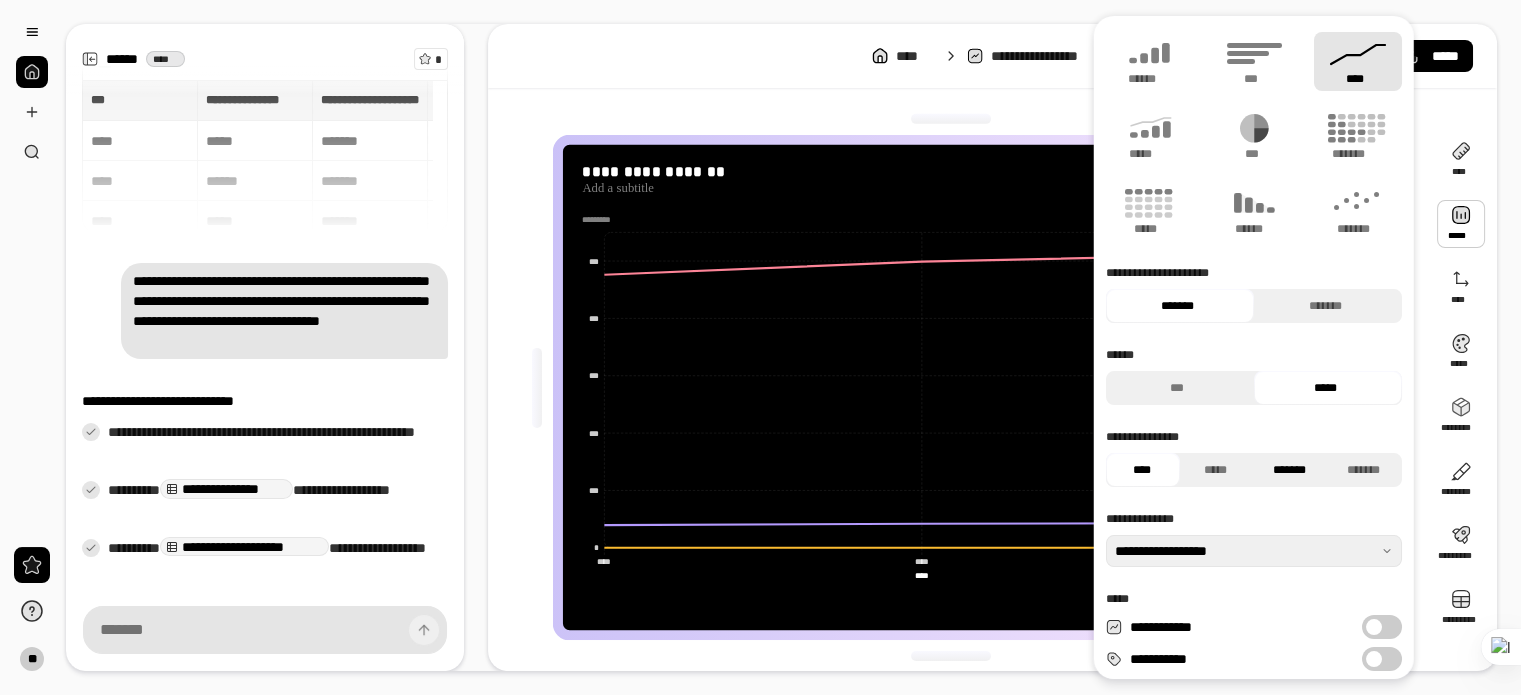 click on "*******" at bounding box center [1289, 470] 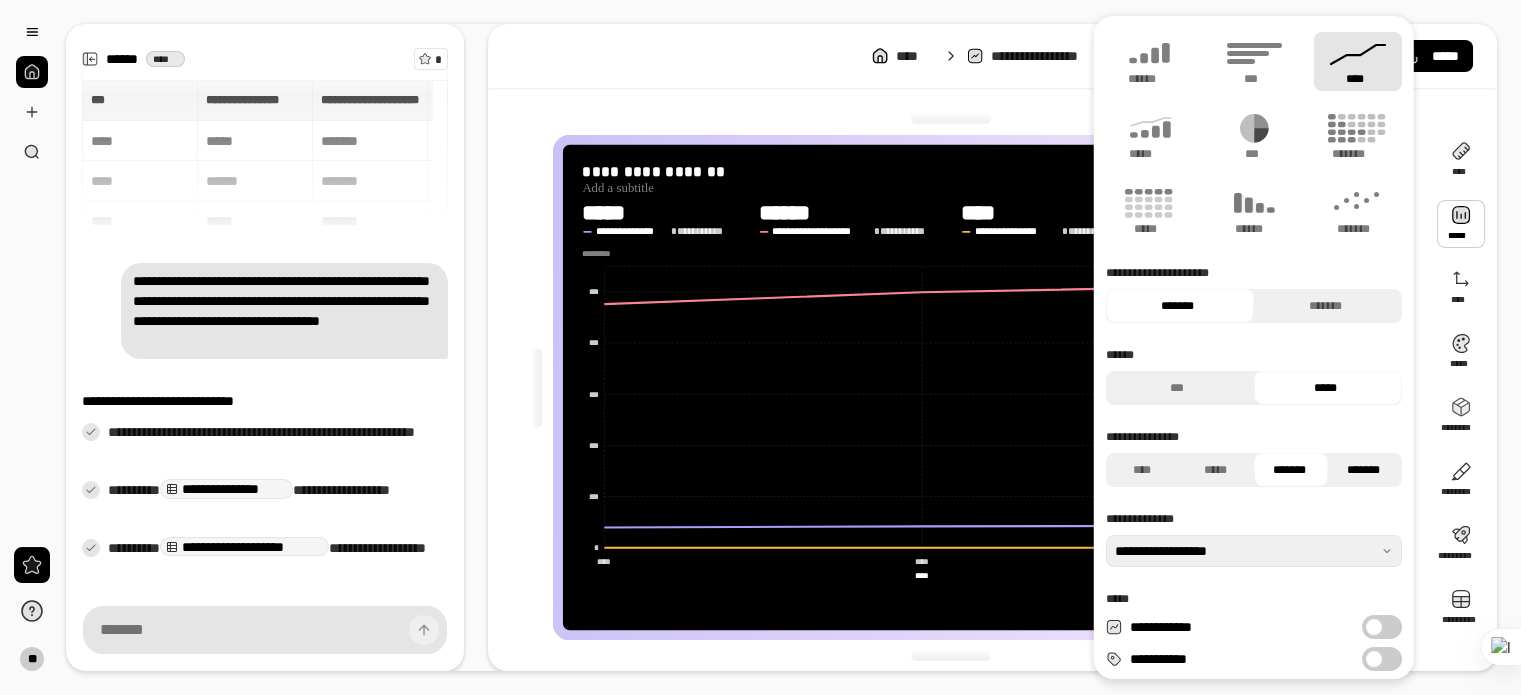 click on "*******" at bounding box center (1363, 470) 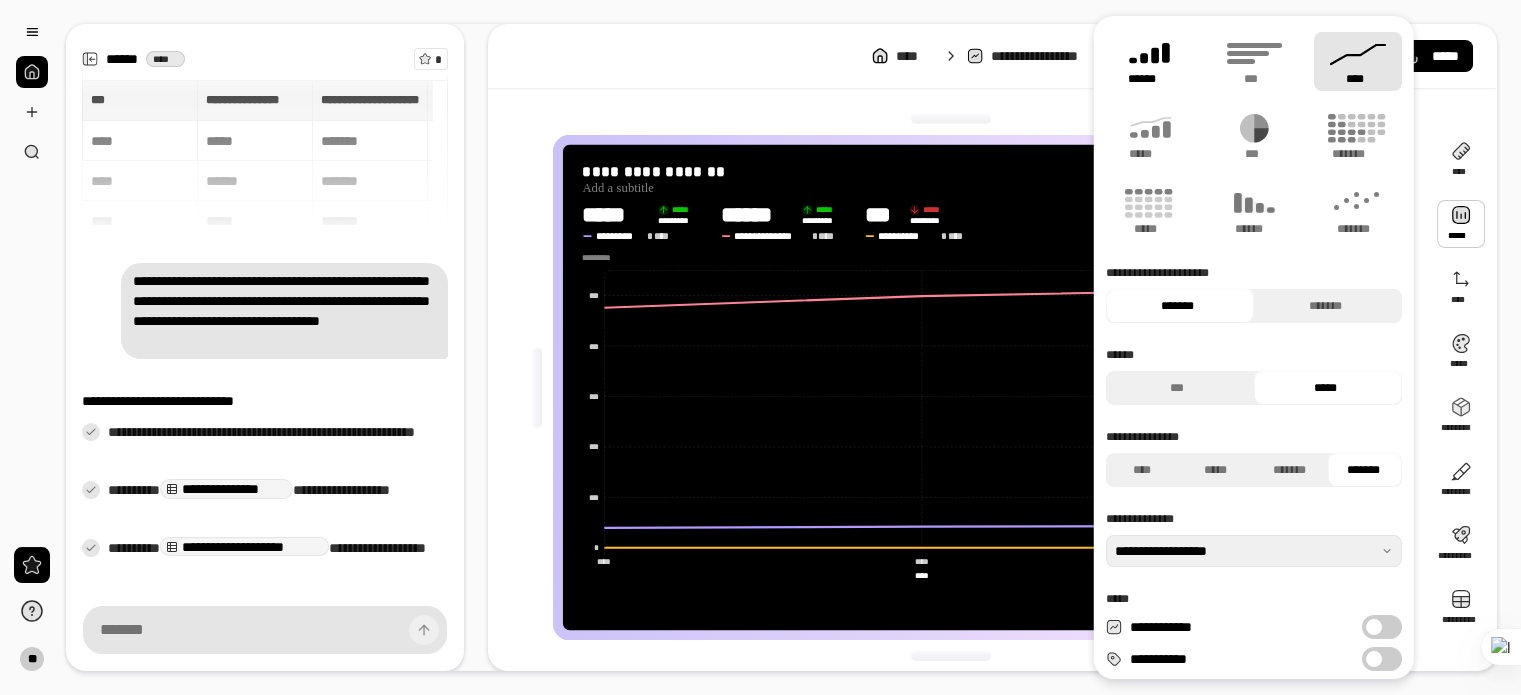 click on "******" at bounding box center (1150, 79) 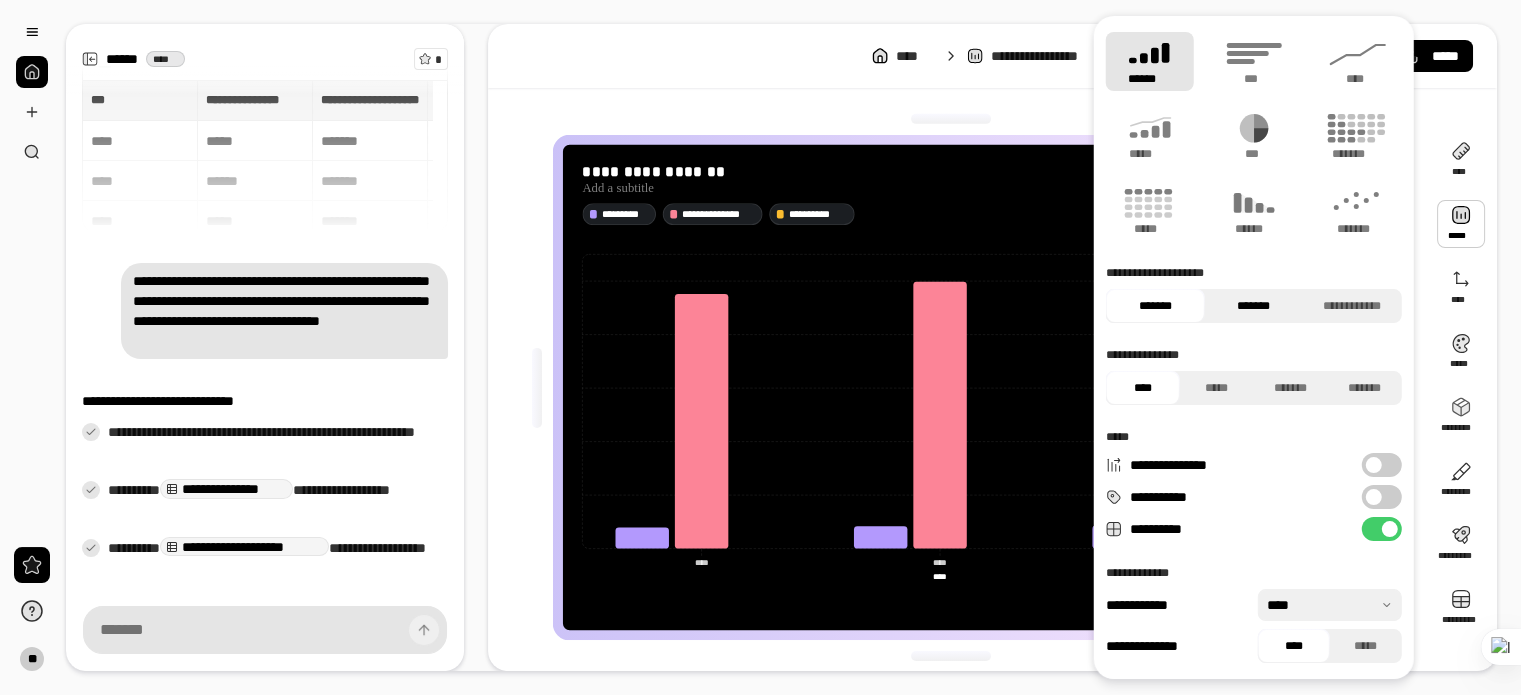 click on "*******" at bounding box center (1253, 306) 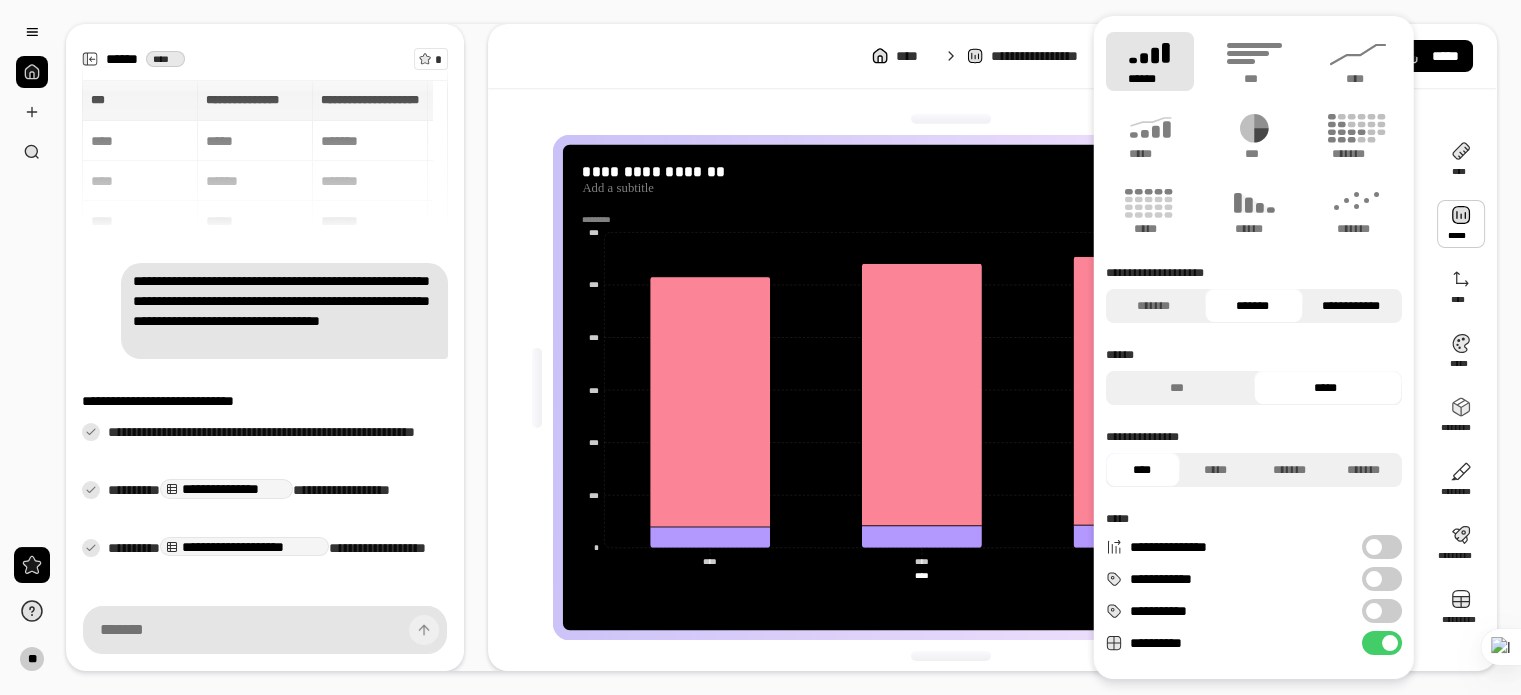 click on "**********" at bounding box center (1350, 306) 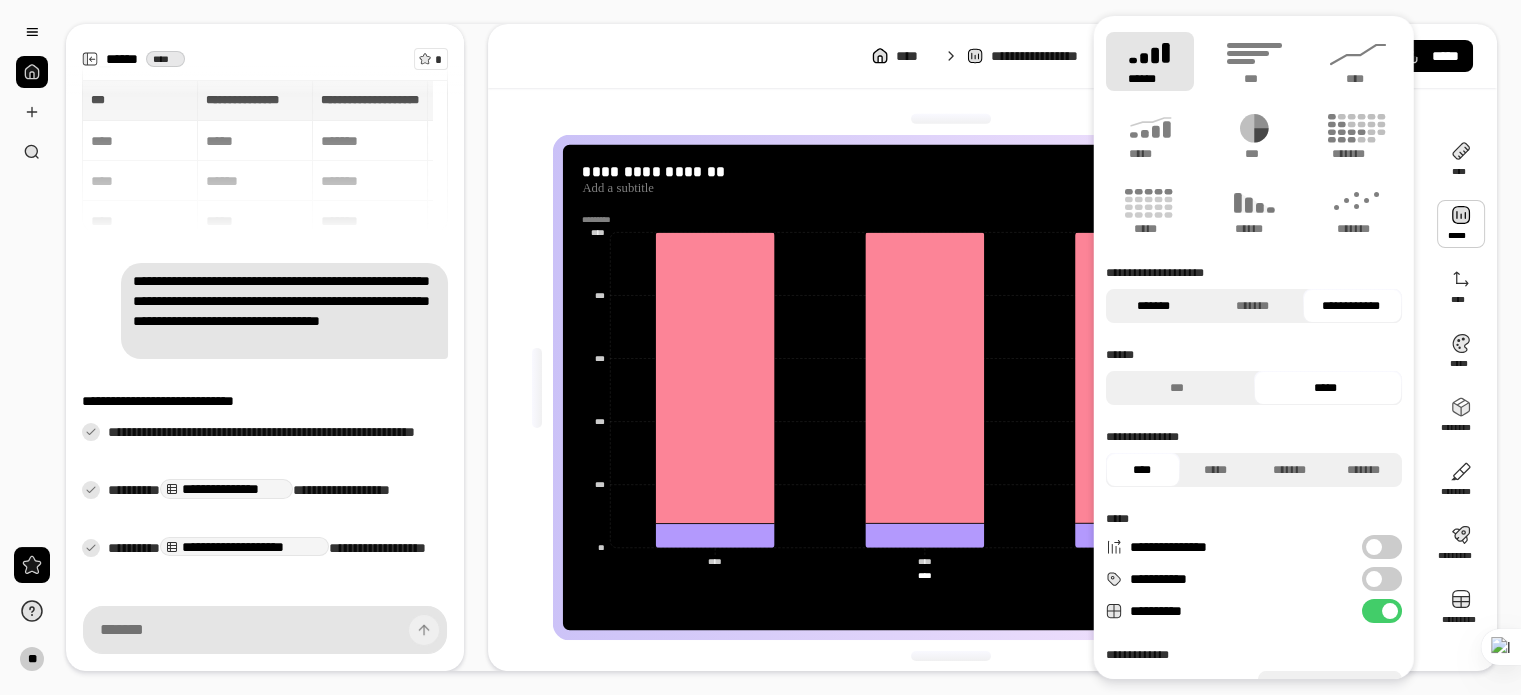 click on "*******" at bounding box center (1153, 306) 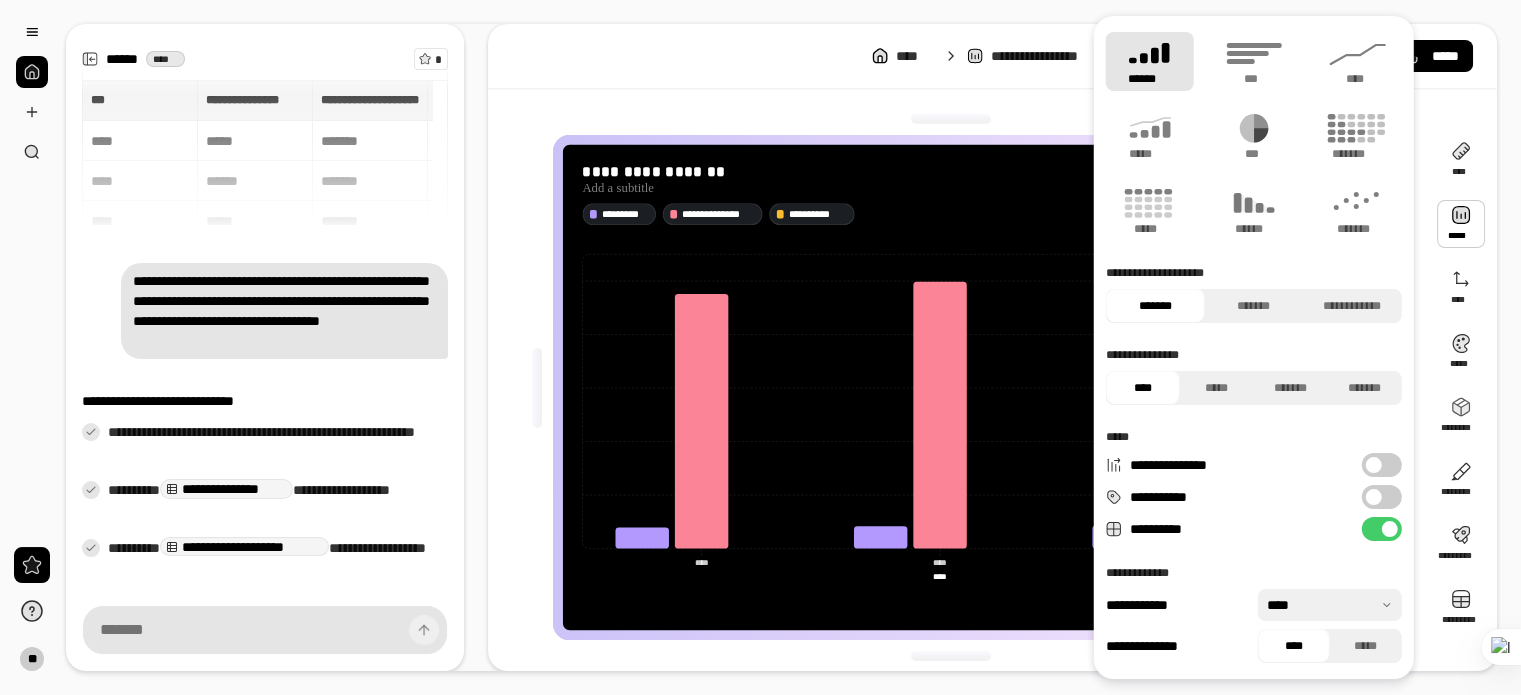 click on "**********" at bounding box center [1382, 497] 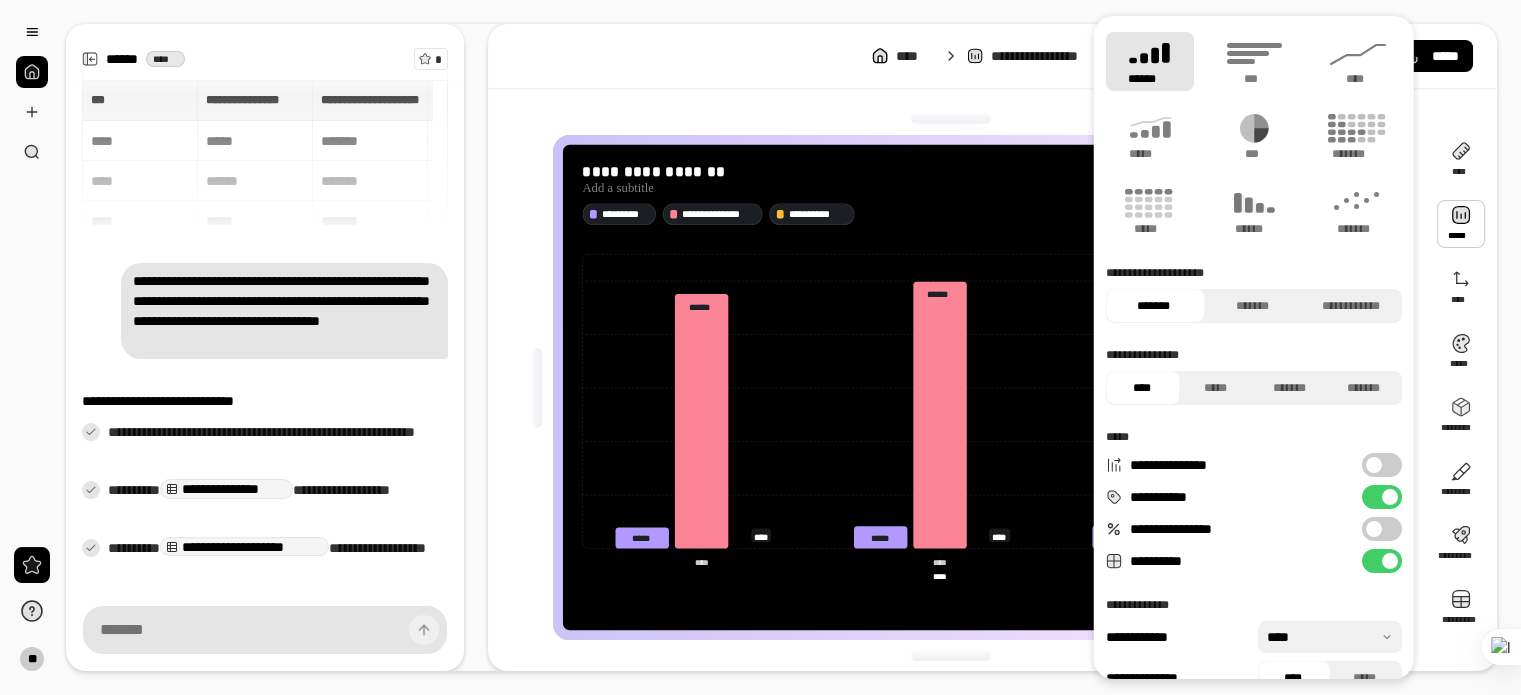 click on "**********" at bounding box center (1382, 529) 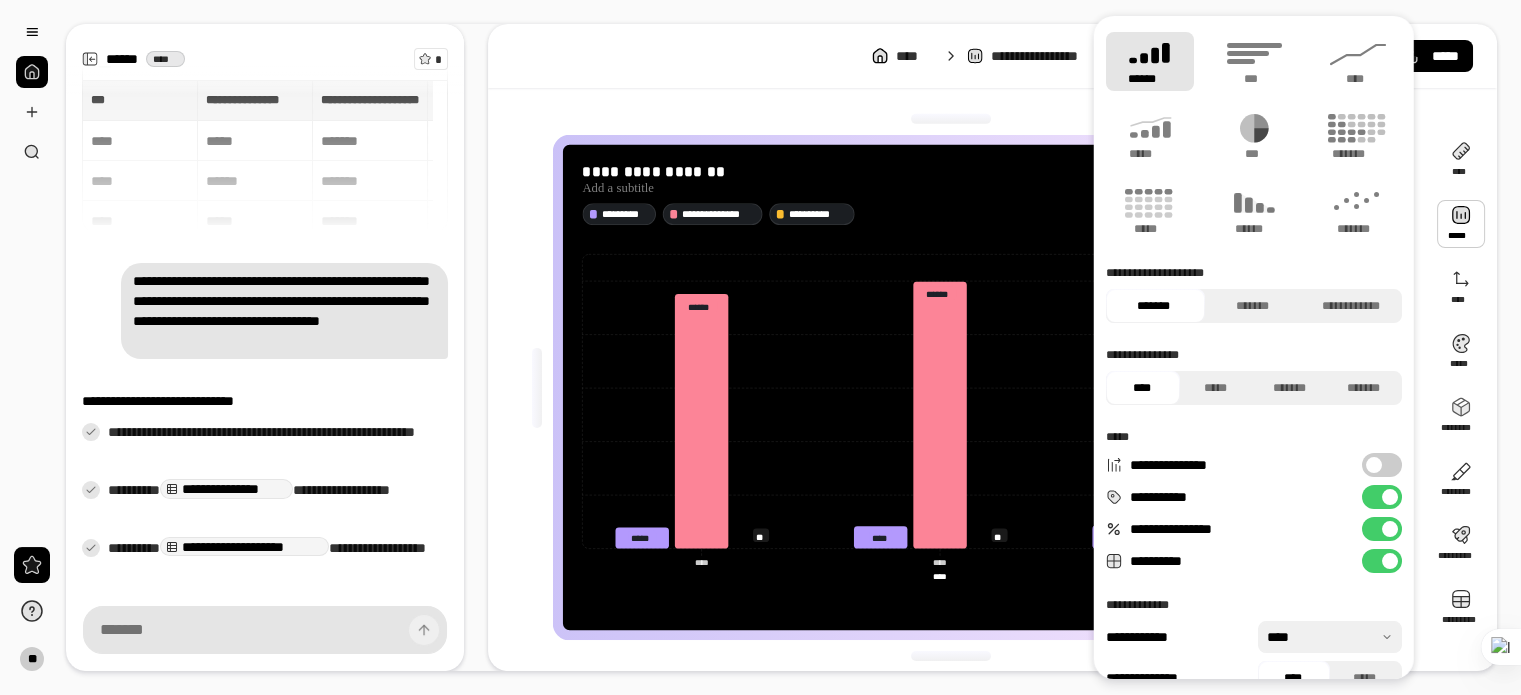 click on "**********" at bounding box center [1382, 529] 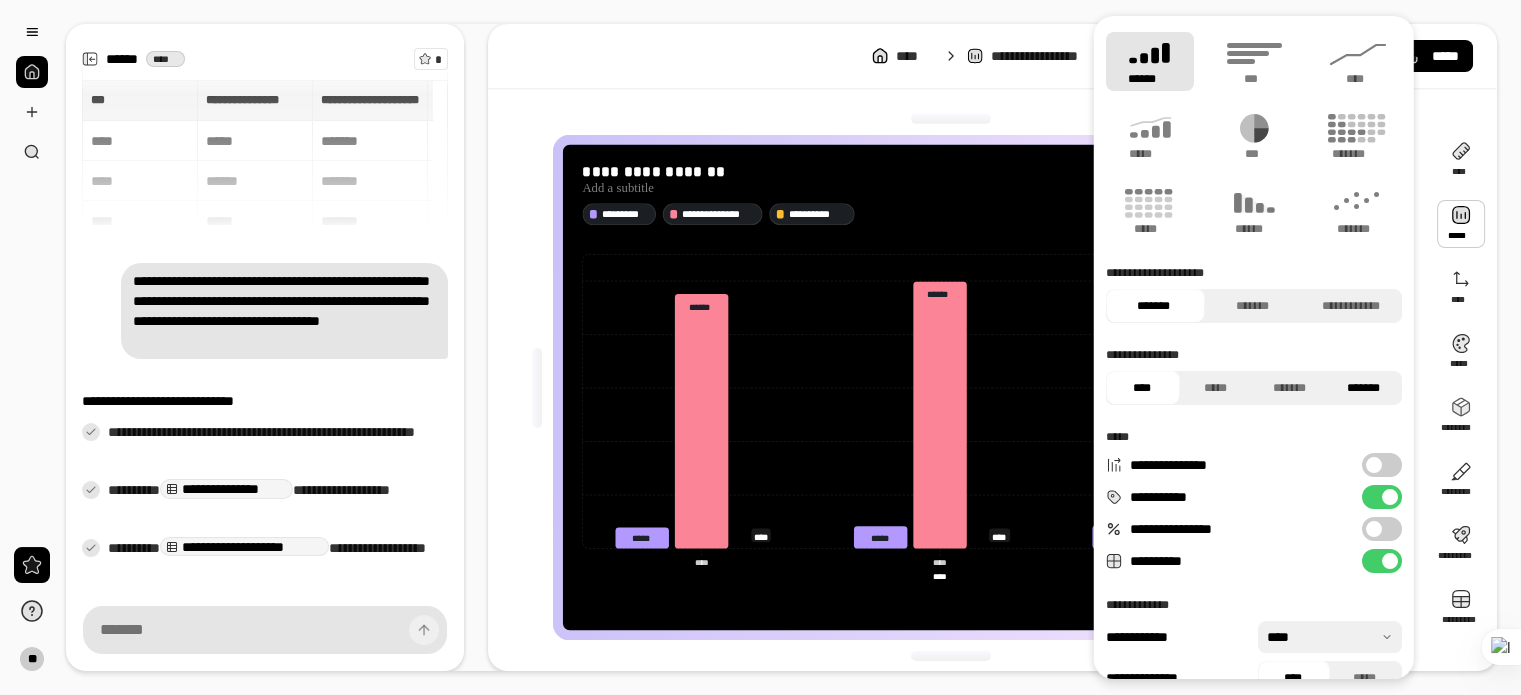 click on "*******" at bounding box center [1363, 388] 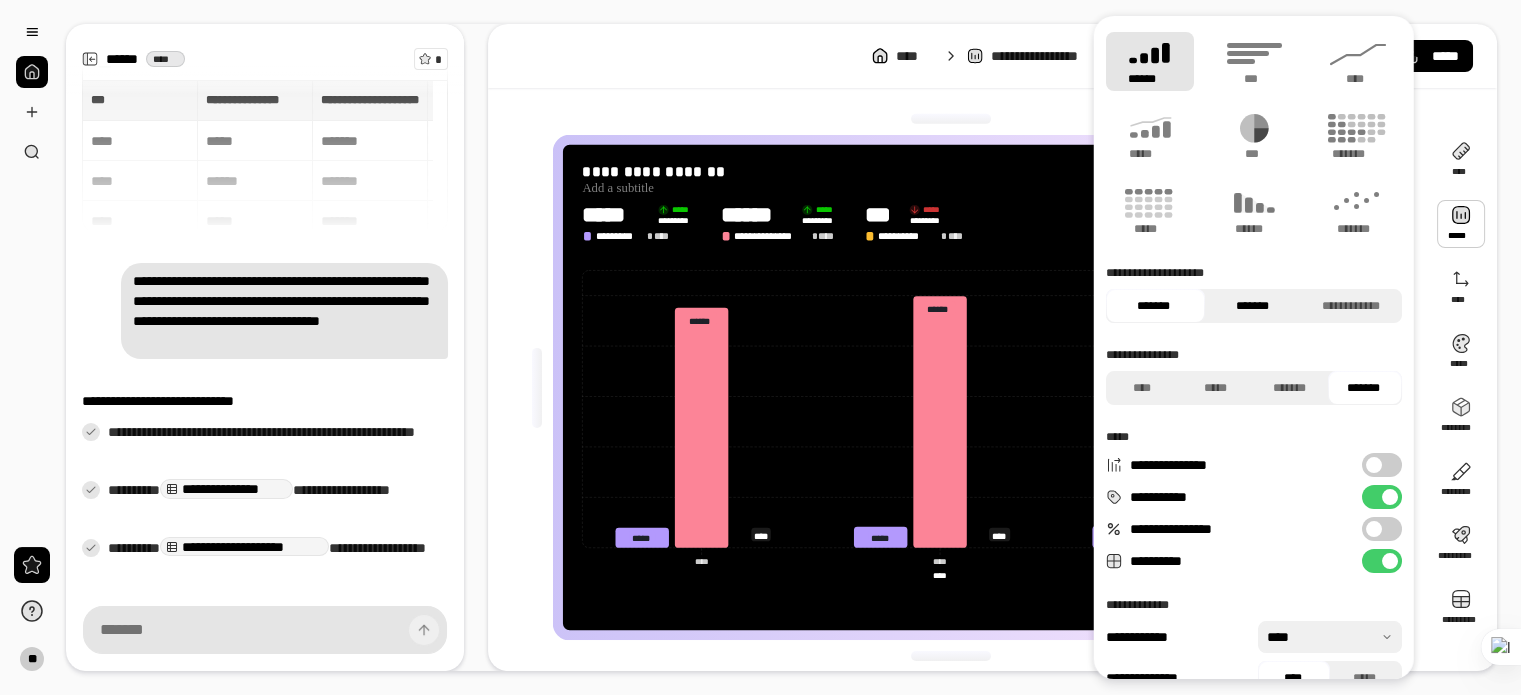 click on "*******" at bounding box center (1251, 306) 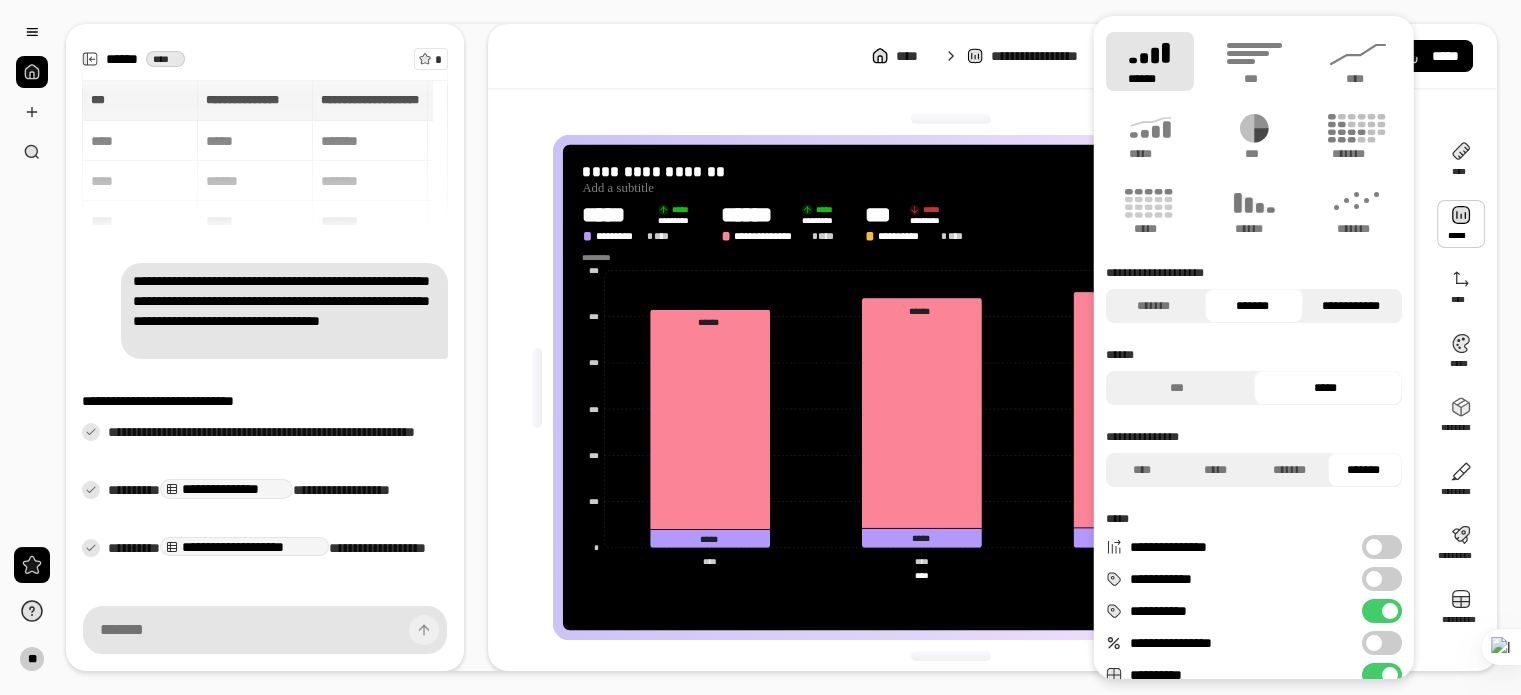 click on "**********" at bounding box center [1350, 306] 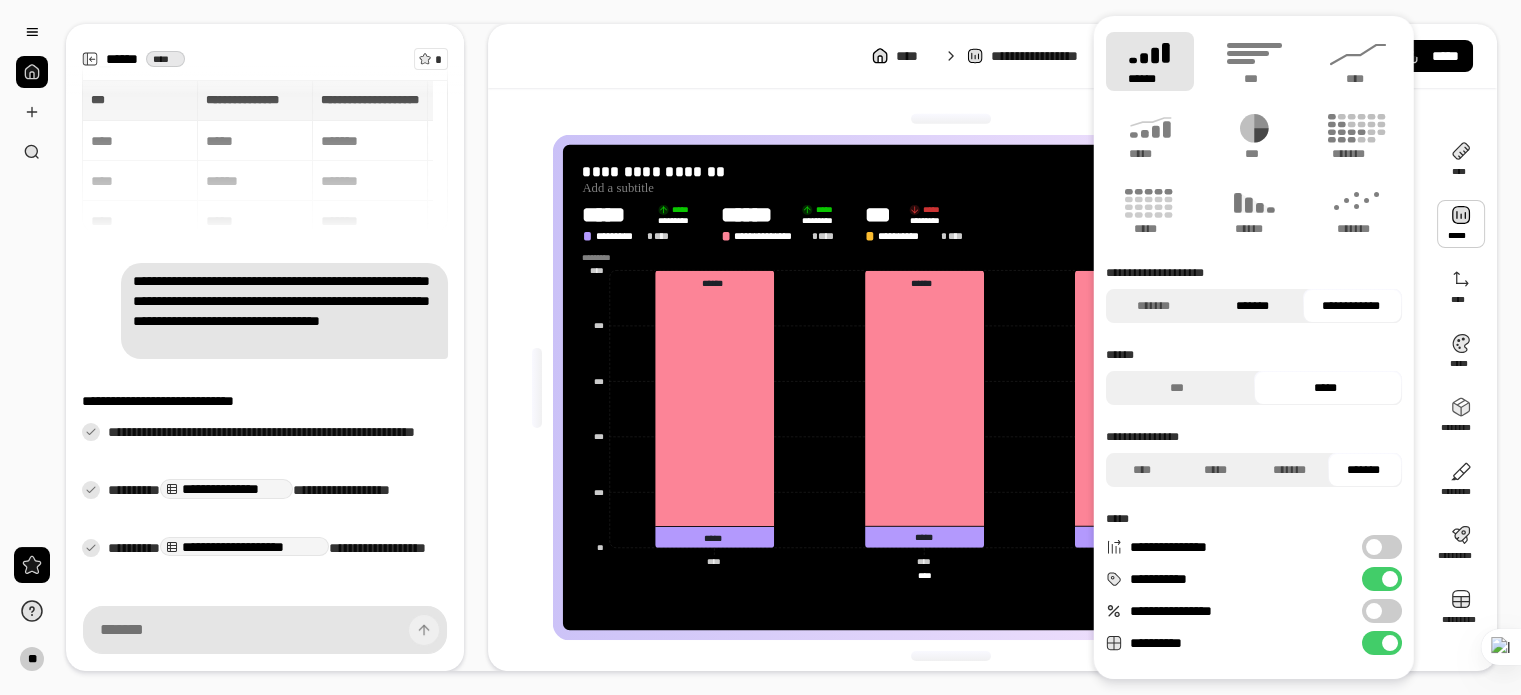 click on "*******" at bounding box center (1251, 306) 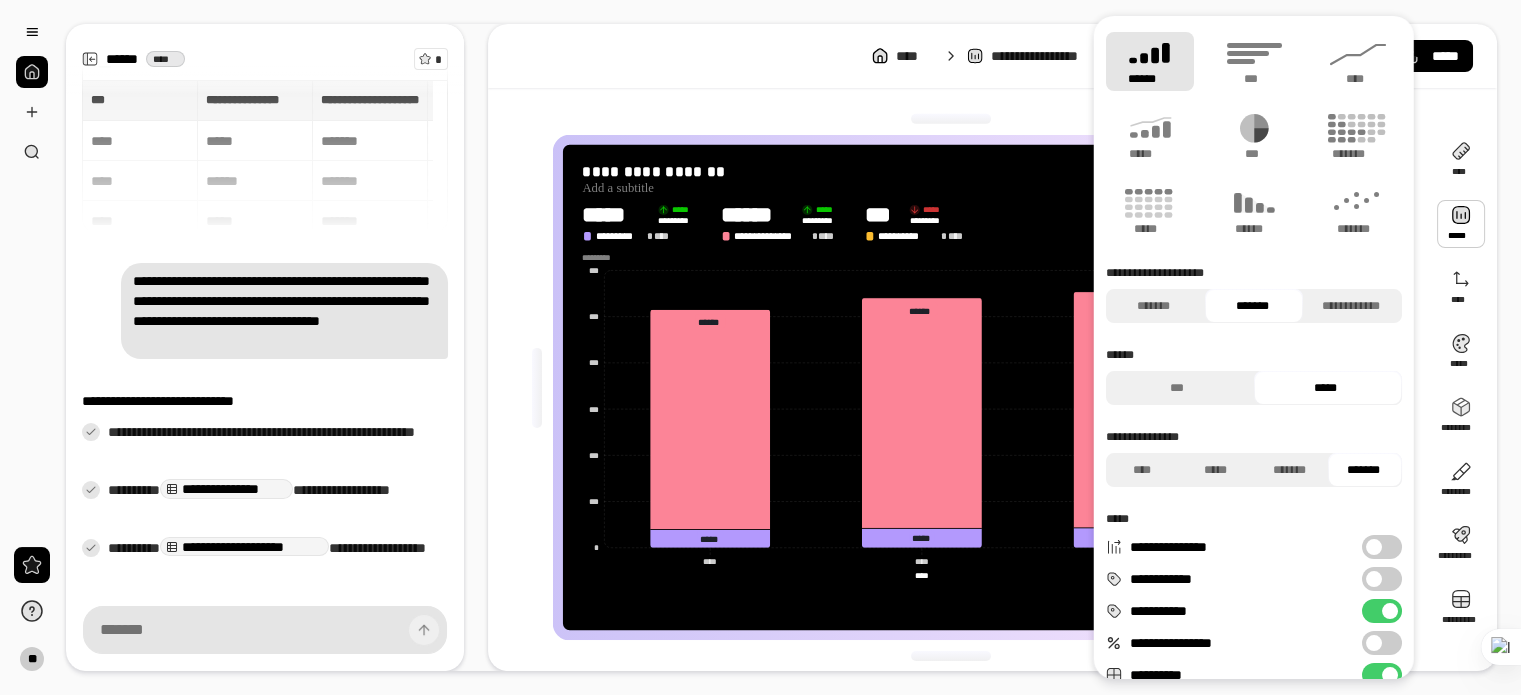 click on "*****" at bounding box center [1325, 388] 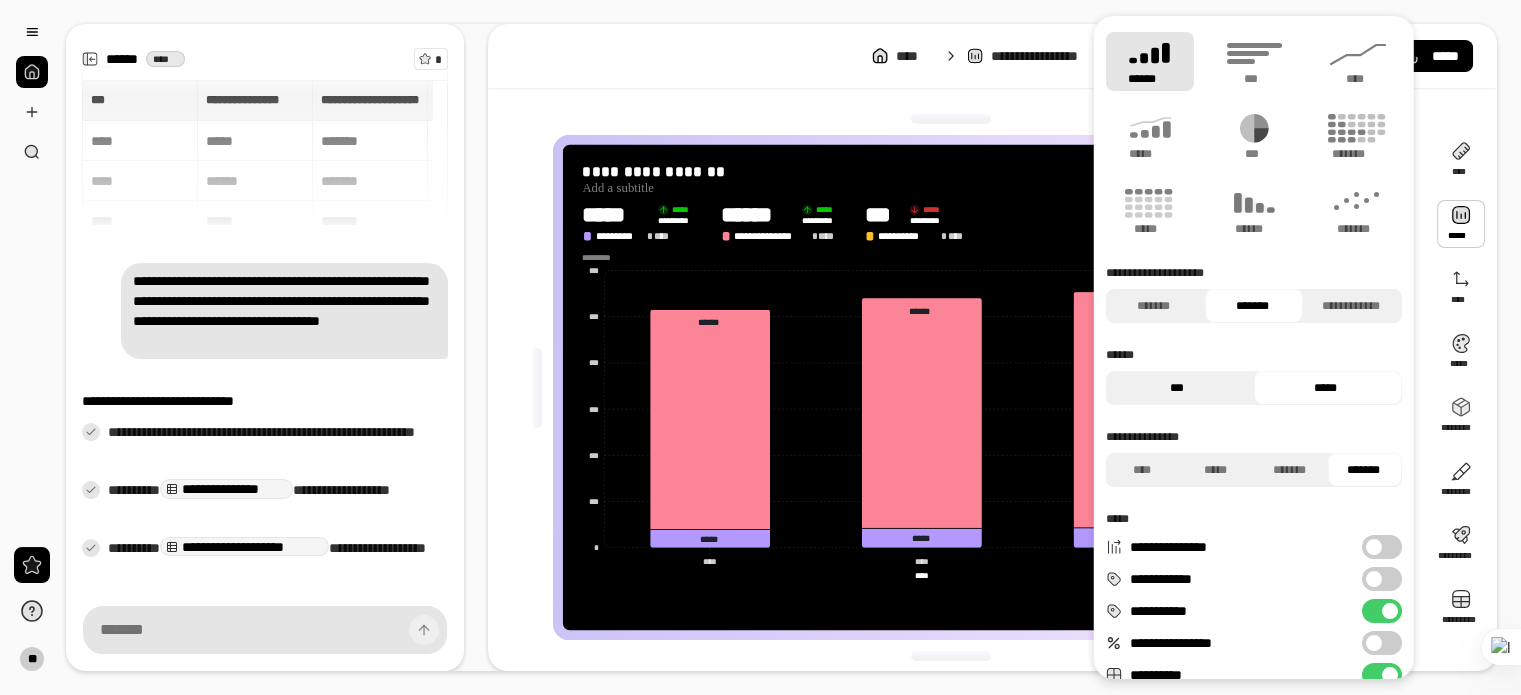click on "***" at bounding box center [1177, 388] 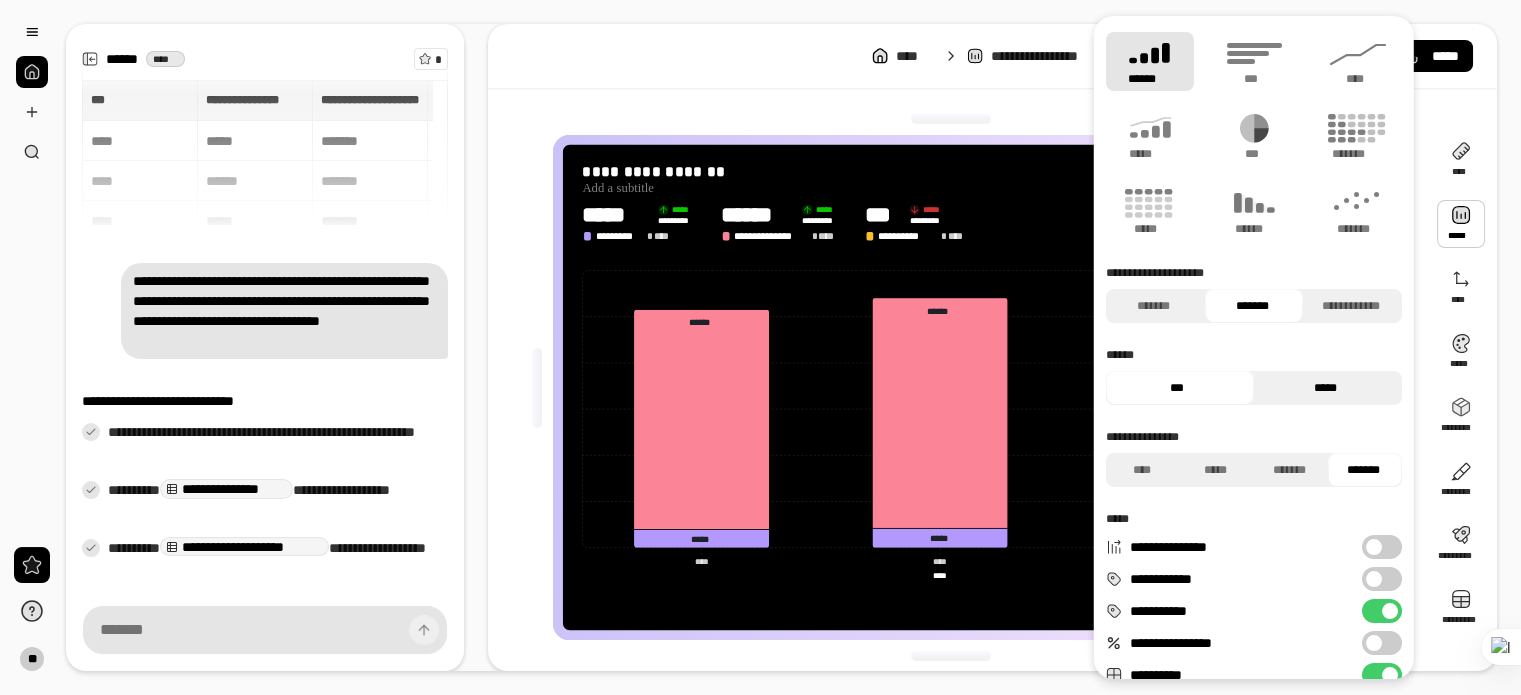 click on "*****" at bounding box center (1325, 388) 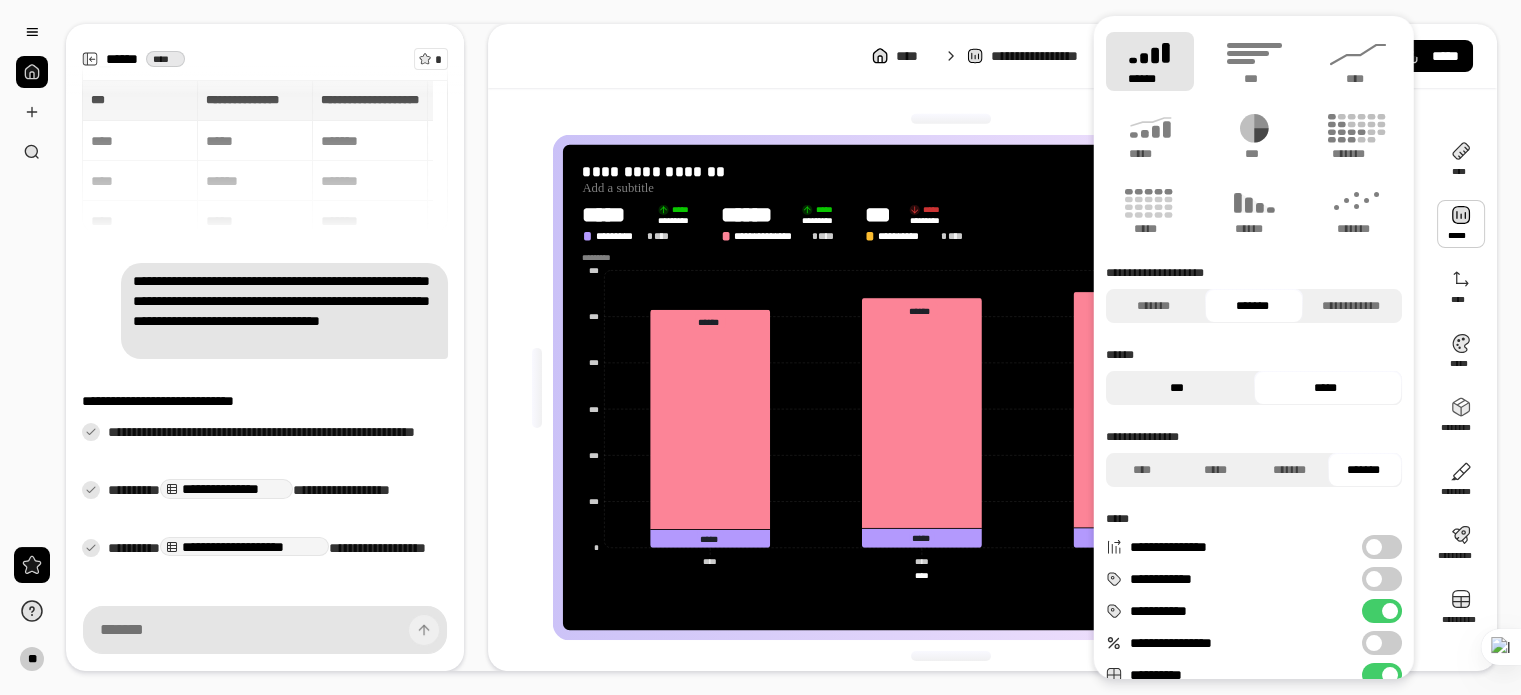click on "***" at bounding box center (1177, 388) 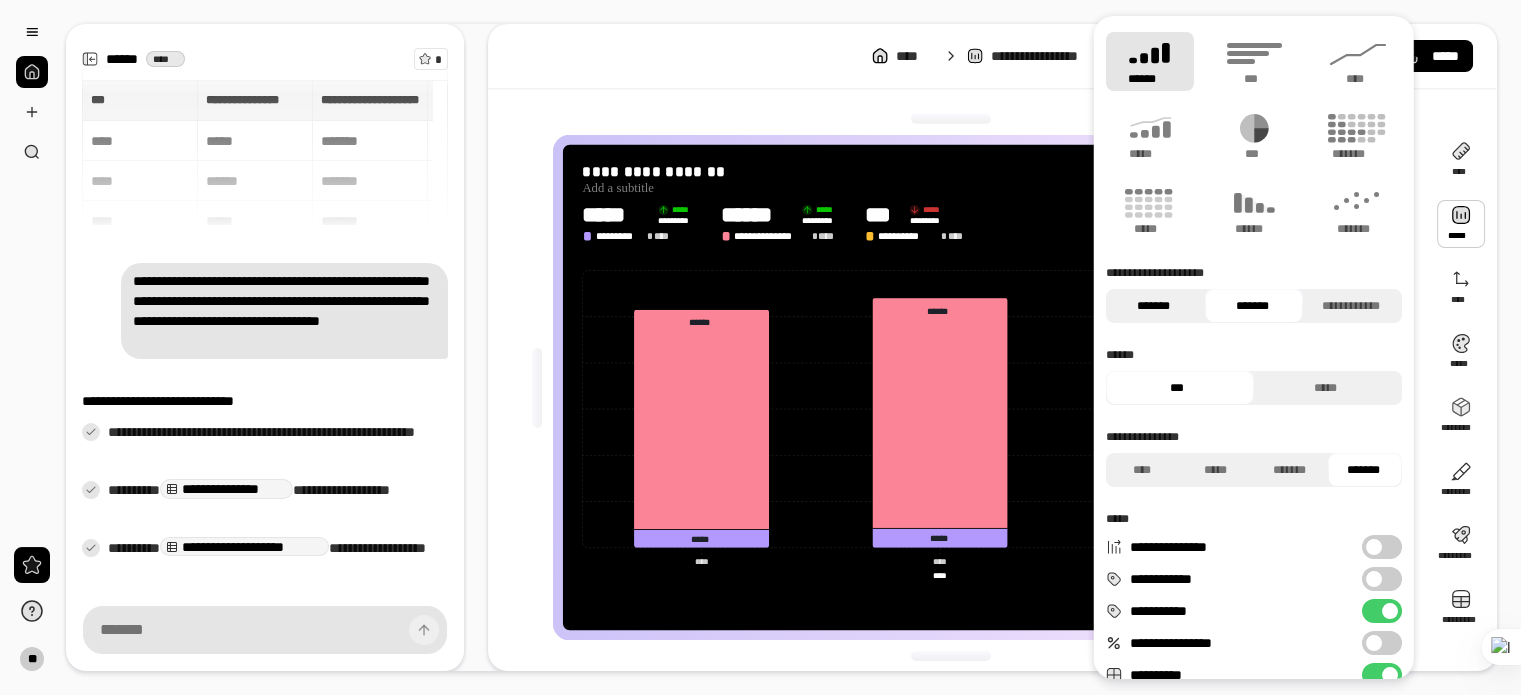 click on "*******" at bounding box center (1153, 306) 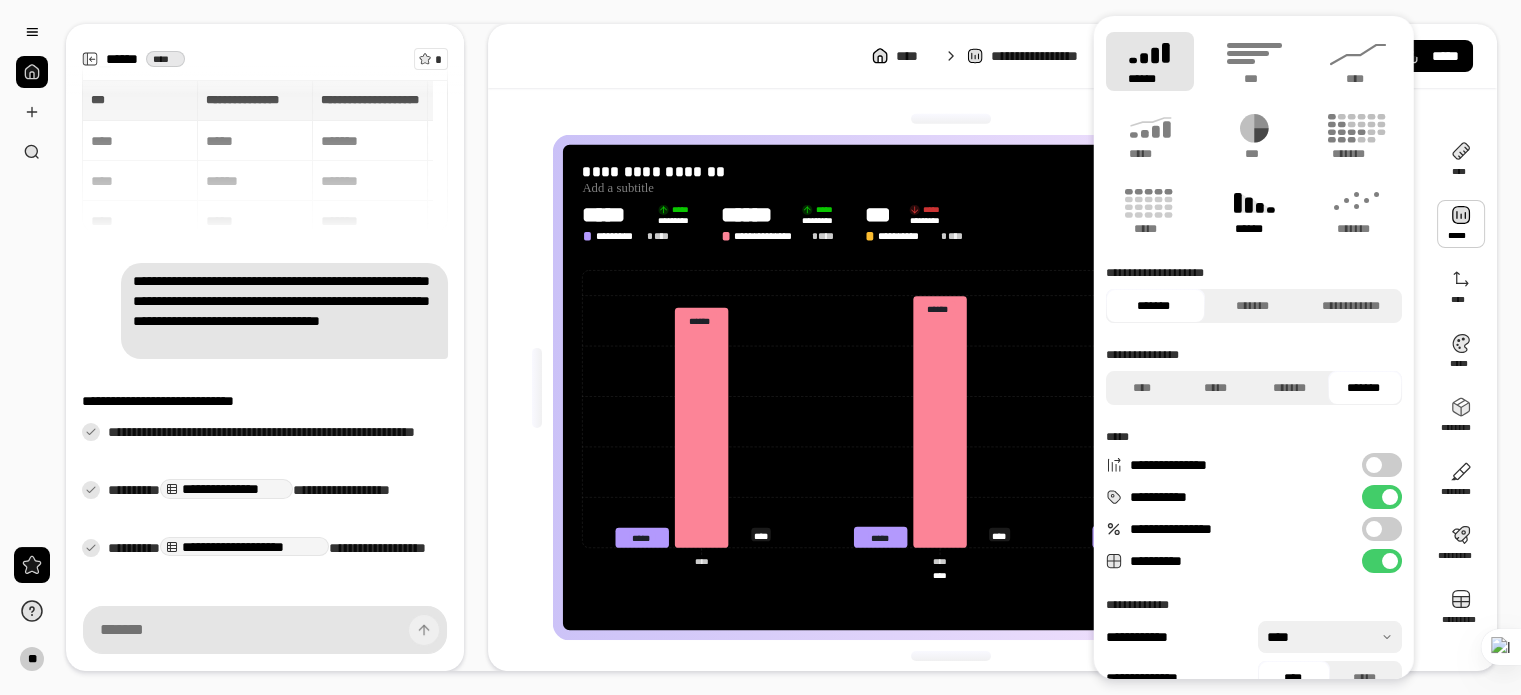 click 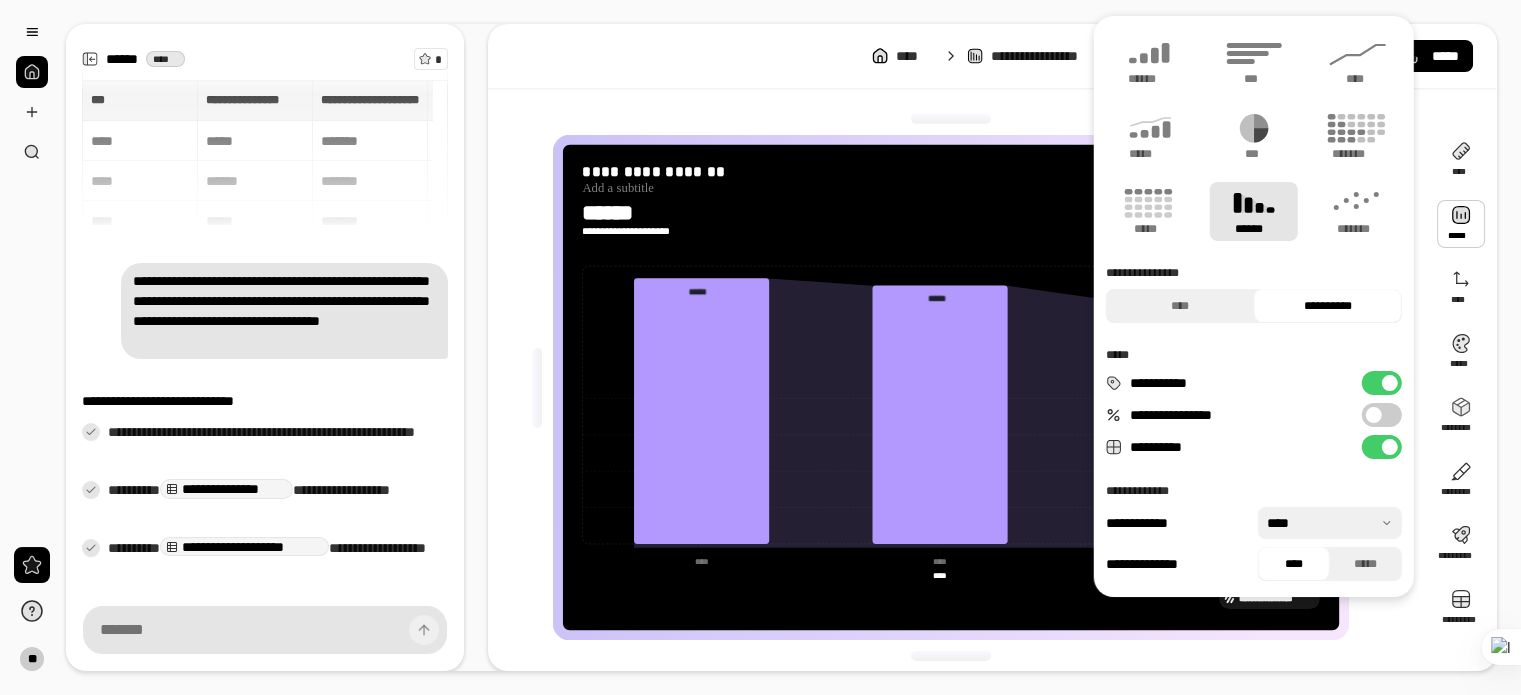 click on "******" at bounding box center [1254, 211] 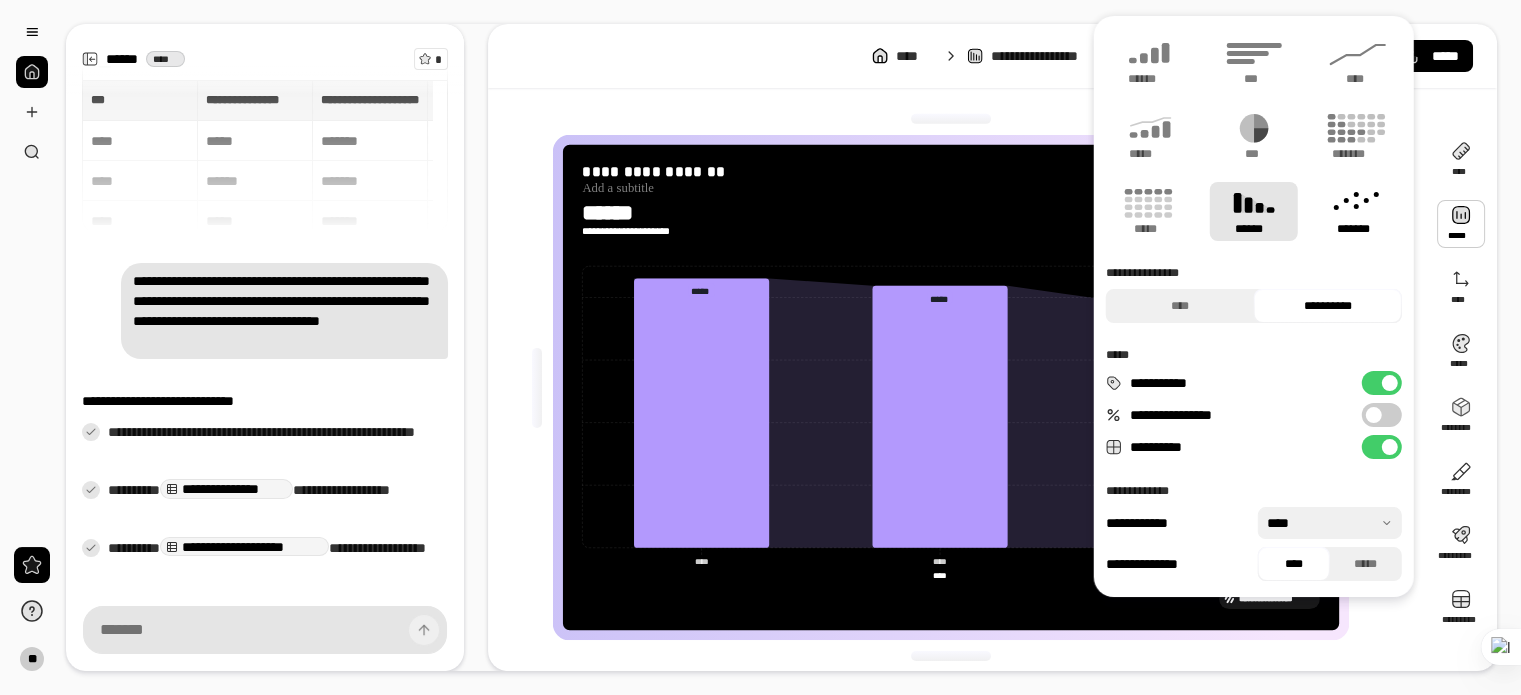 click 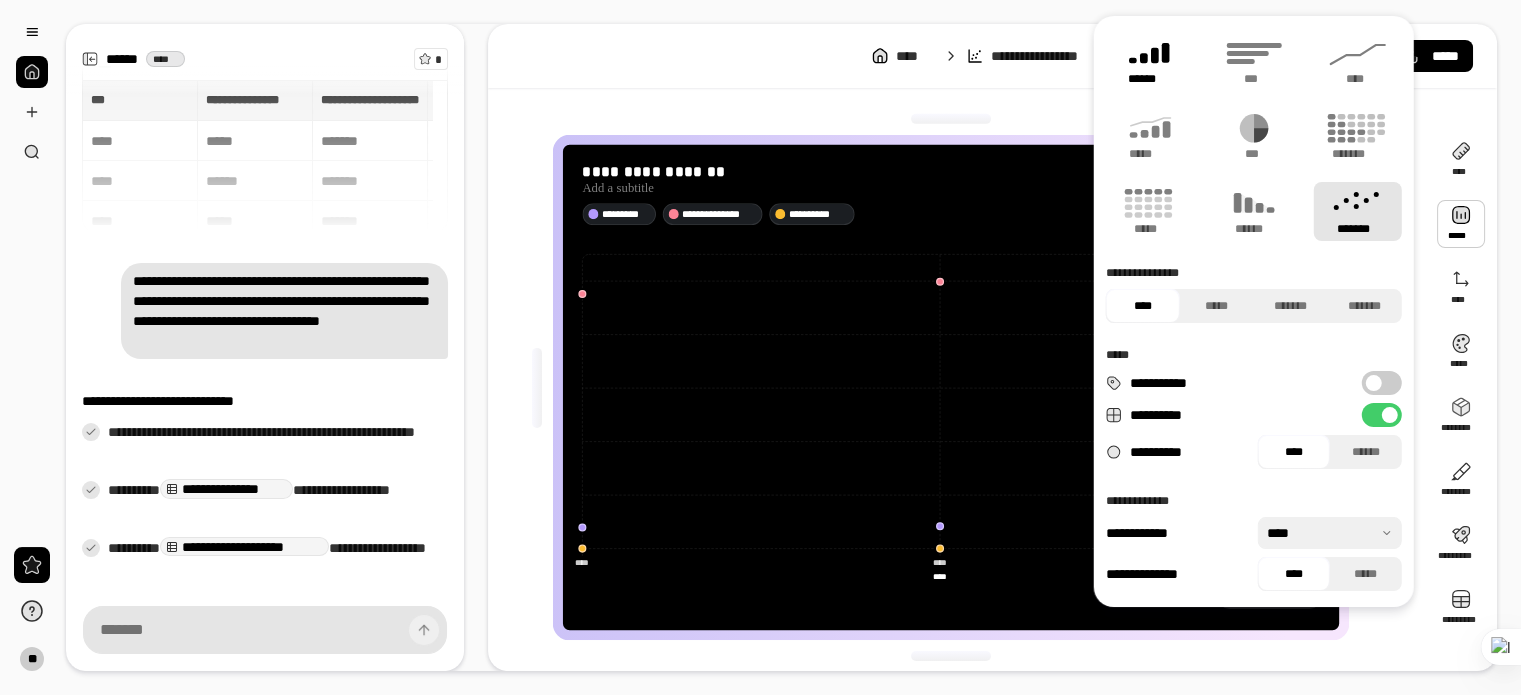 click 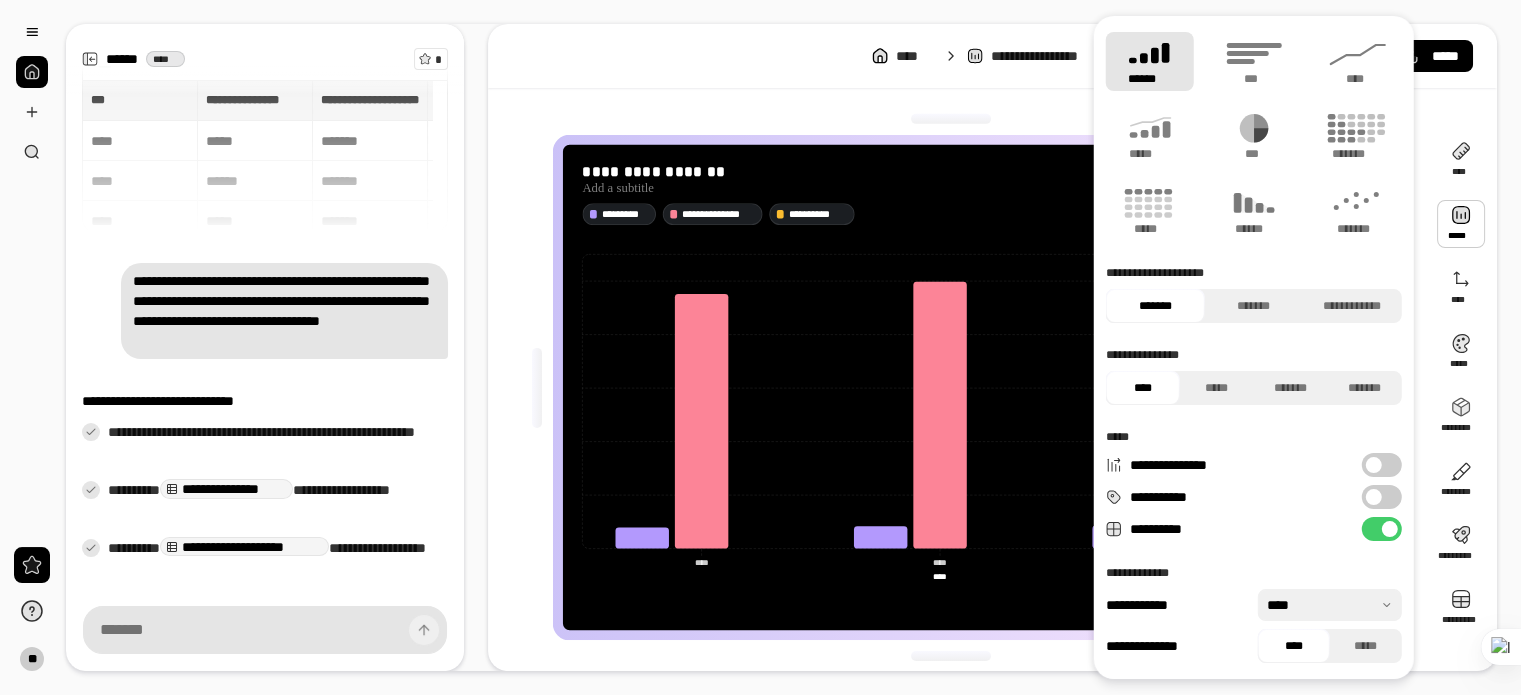 click on "**********" at bounding box center [992, 56] 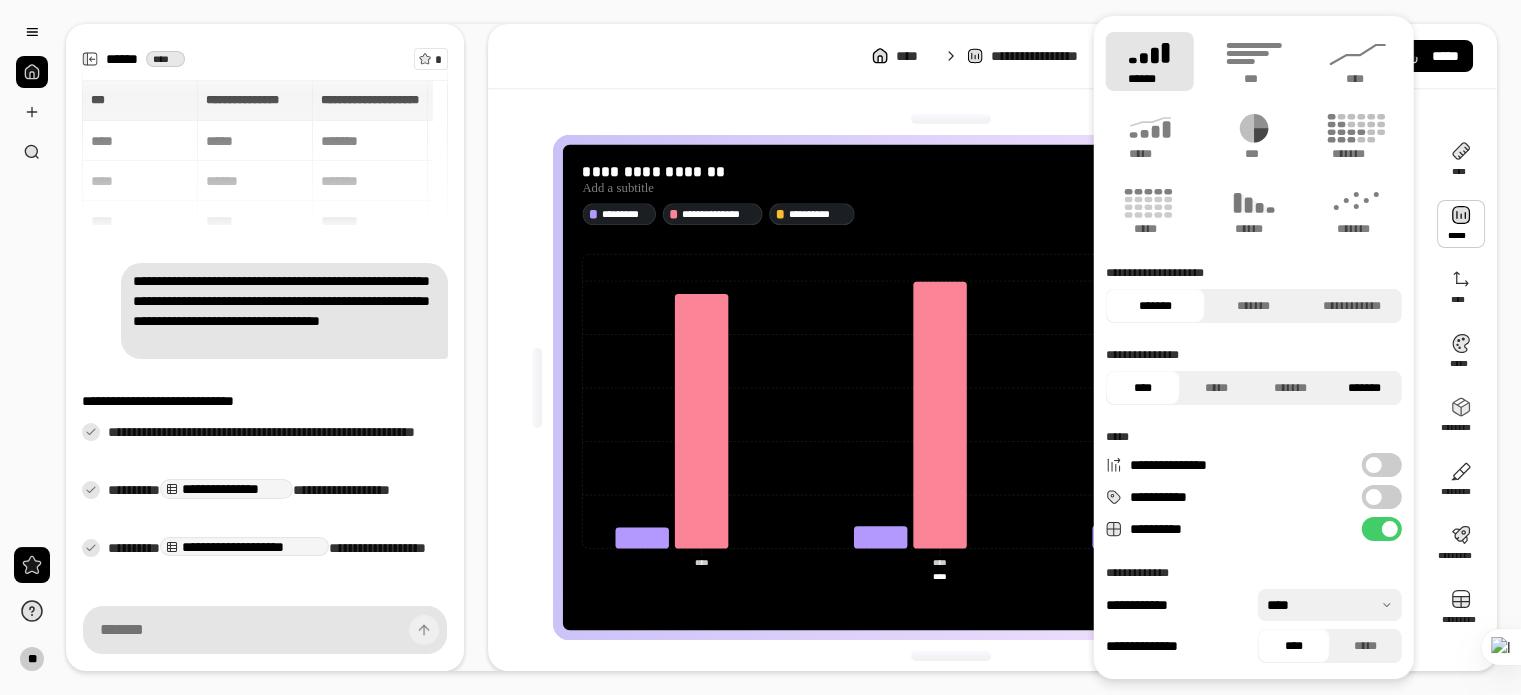 click on "*******" at bounding box center [1365, 388] 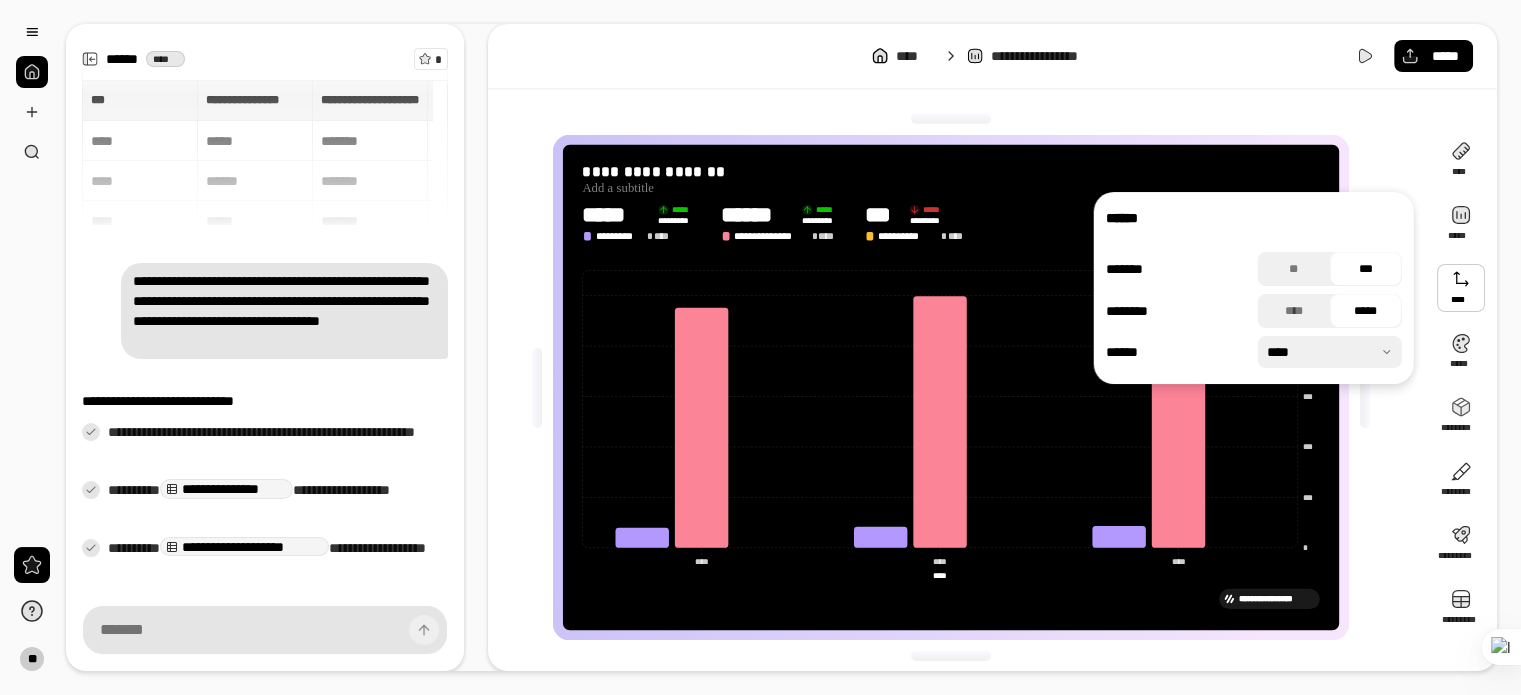 click on "*****" at bounding box center (1366, 311) 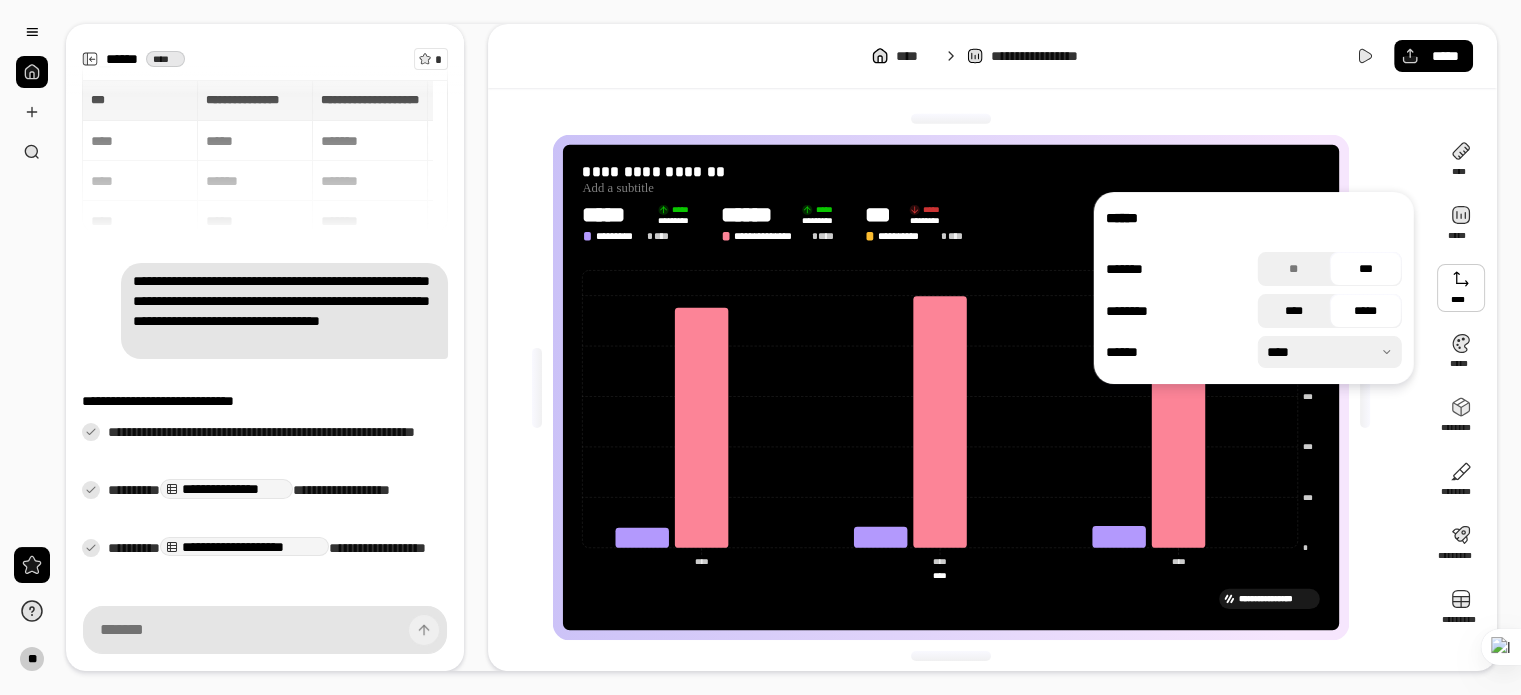 click on "****" at bounding box center [1294, 311] 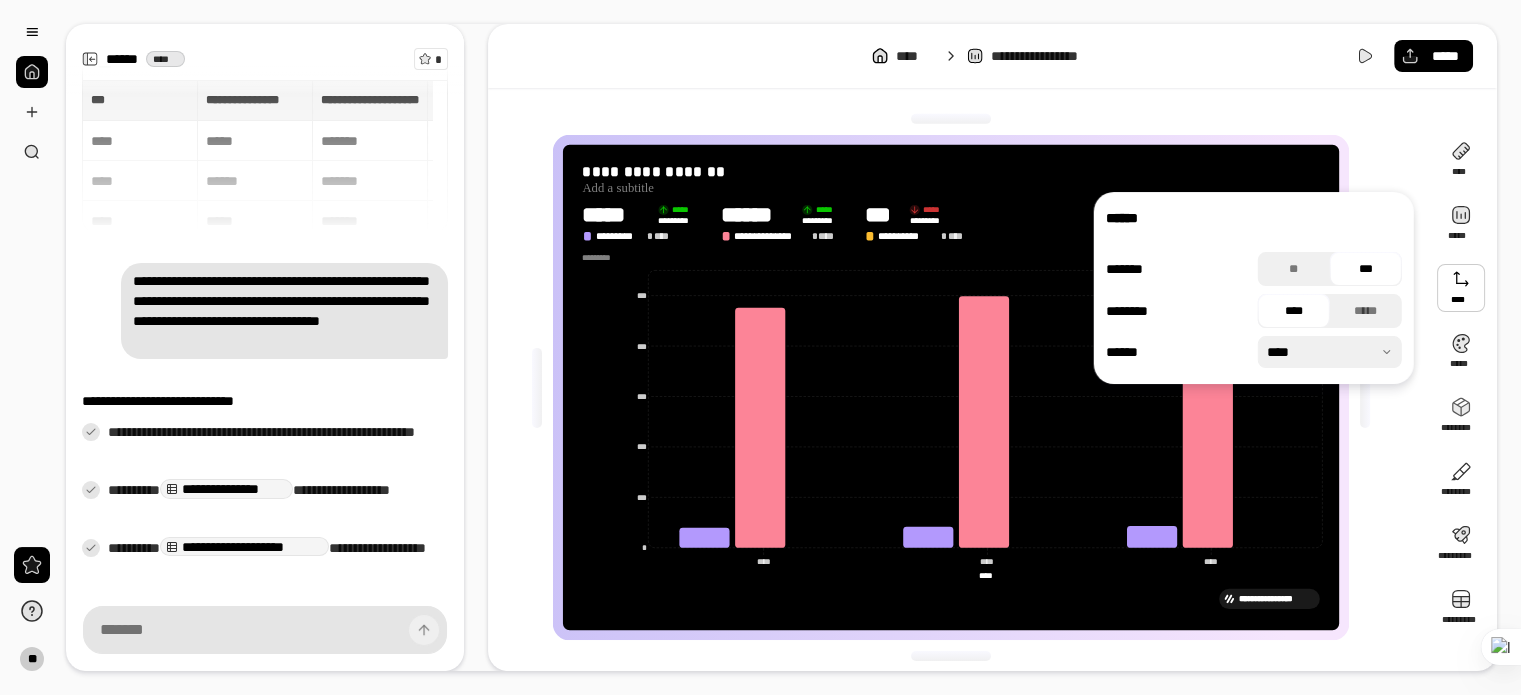 click on "**** *****" at bounding box center (1330, 311) 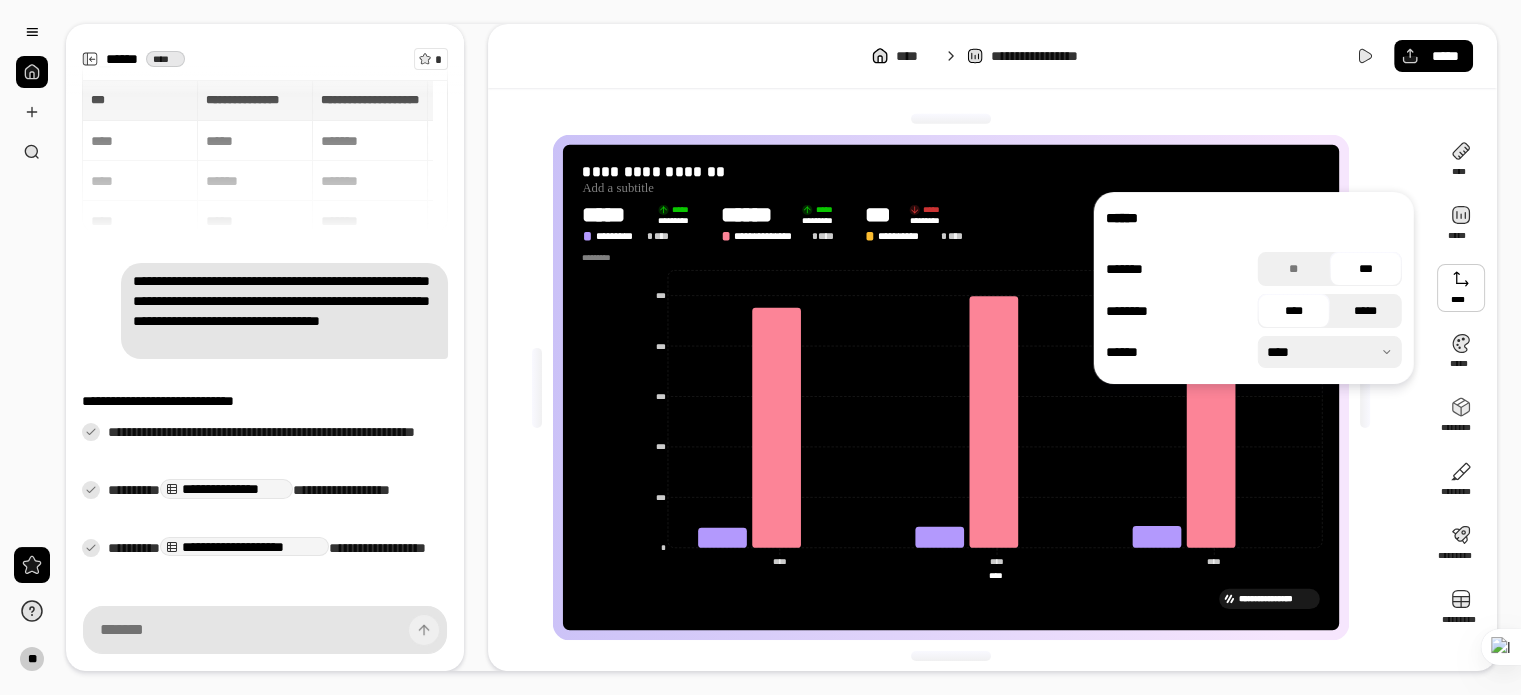 click on "*****" at bounding box center (1366, 311) 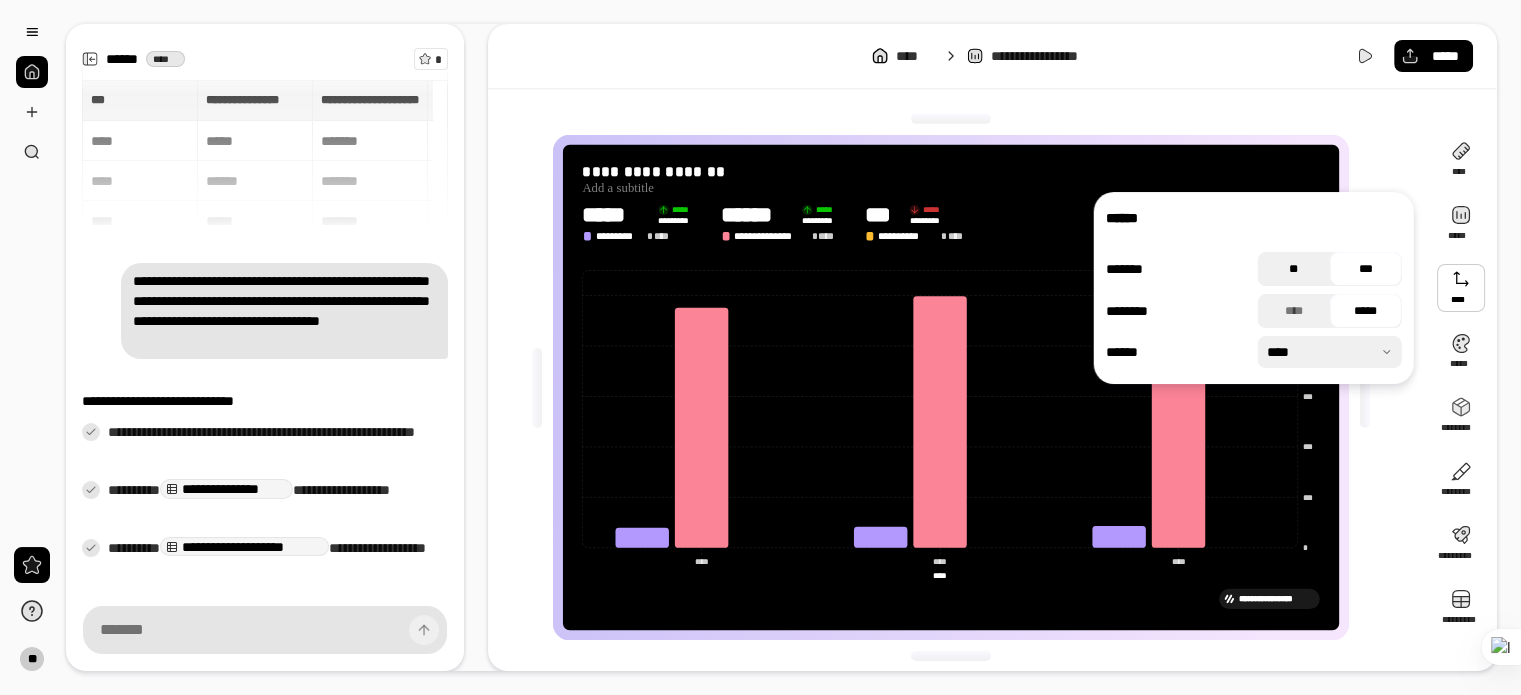 click on "**" at bounding box center [1294, 269] 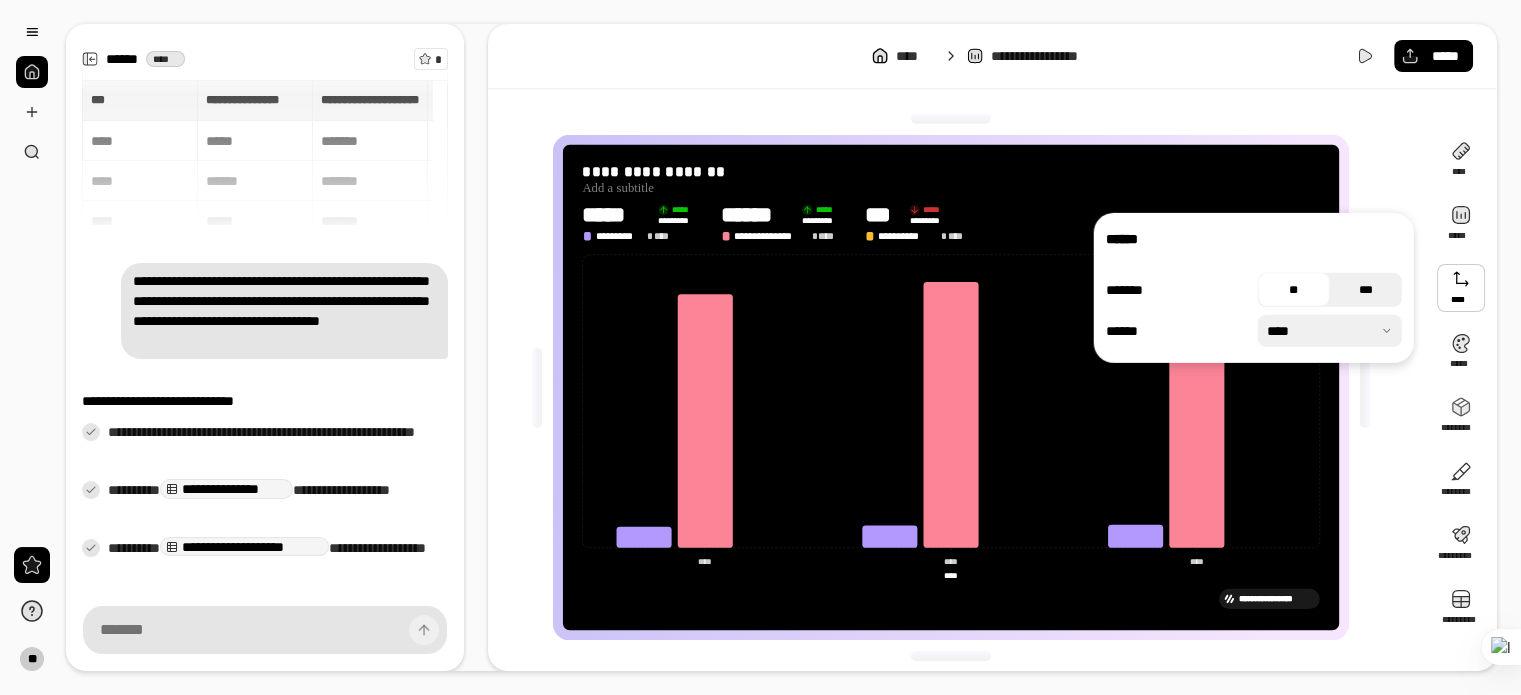 click on "***" at bounding box center (1366, 290) 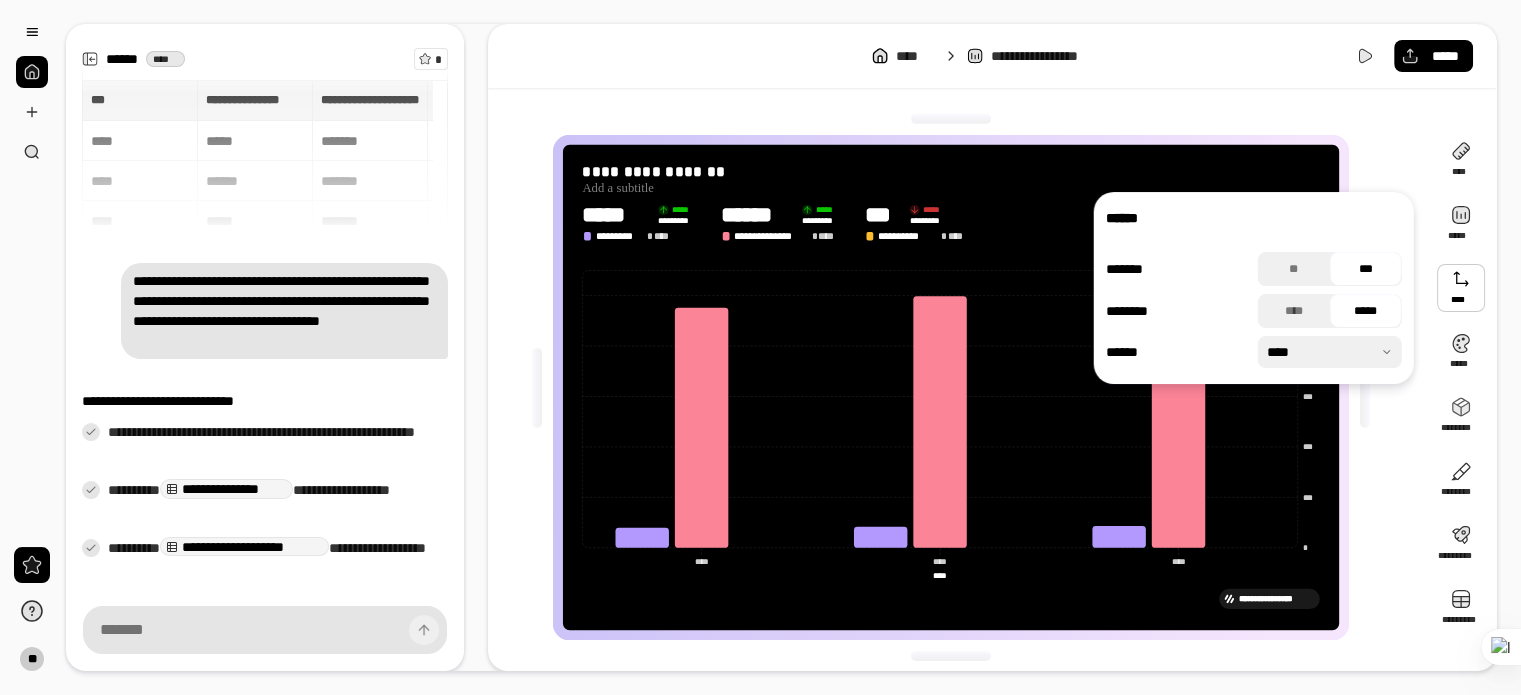 drag, startPoint x: 1404, startPoint y: 349, endPoint x: 1385, endPoint y: 349, distance: 19 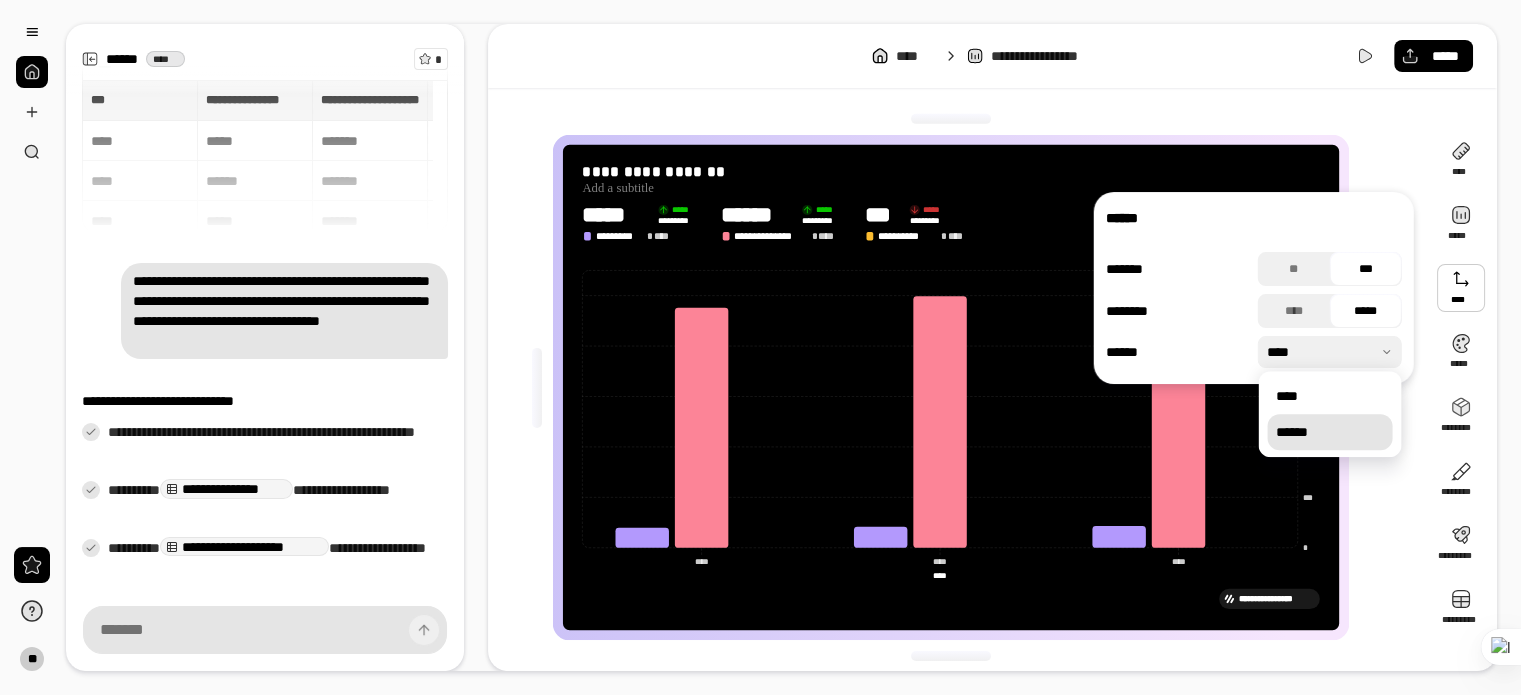 click on "******" at bounding box center [1329, 432] 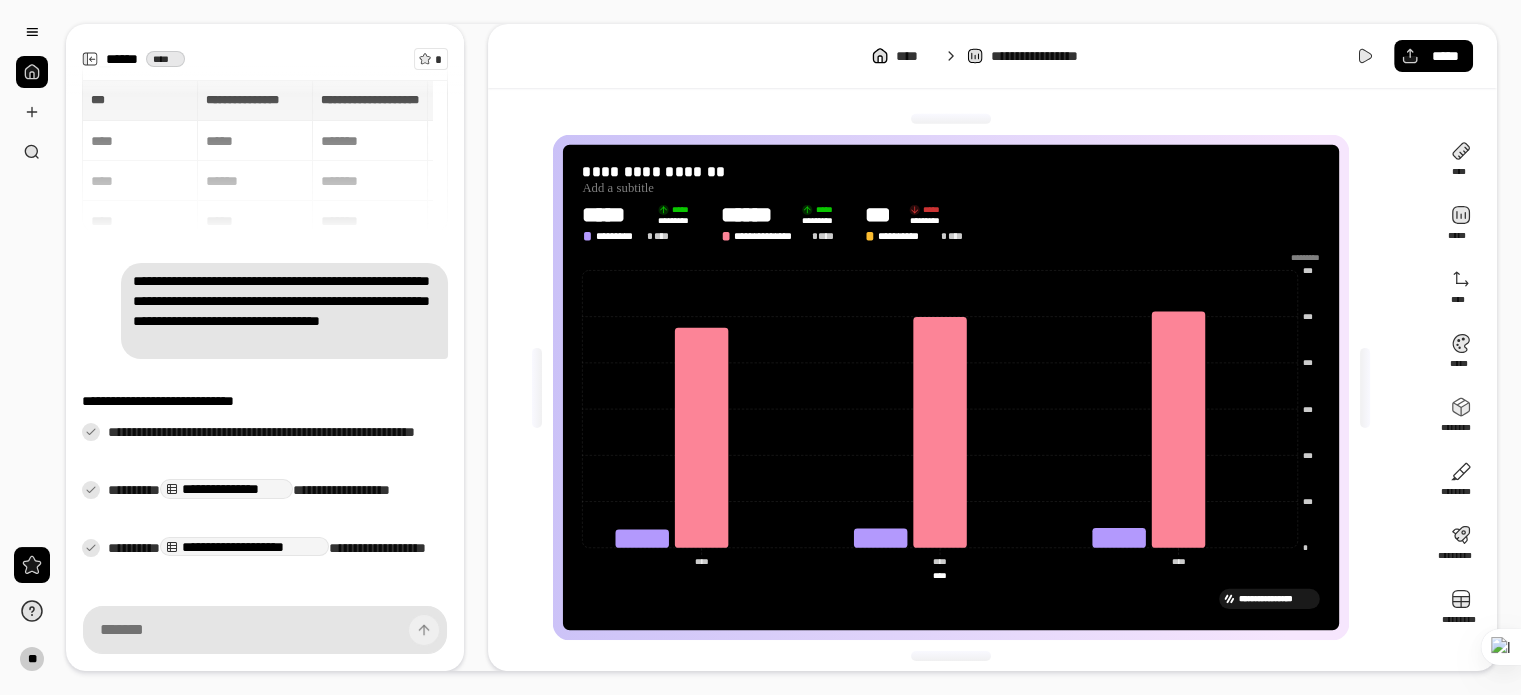 click on "**********" at bounding box center (958, 387) 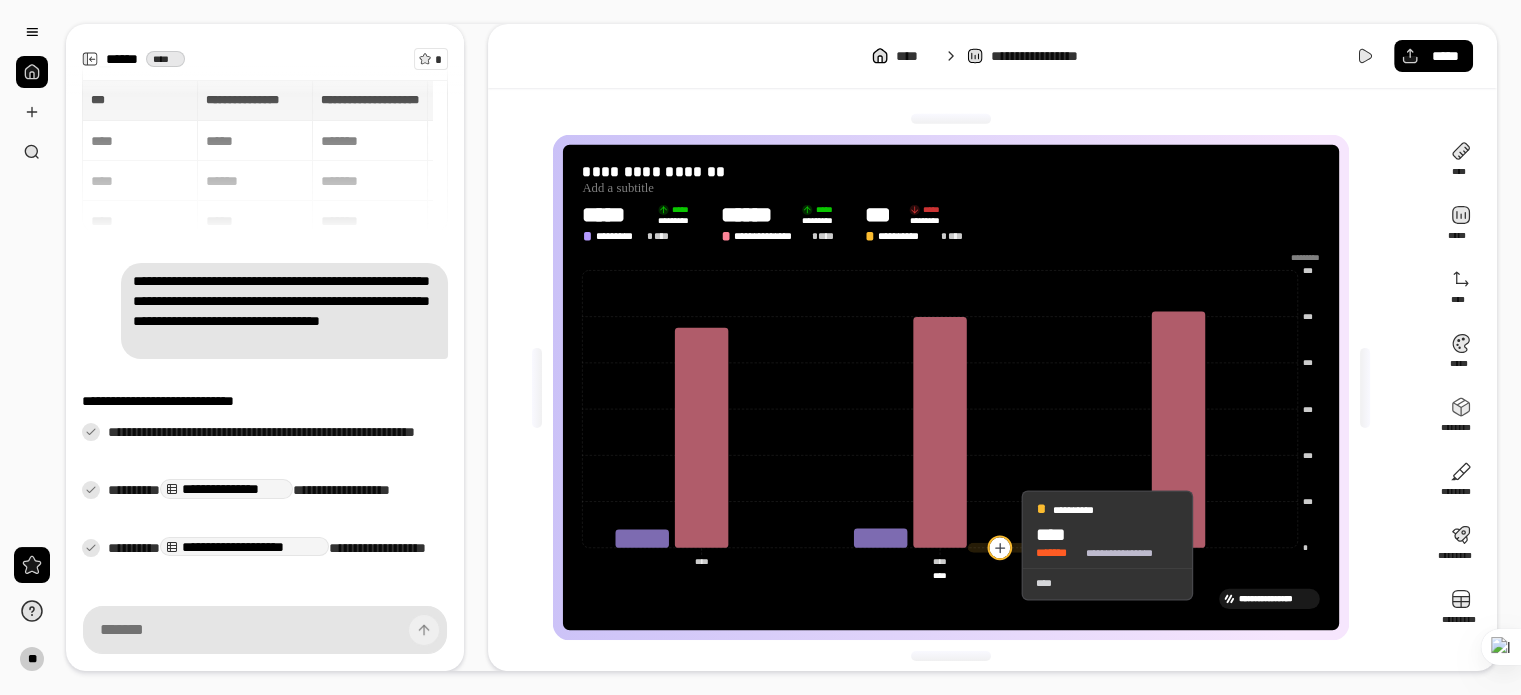 click 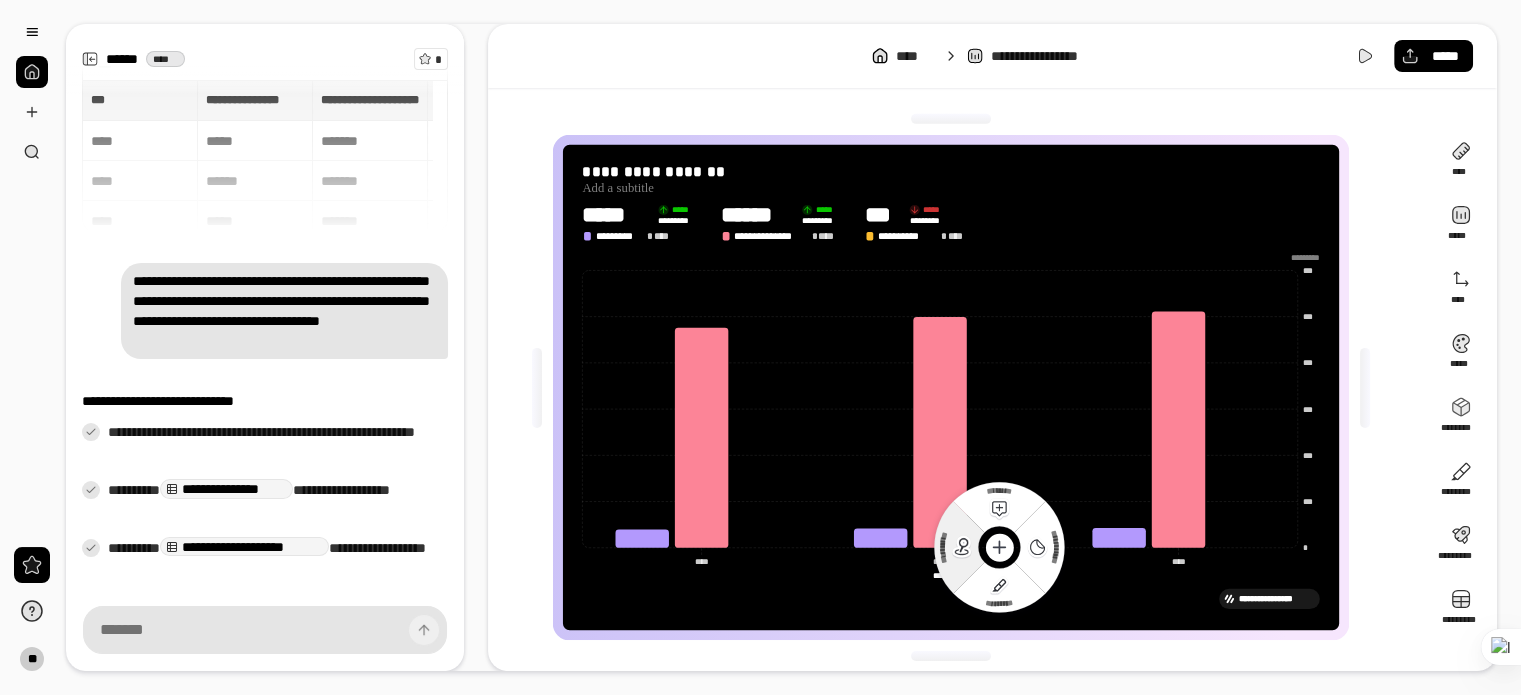 click 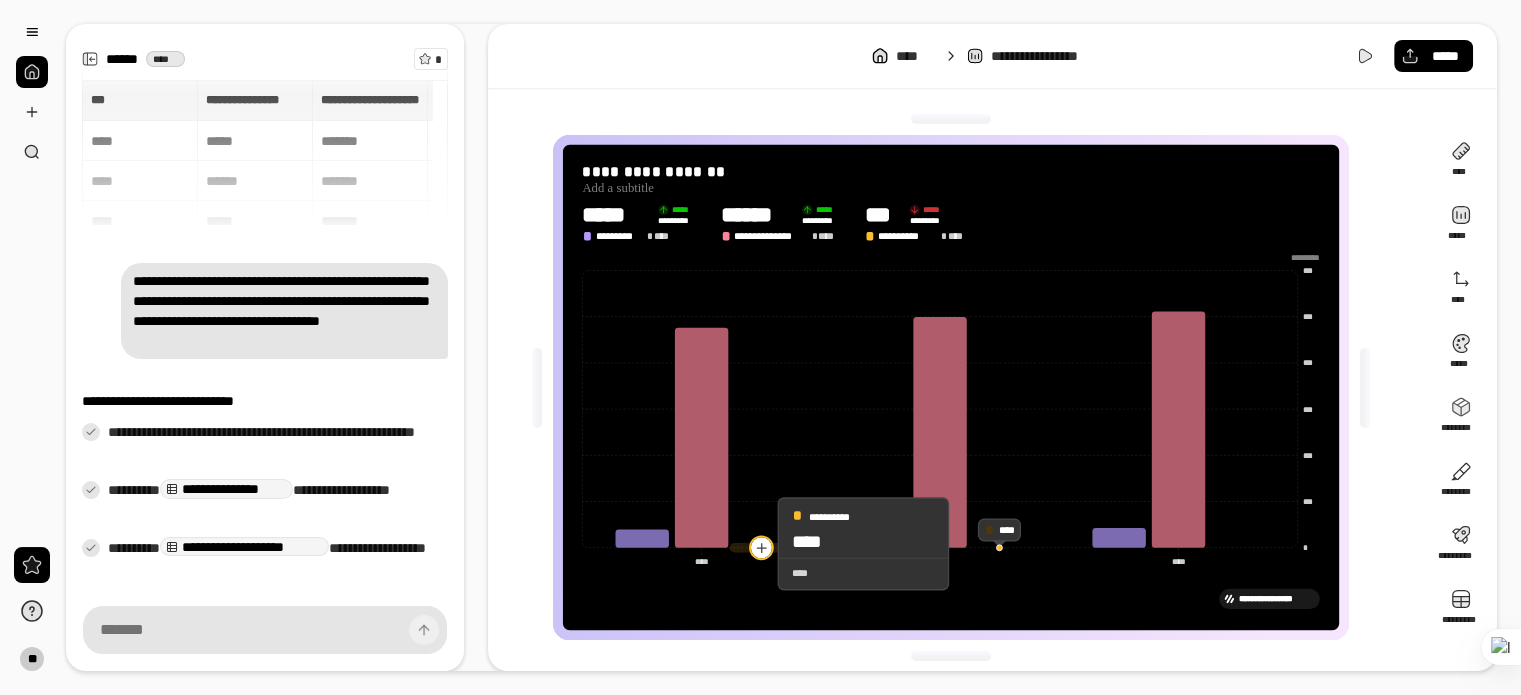 click 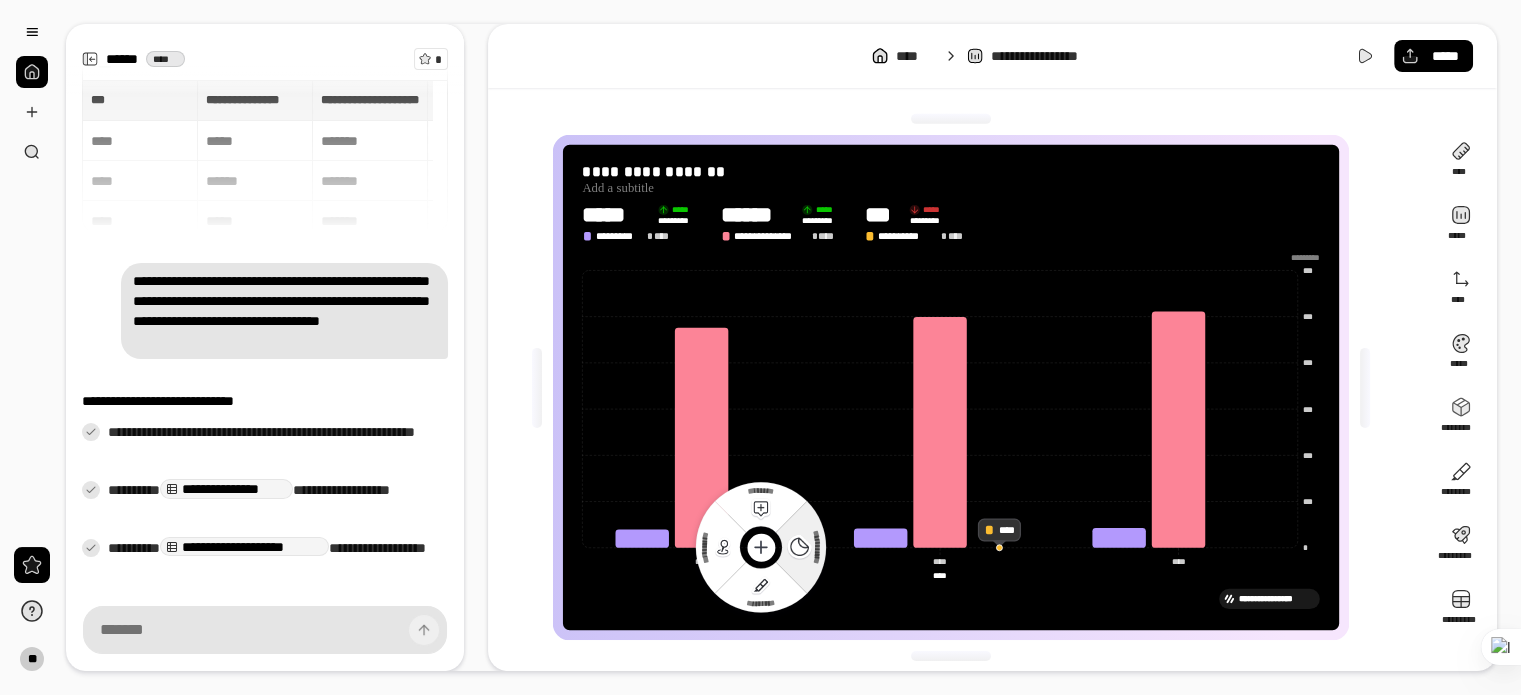 click 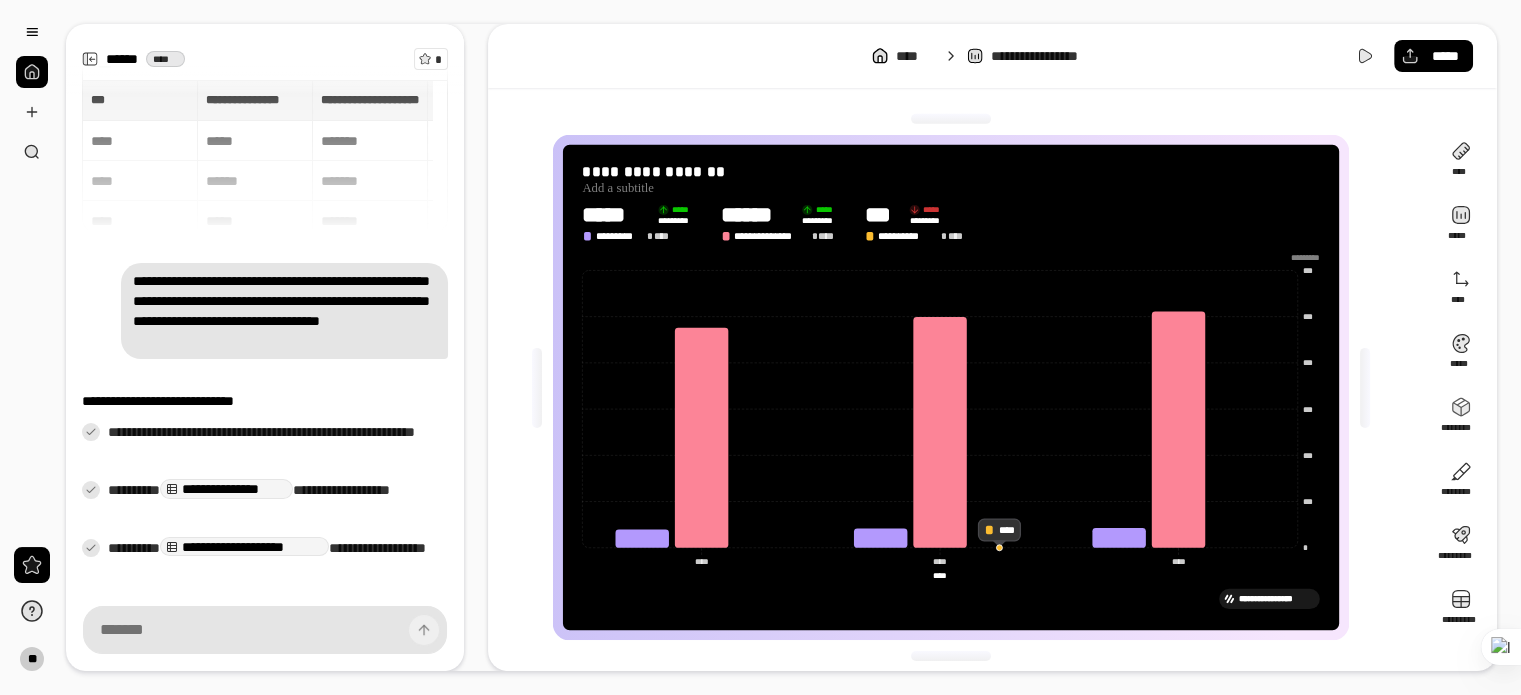 drag, startPoint x: 831, startPoint y: 467, endPoint x: 755, endPoint y: 543, distance: 107.48023 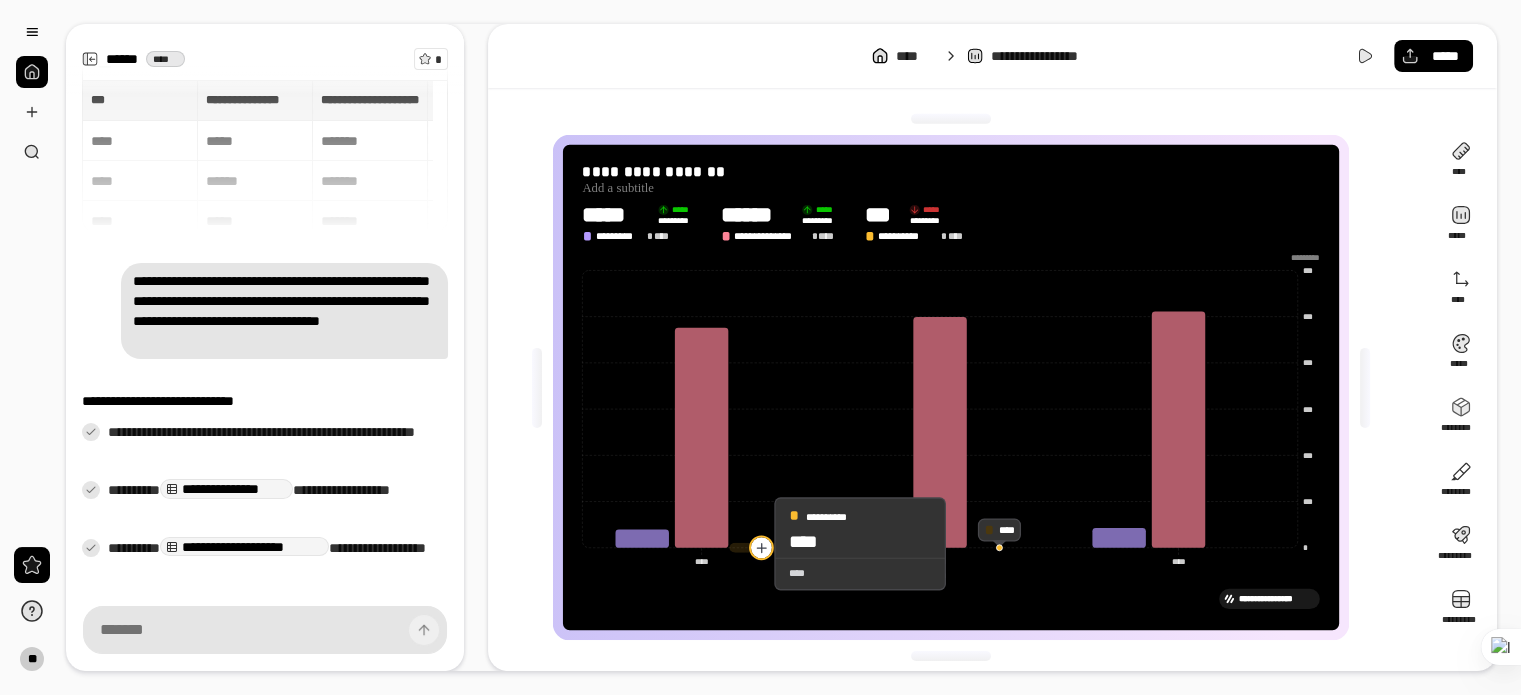 click 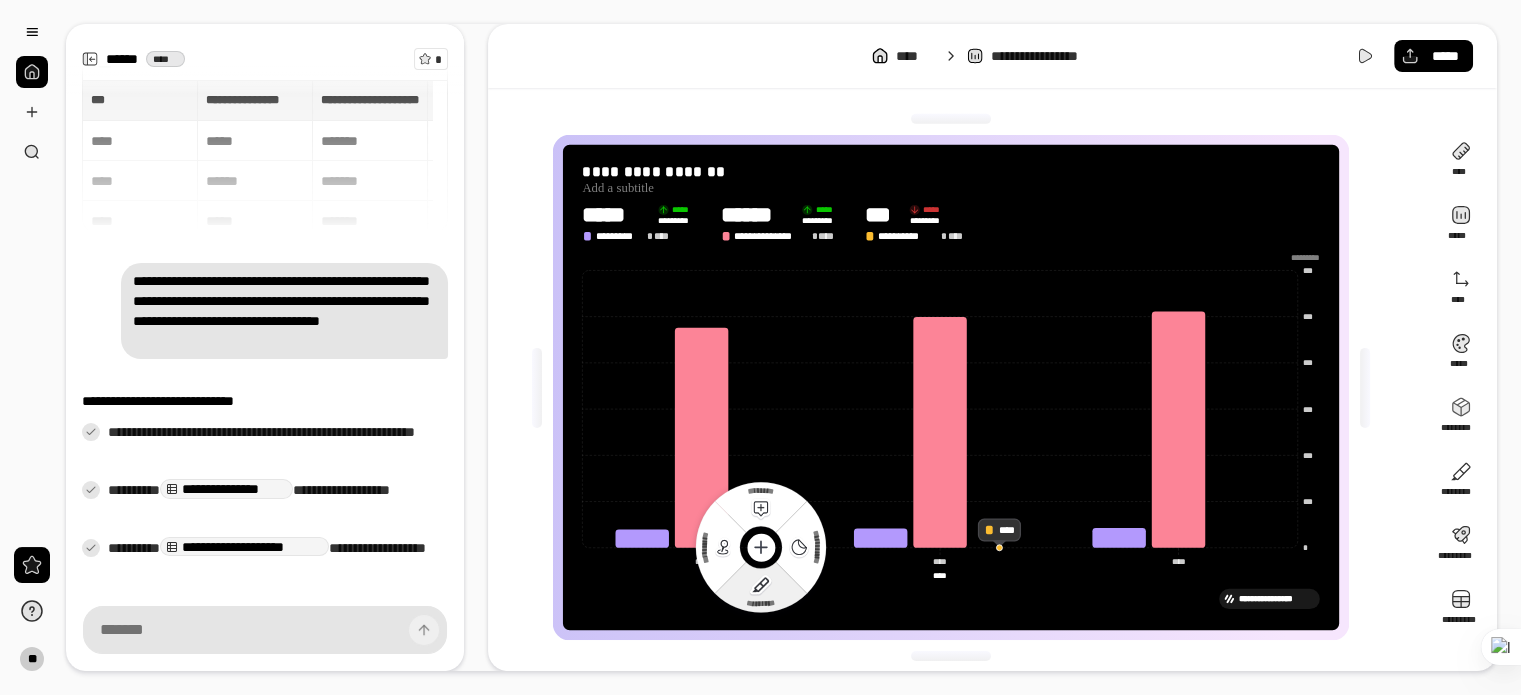 click 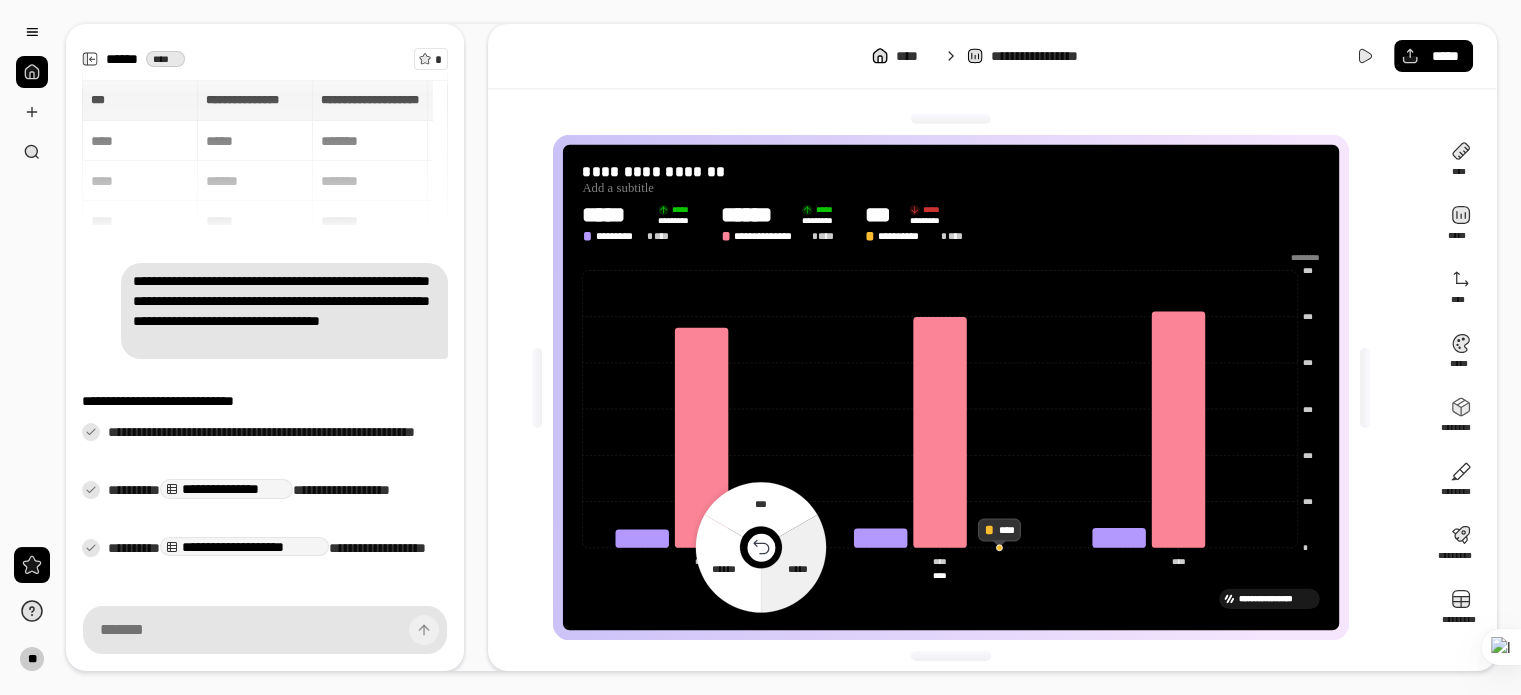 click 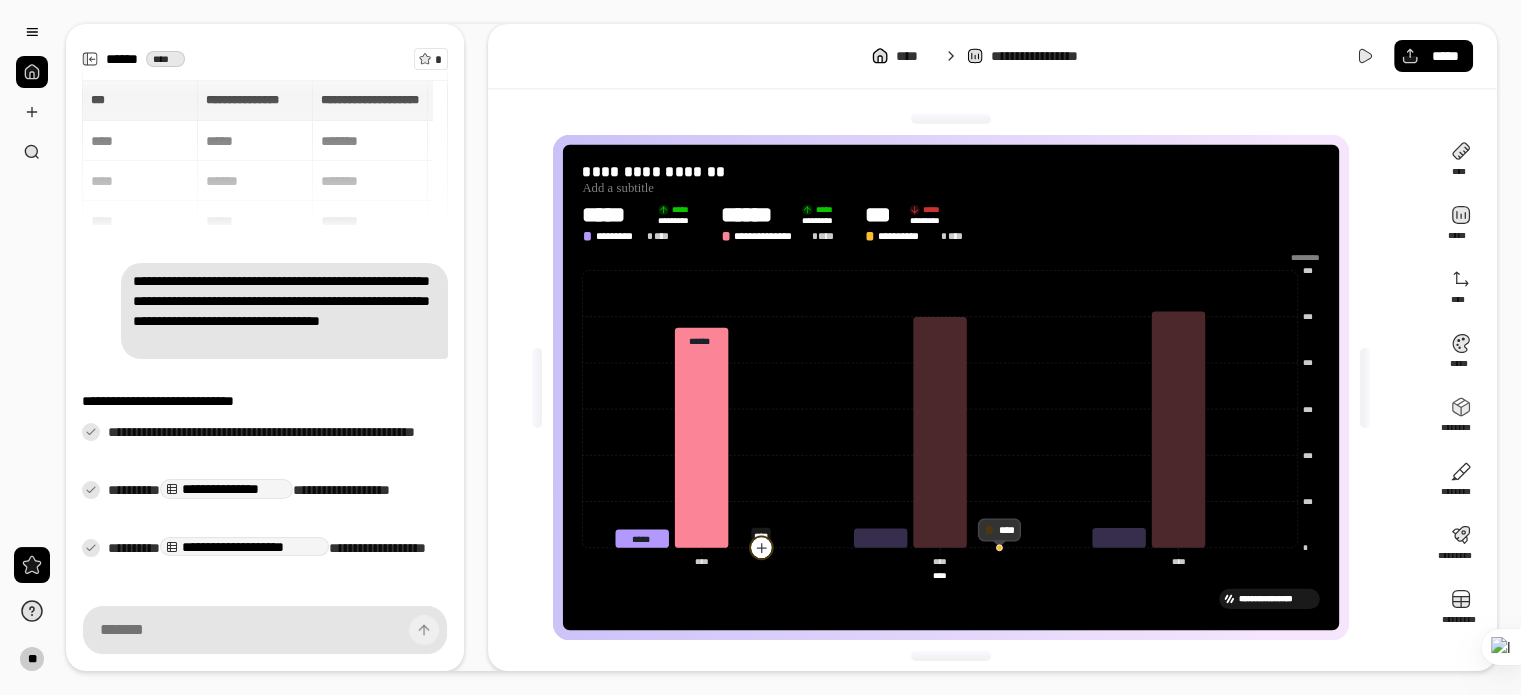 click 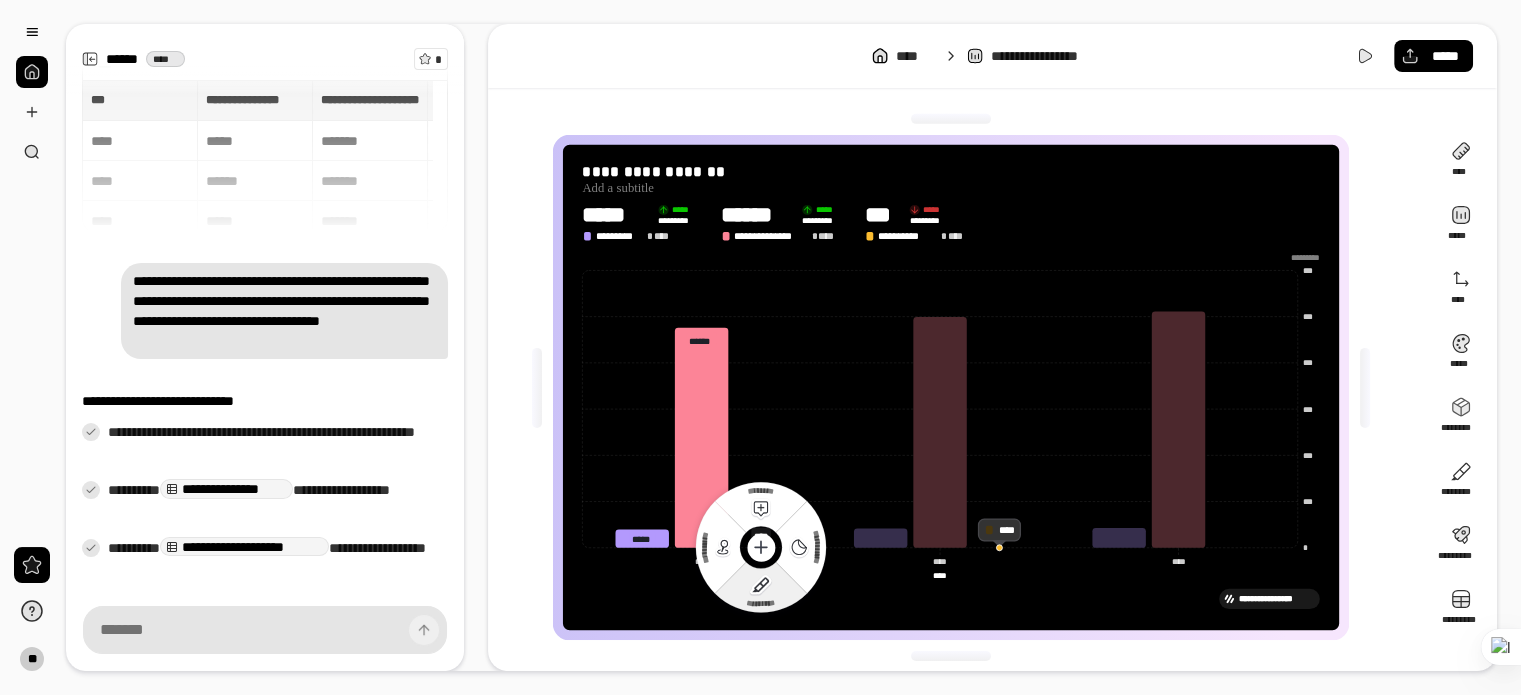 click on "*********" 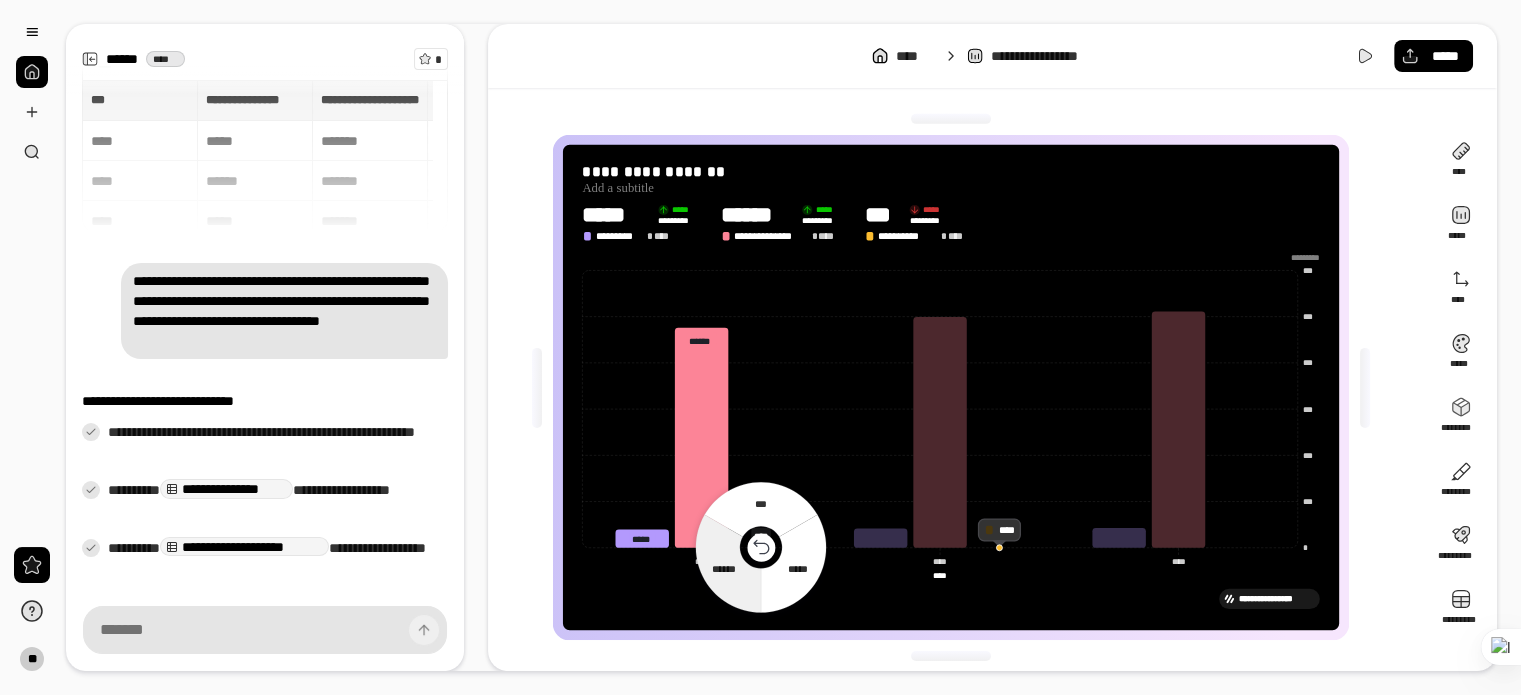 click 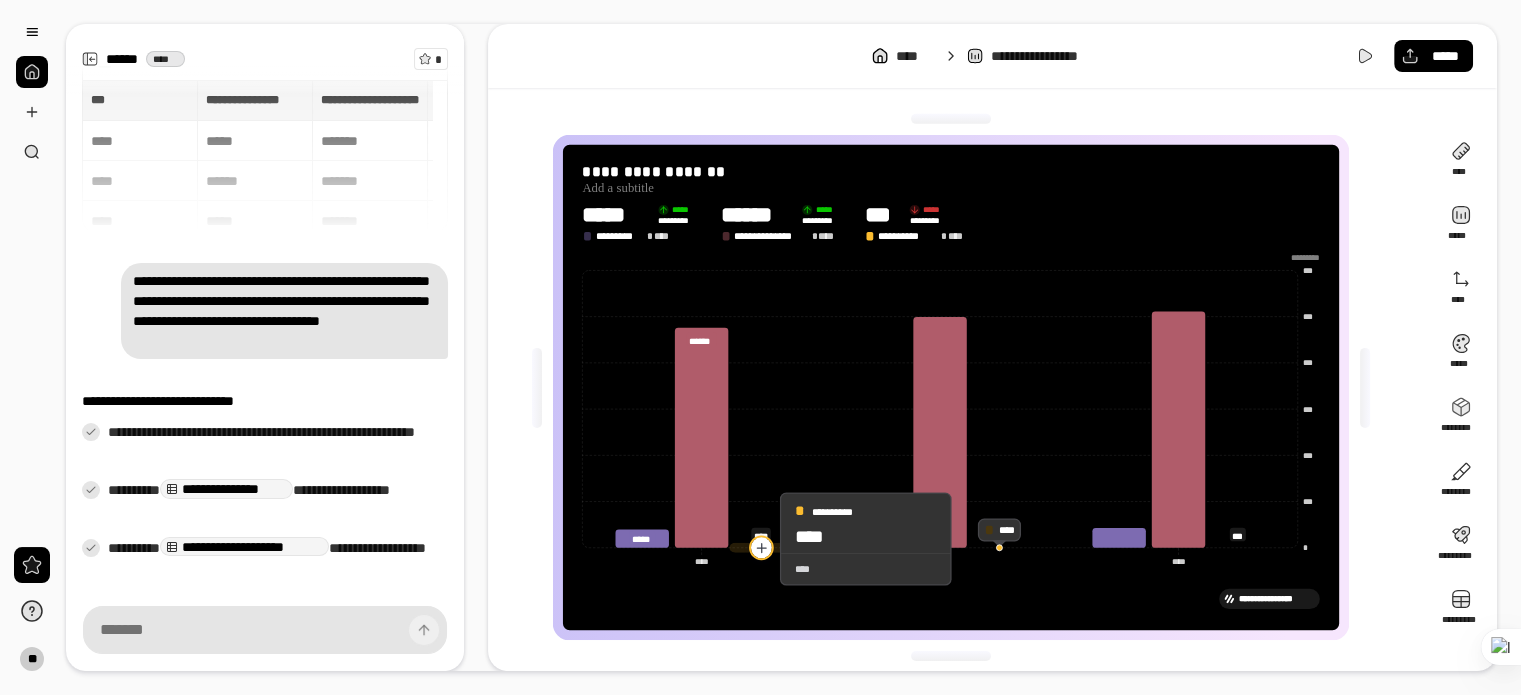click 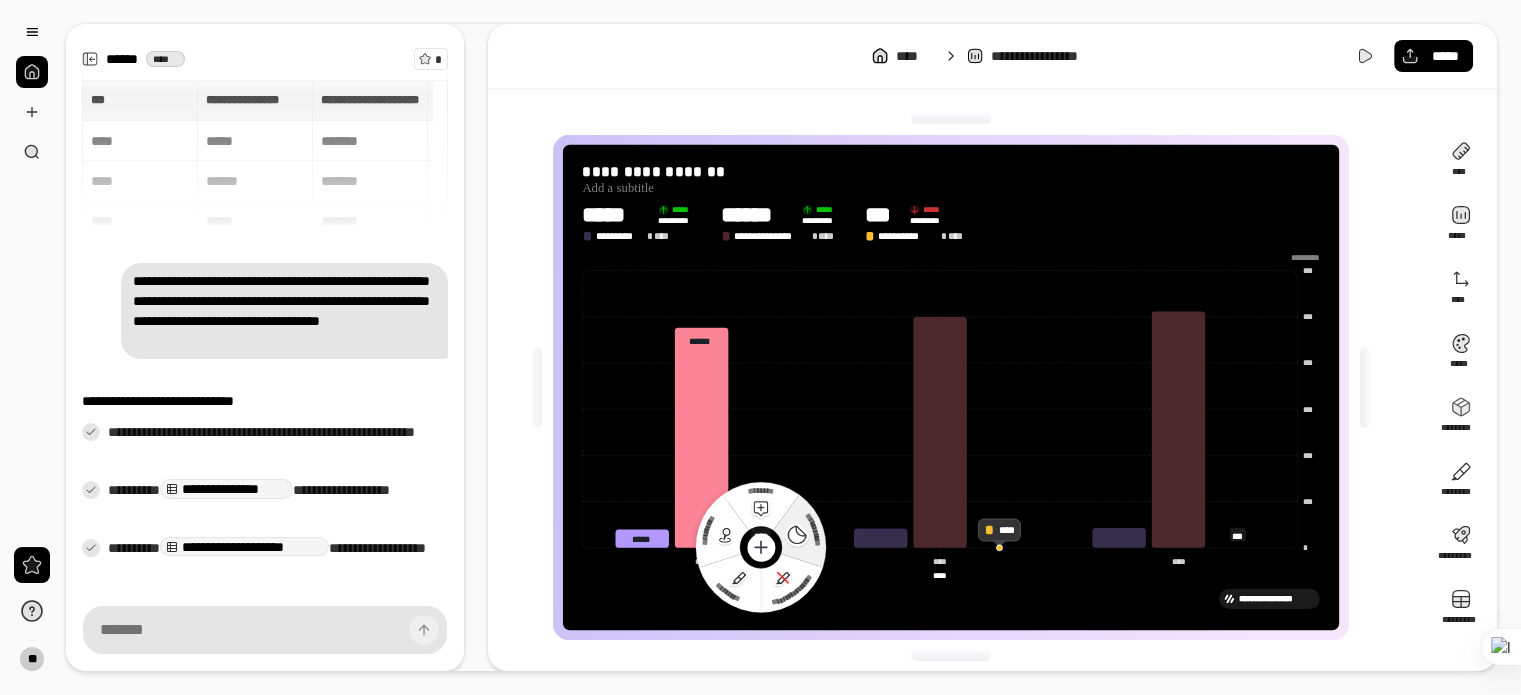 click 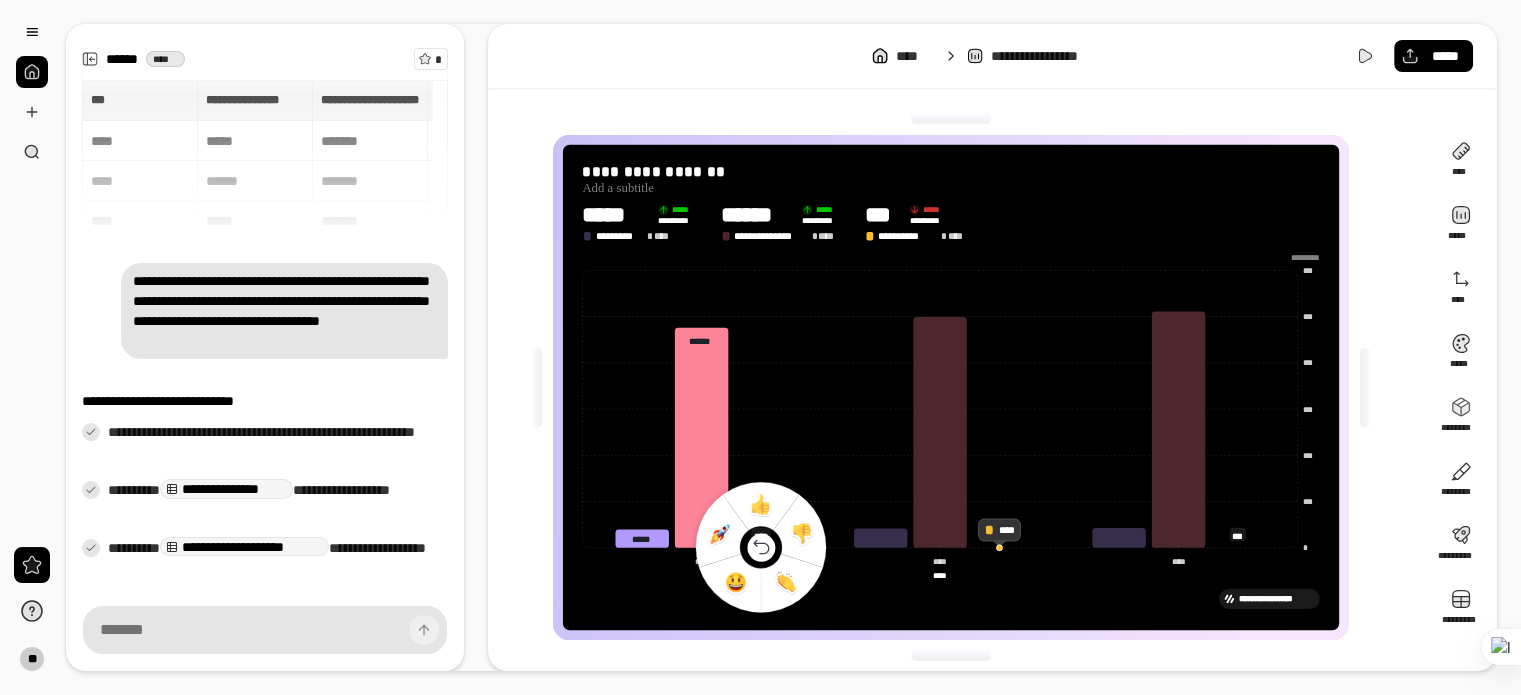 click 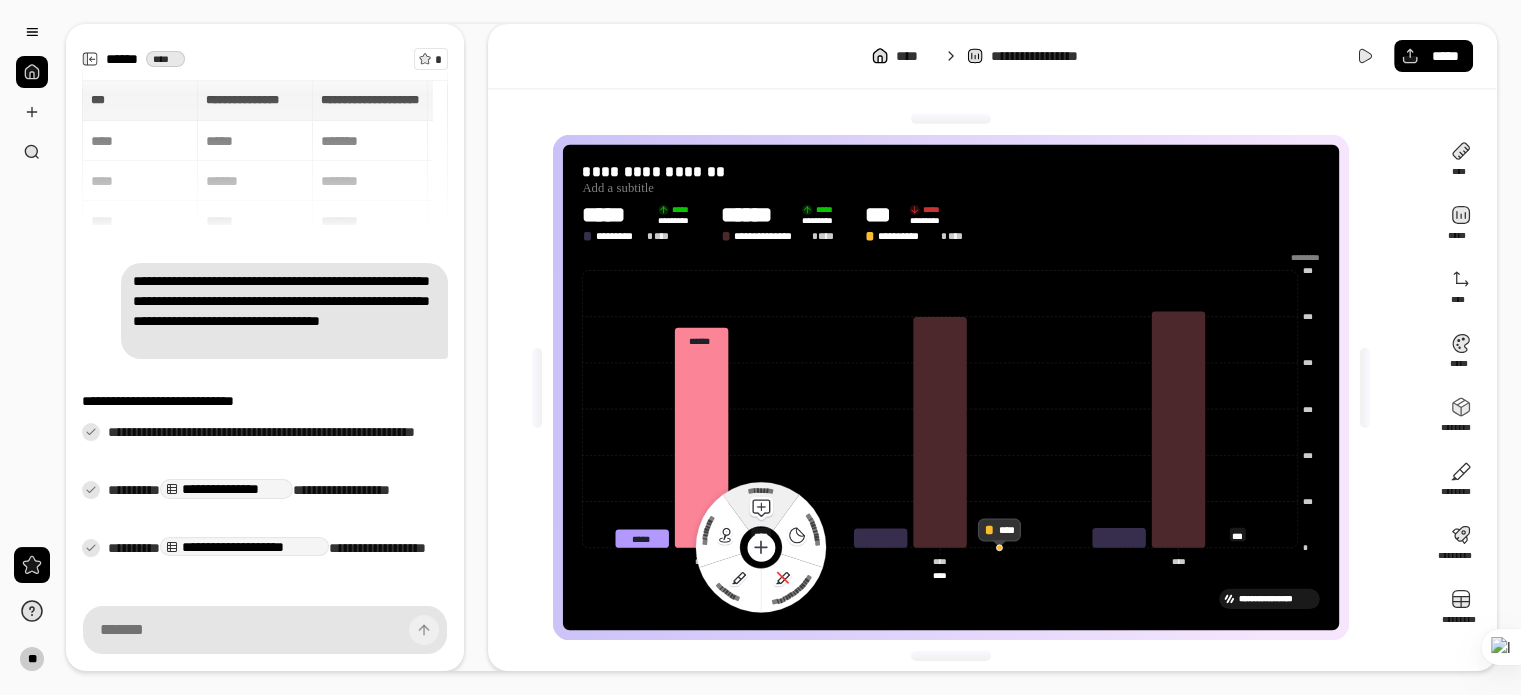 click 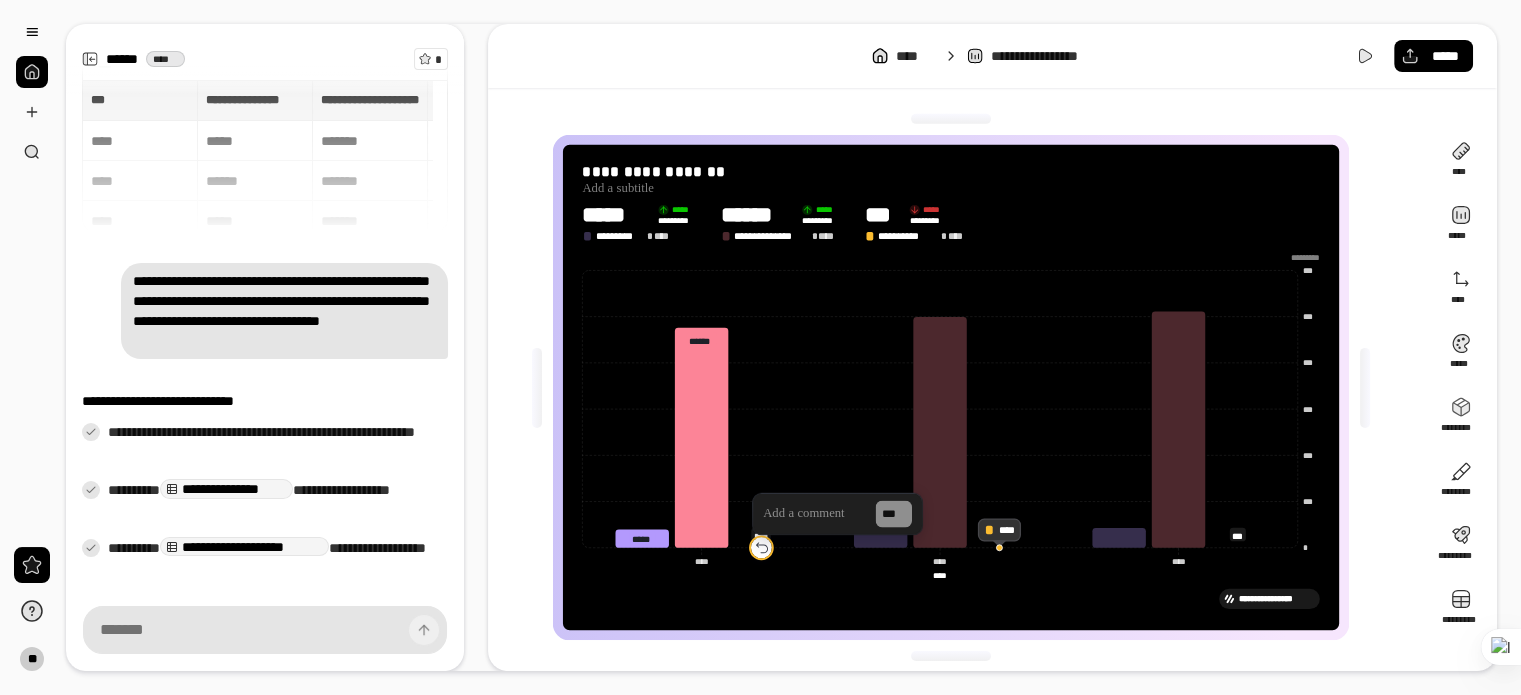 click 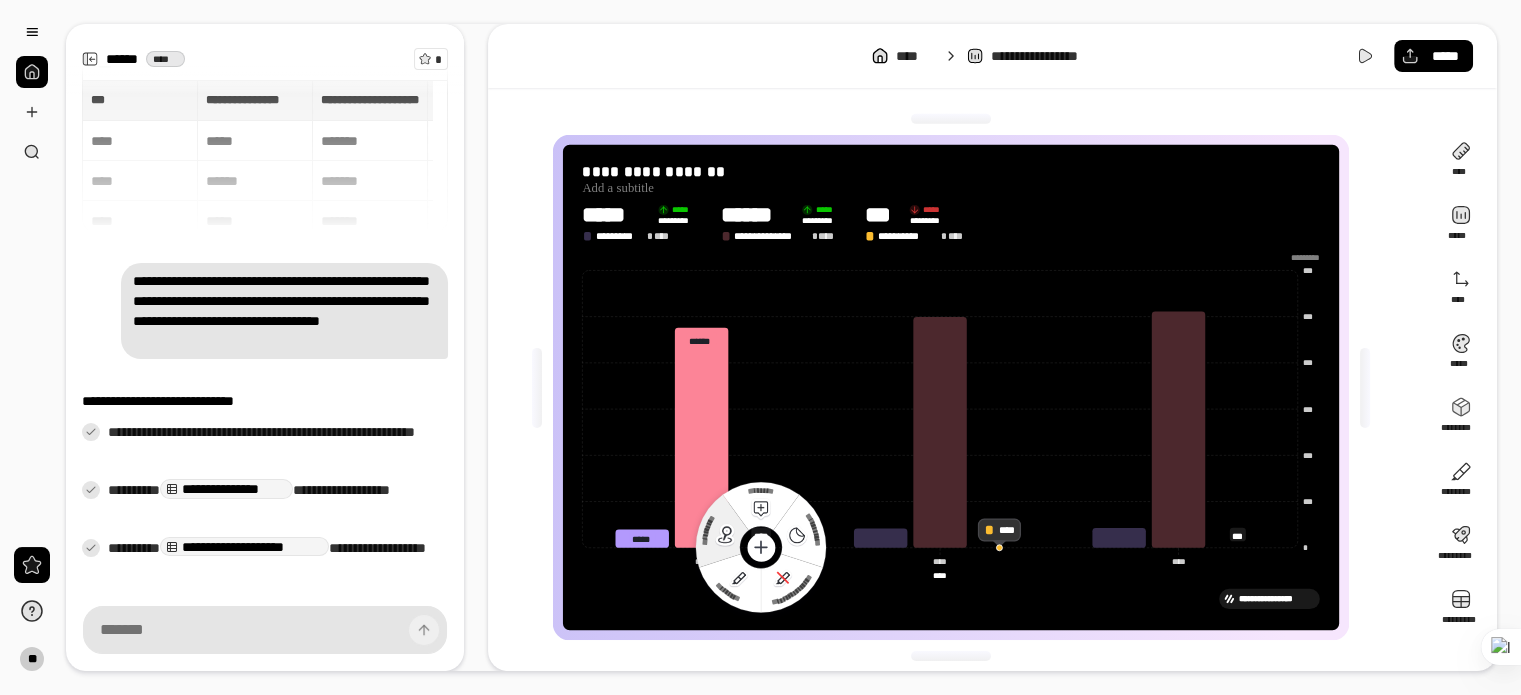 click 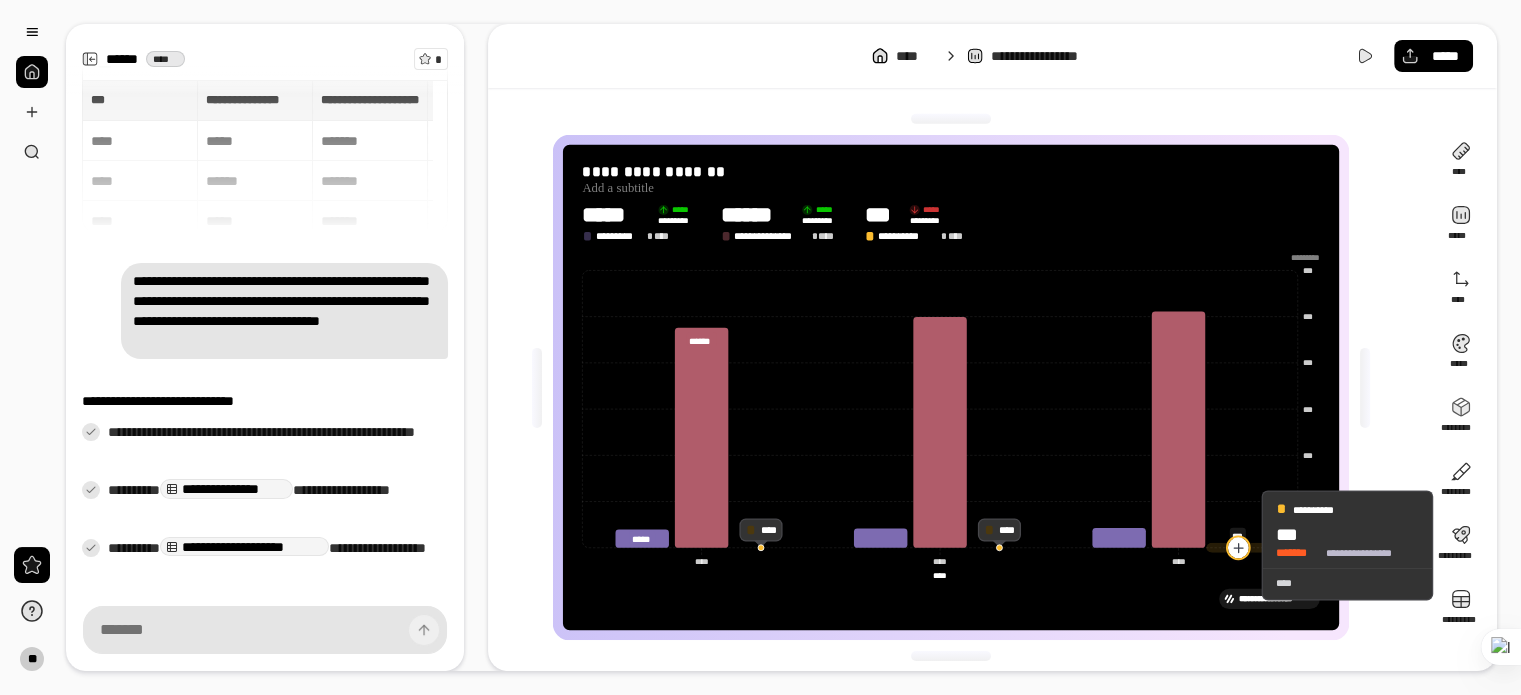 click 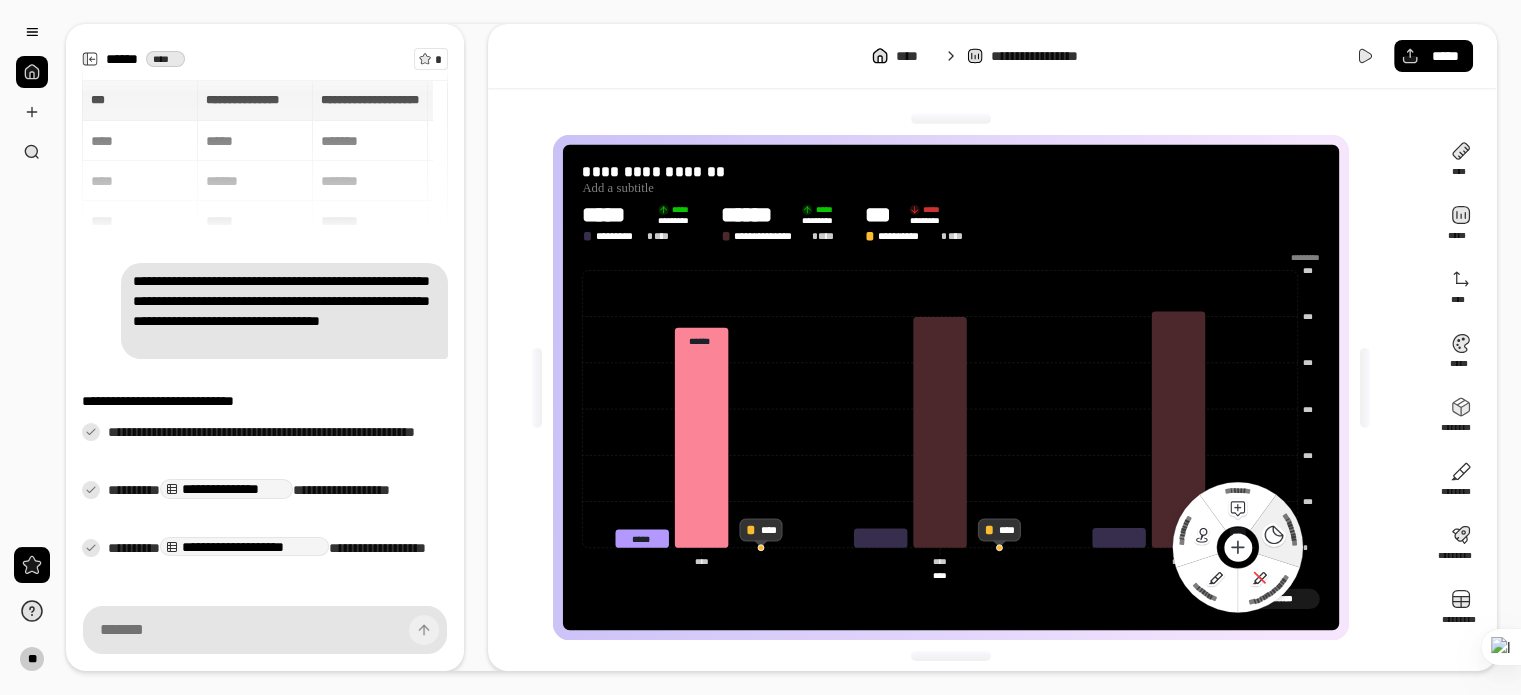 click on "**********" 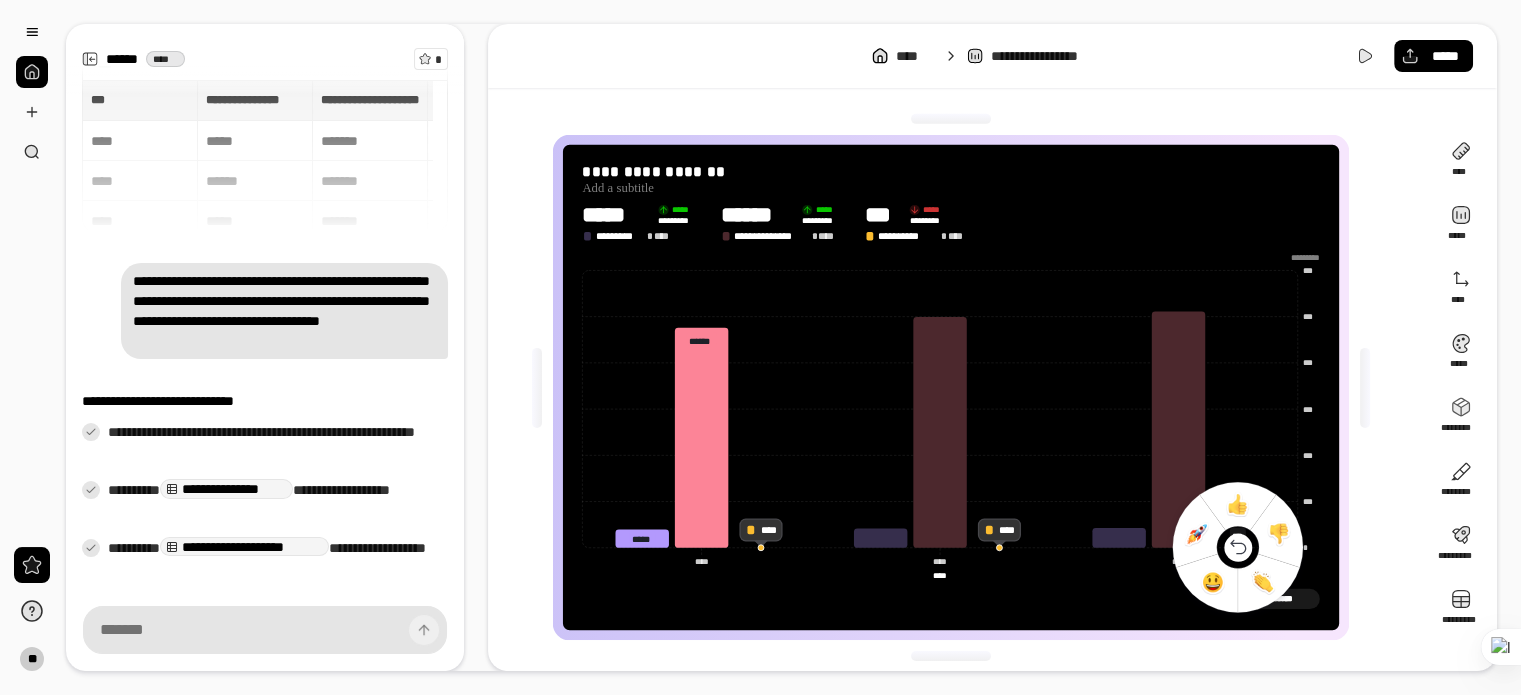click 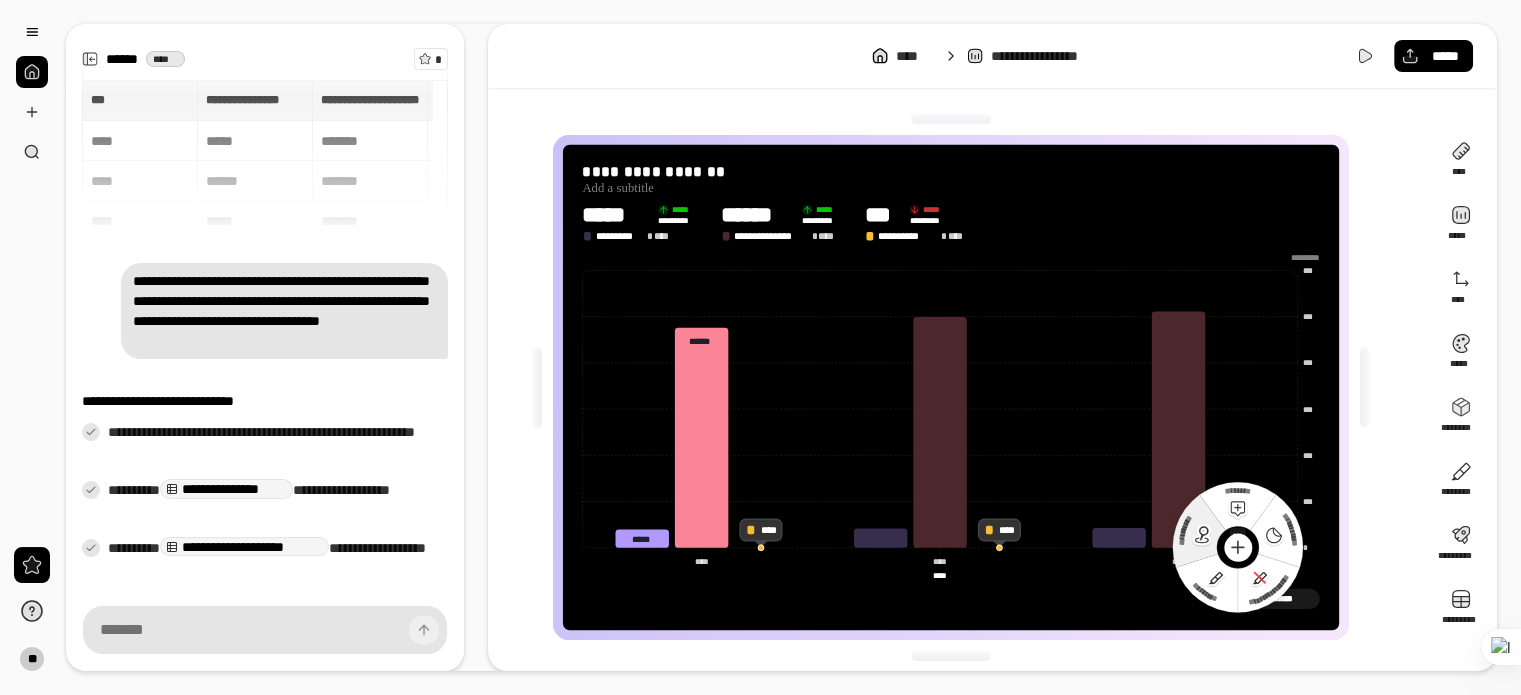 click on "**********" 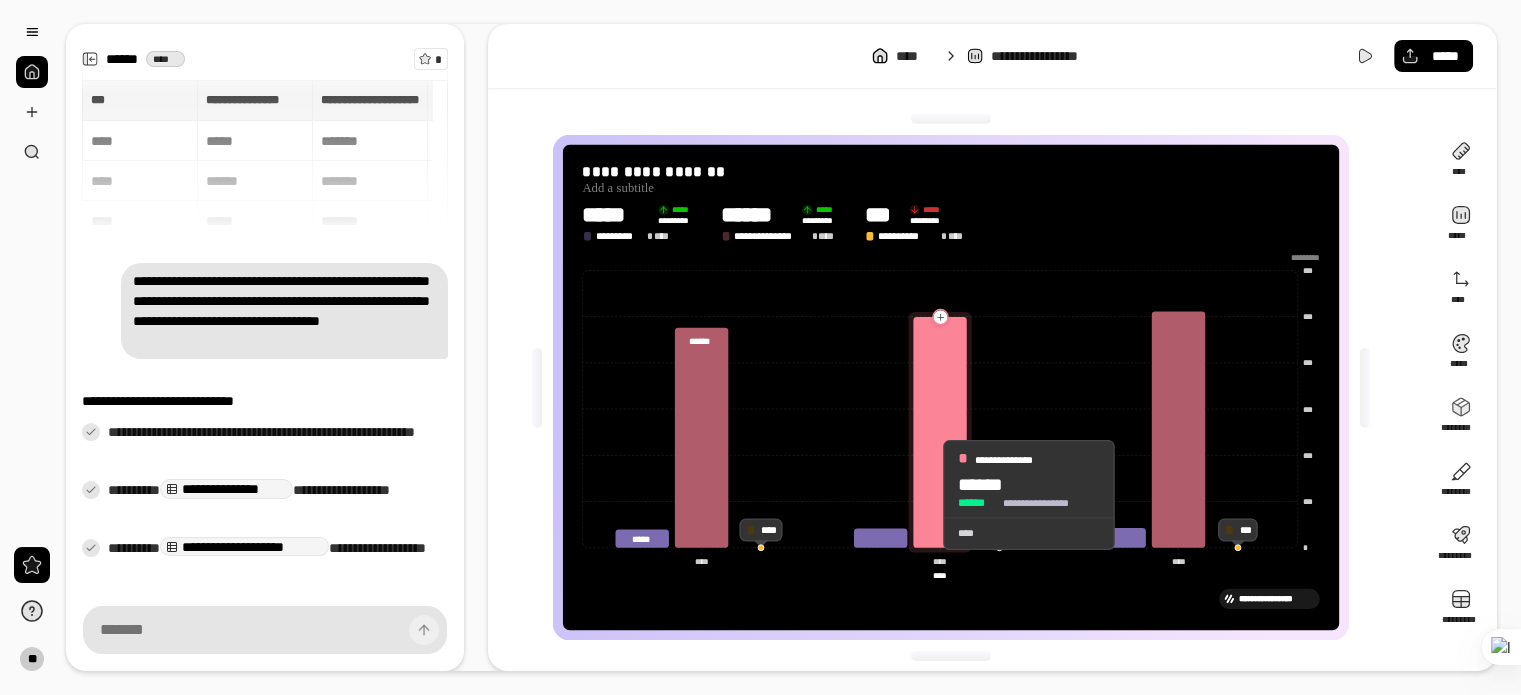 click 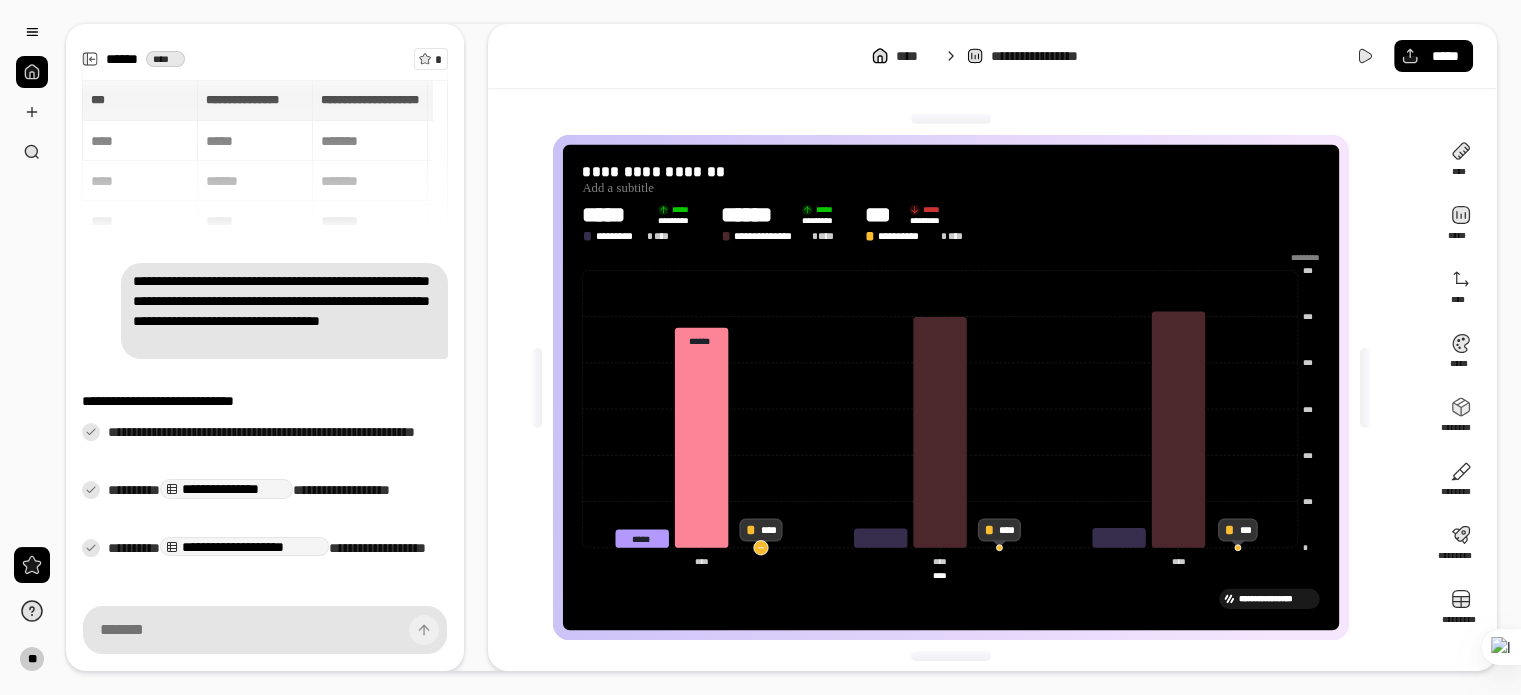 click 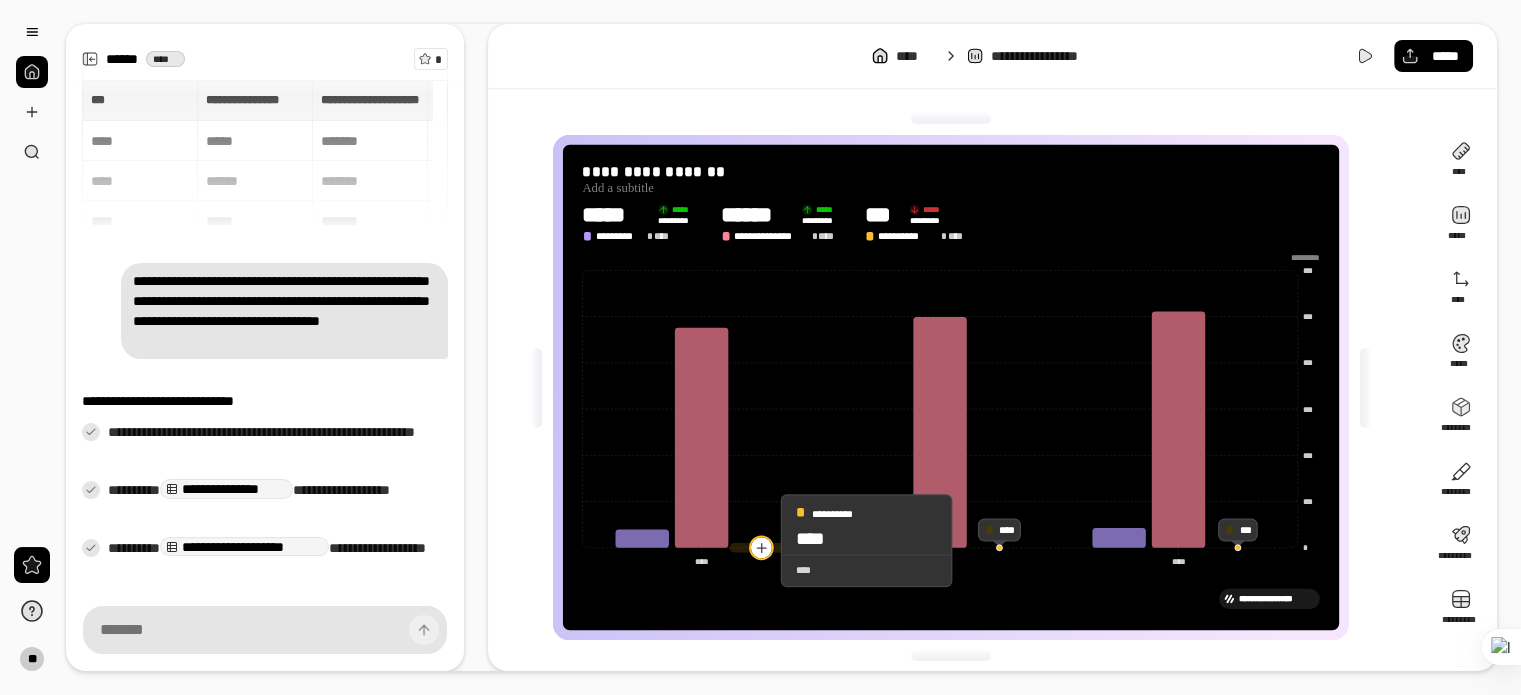 click 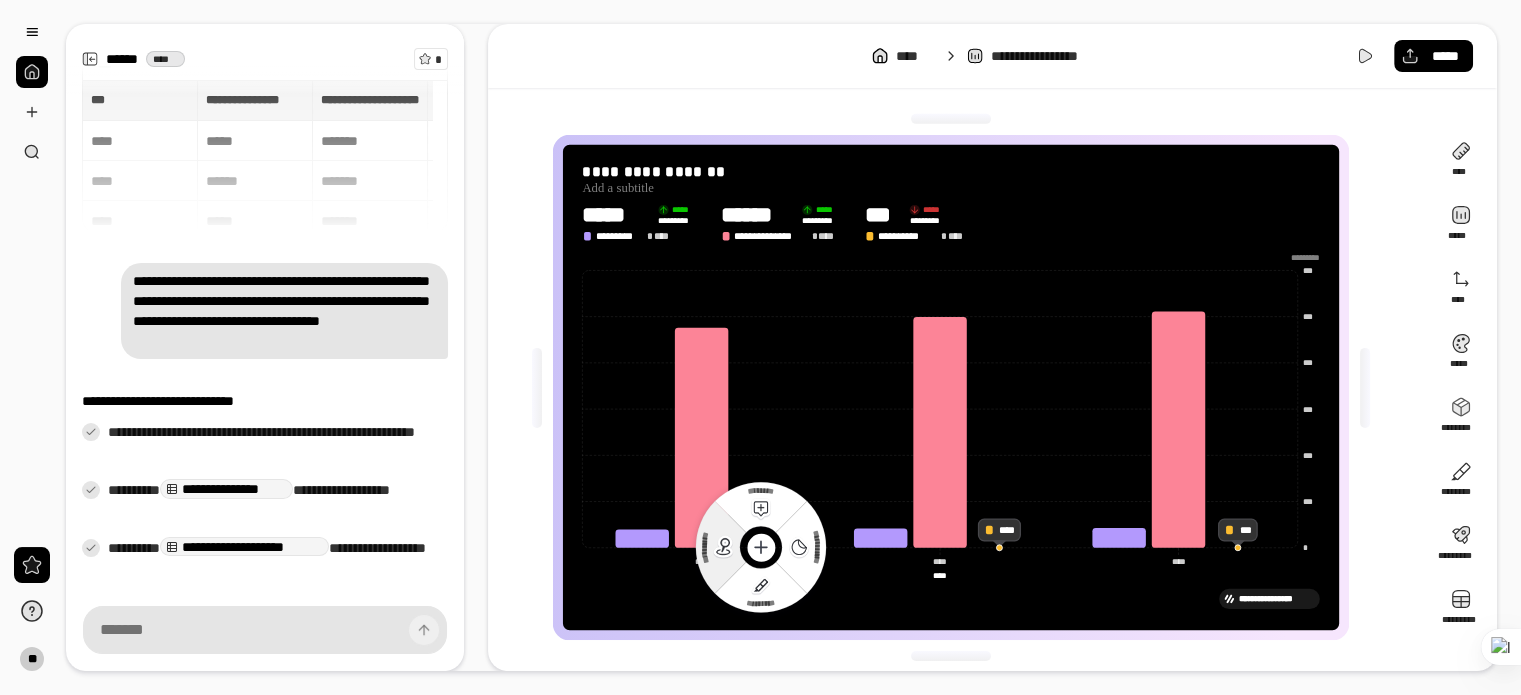 click 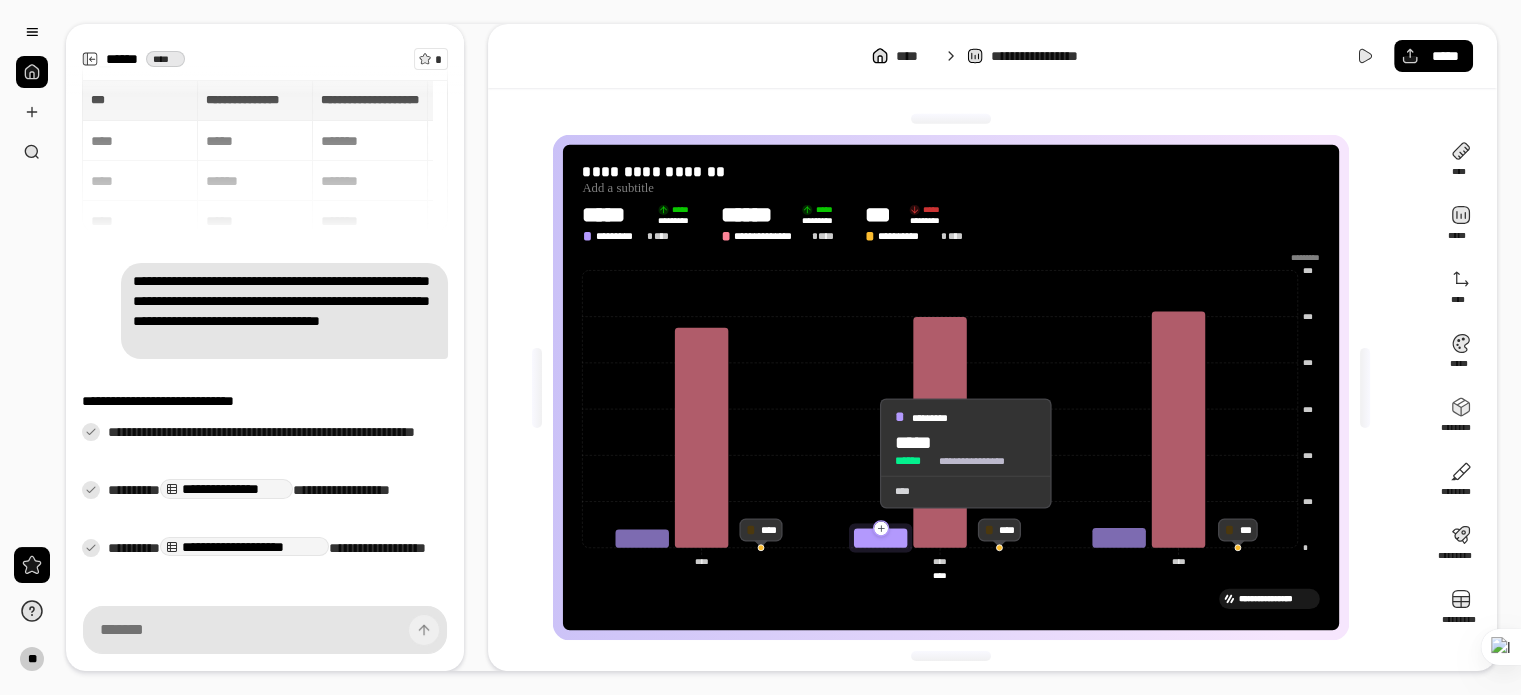 click 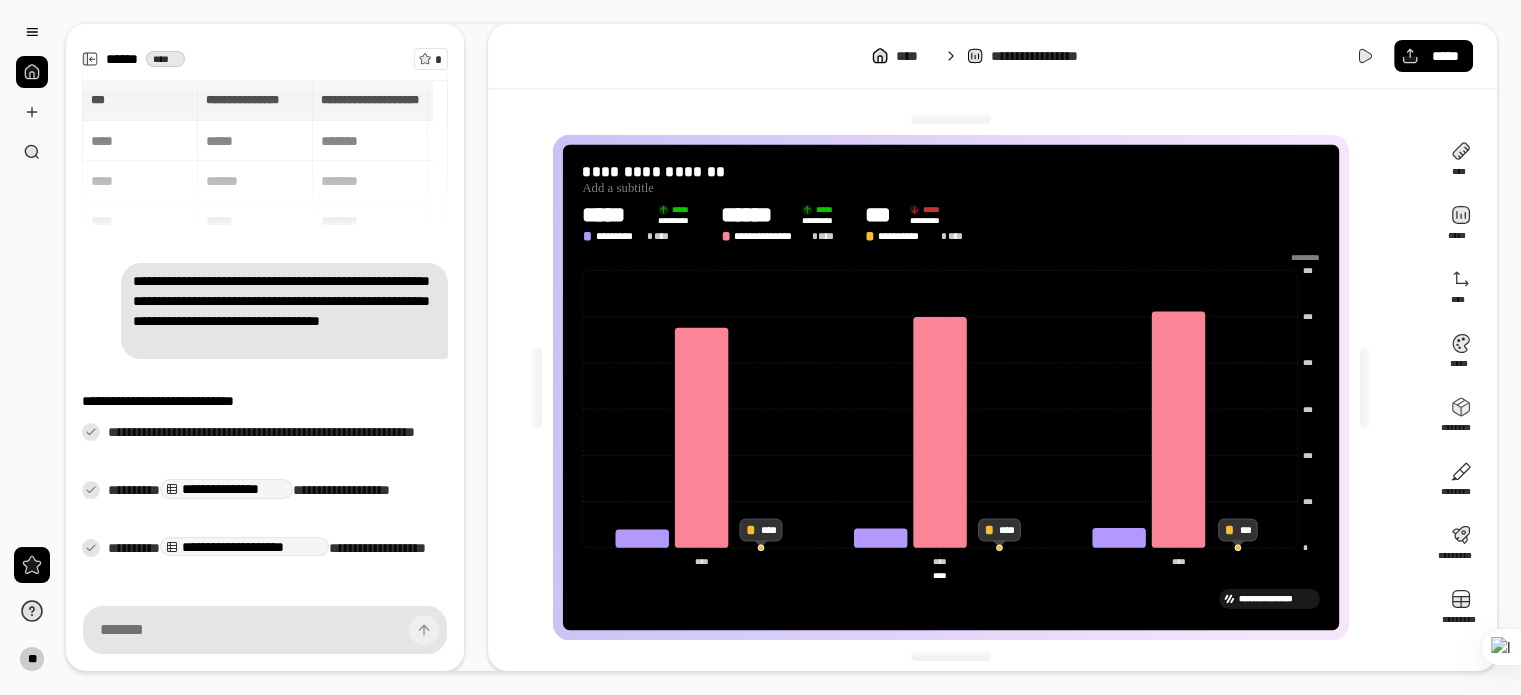 click on "**********" at bounding box center (958, 387) 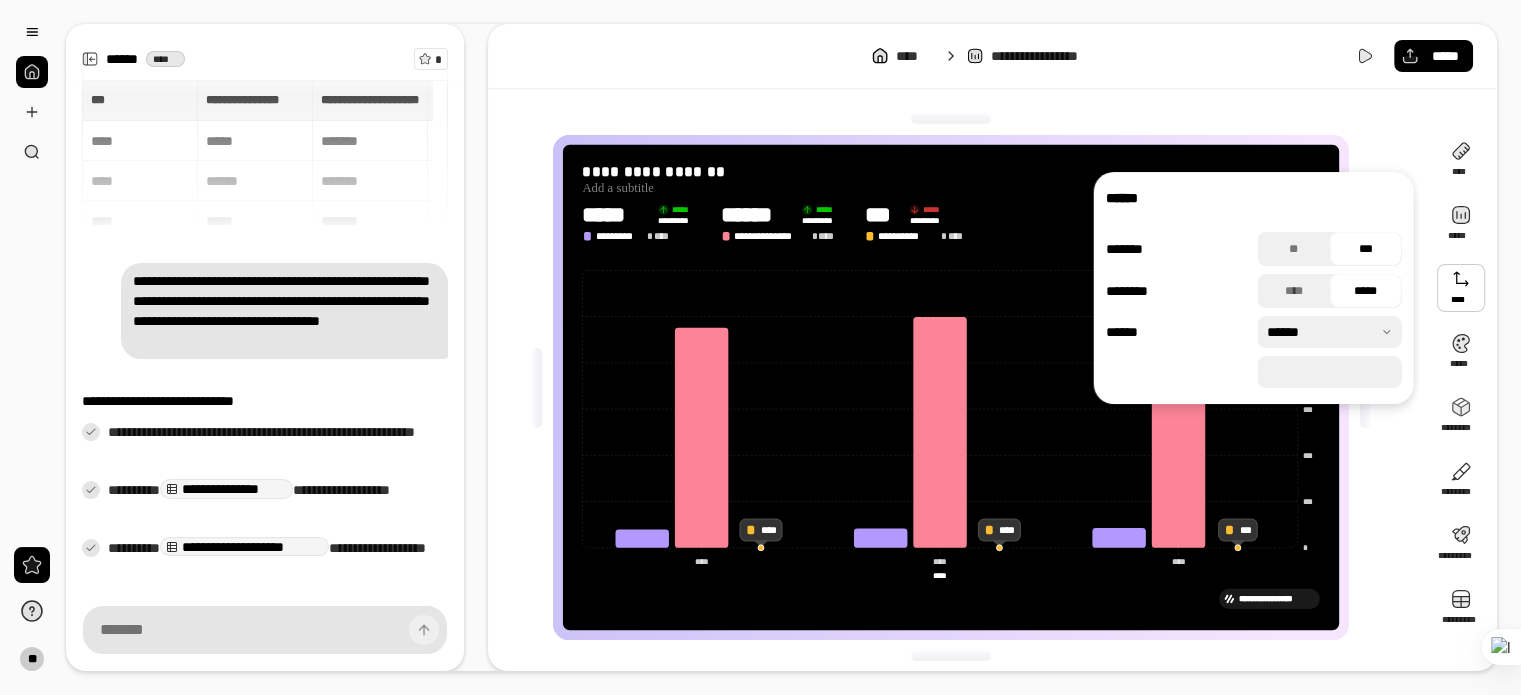 click at bounding box center (1330, 332) 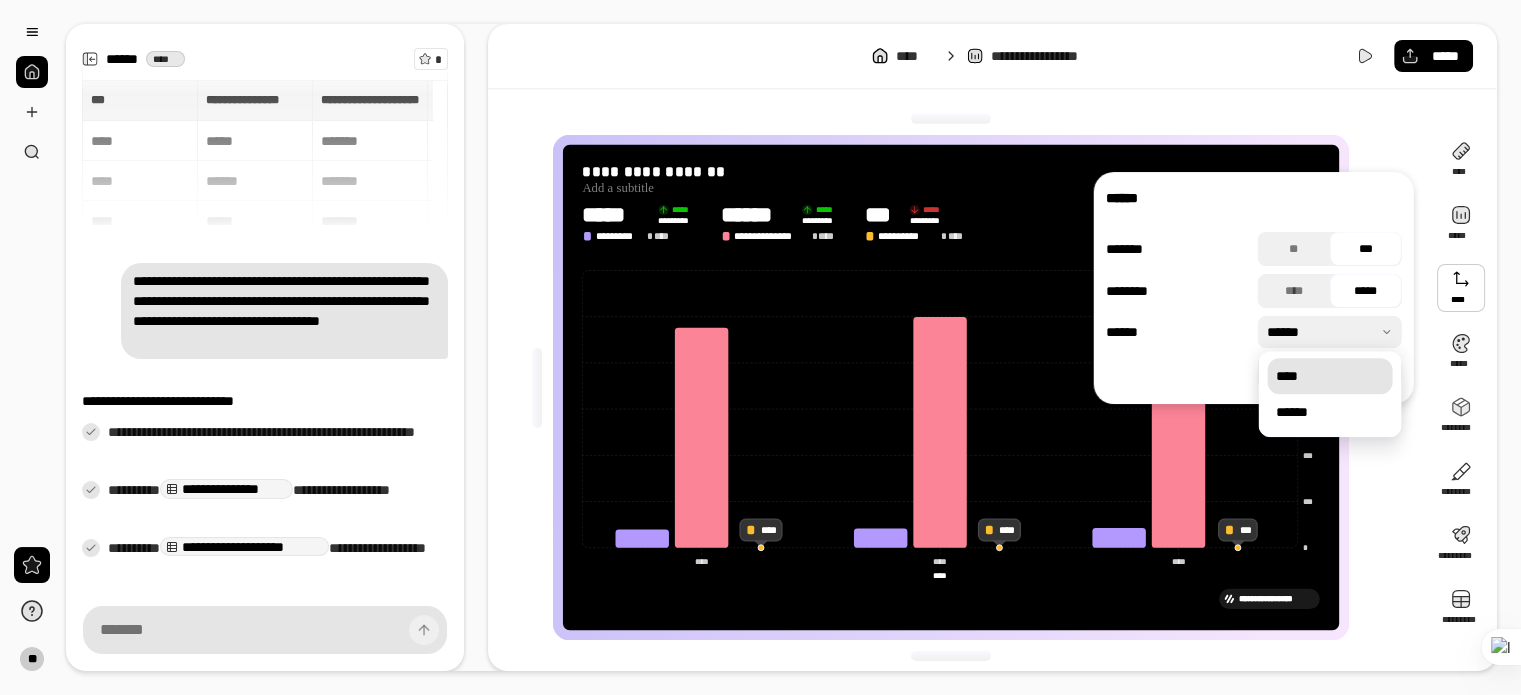 click on "****" at bounding box center (1329, 376) 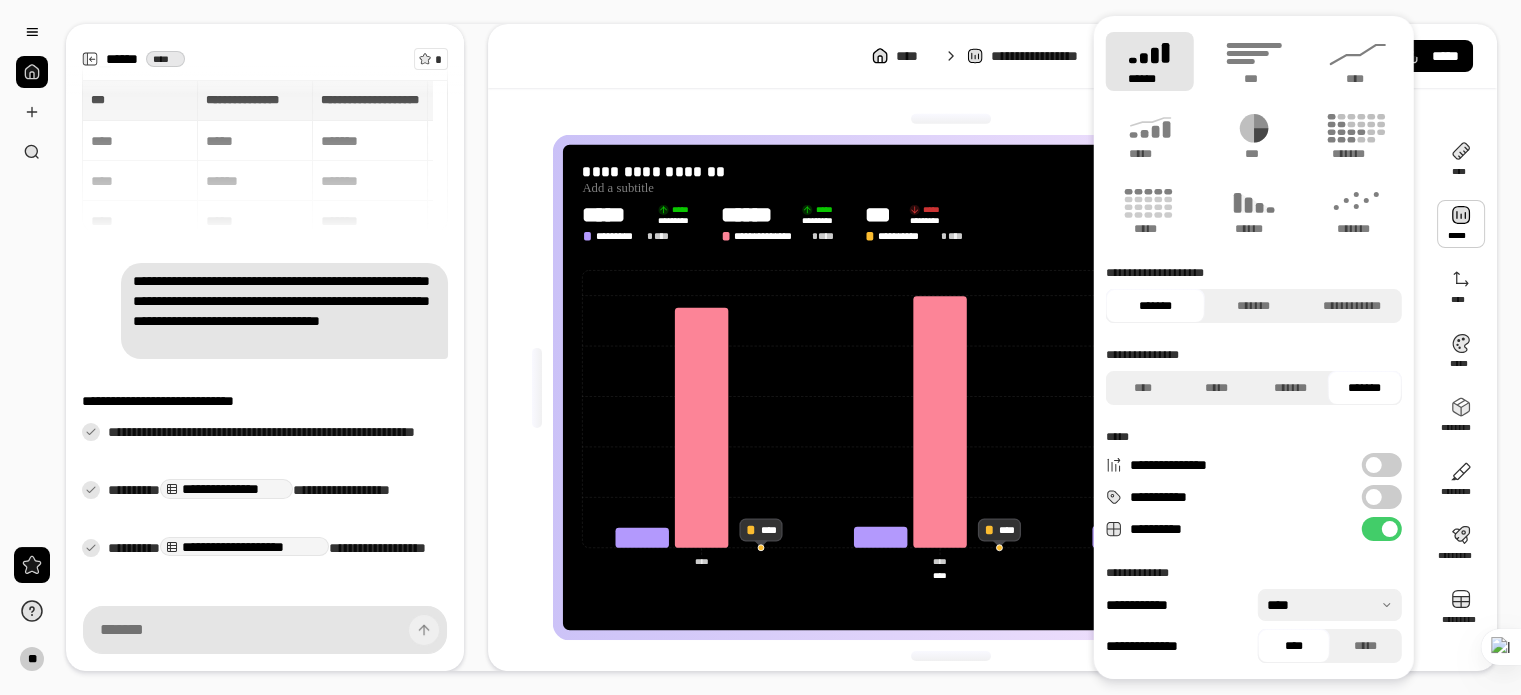 click at bounding box center (1461, 224) 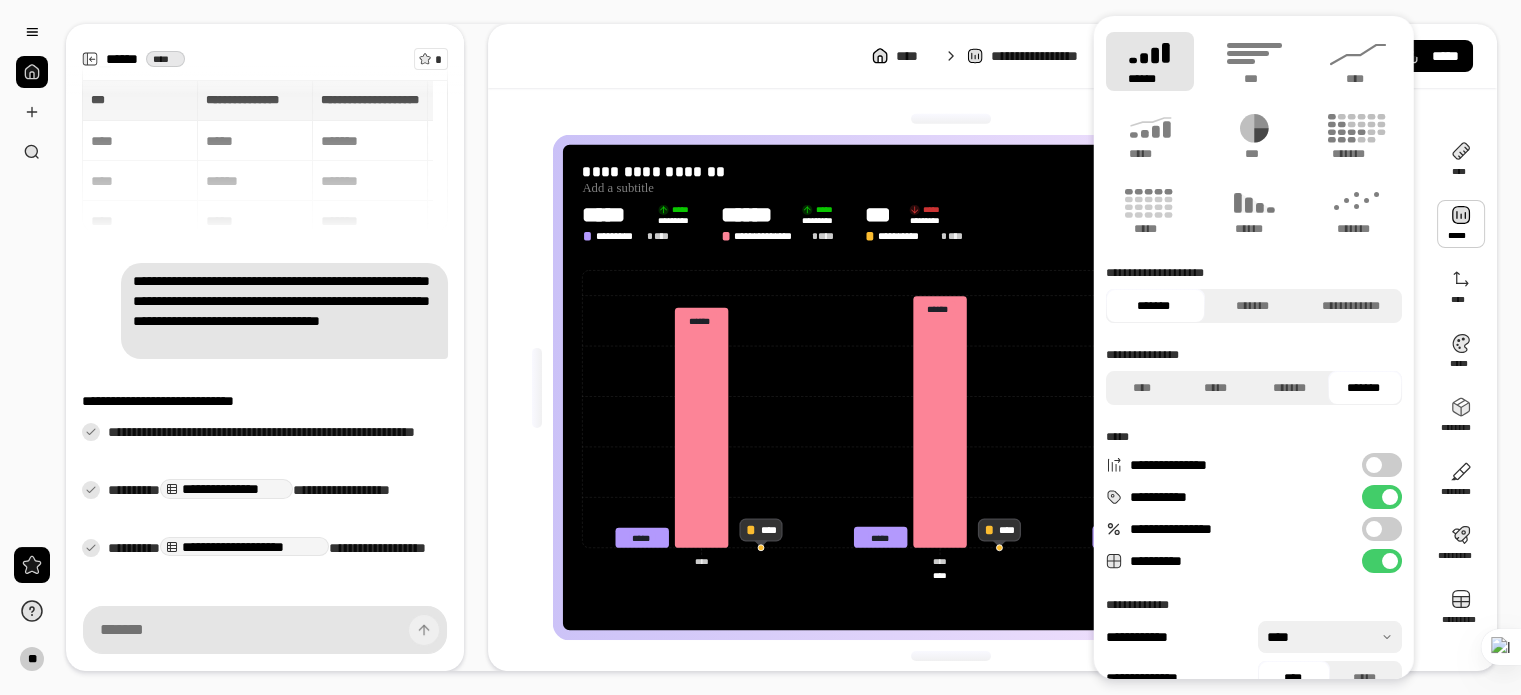 scroll, scrollTop: 32, scrollLeft: 0, axis: vertical 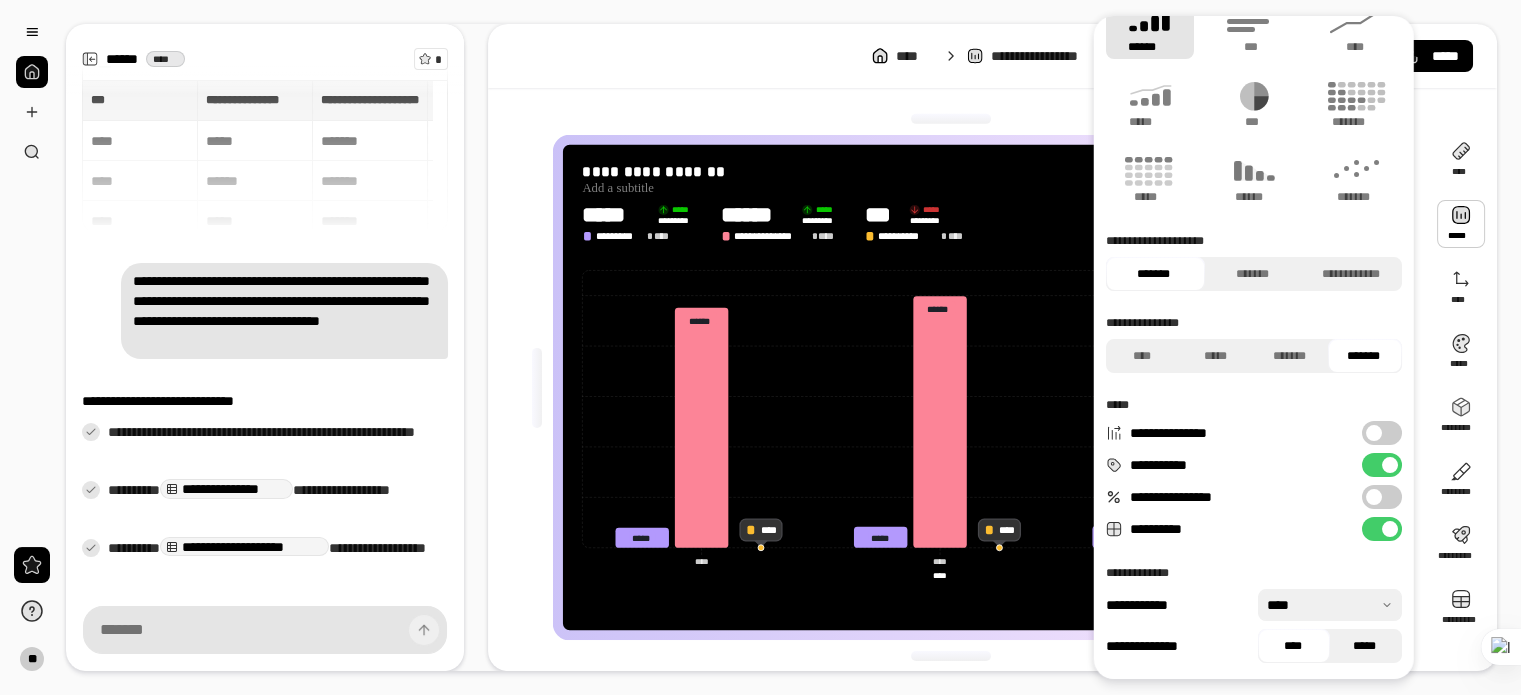 click on "*****" at bounding box center [1364, 646] 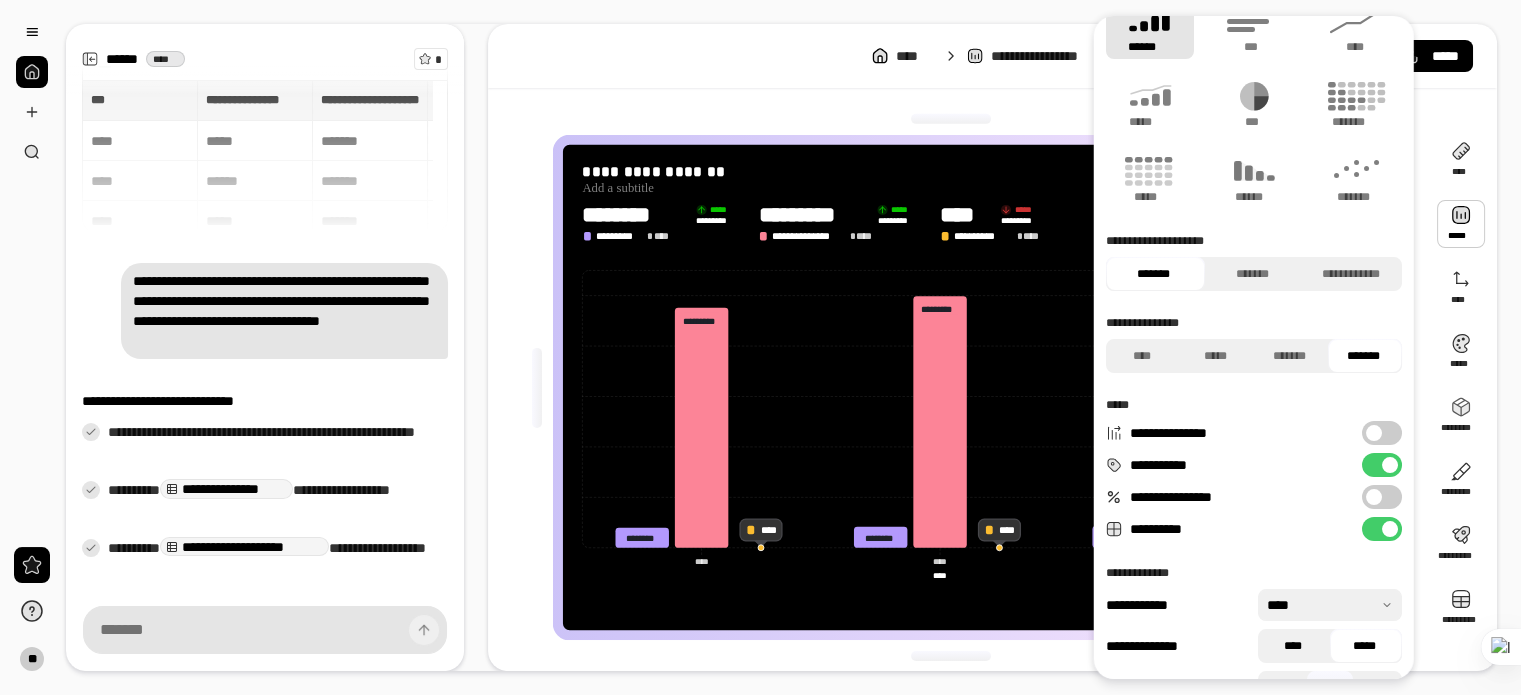 click on "****" at bounding box center (1292, 646) 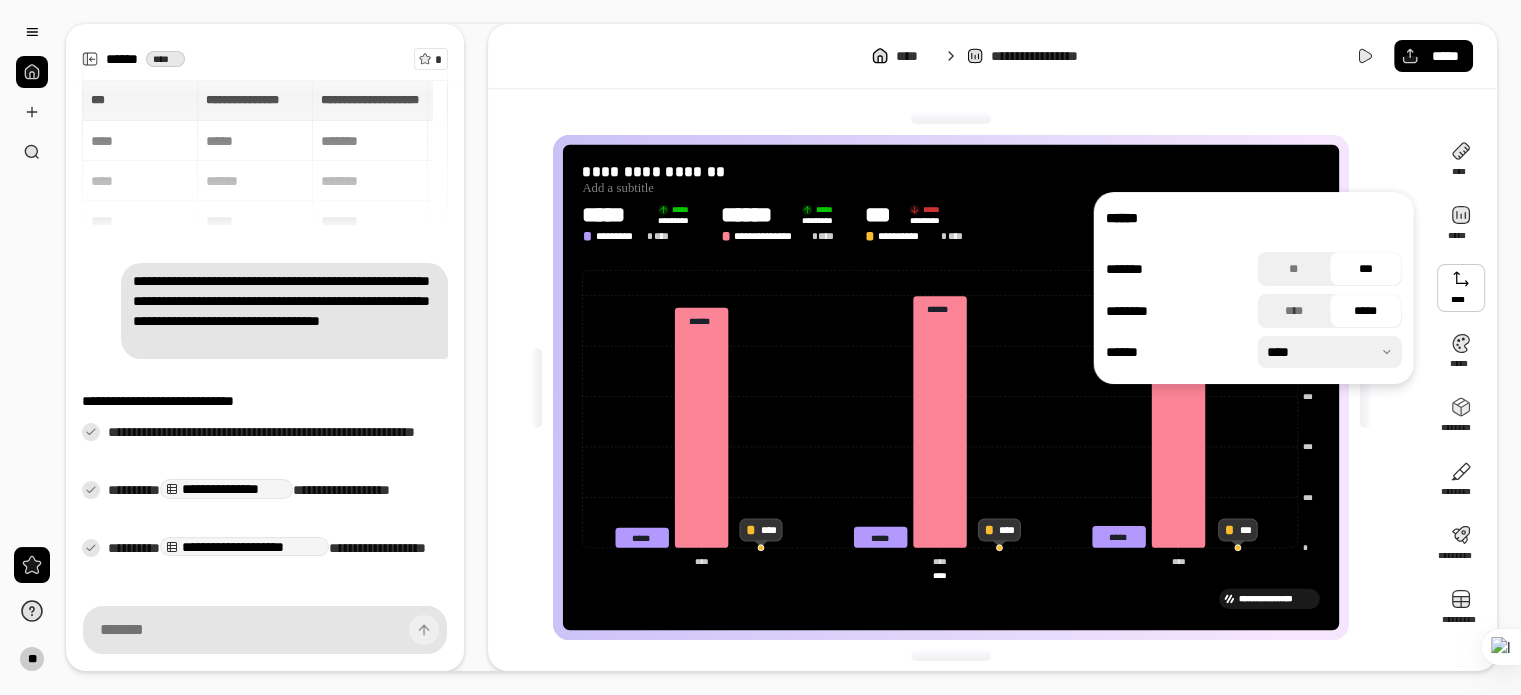 click at bounding box center [1461, 288] 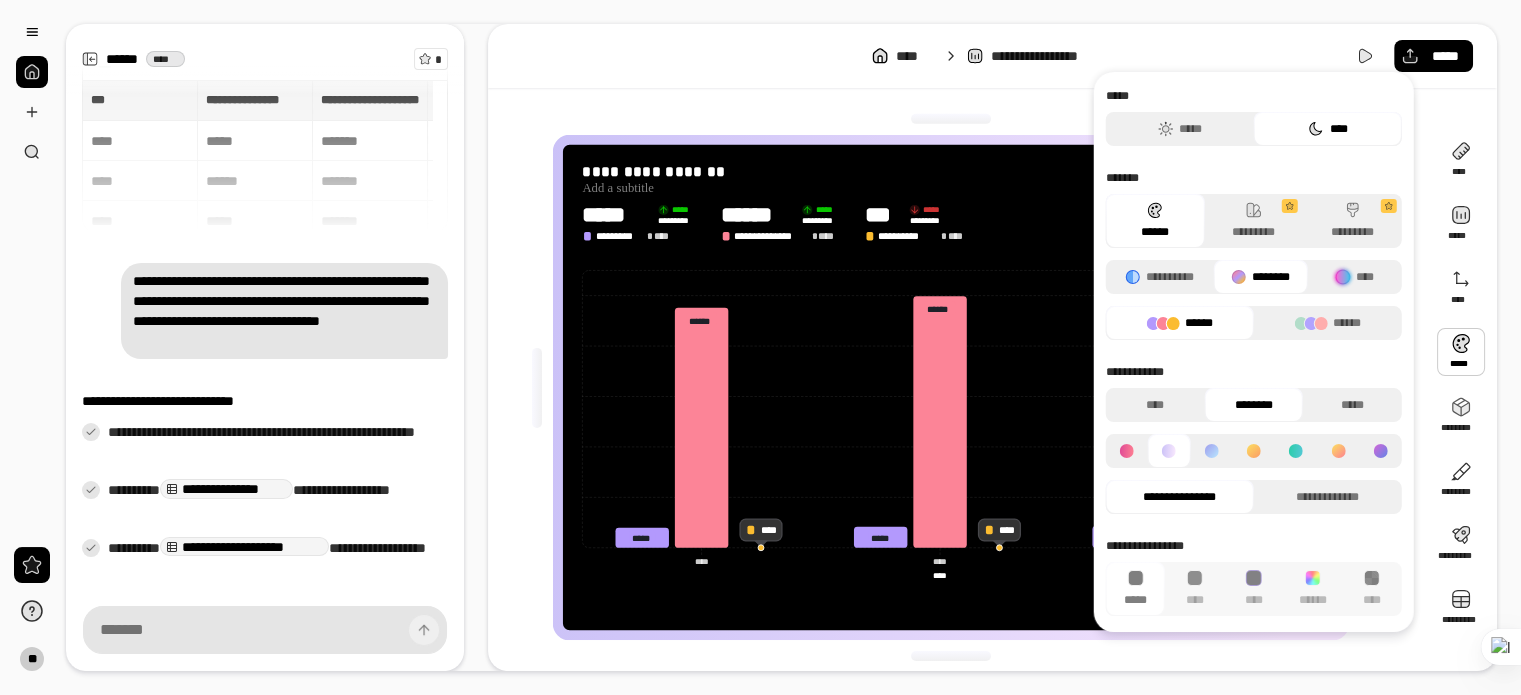 click at bounding box center [1461, 352] 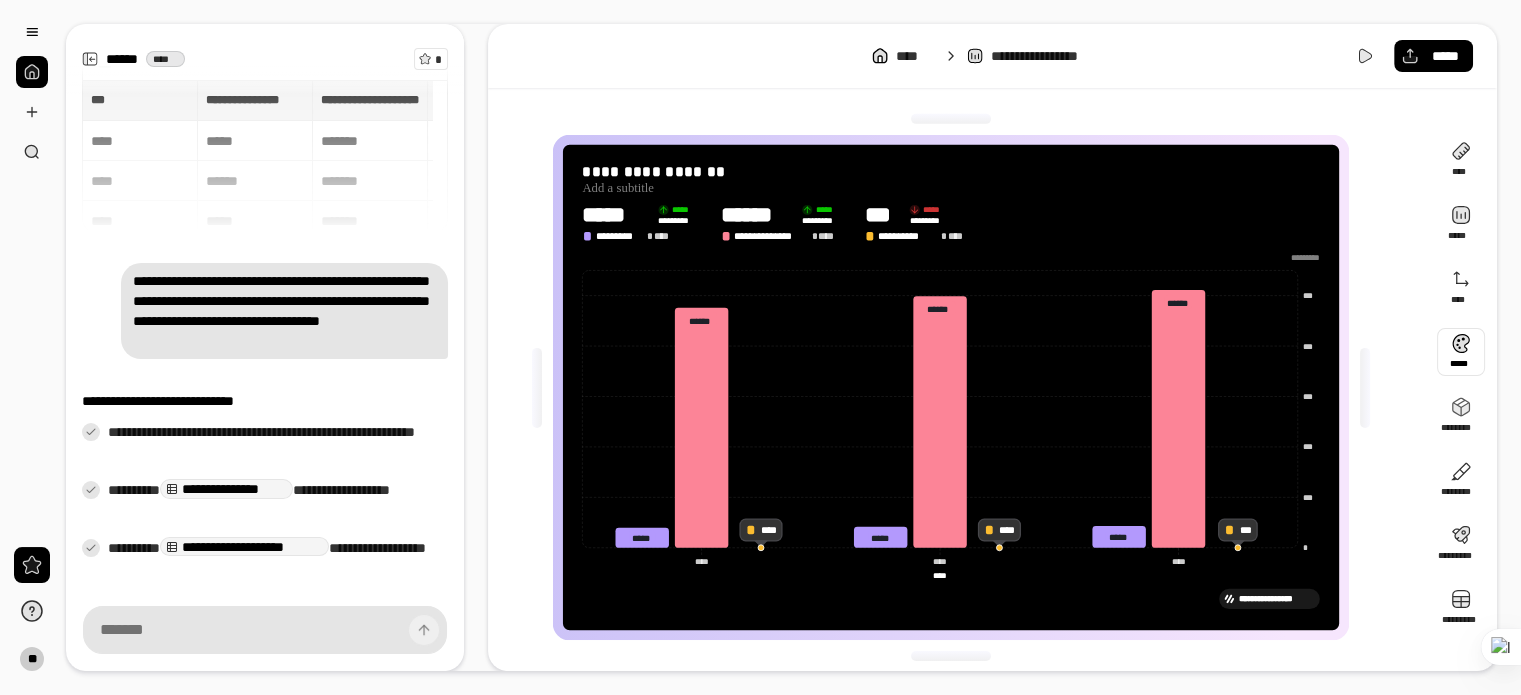 click at bounding box center [1461, 352] 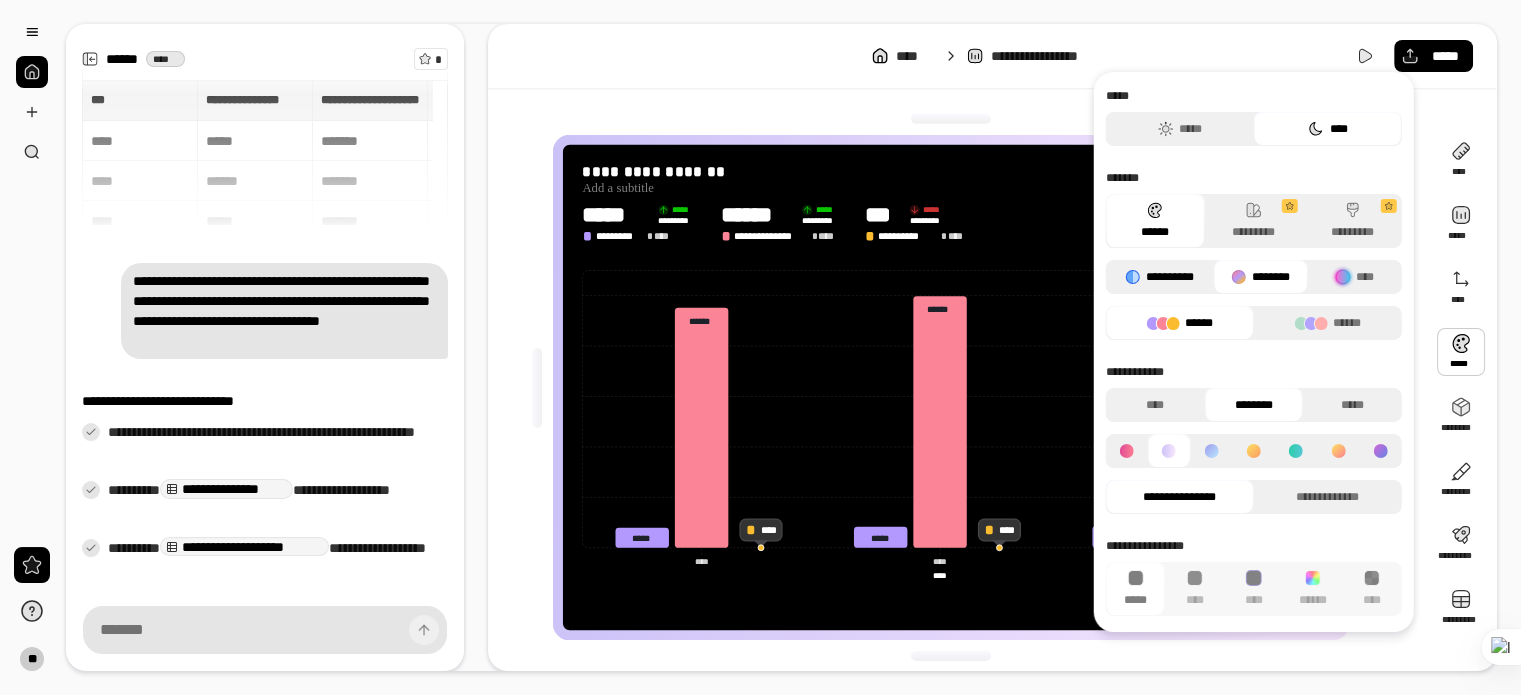 click on "**********" at bounding box center [1160, 277] 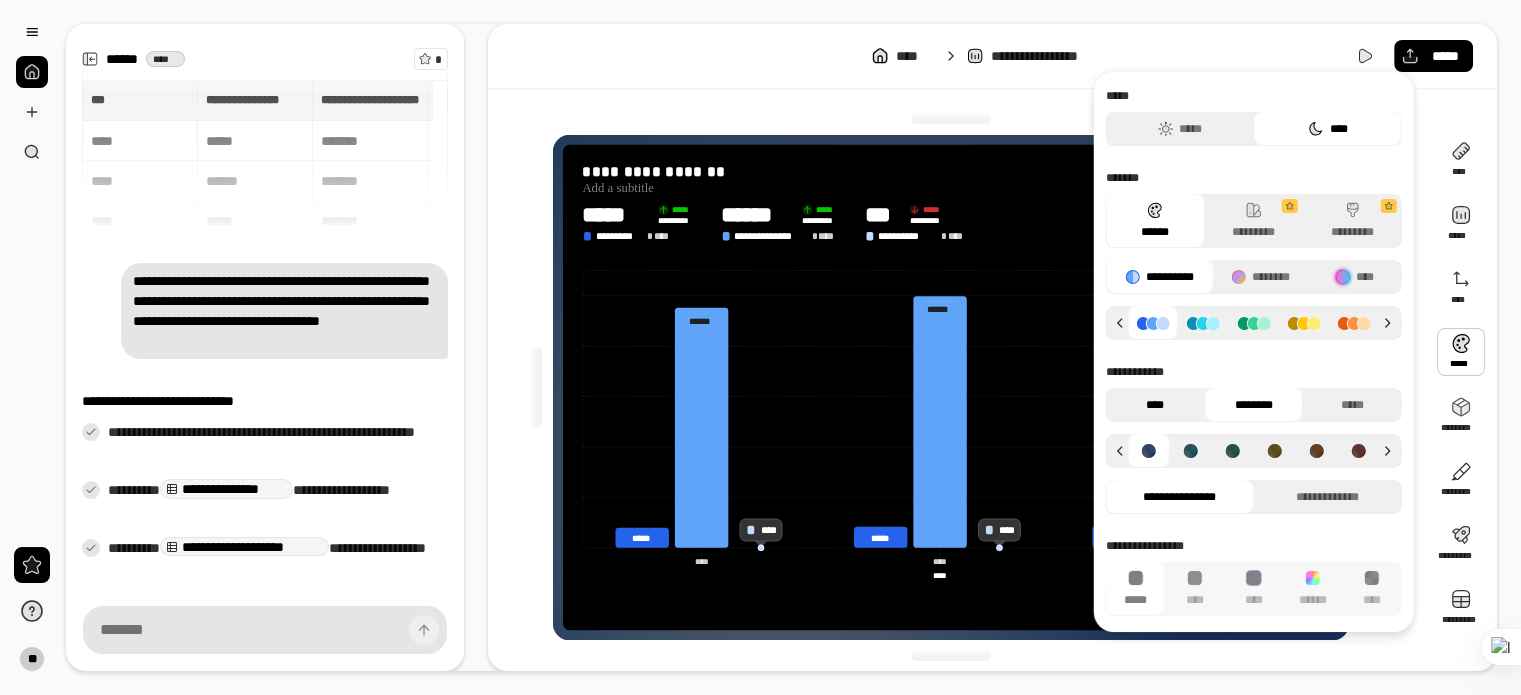 click on "****" at bounding box center [1155, 405] 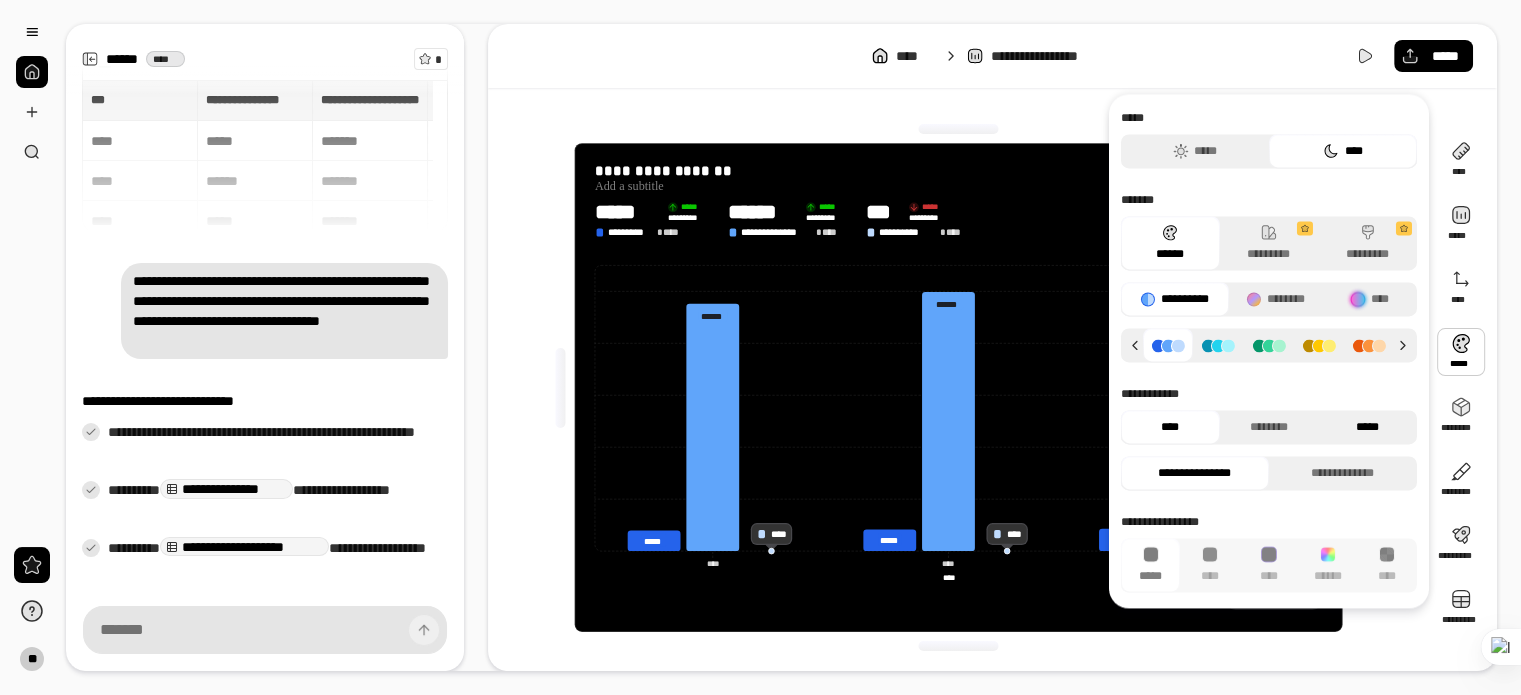 click on "*****" at bounding box center [1367, 427] 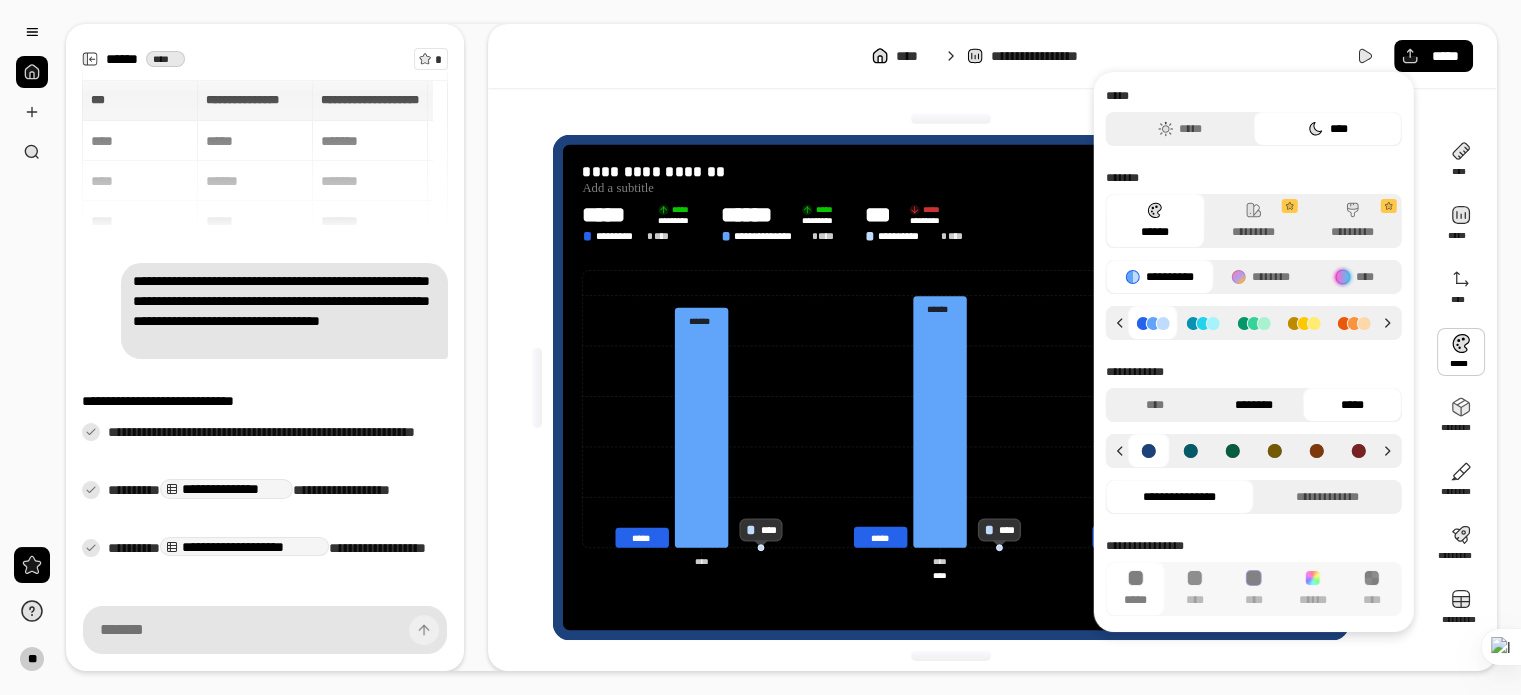 click on "********" at bounding box center (1253, 405) 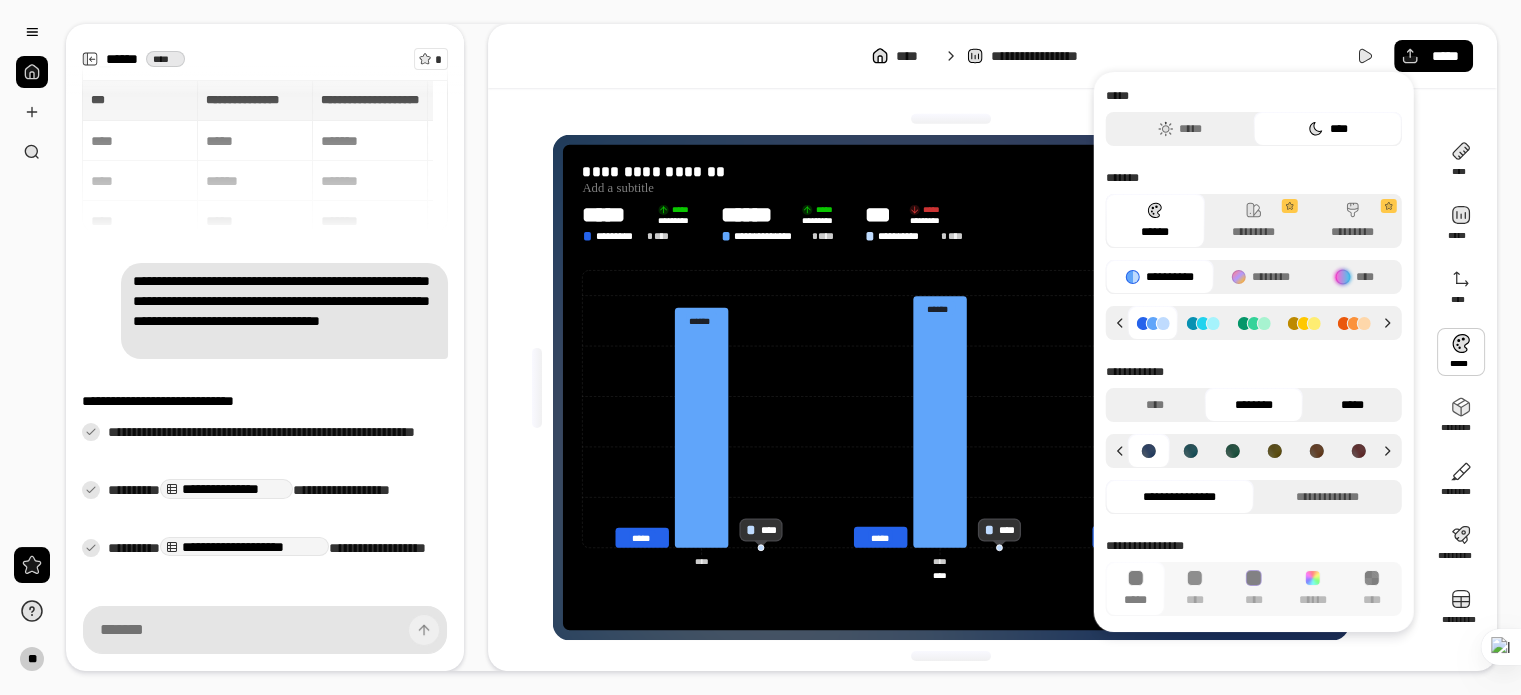 click on "*****" at bounding box center [1352, 405] 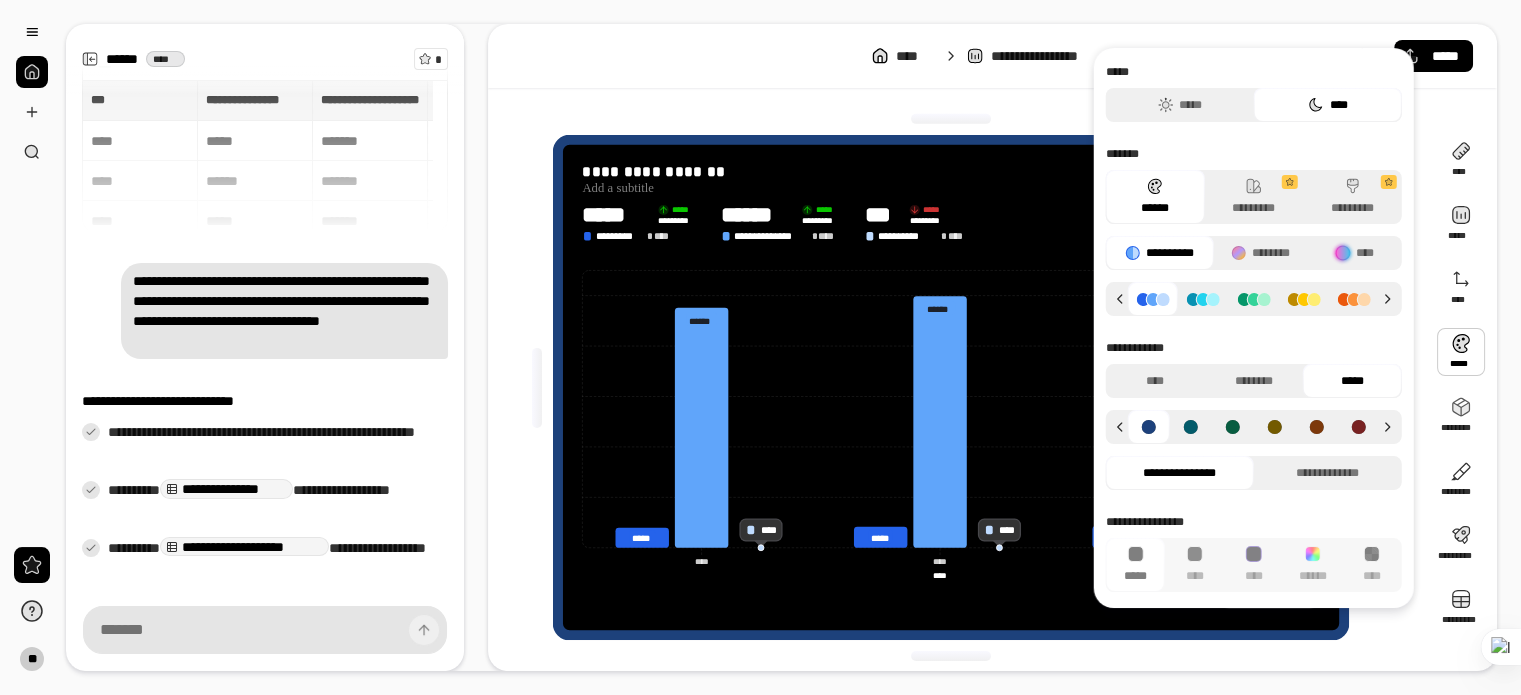 scroll, scrollTop: 24, scrollLeft: 0, axis: vertical 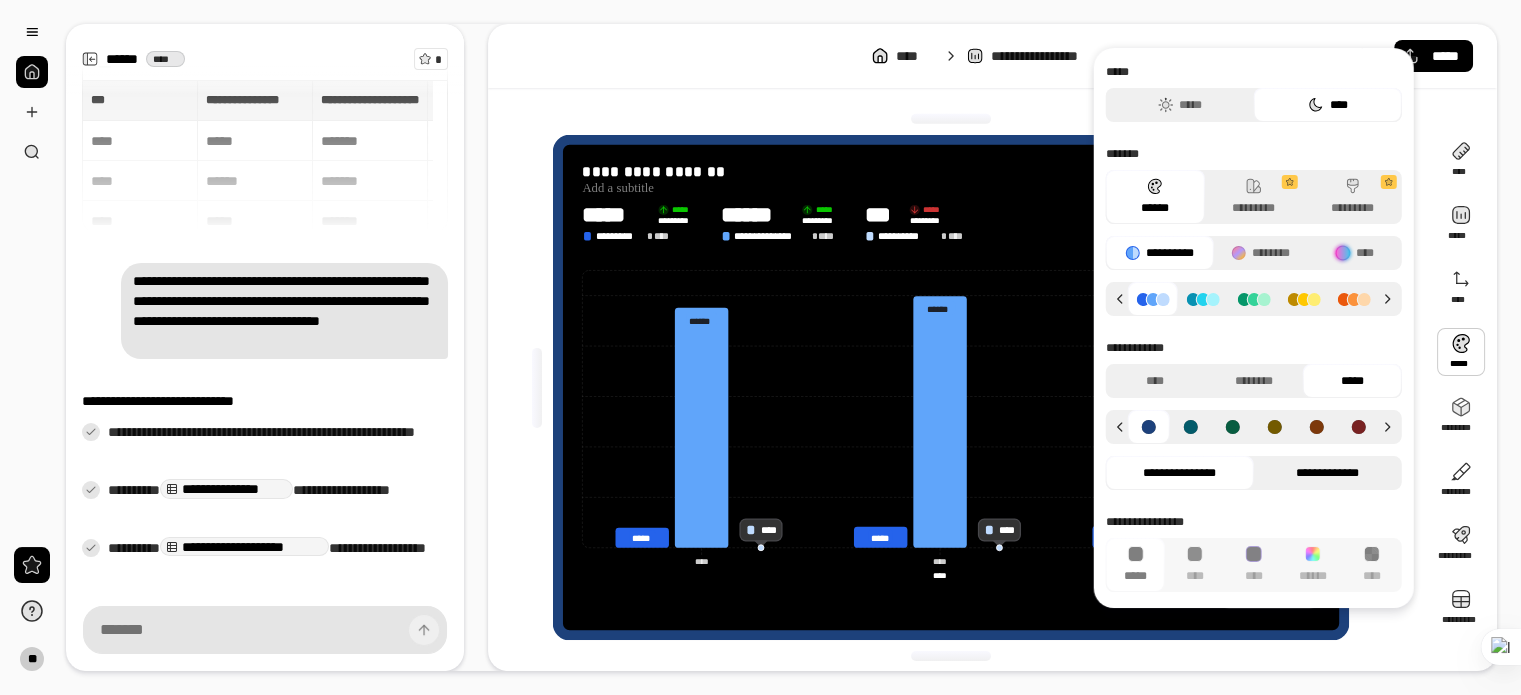 click on "**********" at bounding box center (1328, 473) 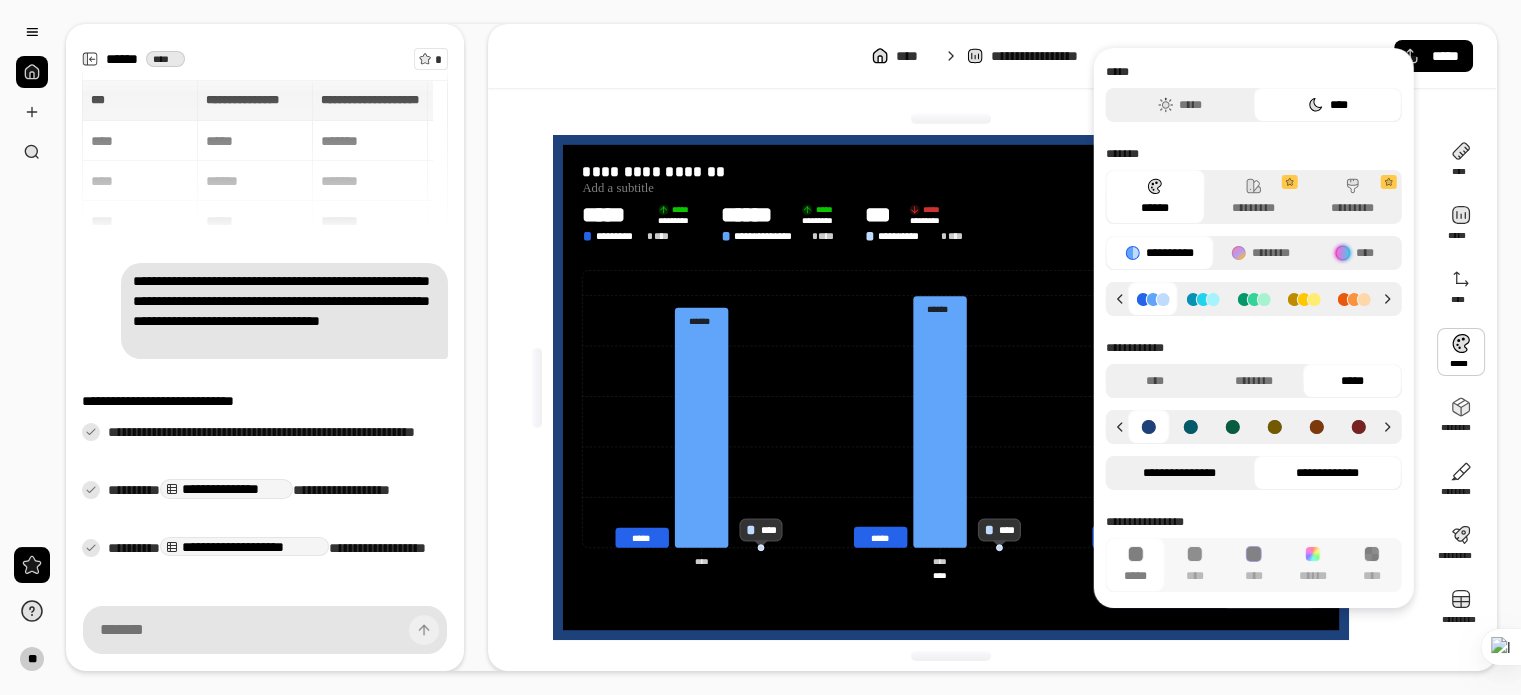 click on "**********" at bounding box center [1180, 473] 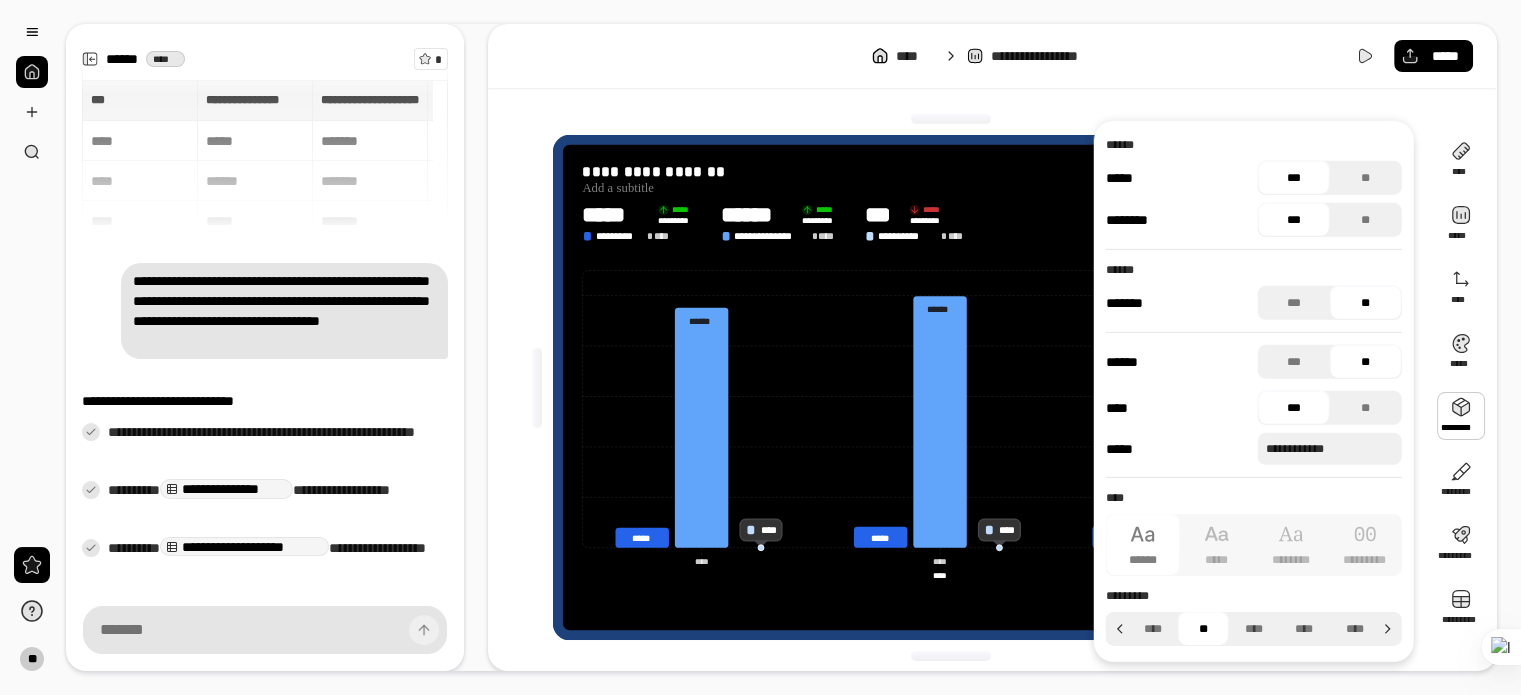 click at bounding box center [1461, 416] 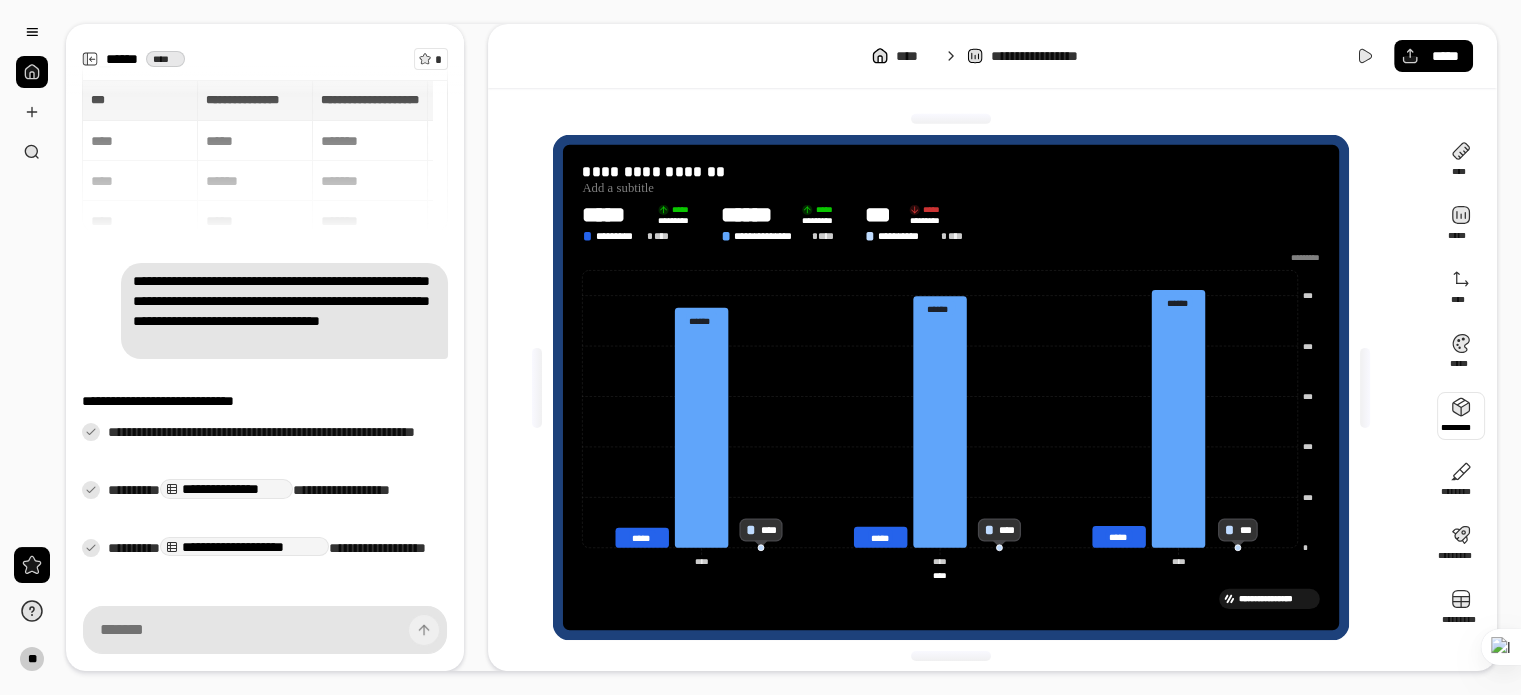click at bounding box center (1461, 416) 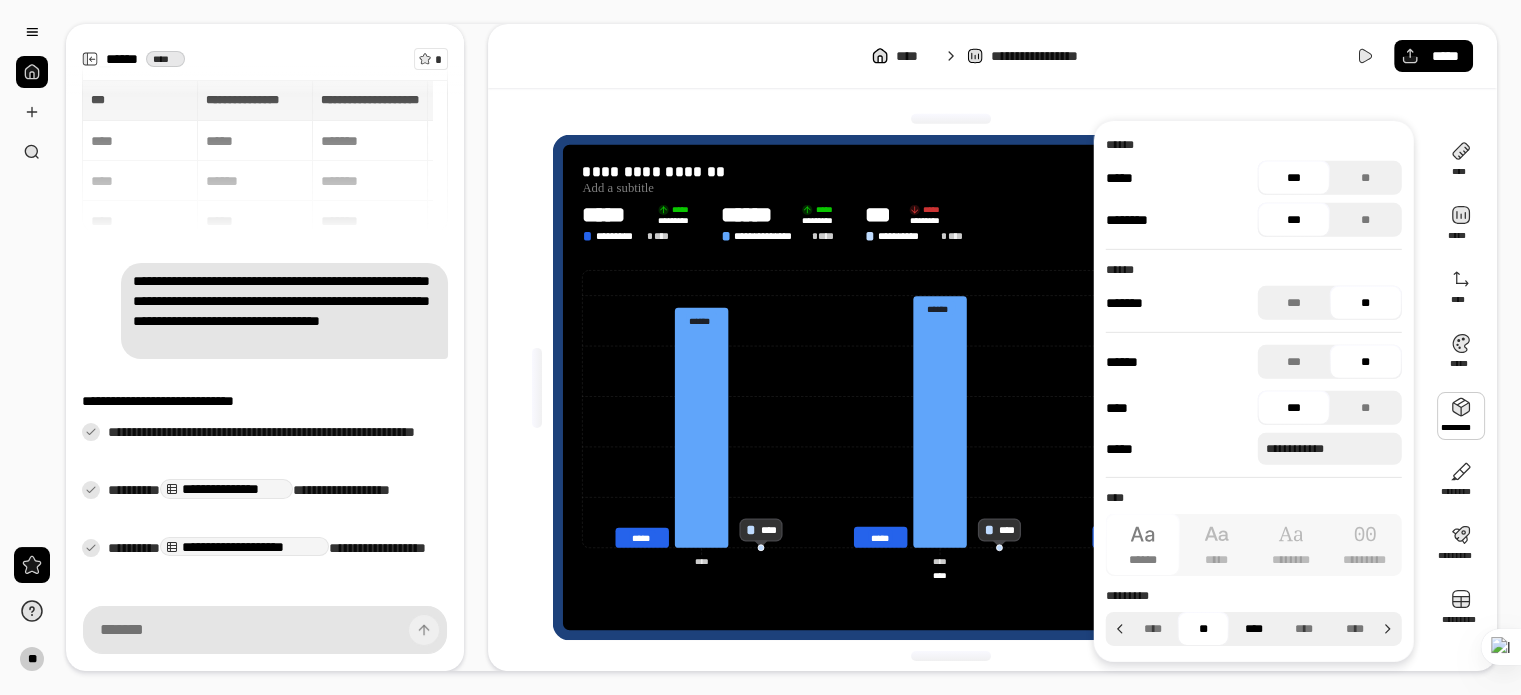 click on "****" at bounding box center [1253, 629] 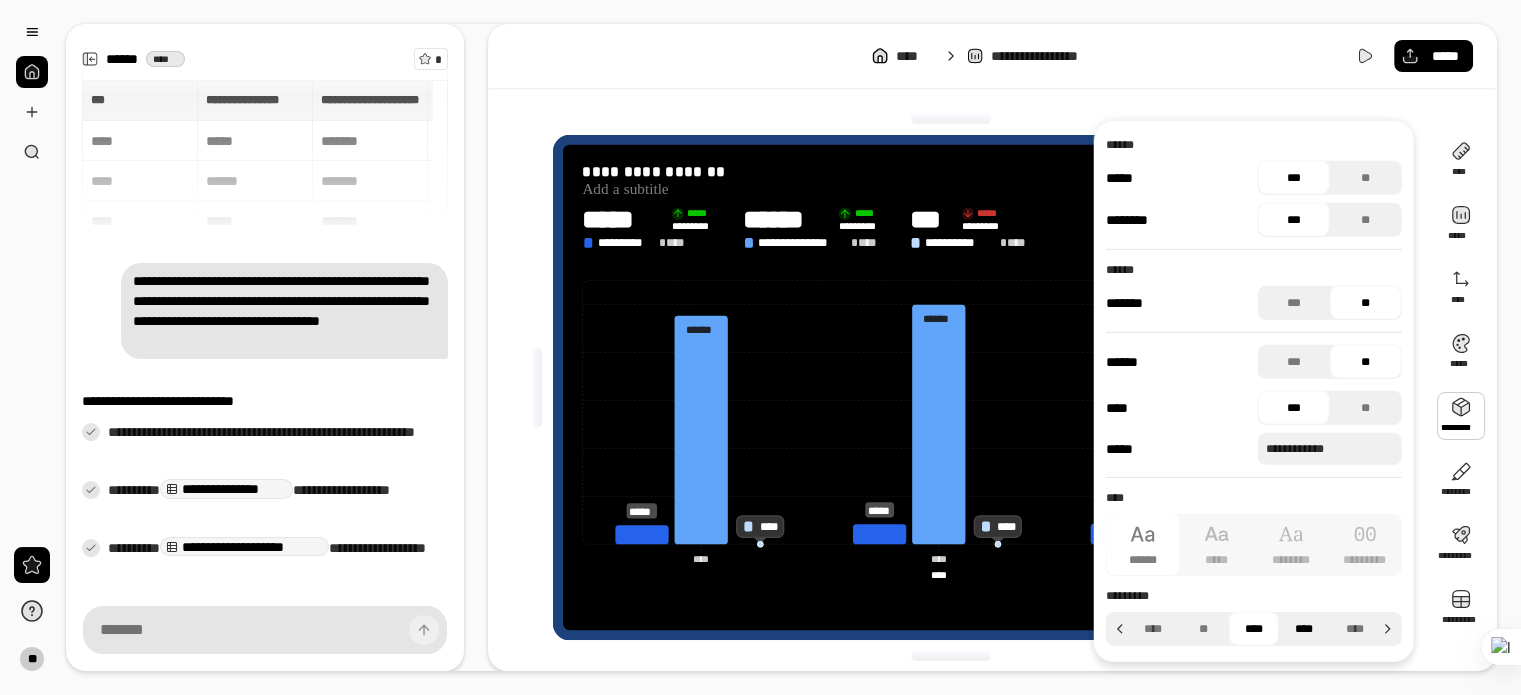 click on "****" at bounding box center (1304, 629) 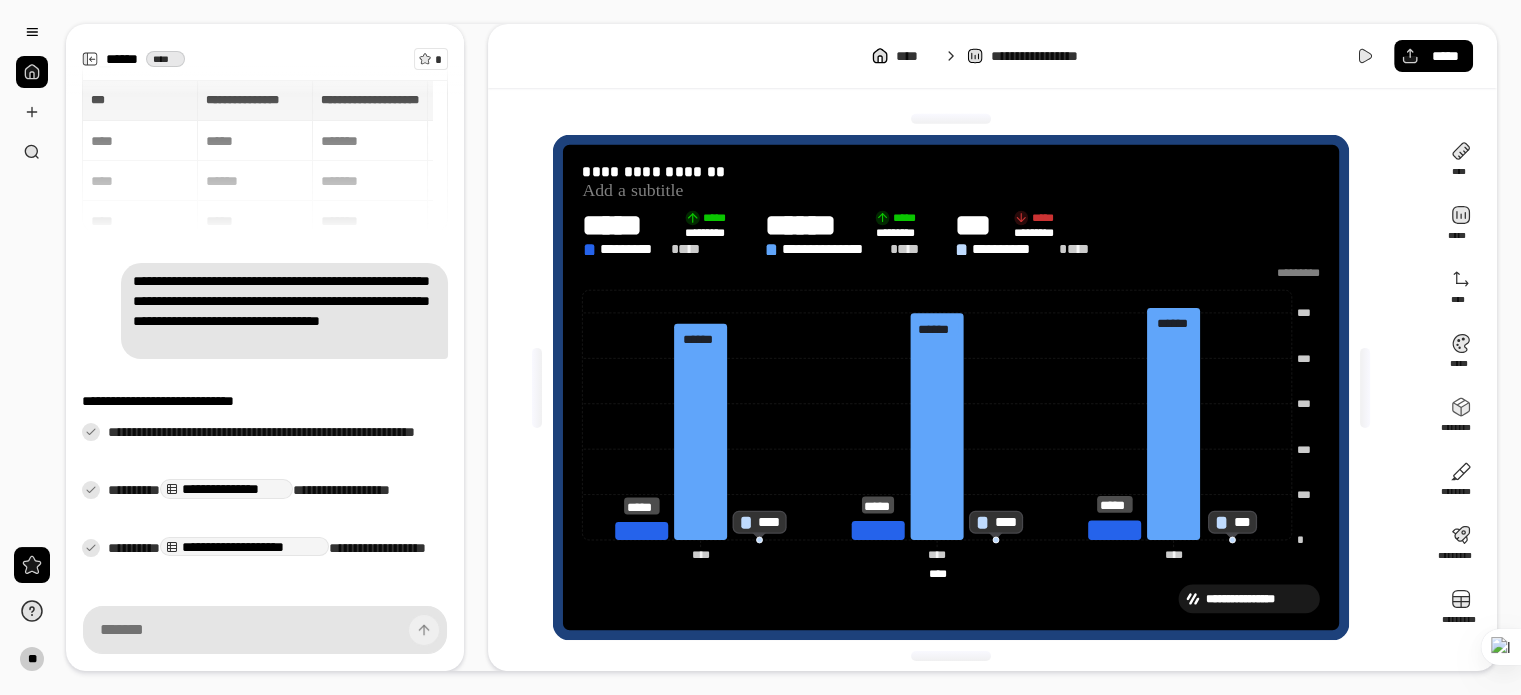 click on "**********" at bounding box center (958, 387) 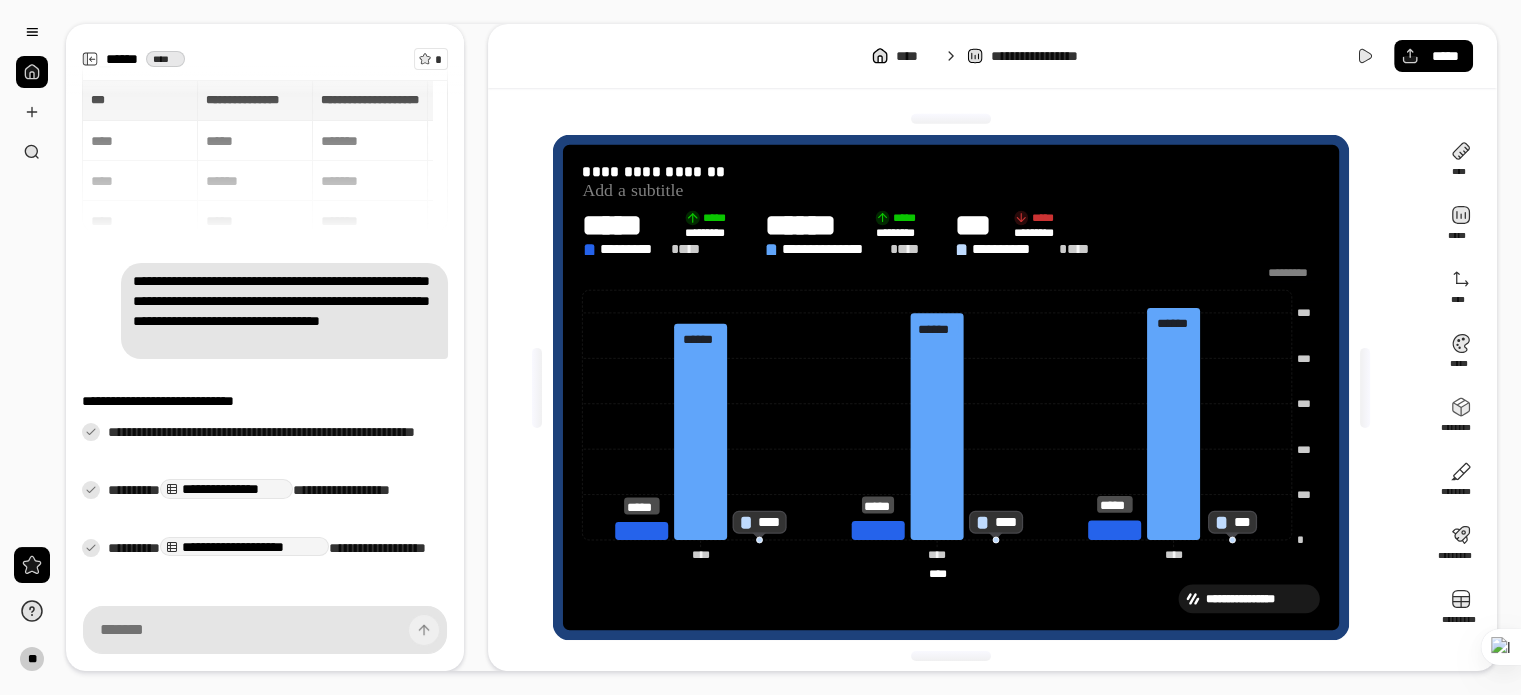 click at bounding box center [1294, 273] 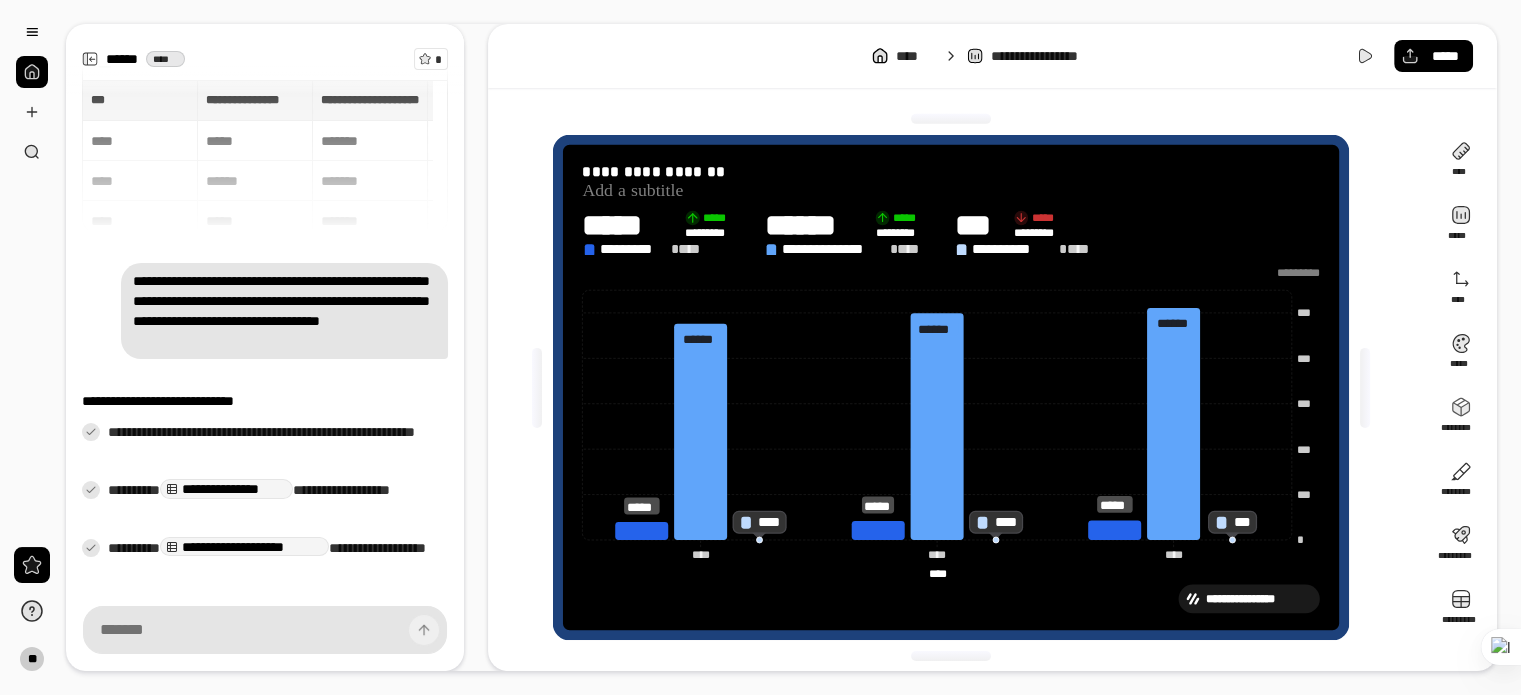 click on "**********" at bounding box center [958, 387] 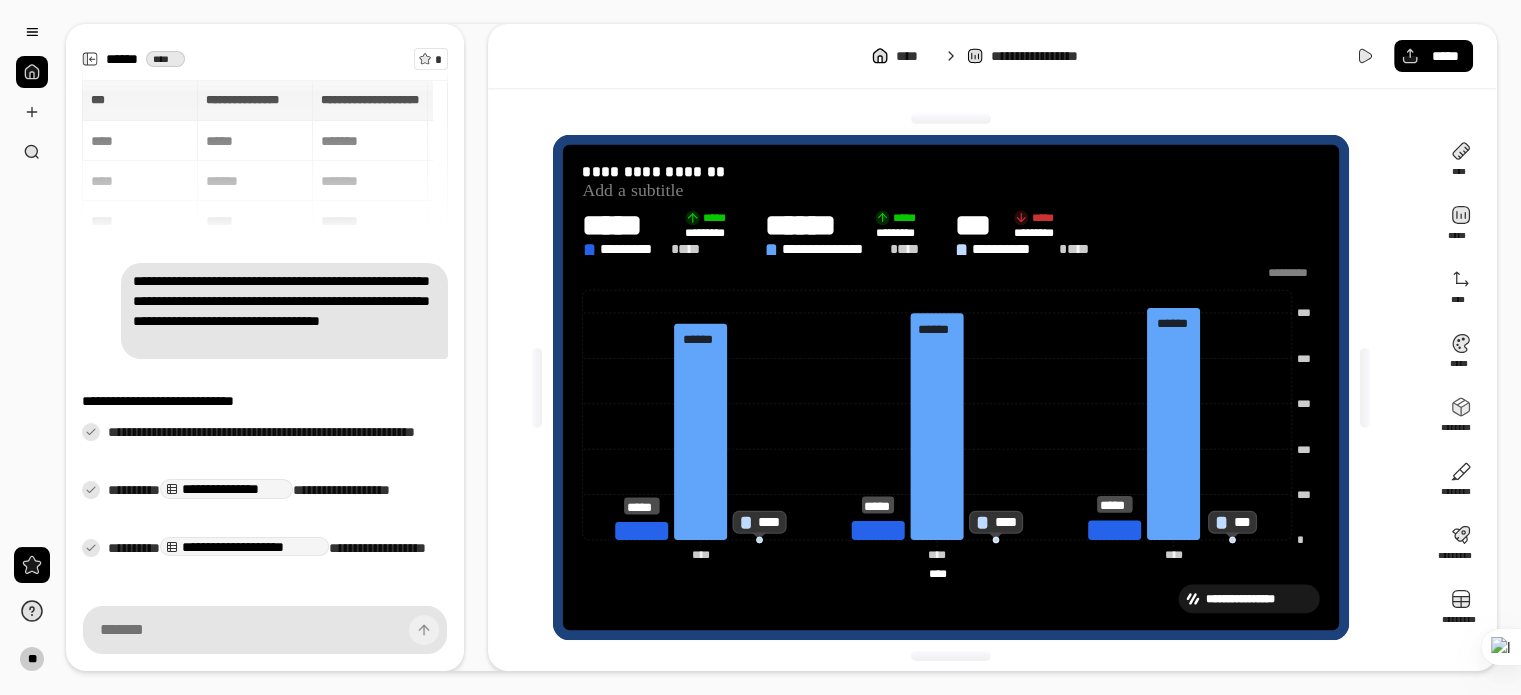 click at bounding box center [1294, 273] 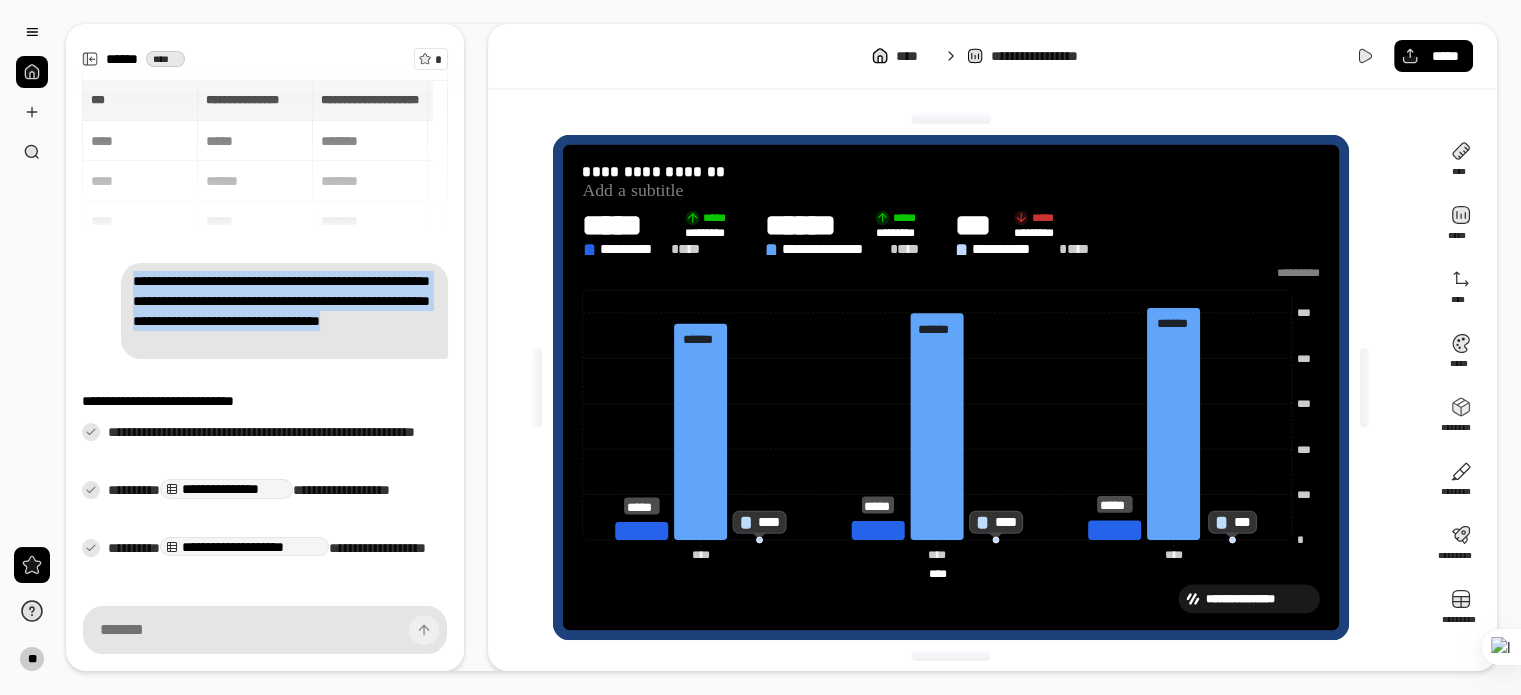 drag, startPoint x: 116, startPoint y: 254, endPoint x: 332, endPoint y: 323, distance: 226.75317 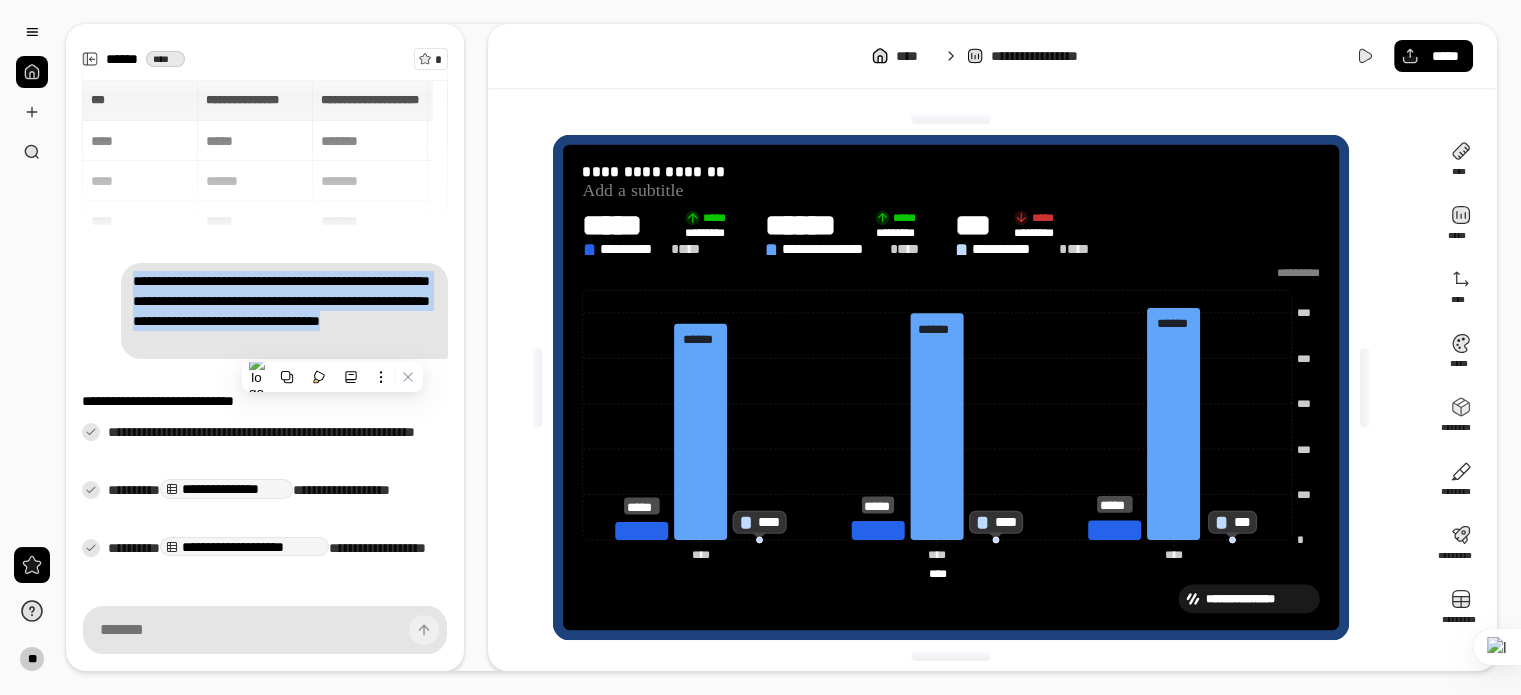 copy on "**********" 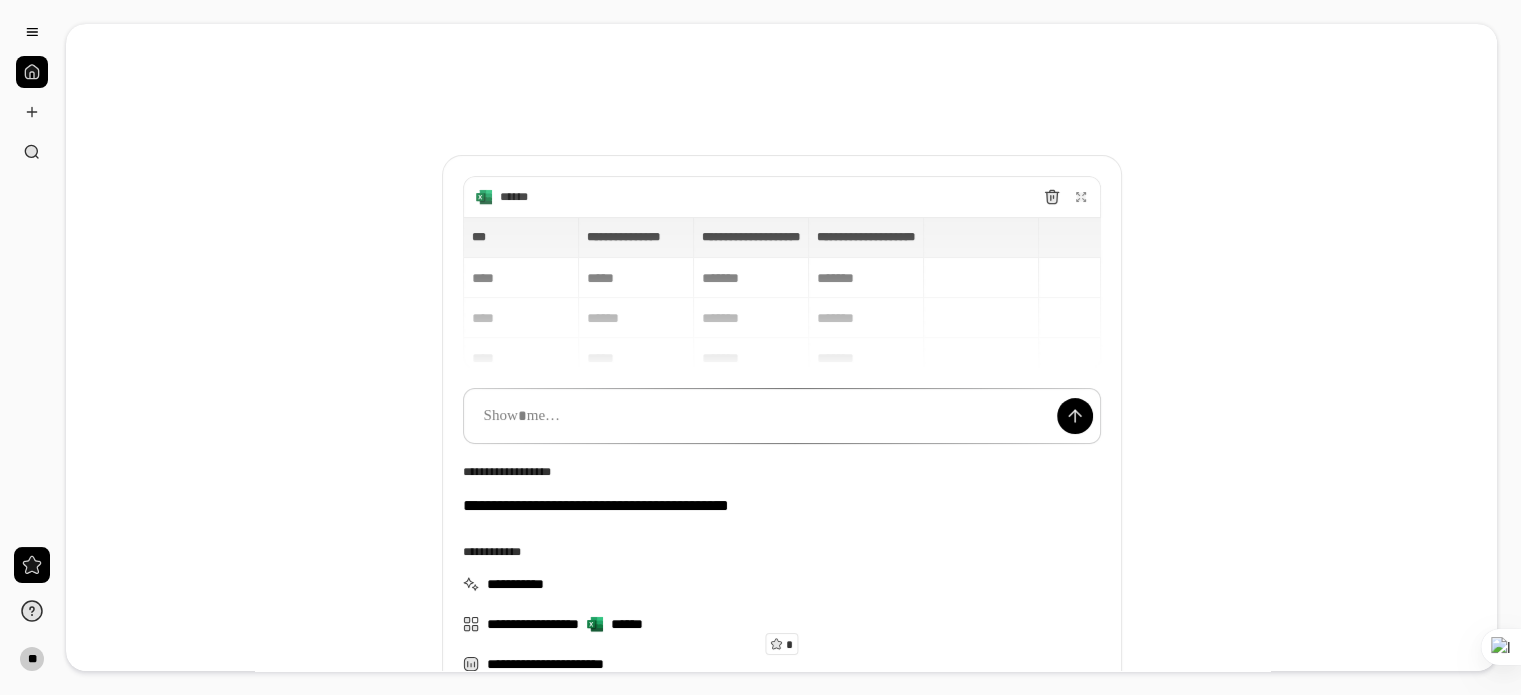 click on "**********" at bounding box center [782, 293] 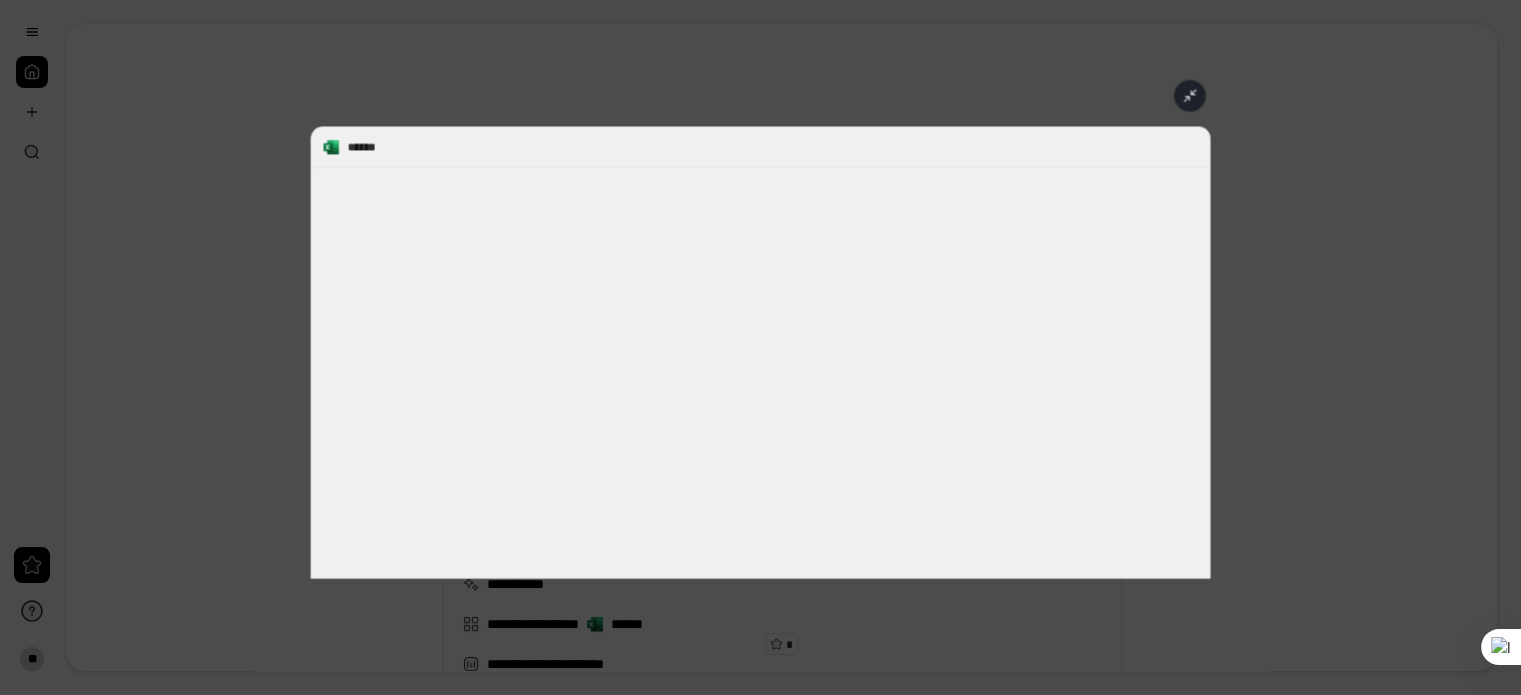 scroll, scrollTop: 15, scrollLeft: 0, axis: vertical 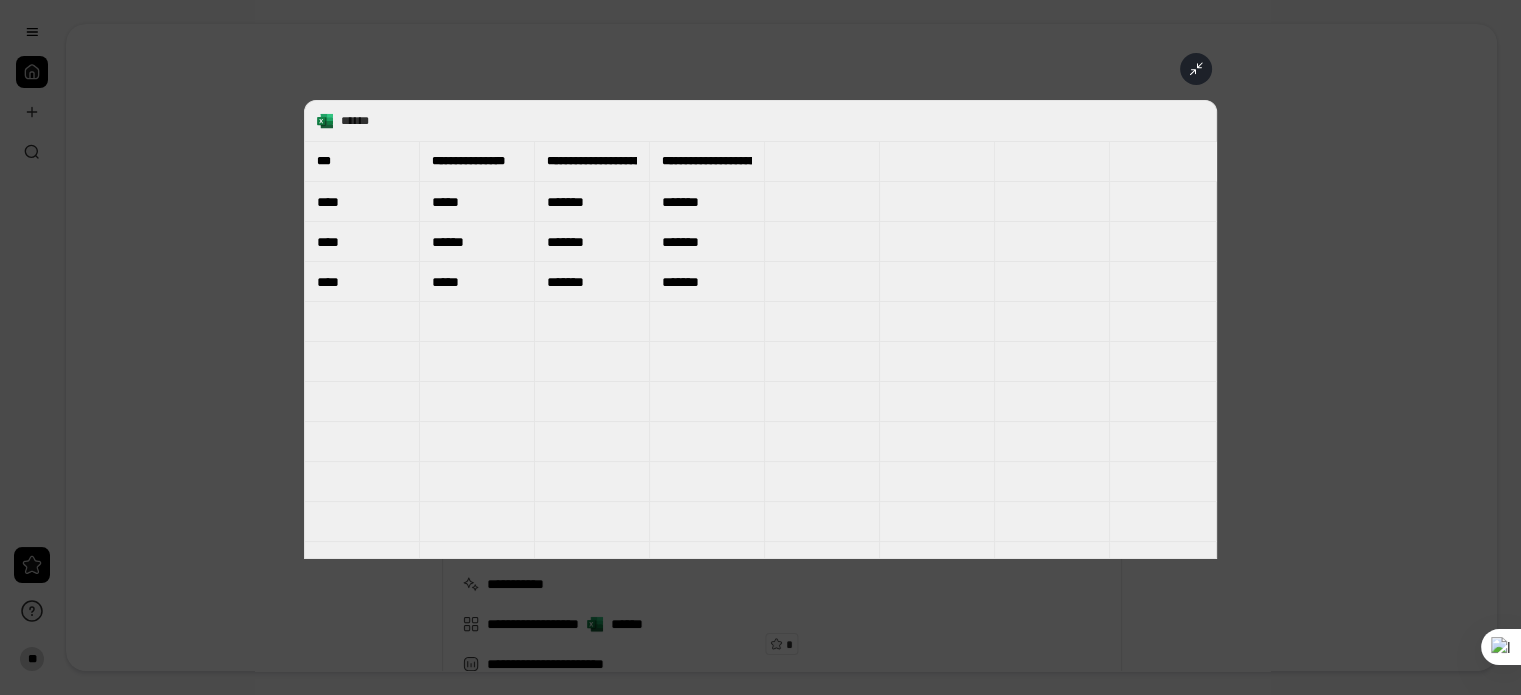 click on "**********" at bounding box center (707, 161) 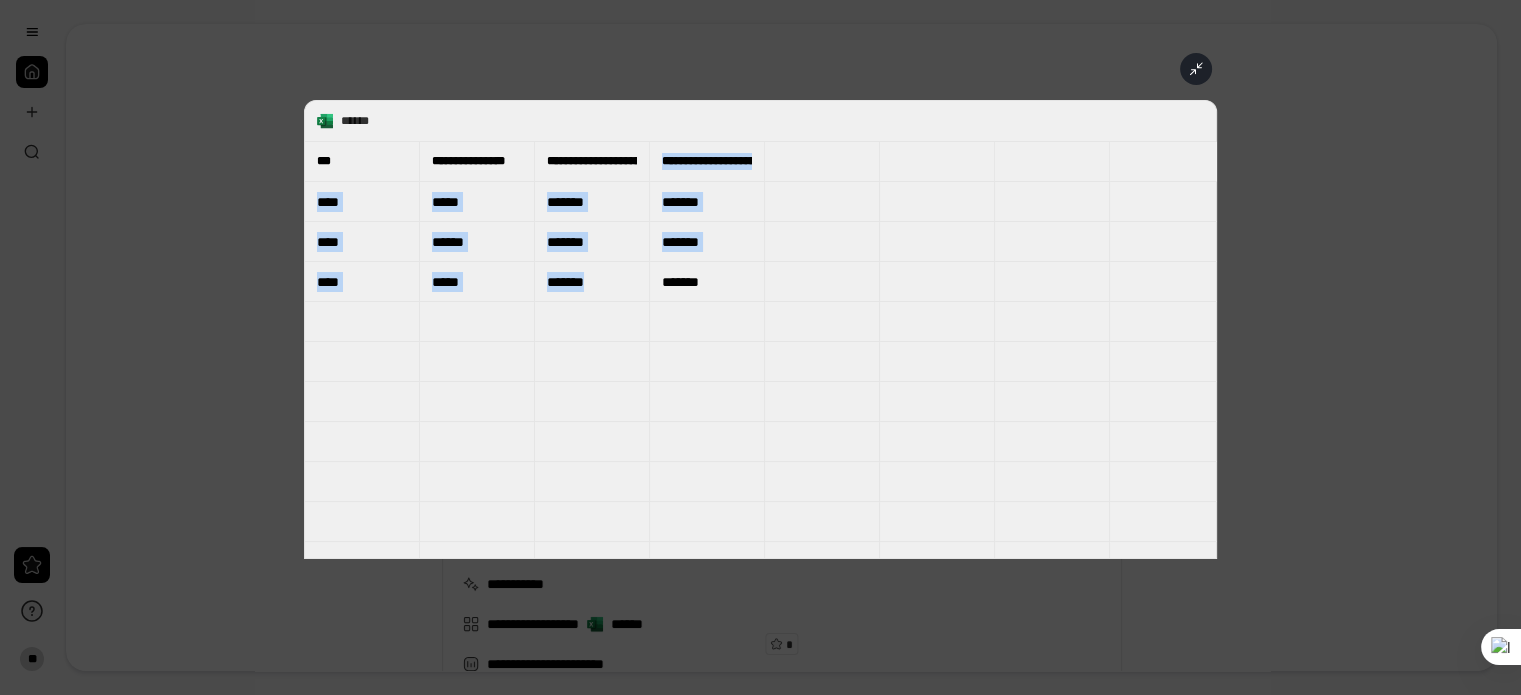drag, startPoint x: 658, startPoint y: 155, endPoint x: 716, endPoint y: 290, distance: 146.93196 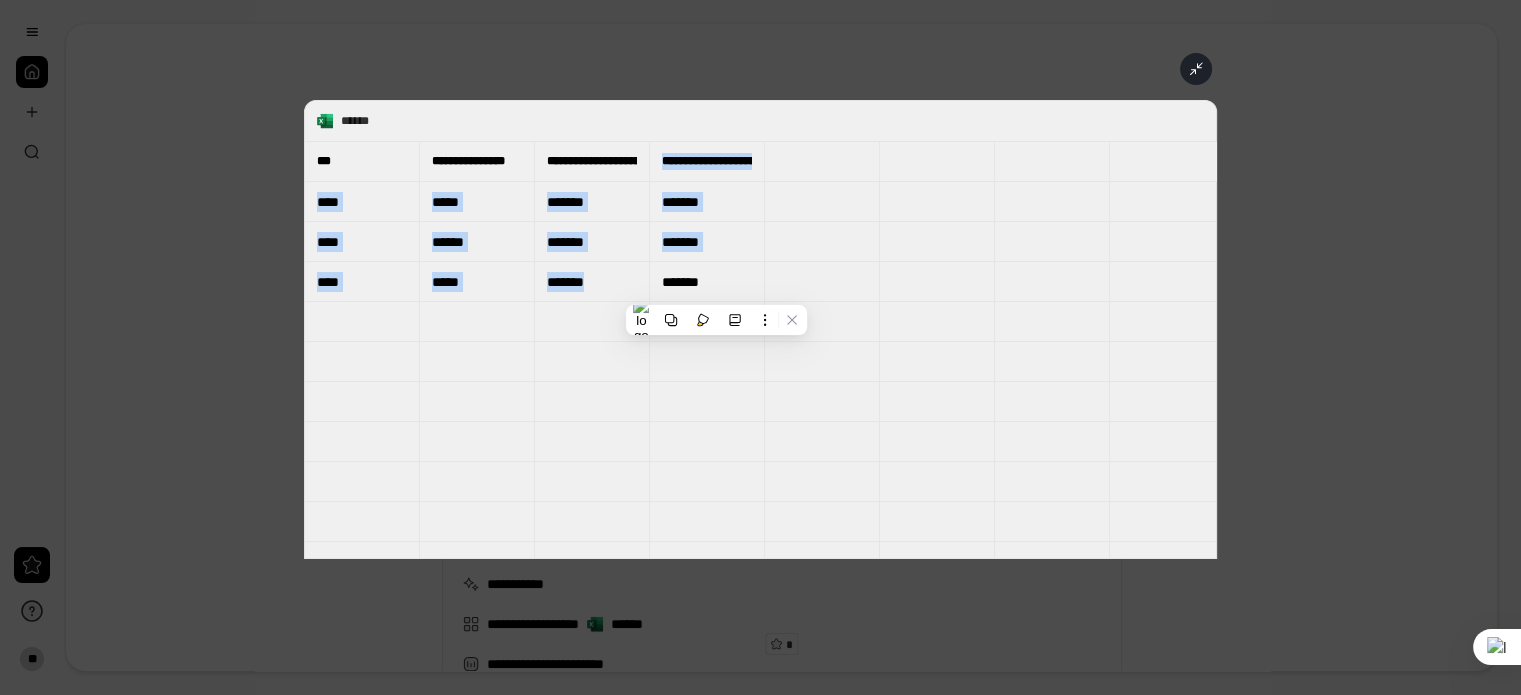 click on "*******" at bounding box center [707, 282] 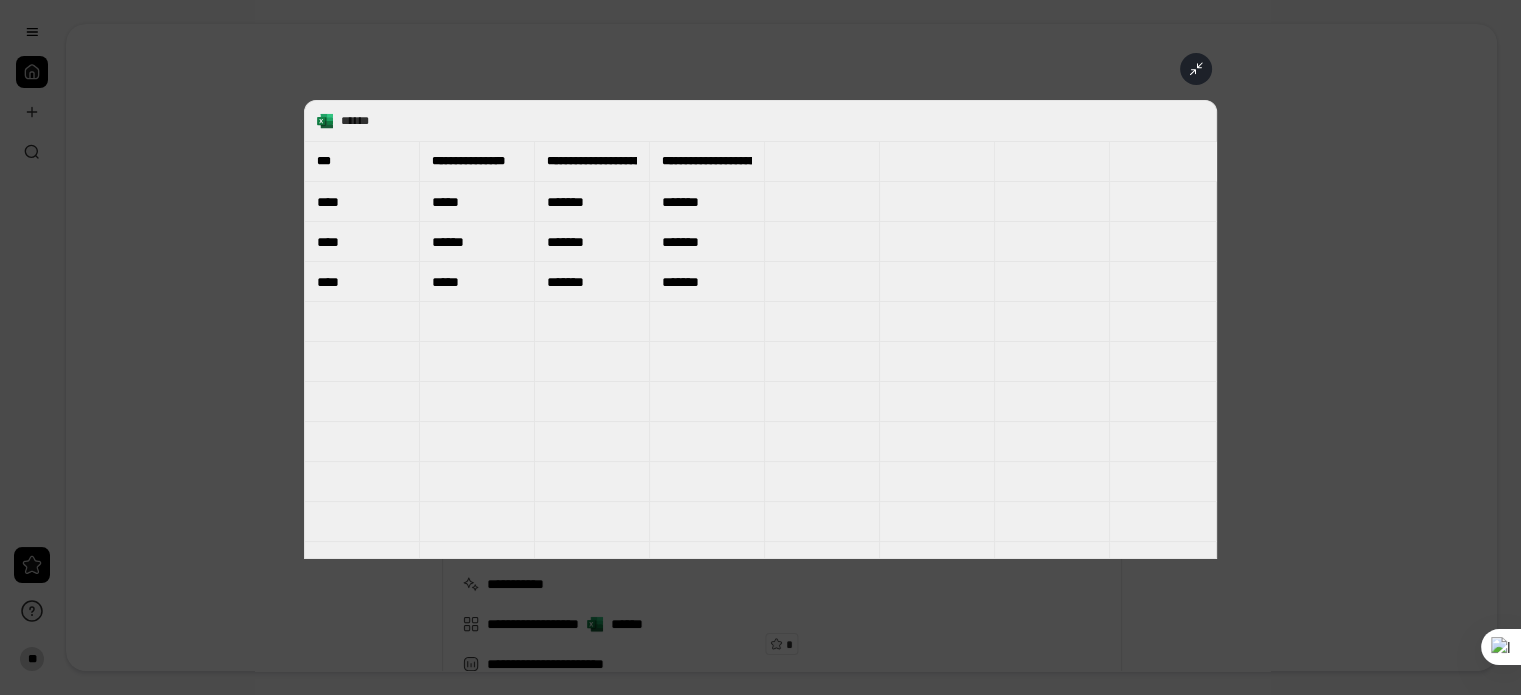click on "*******" at bounding box center (707, 282) 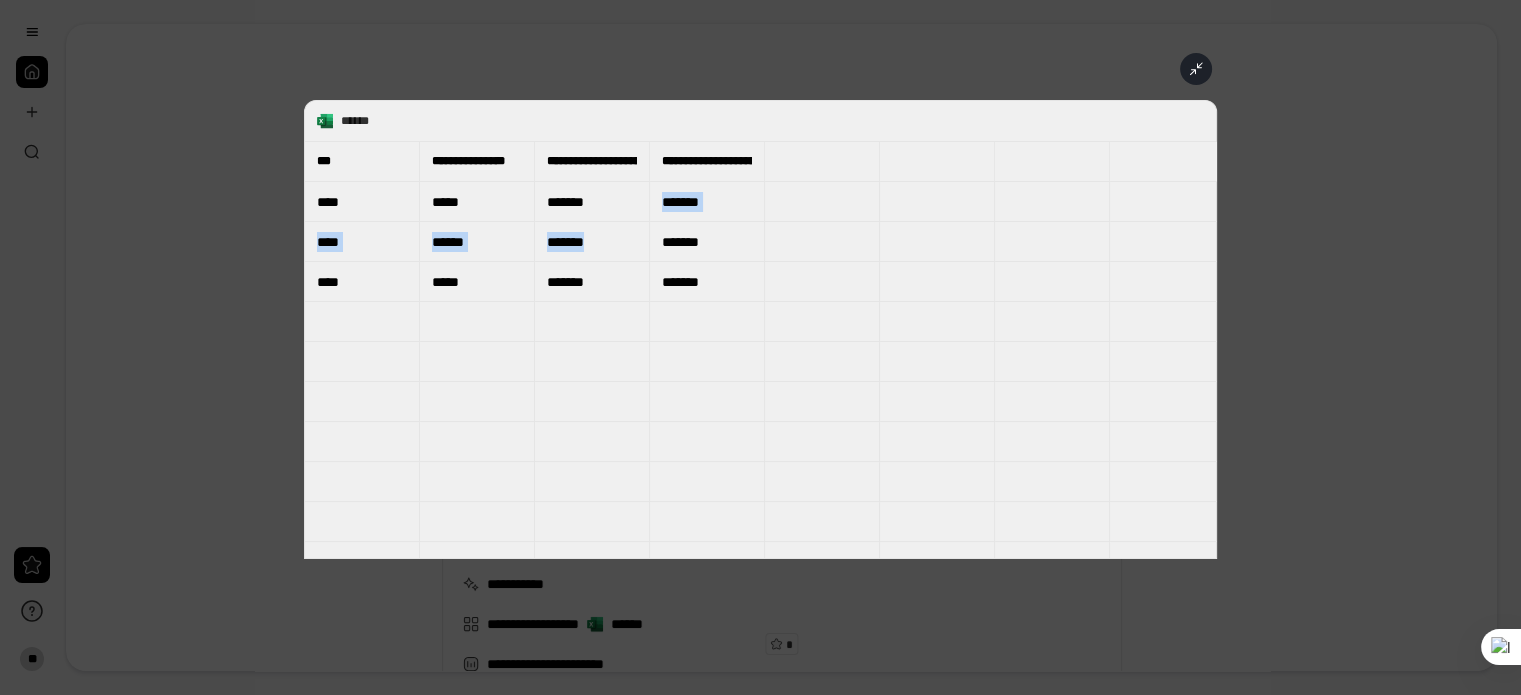 drag, startPoint x: 700, startPoint y: 251, endPoint x: 747, endPoint y: 201, distance: 68.622154 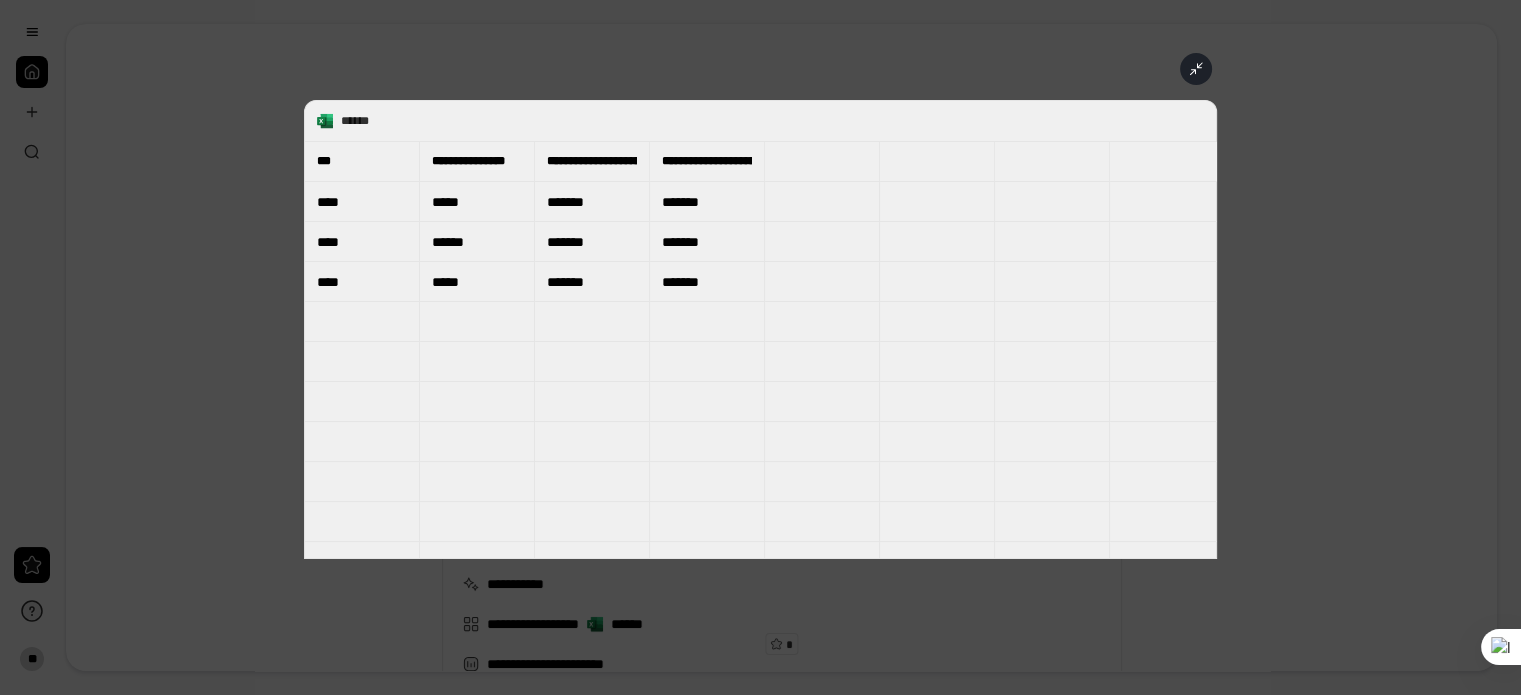 click on "*******" at bounding box center (707, 202) 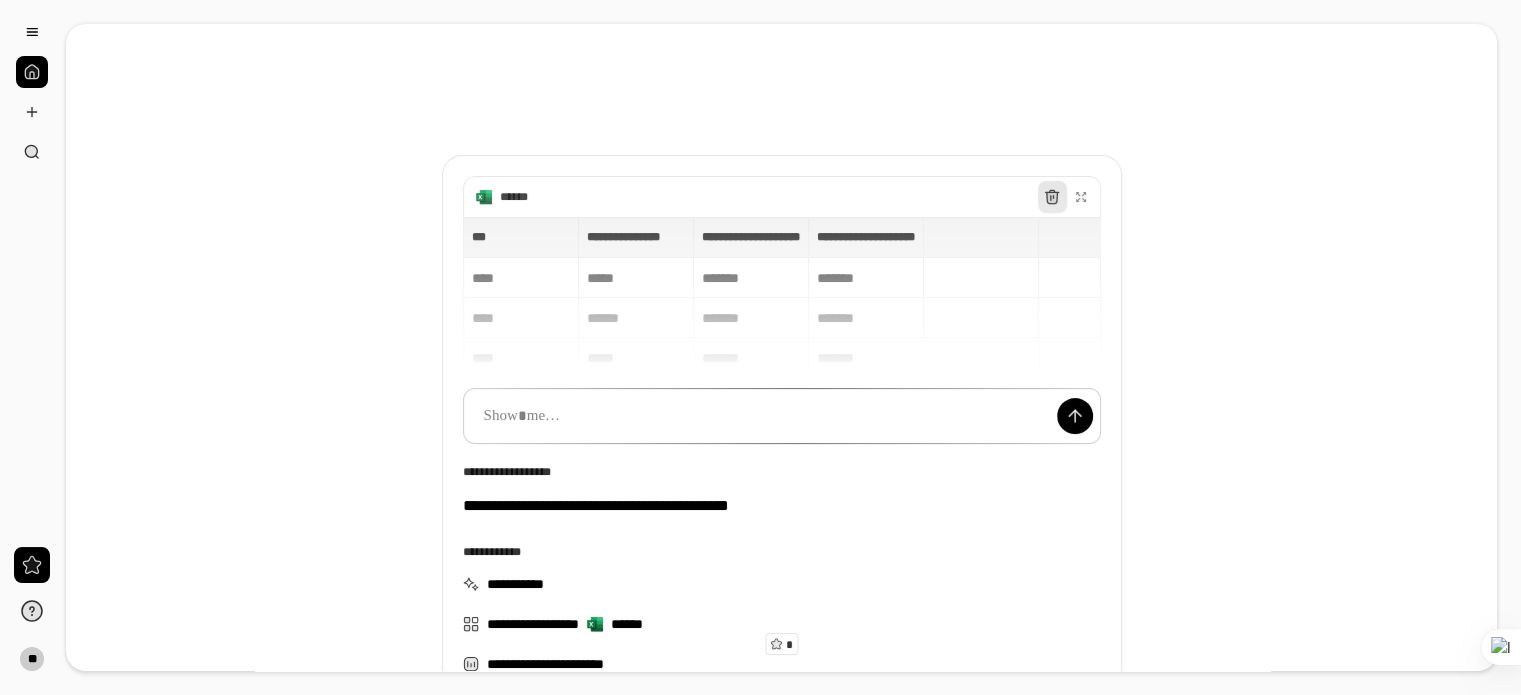 click 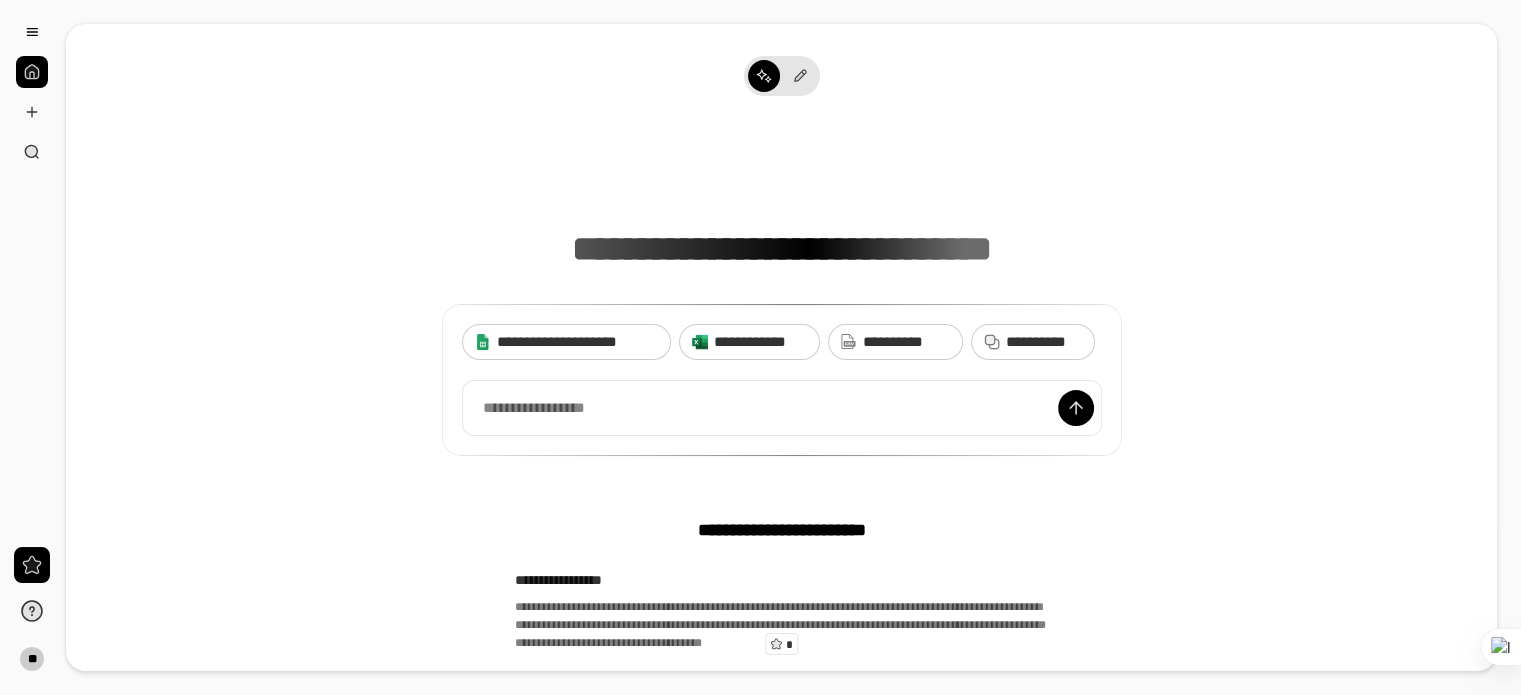 click on "**********" at bounding box center [781, 292] 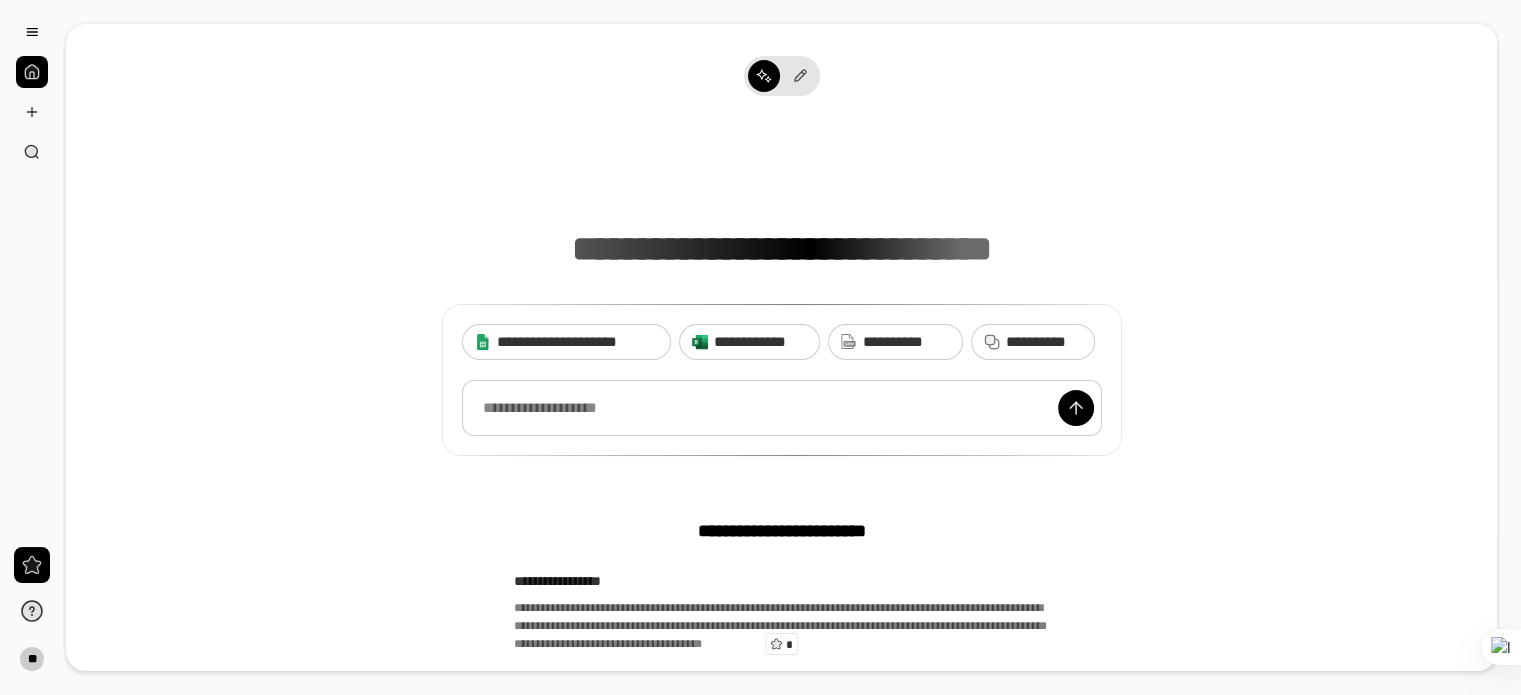click at bounding box center [782, 408] 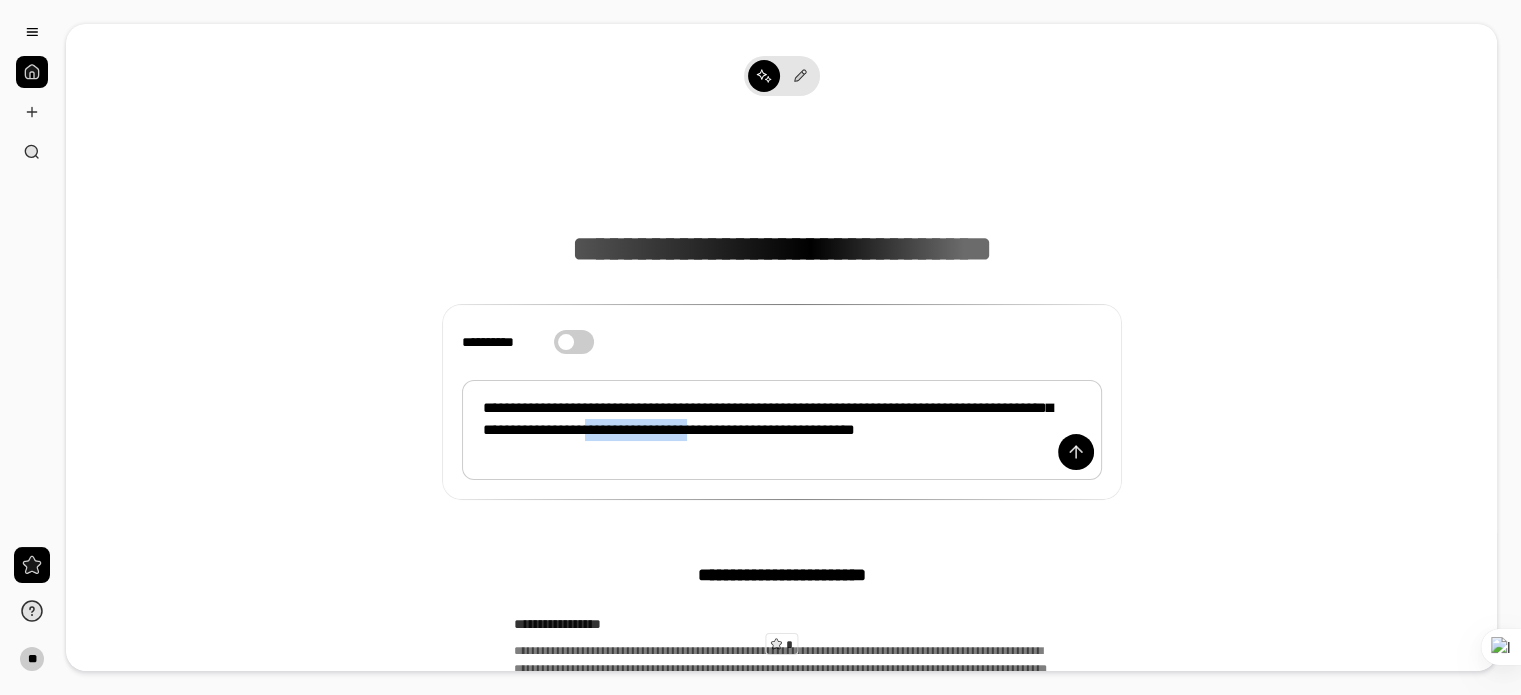 drag, startPoint x: 729, startPoint y: 428, endPoint x: 856, endPoint y: 427, distance: 127.00394 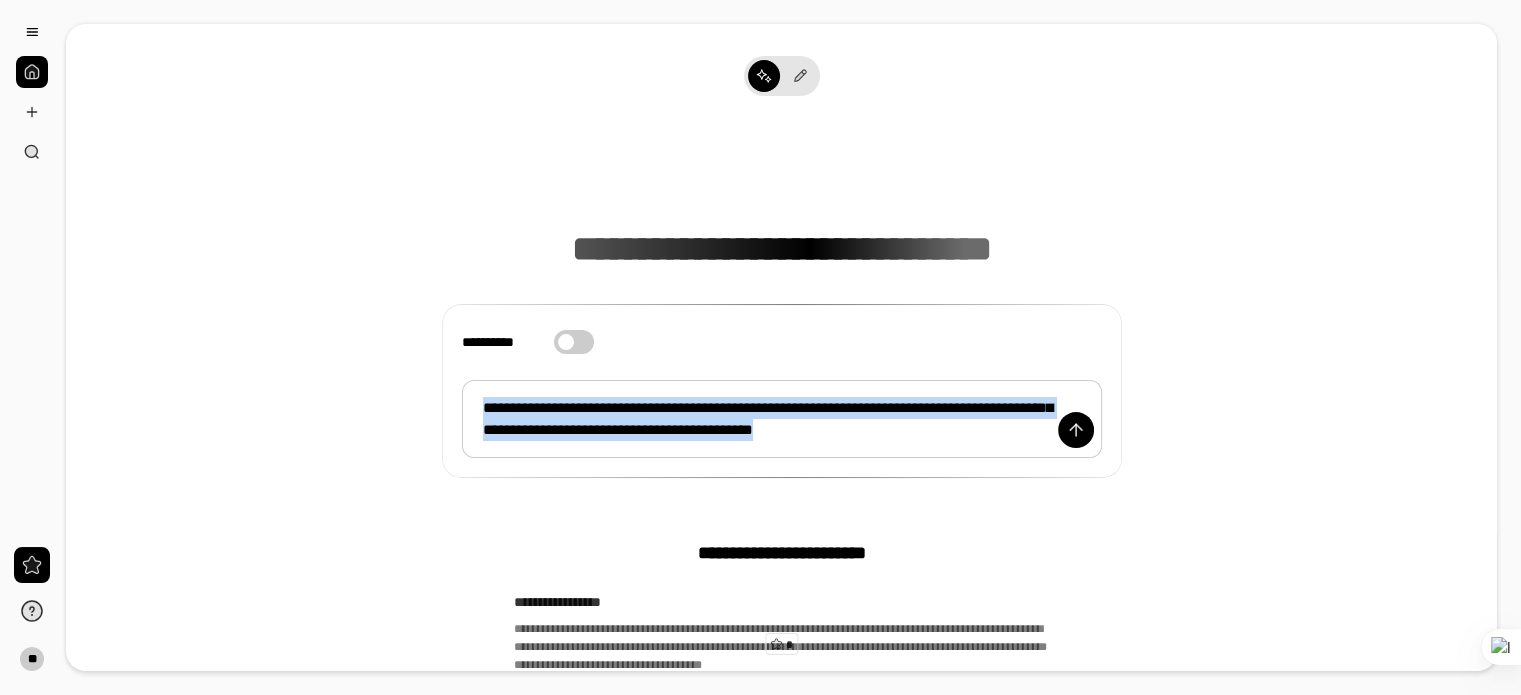 drag, startPoint x: 945, startPoint y: 434, endPoint x: 421, endPoint y: 391, distance: 525.76135 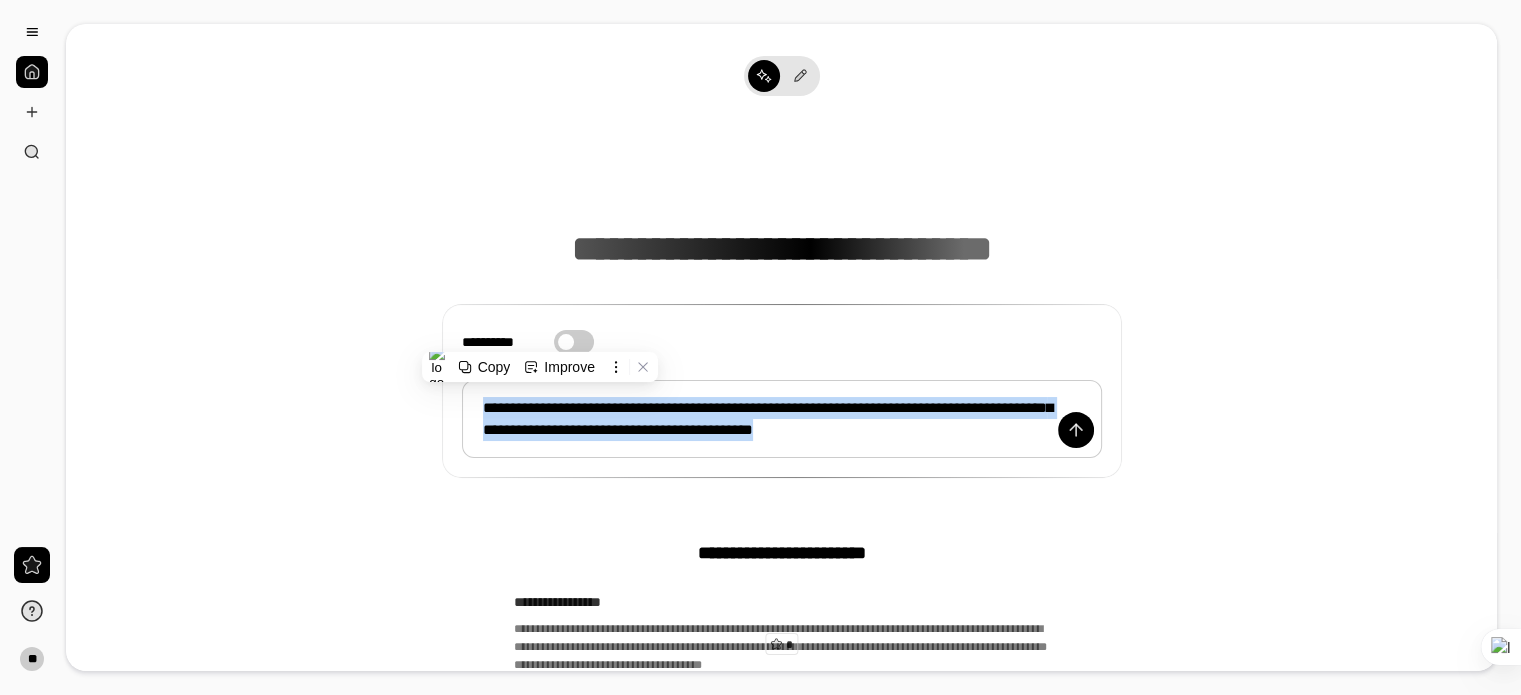 copy on "**********" 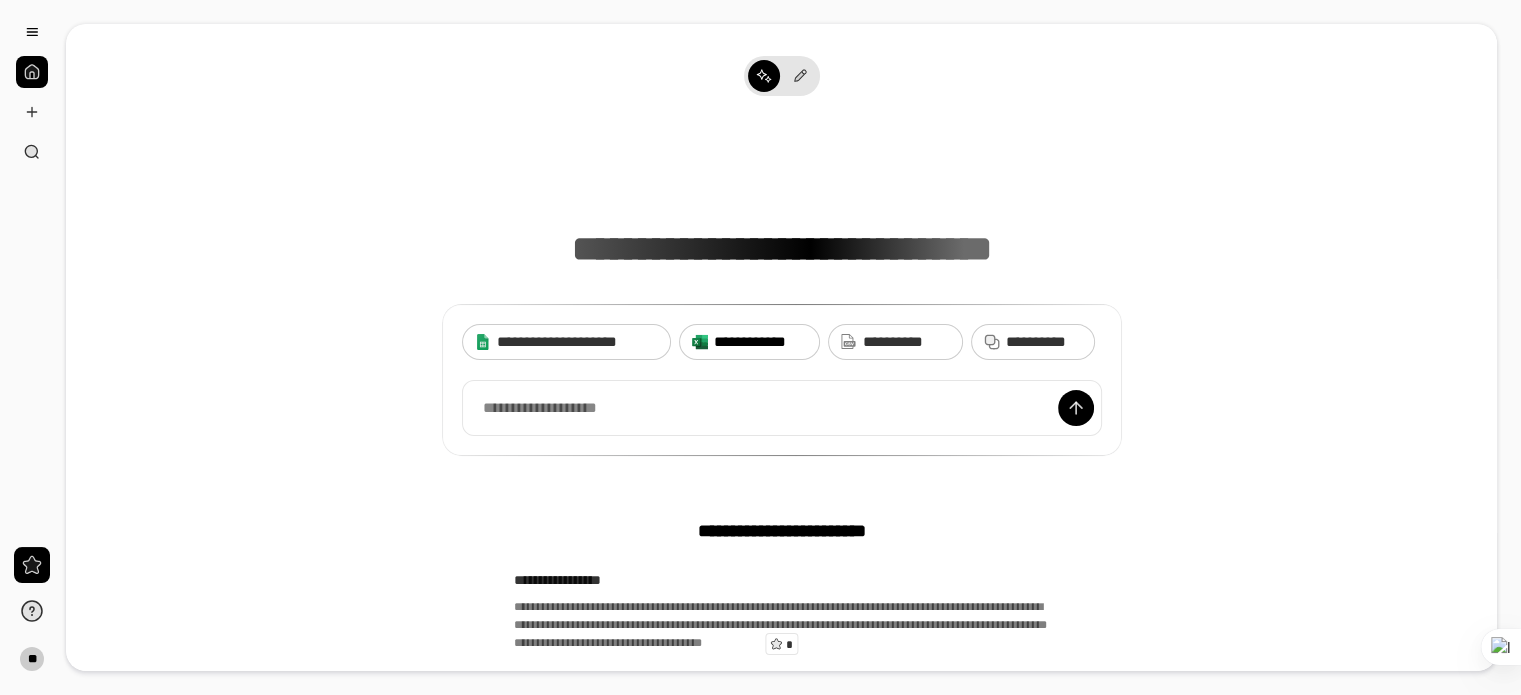 click on "**********" at bounding box center (760, 342) 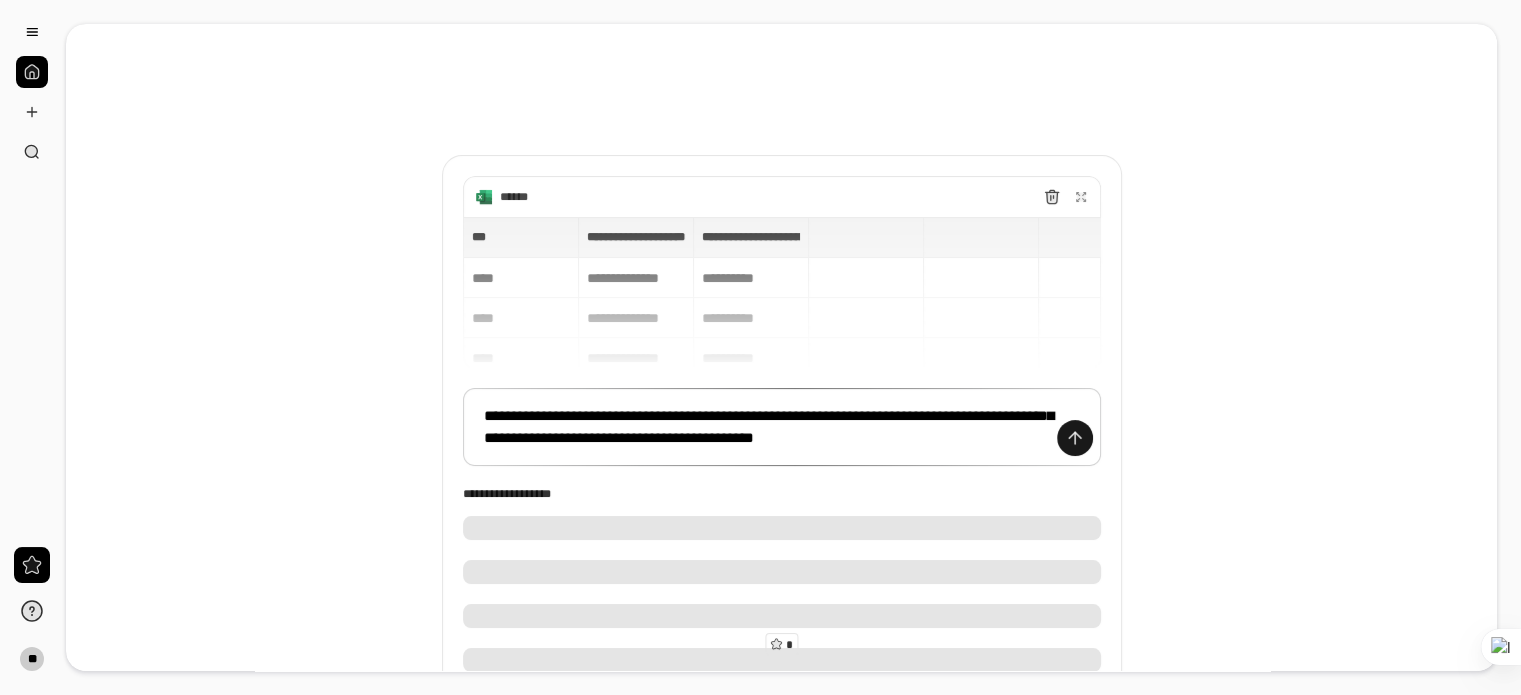 click at bounding box center [1075, 438] 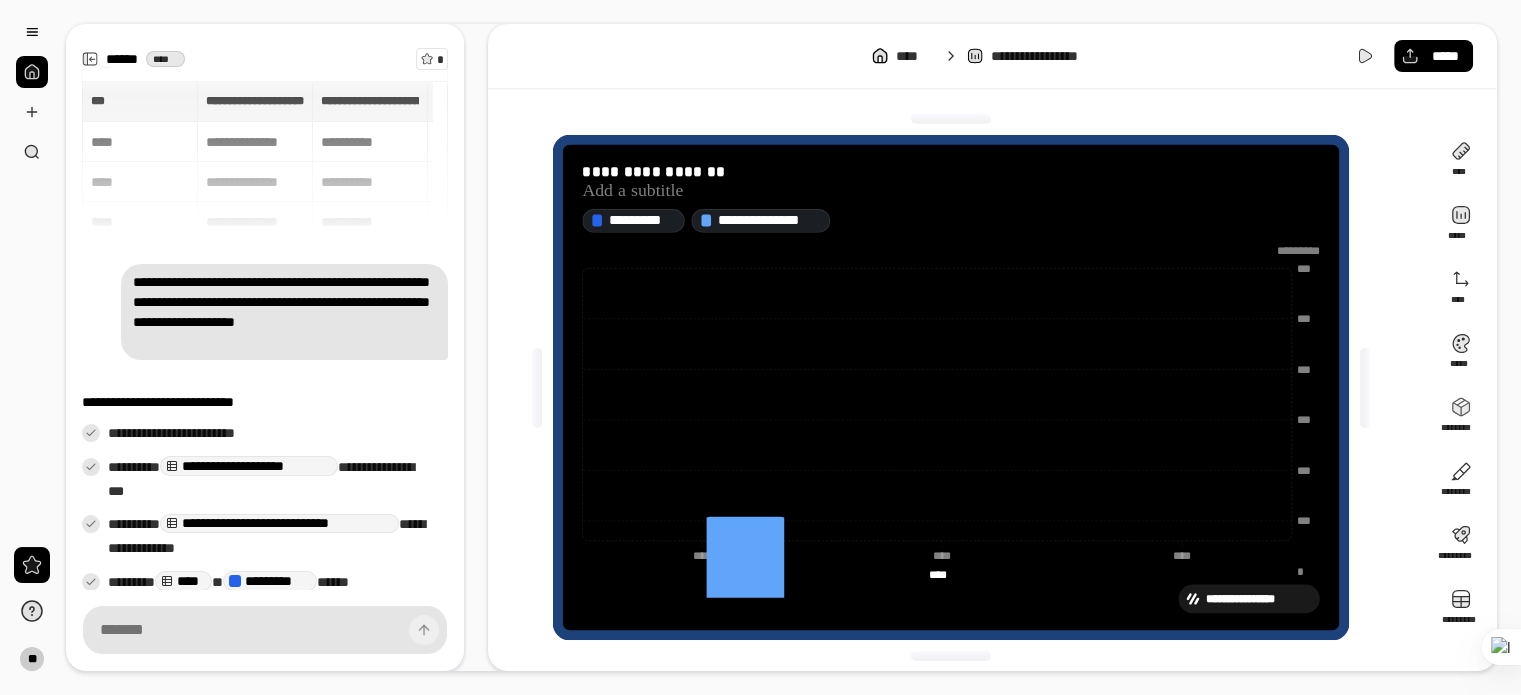 scroll, scrollTop: 164, scrollLeft: 0, axis: vertical 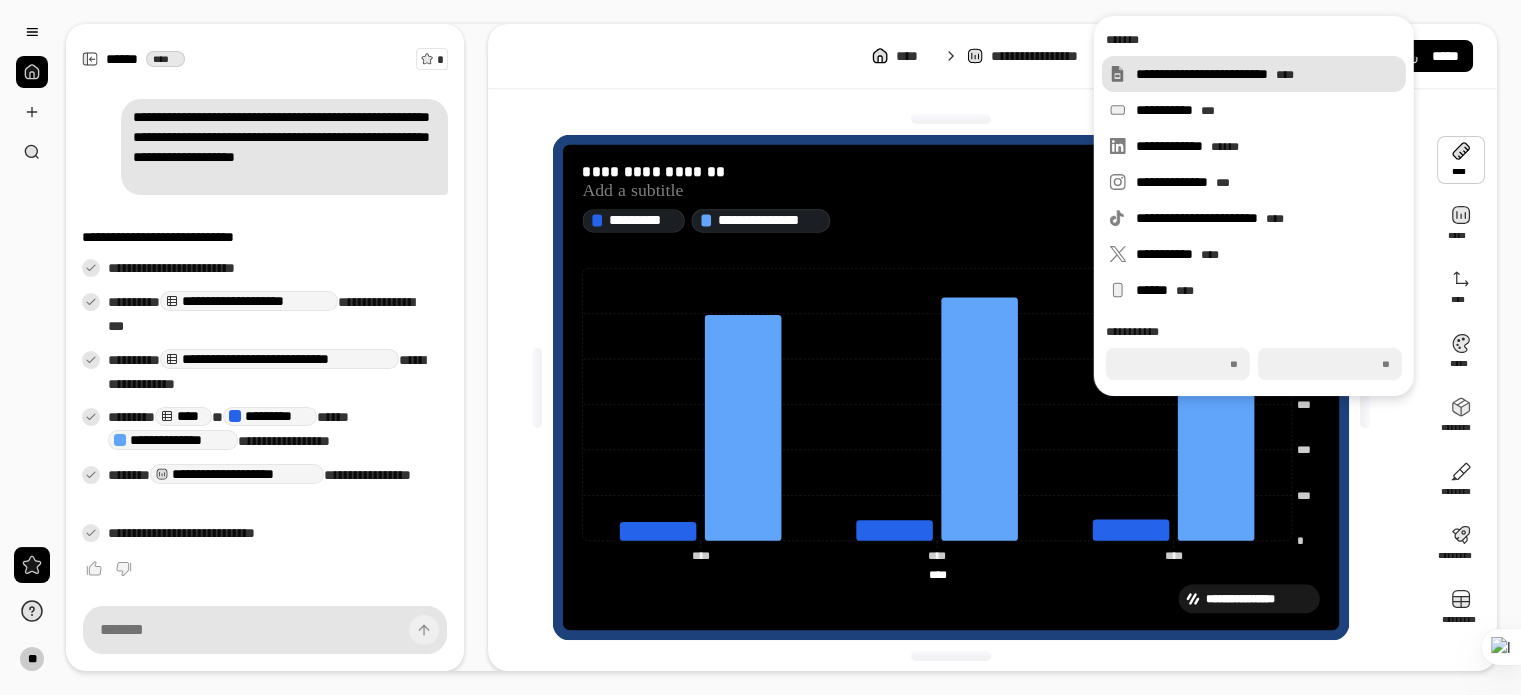 click on "**********" at bounding box center (1254, 74) 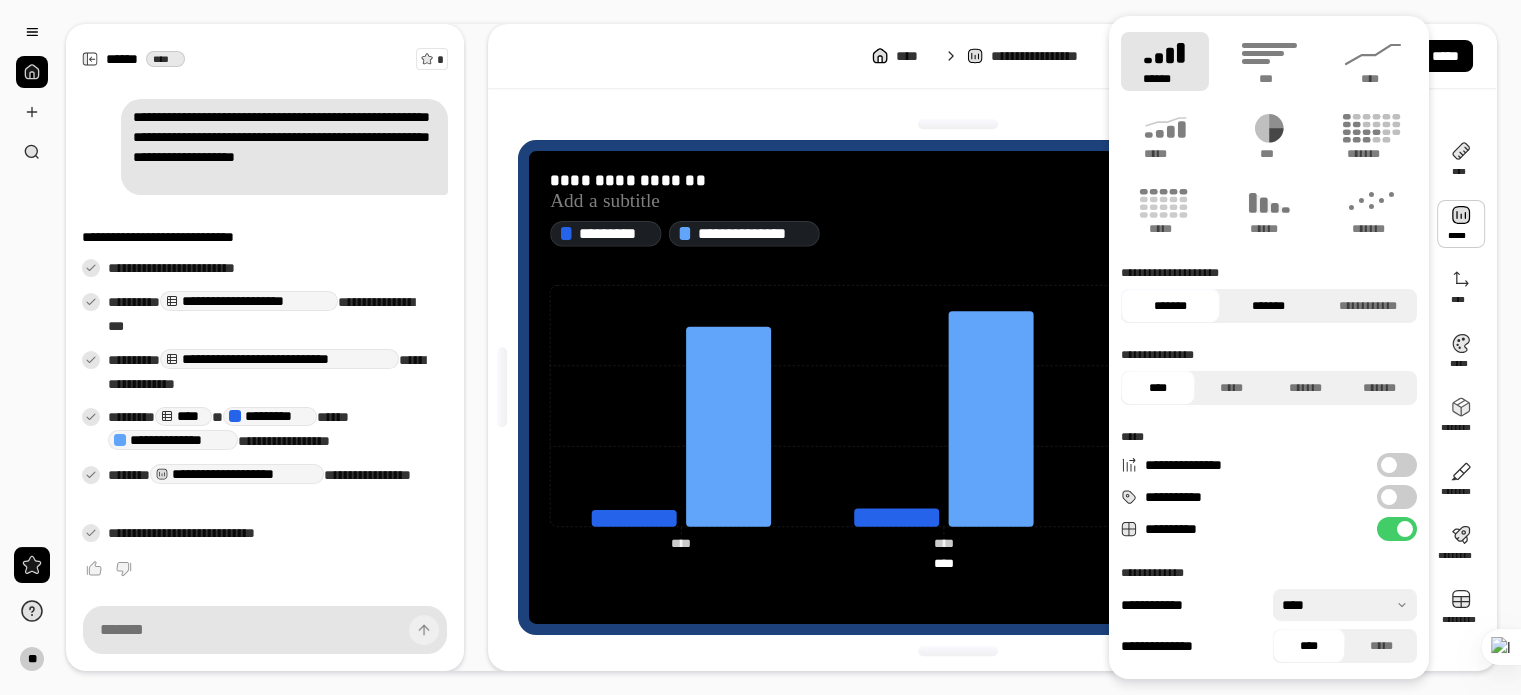 click on "*******" at bounding box center (1268, 306) 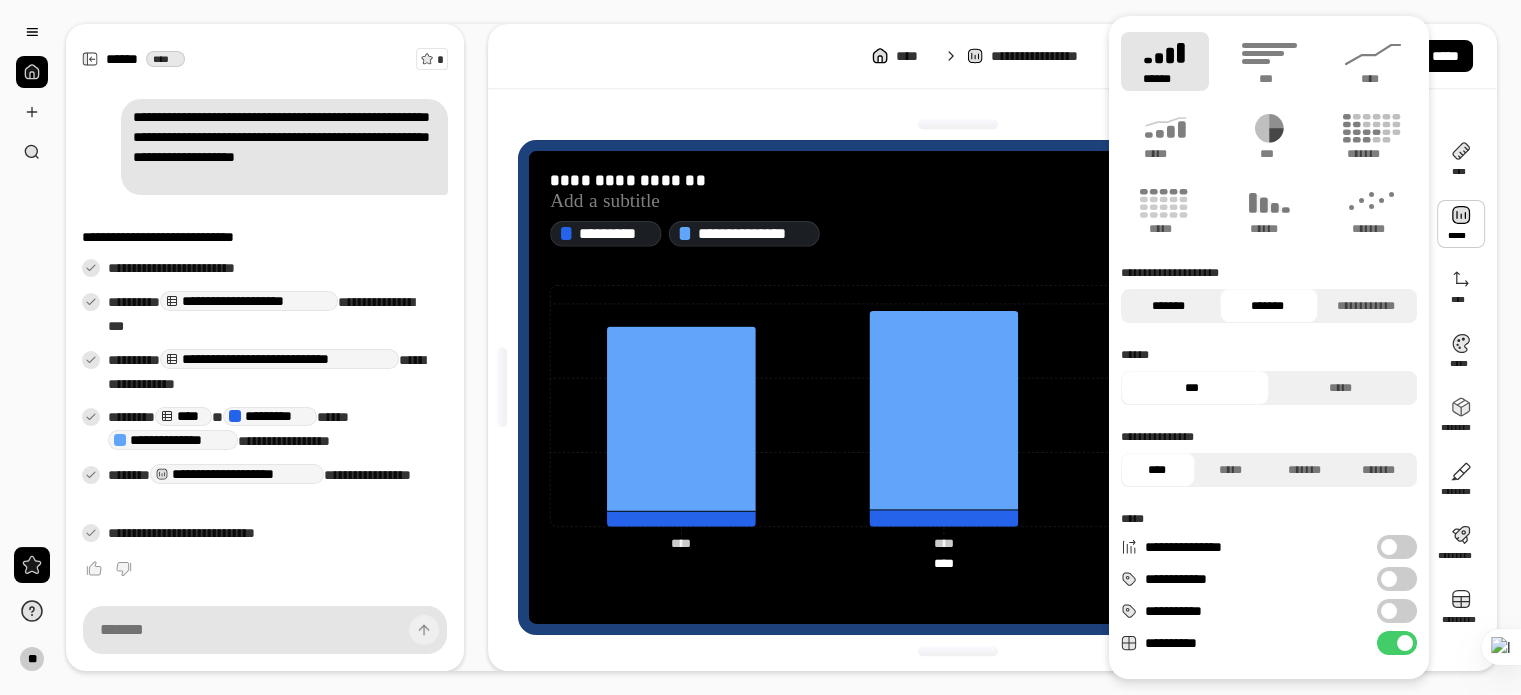 click on "*******" at bounding box center (1168, 306) 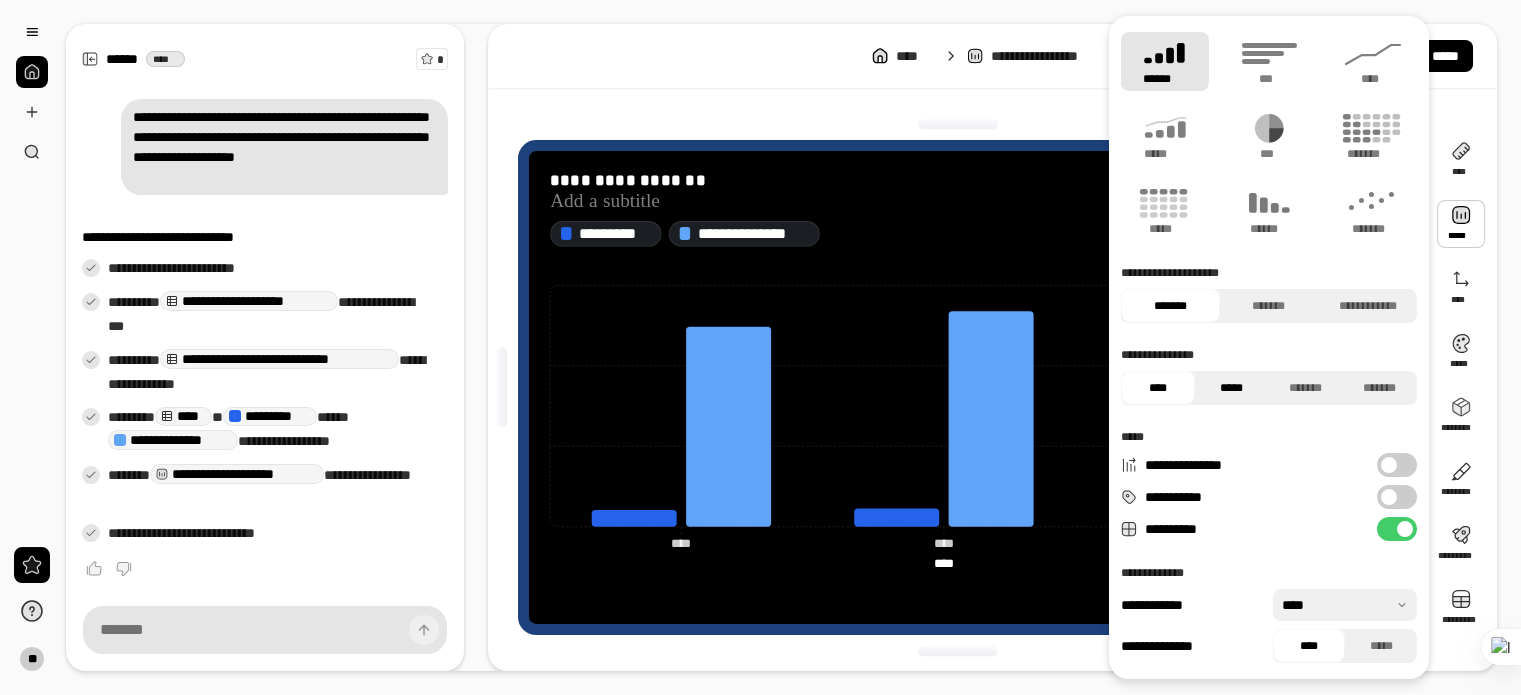 click on "*****" at bounding box center [1232, 388] 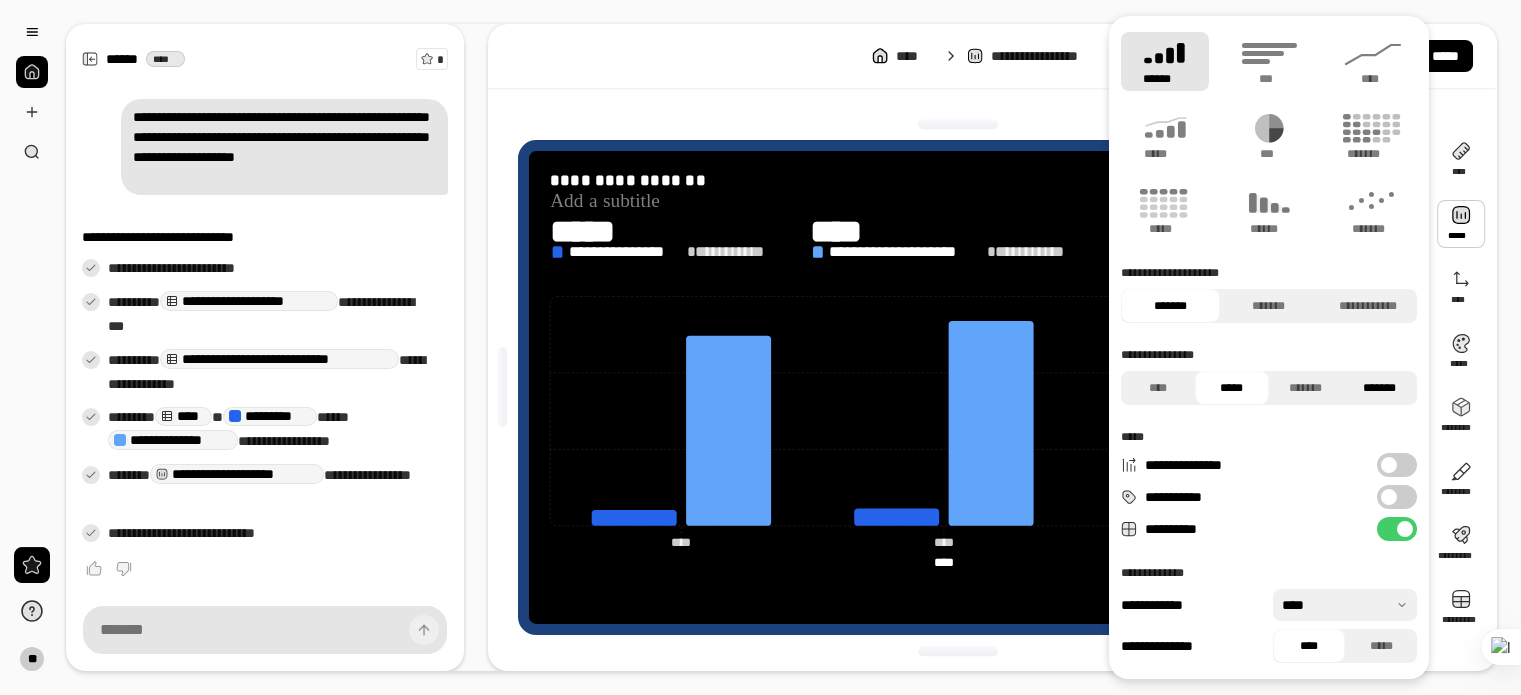 click on "*******" at bounding box center (1380, 388) 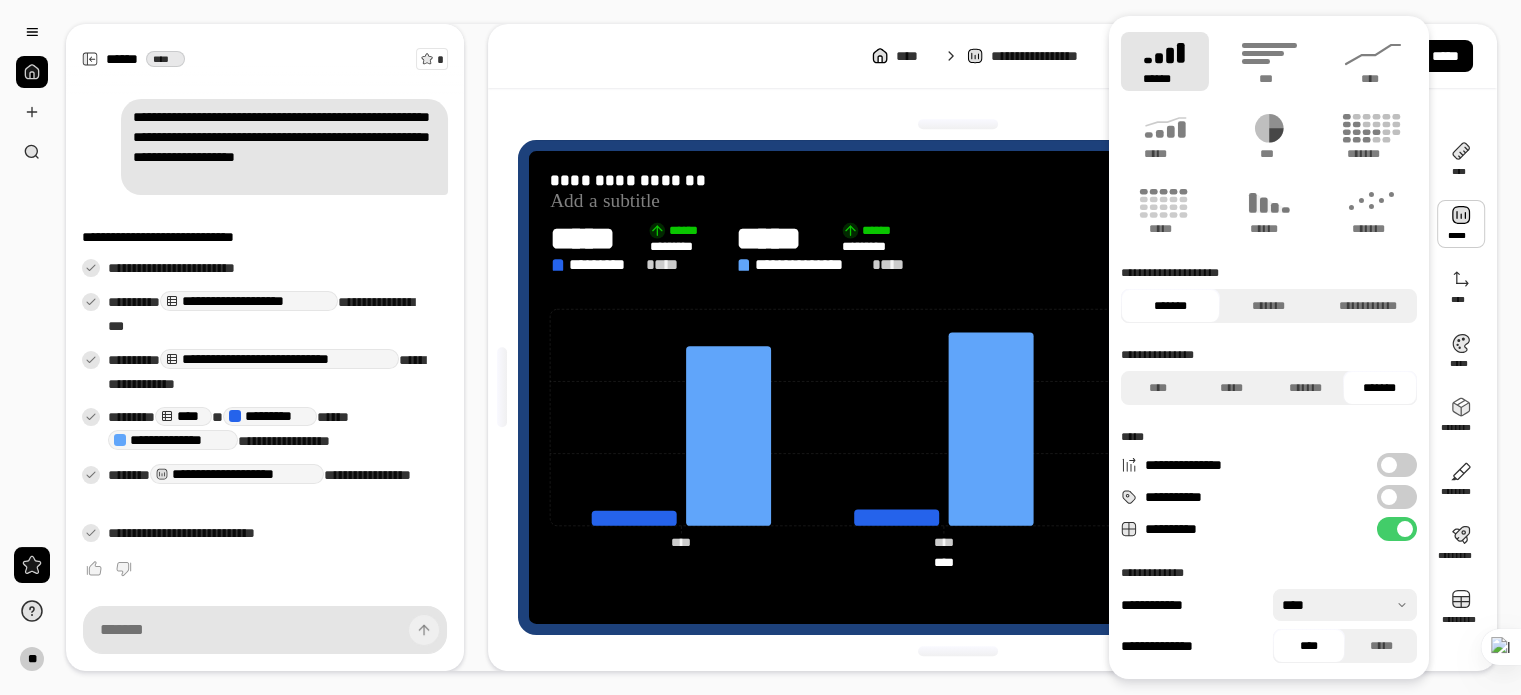 click at bounding box center [1389, 497] 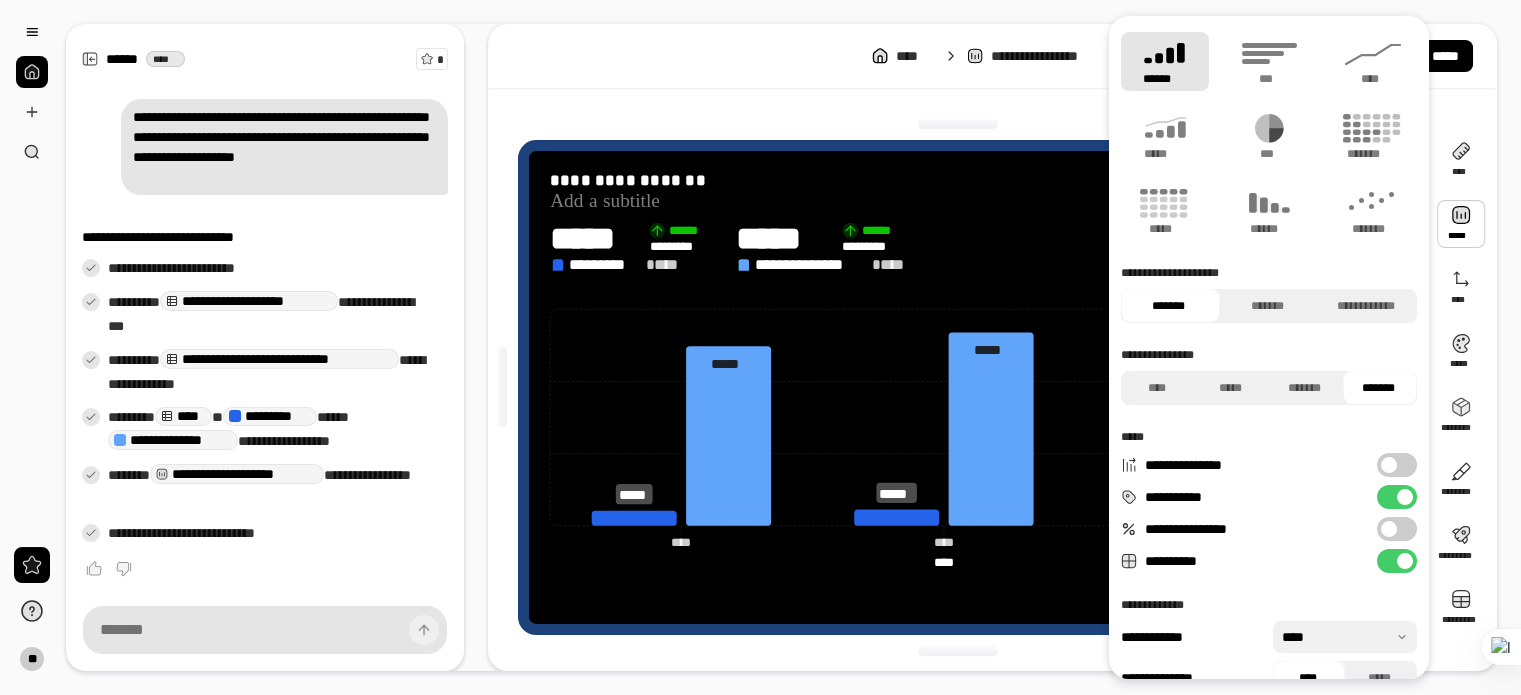 click at bounding box center [1389, 529] 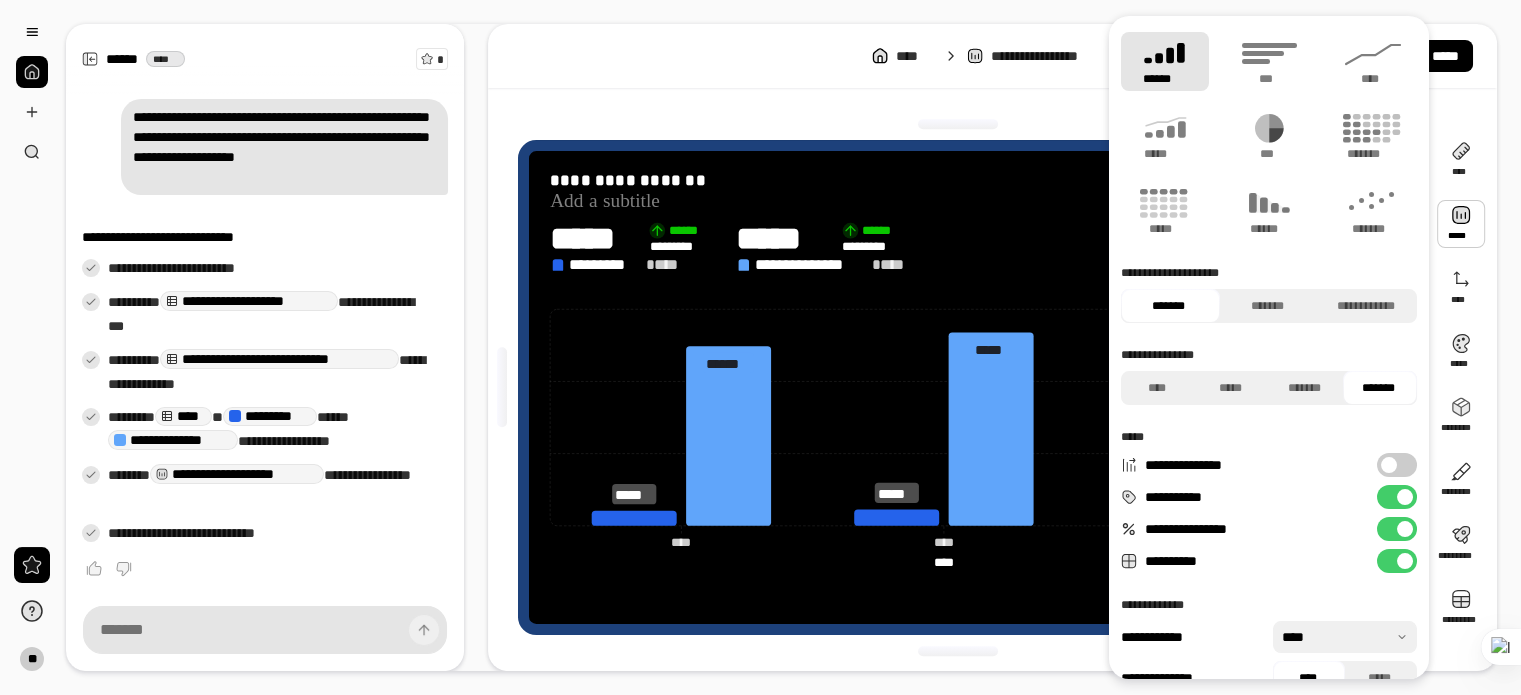 click on "**********" at bounding box center [1397, 529] 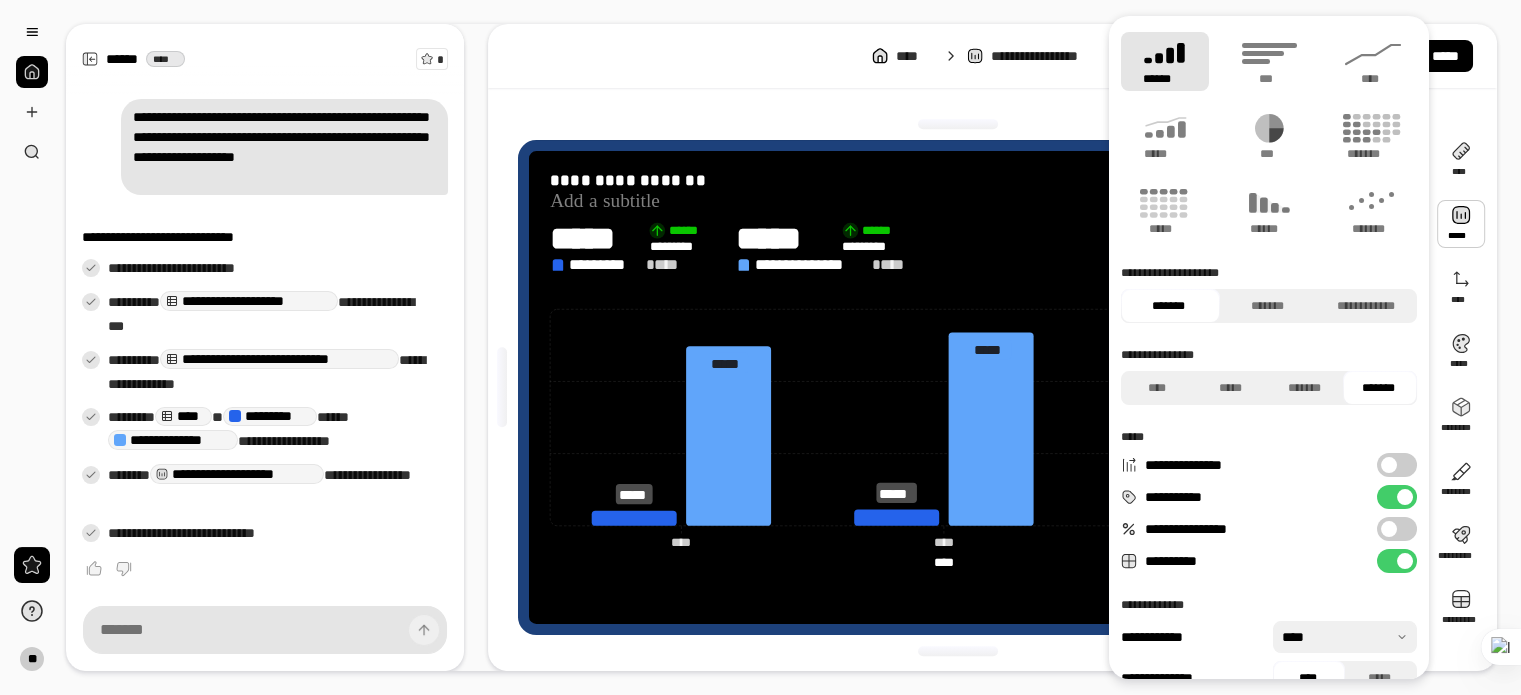 scroll, scrollTop: 32, scrollLeft: 0, axis: vertical 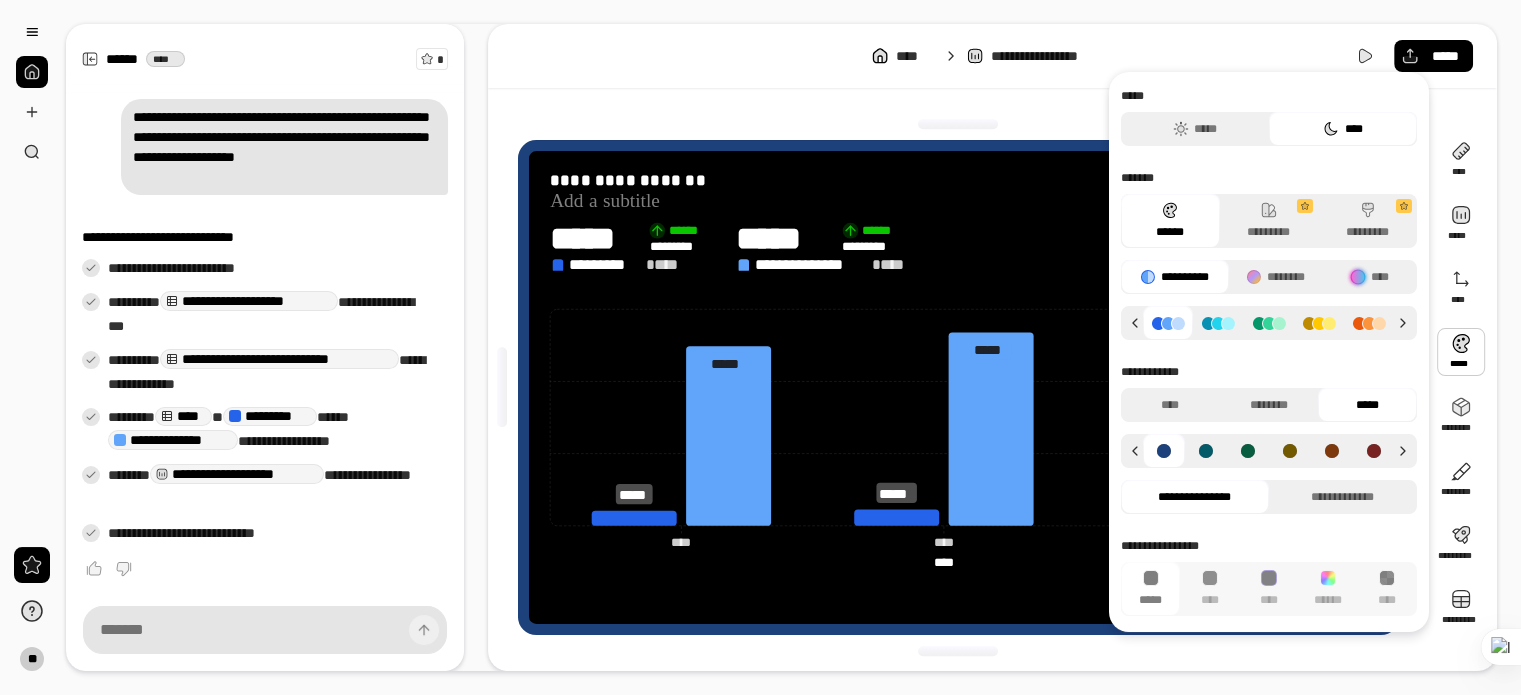 click at bounding box center [1461, 352] 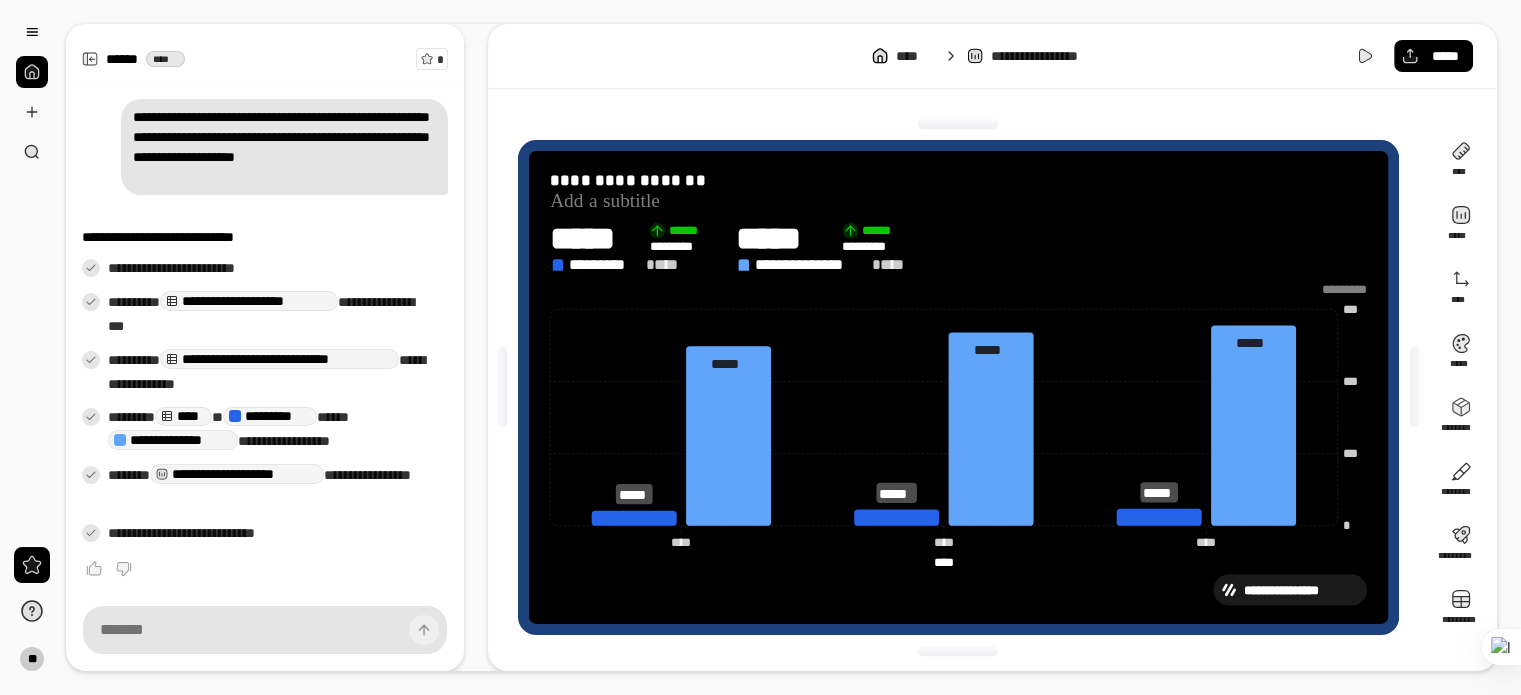 click on "**********" at bounding box center [958, 387] 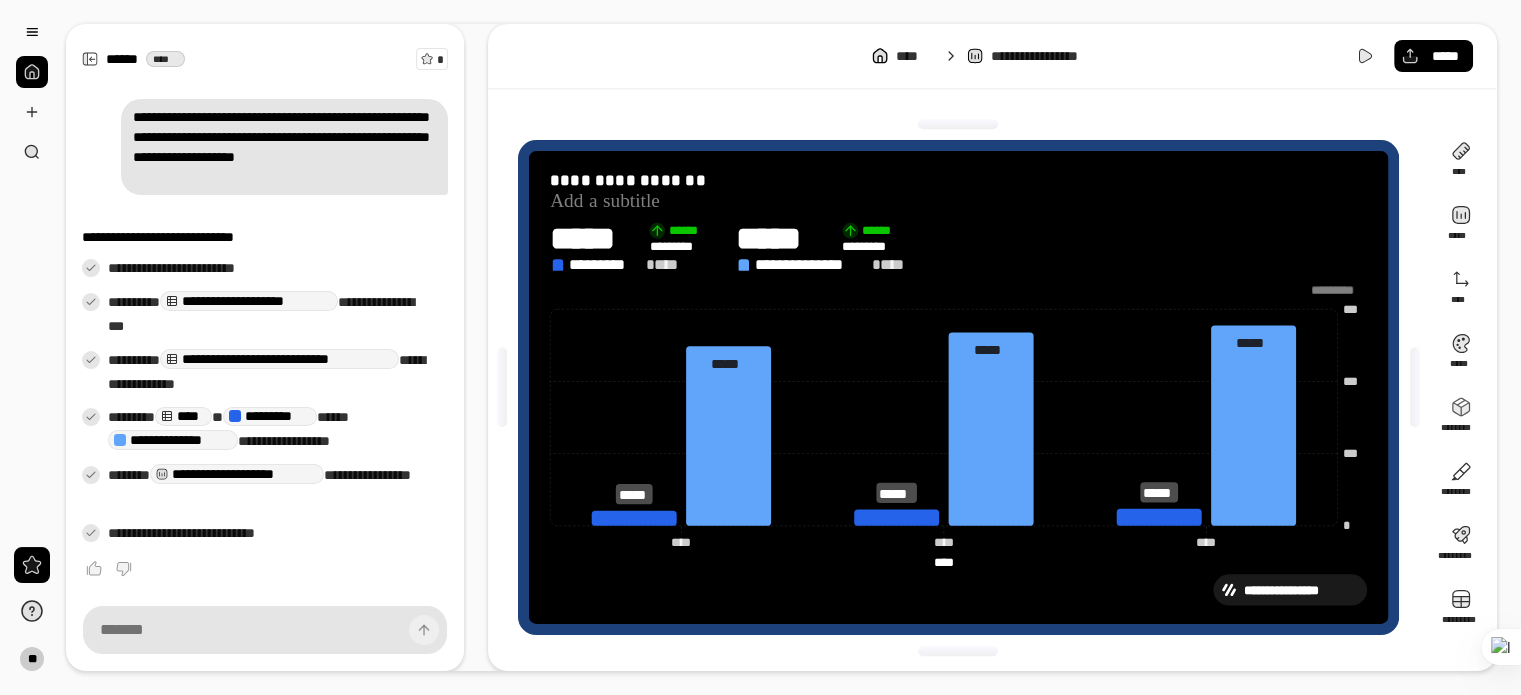 click at bounding box center (1338, 290) 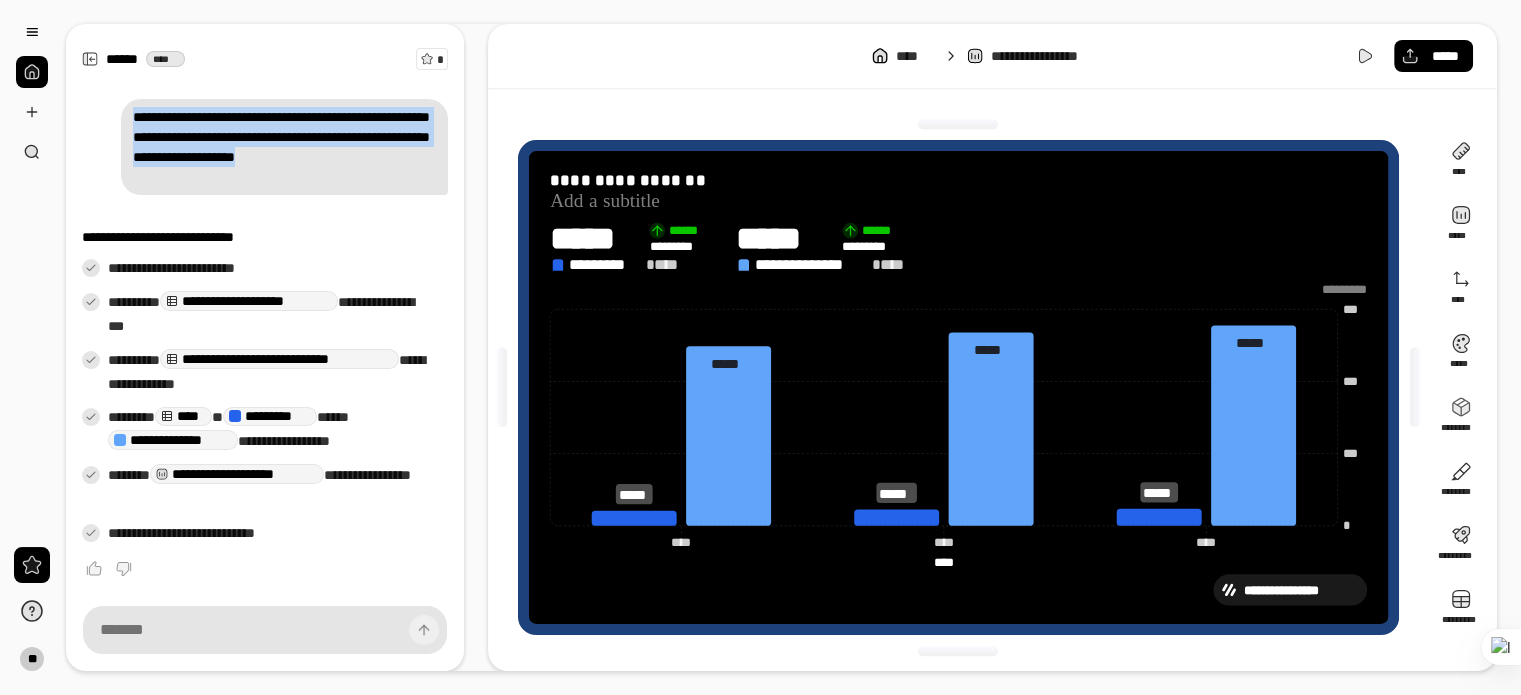 drag, startPoint x: 113, startPoint y: 115, endPoint x: 243, endPoint y: 191, distance: 150.58553 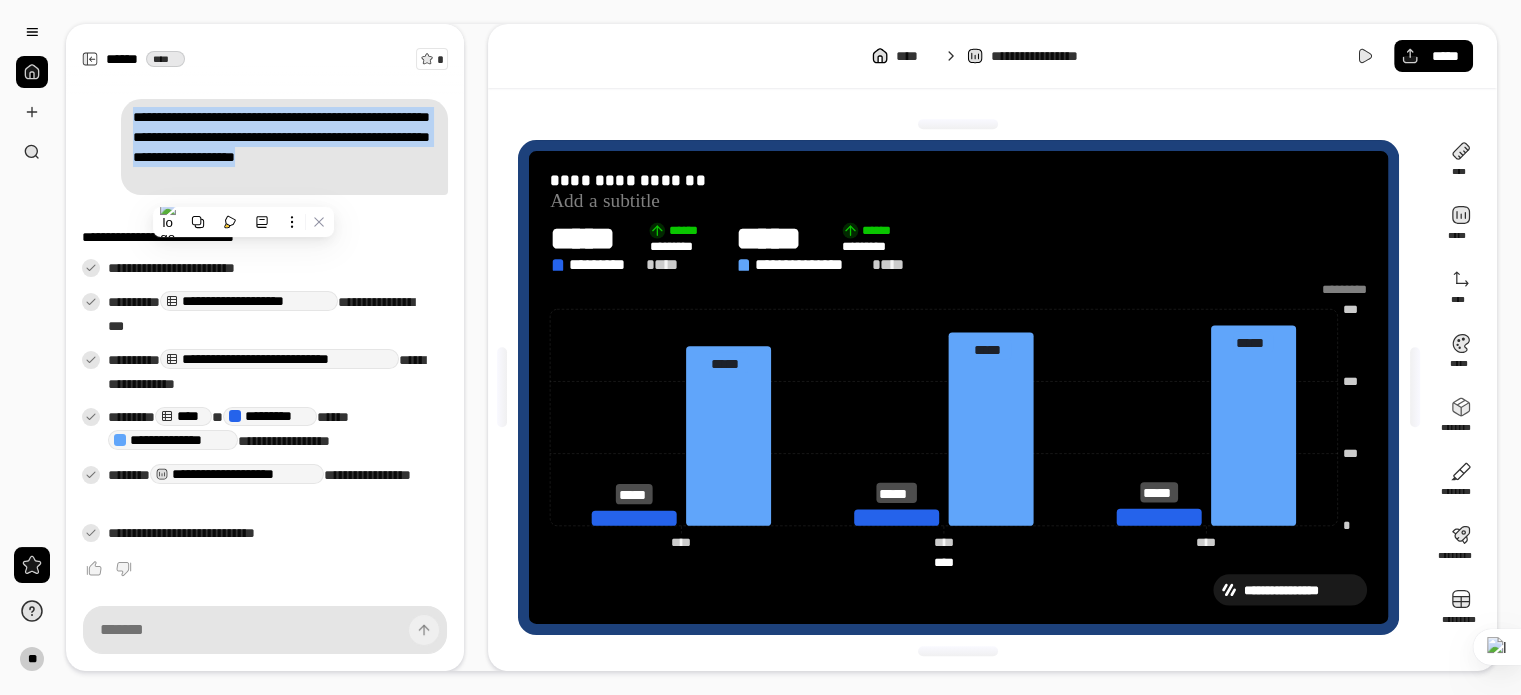 copy on "**********" 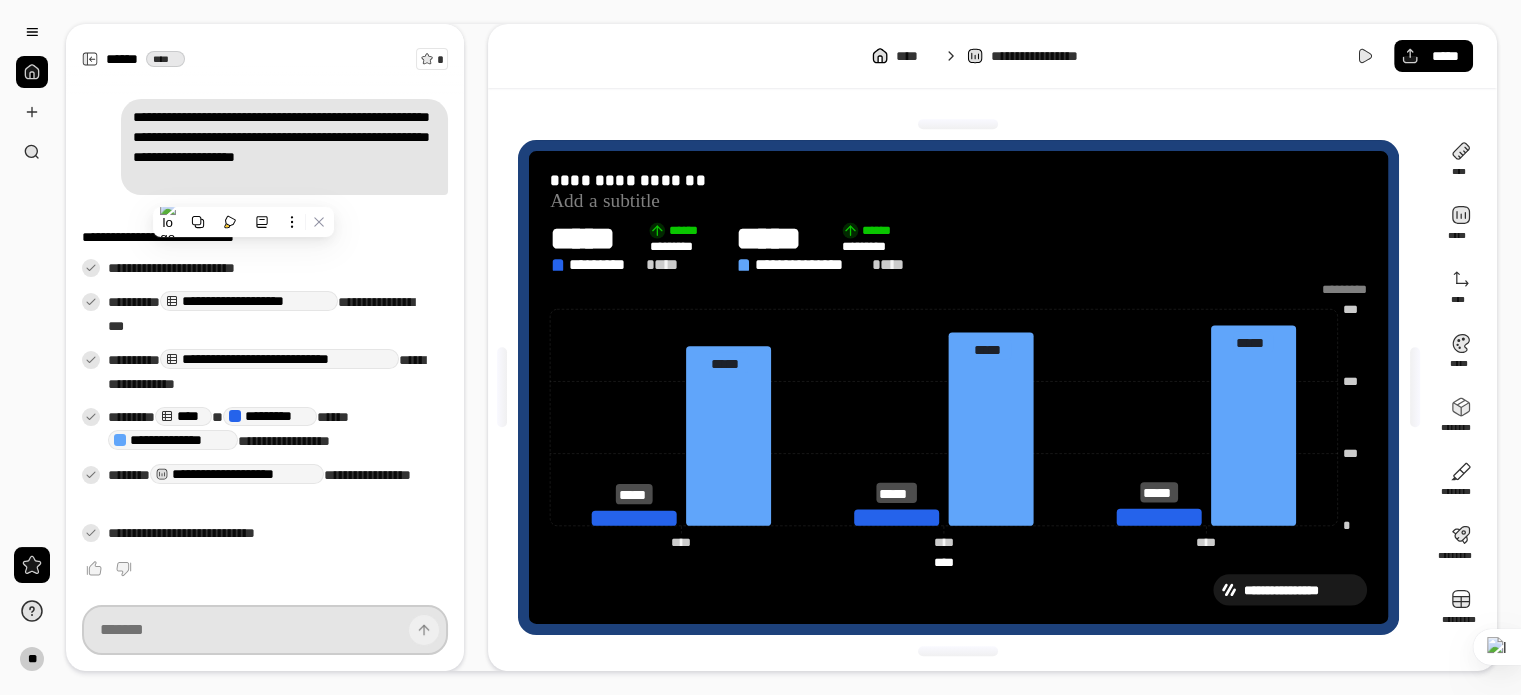 scroll, scrollTop: 164, scrollLeft: 0, axis: vertical 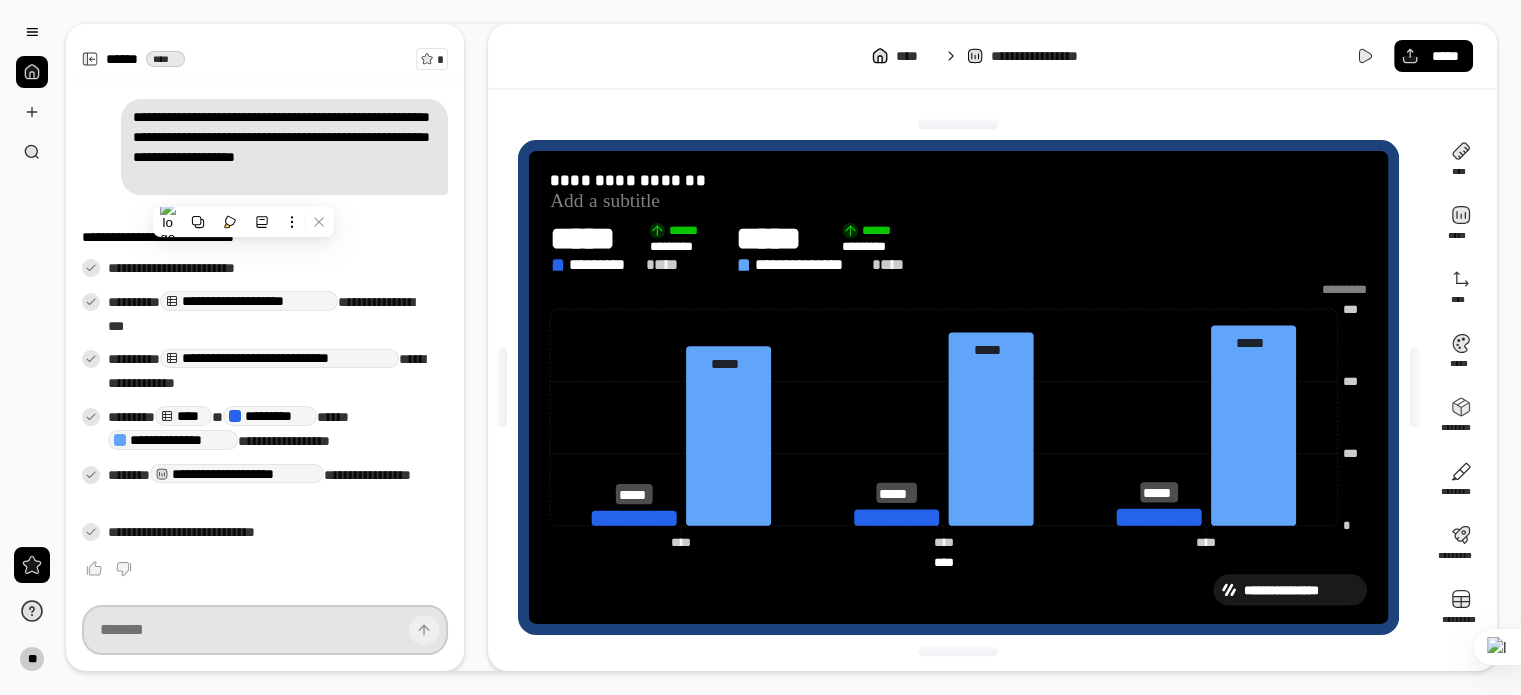 click at bounding box center [265, 630] 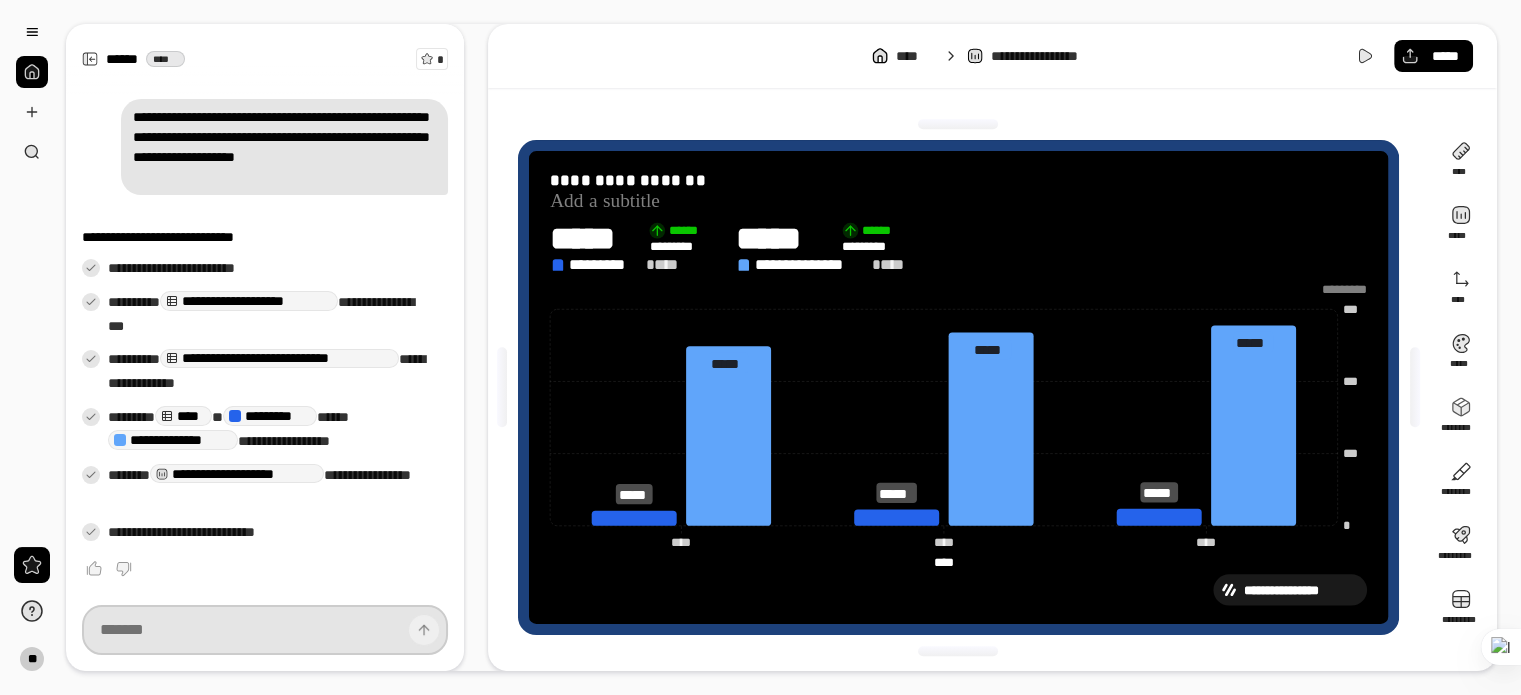 paste on "**********" 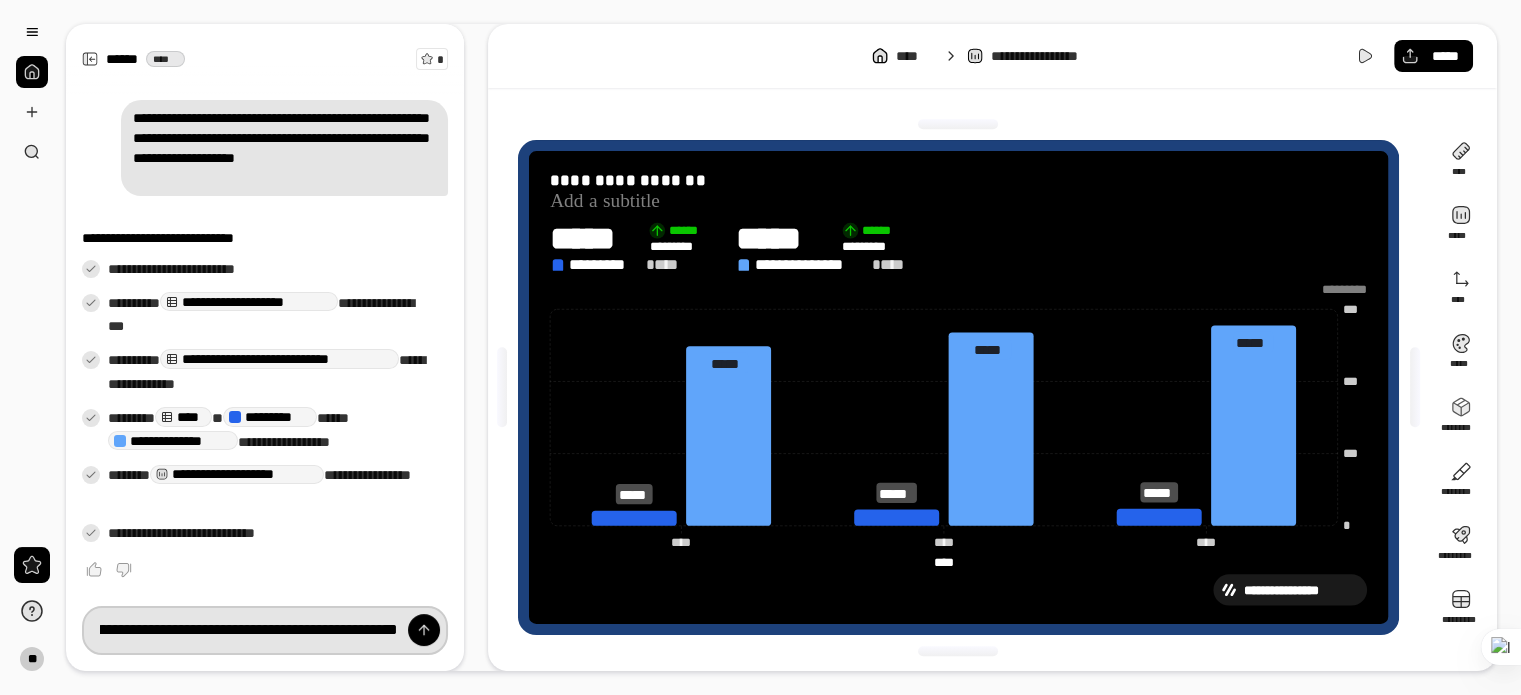 scroll, scrollTop: 0, scrollLeft: 666, axis: horizontal 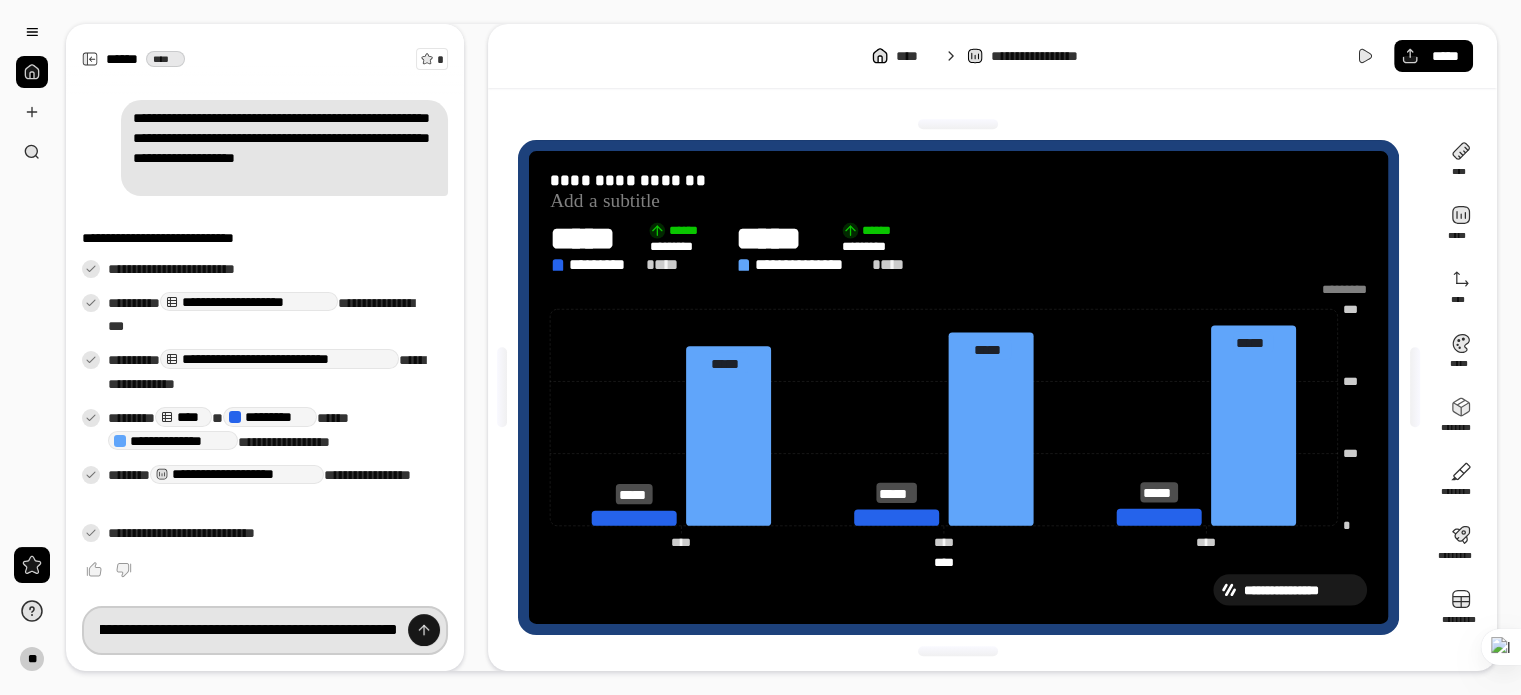 type on "**********" 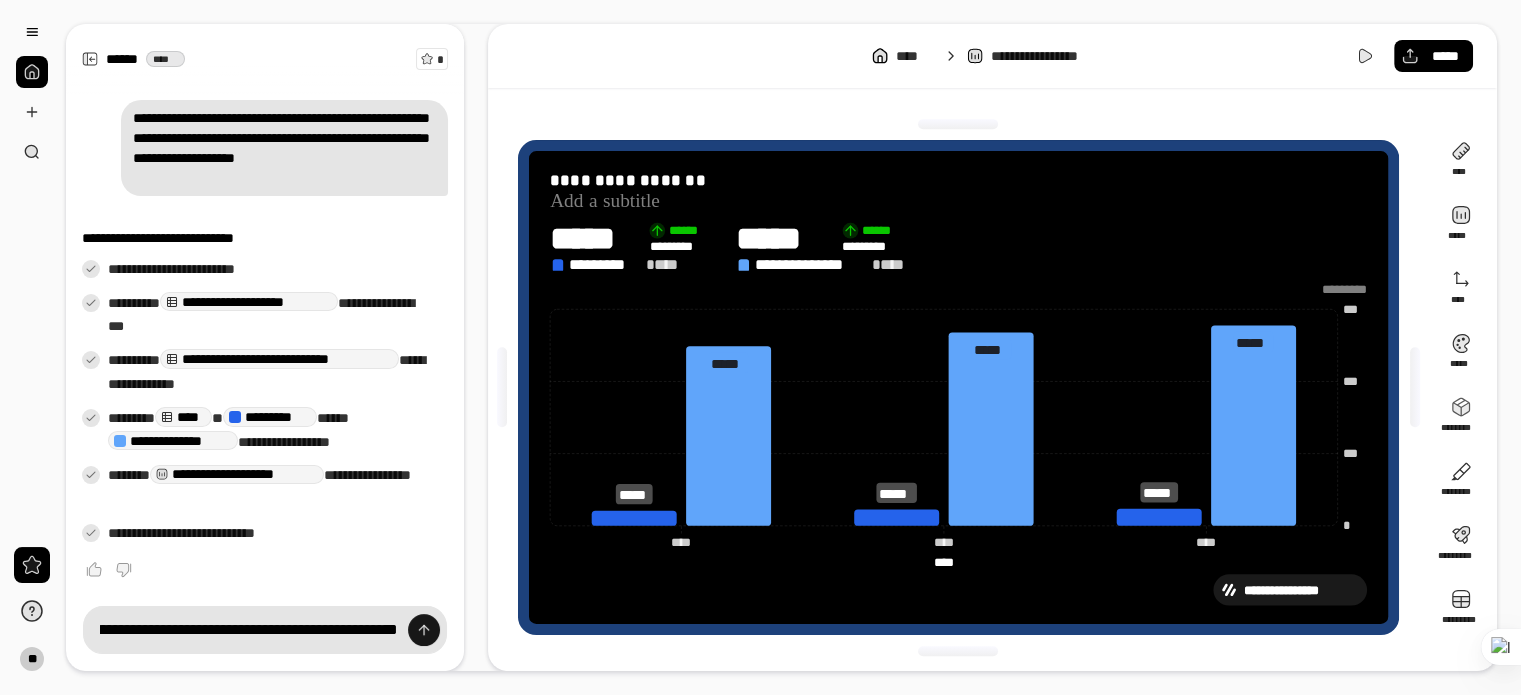 scroll, scrollTop: 0, scrollLeft: 0, axis: both 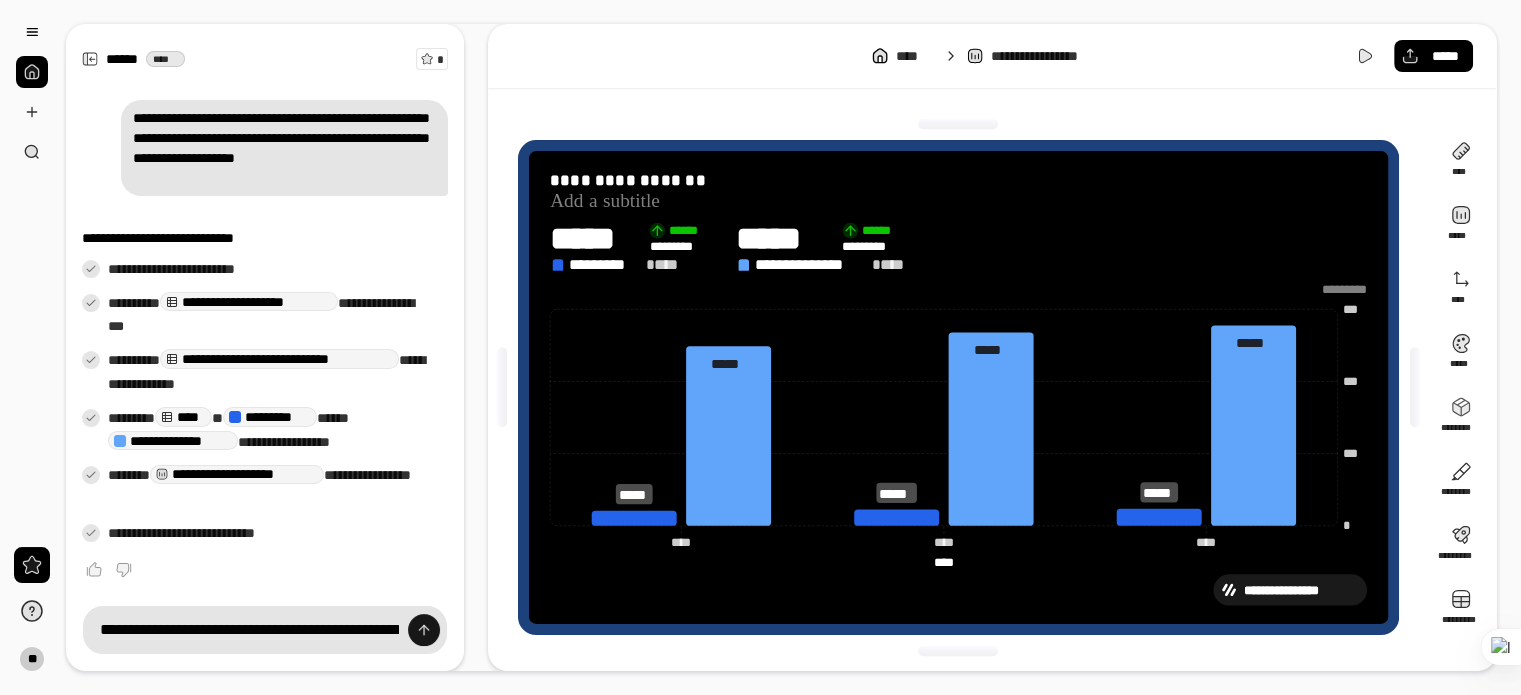 click at bounding box center [424, 630] 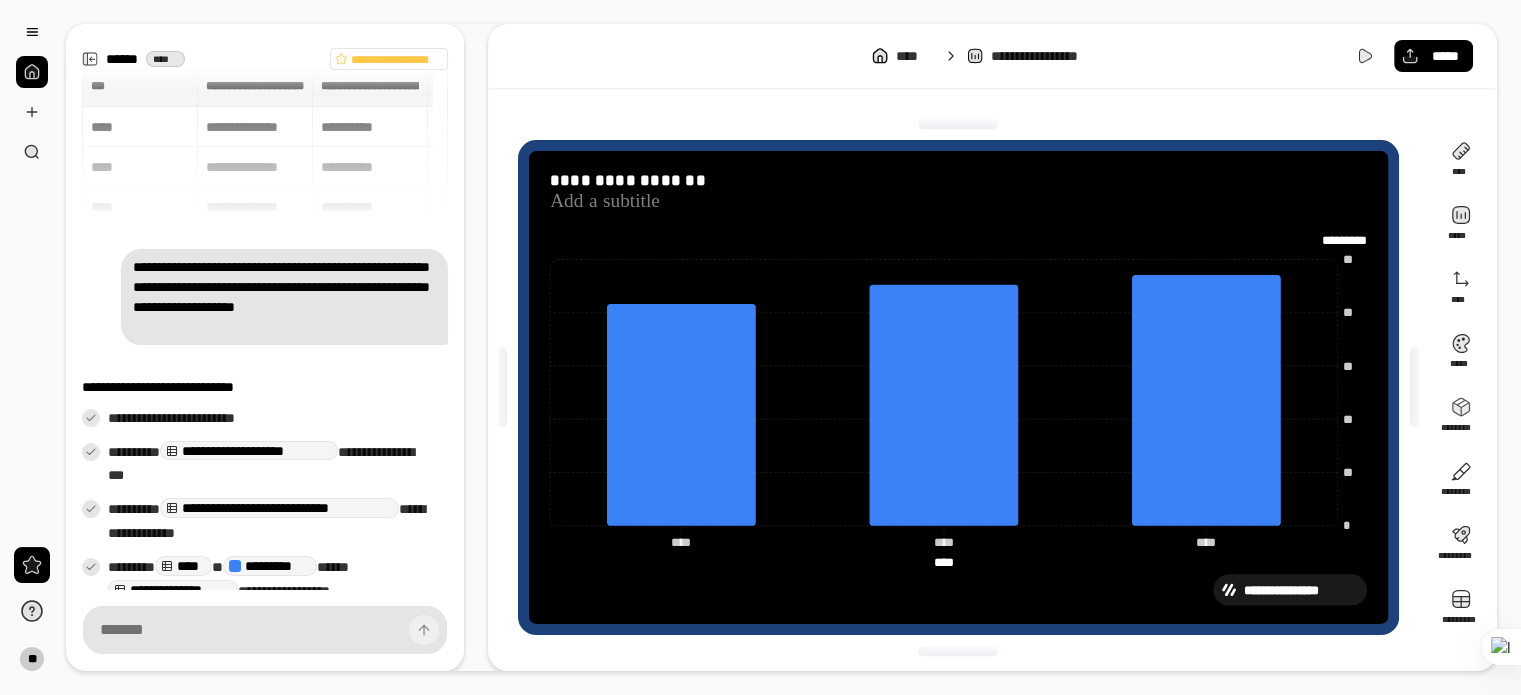 scroll, scrollTop: 0, scrollLeft: 0, axis: both 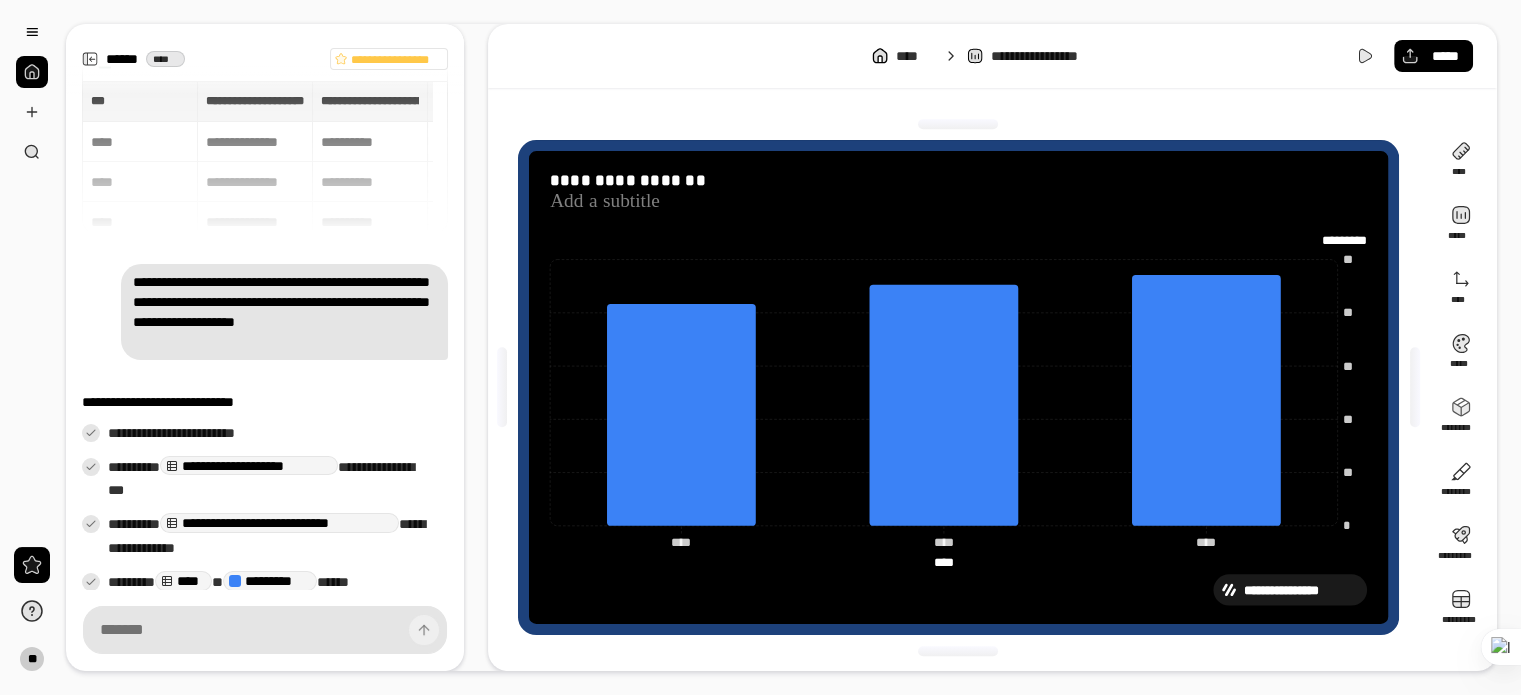click on "********* ********* *********" at bounding box center (1336, 241) 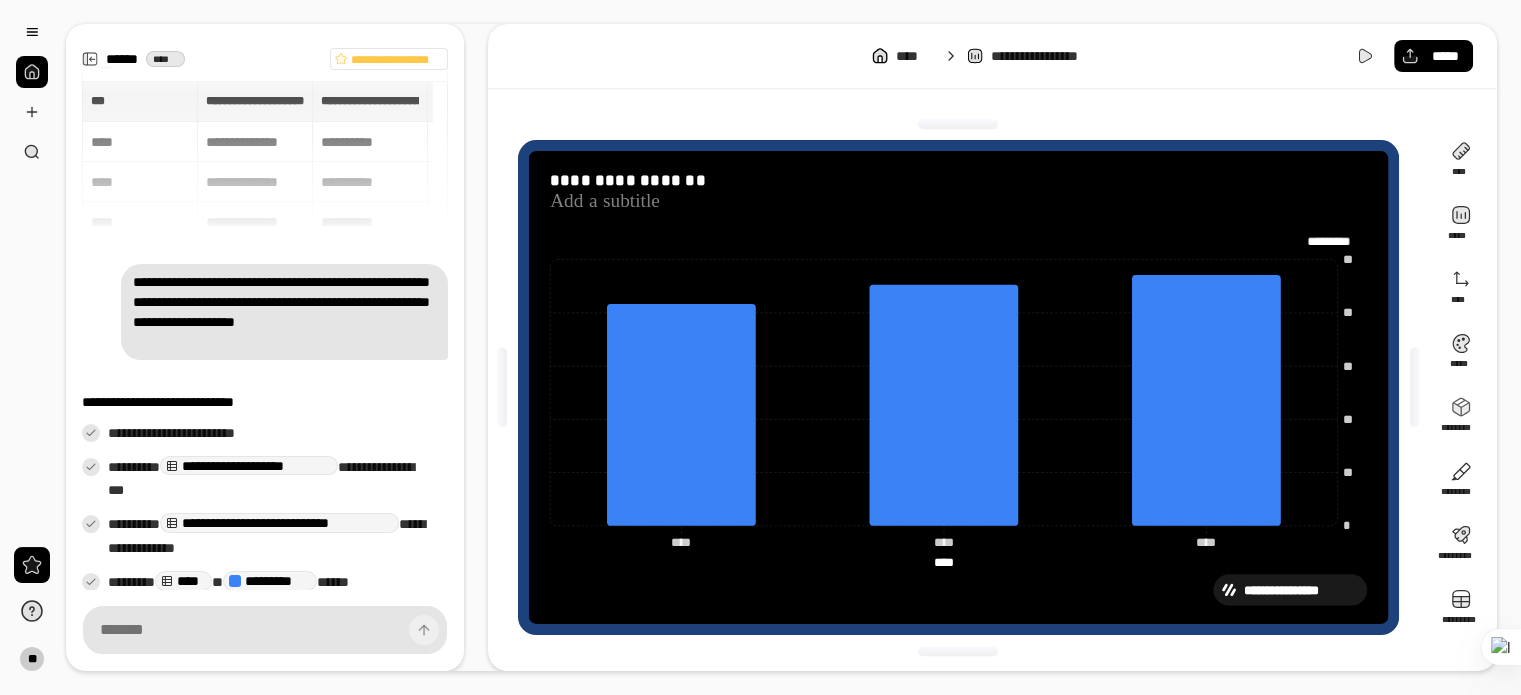 click on "*********" at bounding box center [1337, 241] 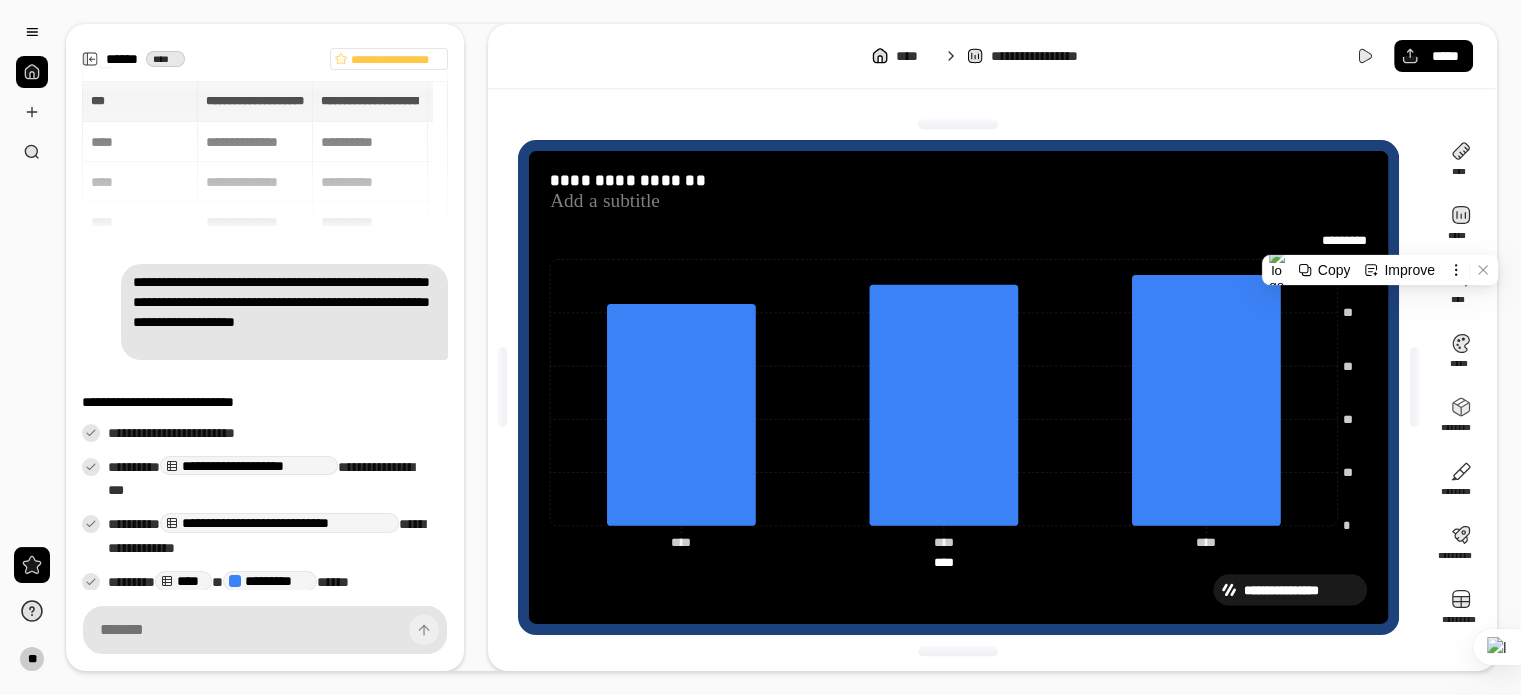 click on "**********" at bounding box center (958, 387) 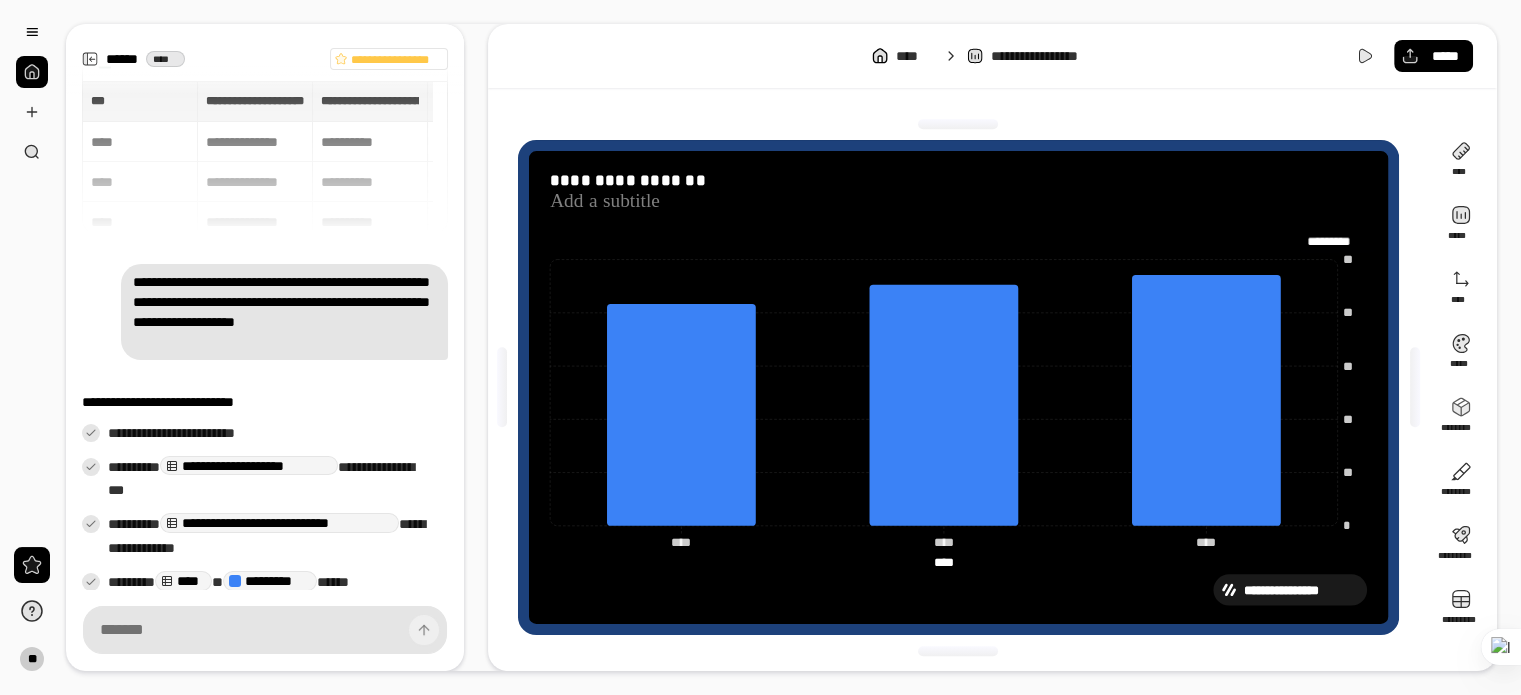 click on "********* ********* *********" at bounding box center (1336, 241) 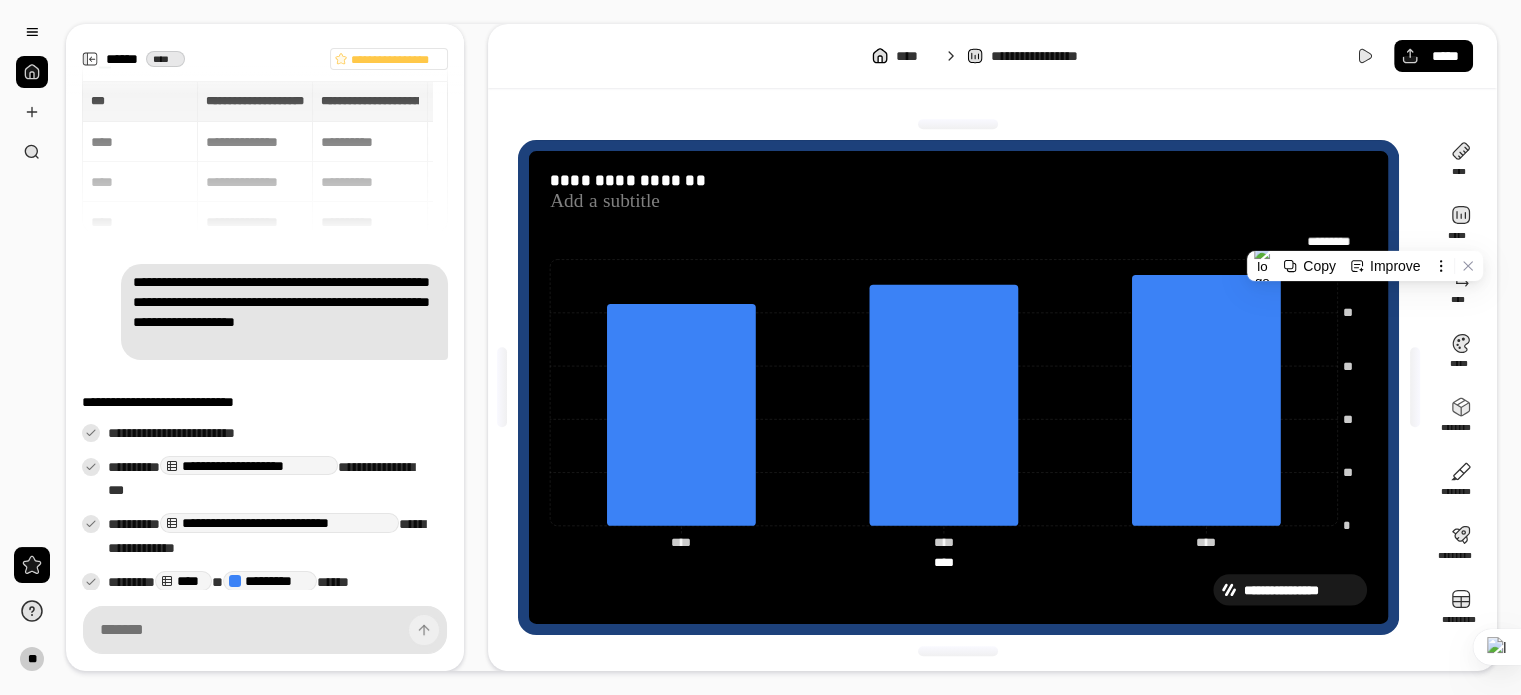 type on "*" 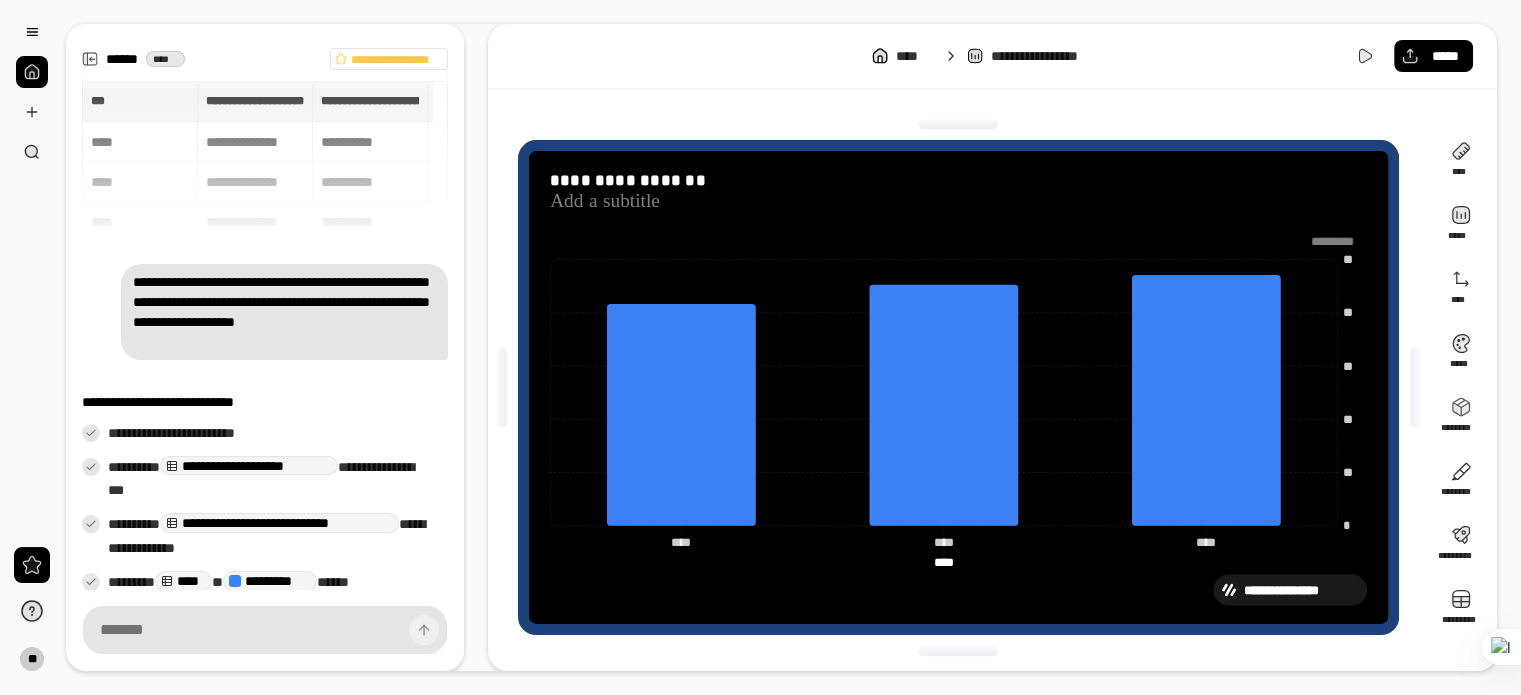 paste on "**********" 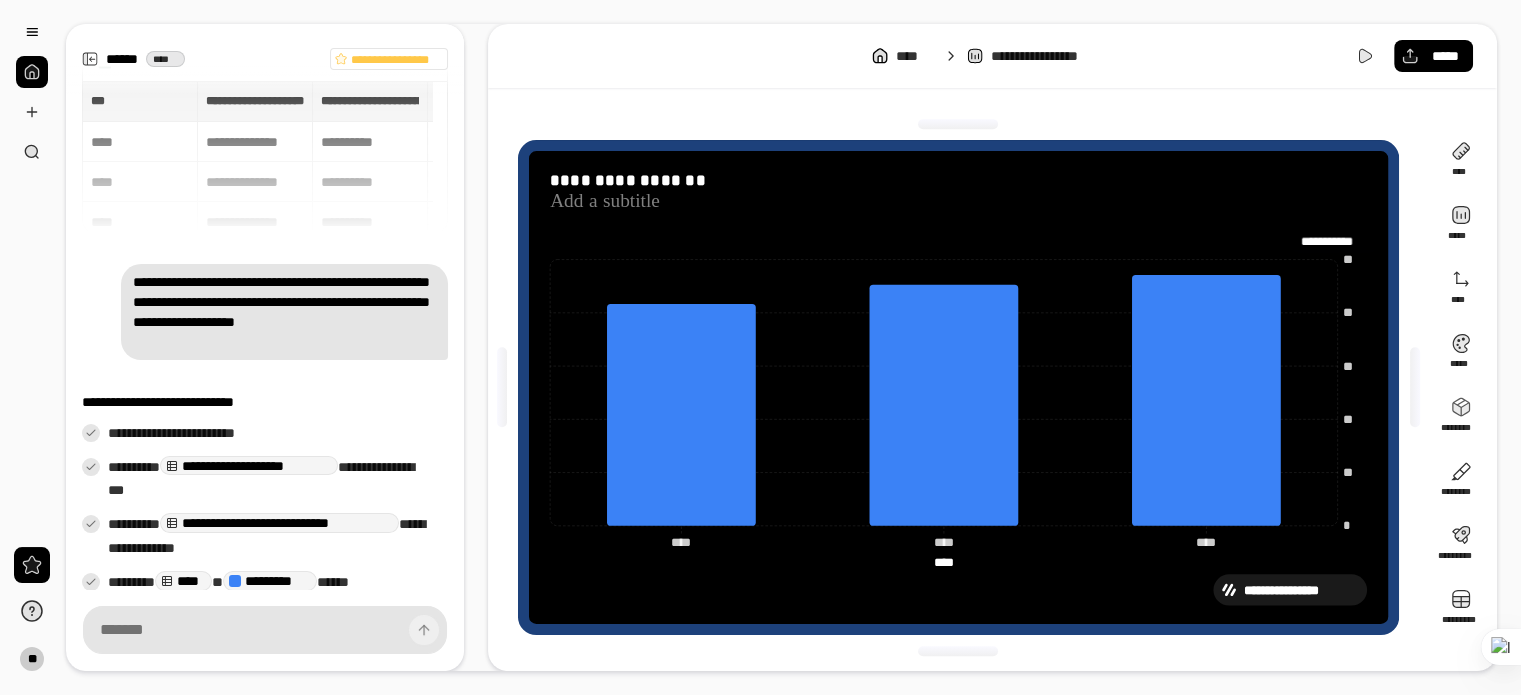 type on "**********" 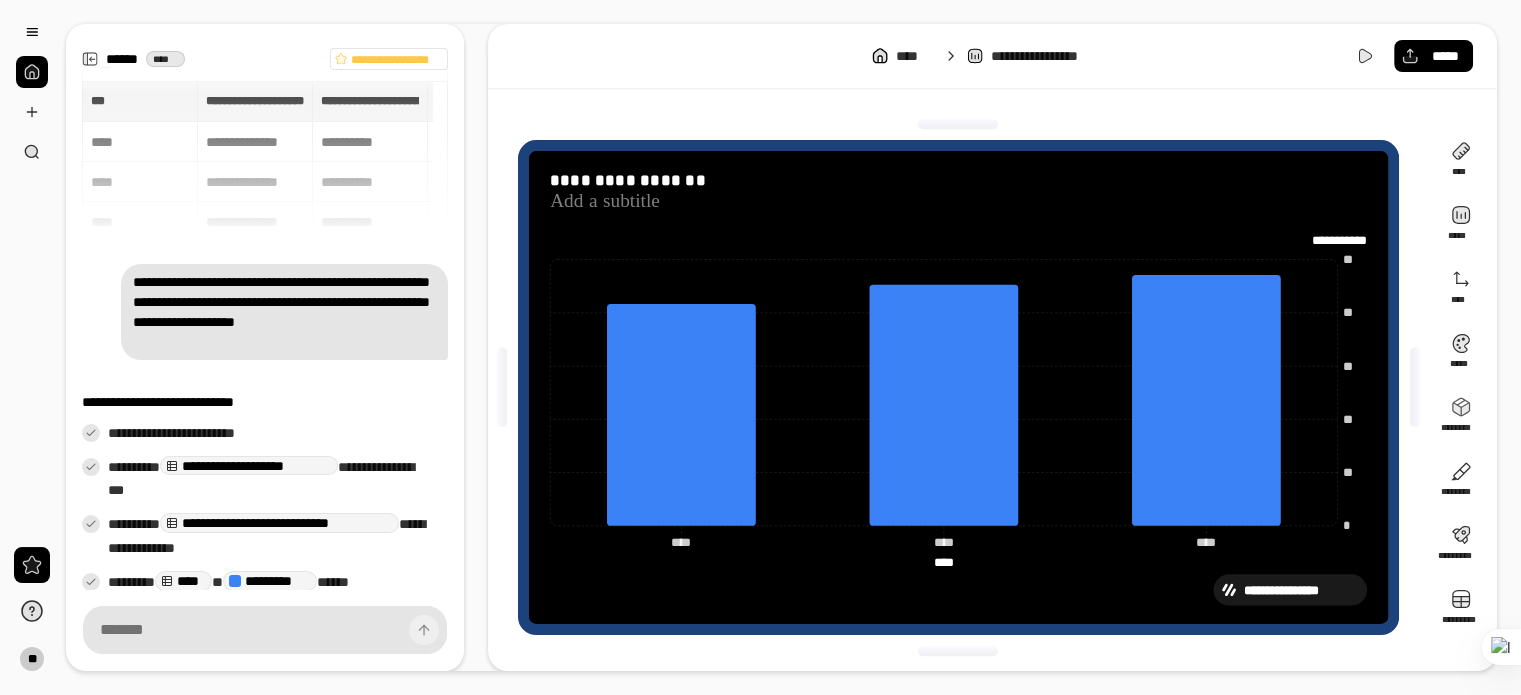 click on "**********" at bounding box center [1333, 241] 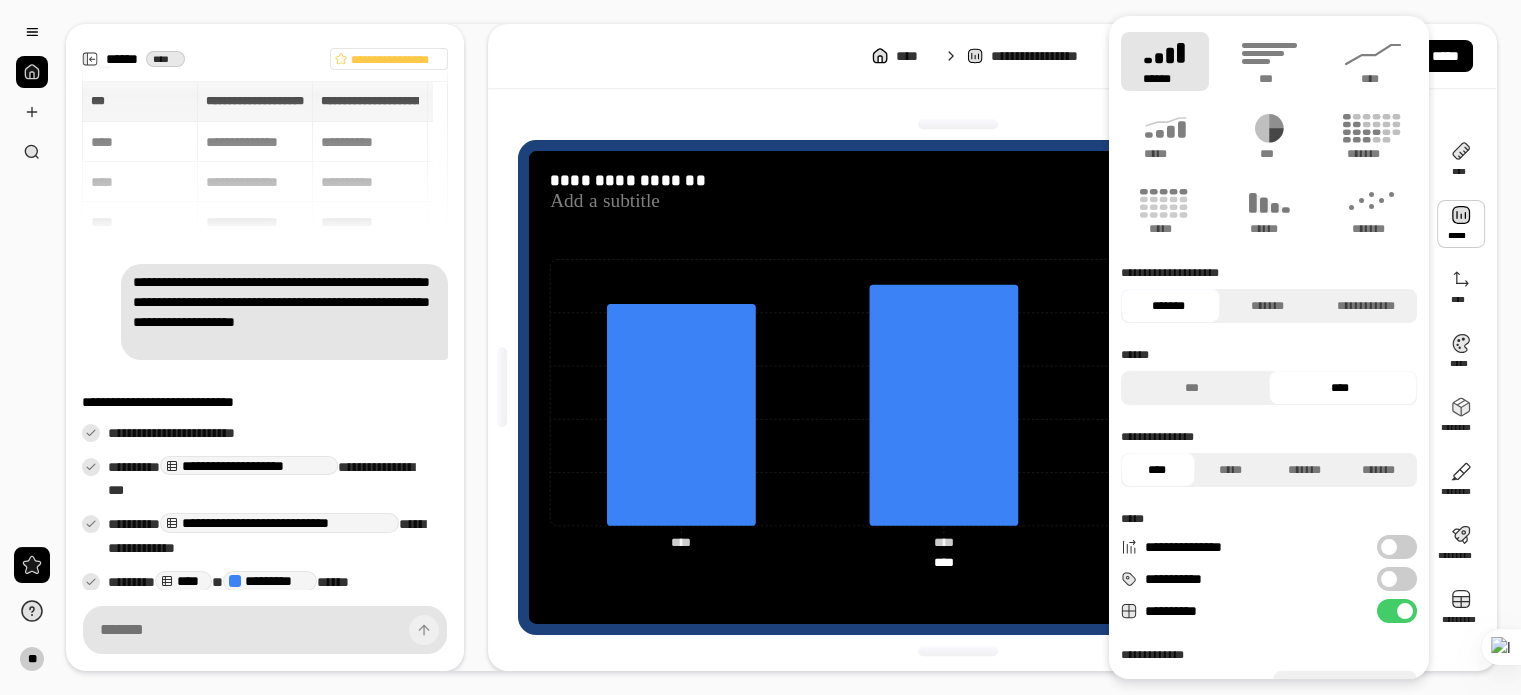 click at bounding box center (1461, 224) 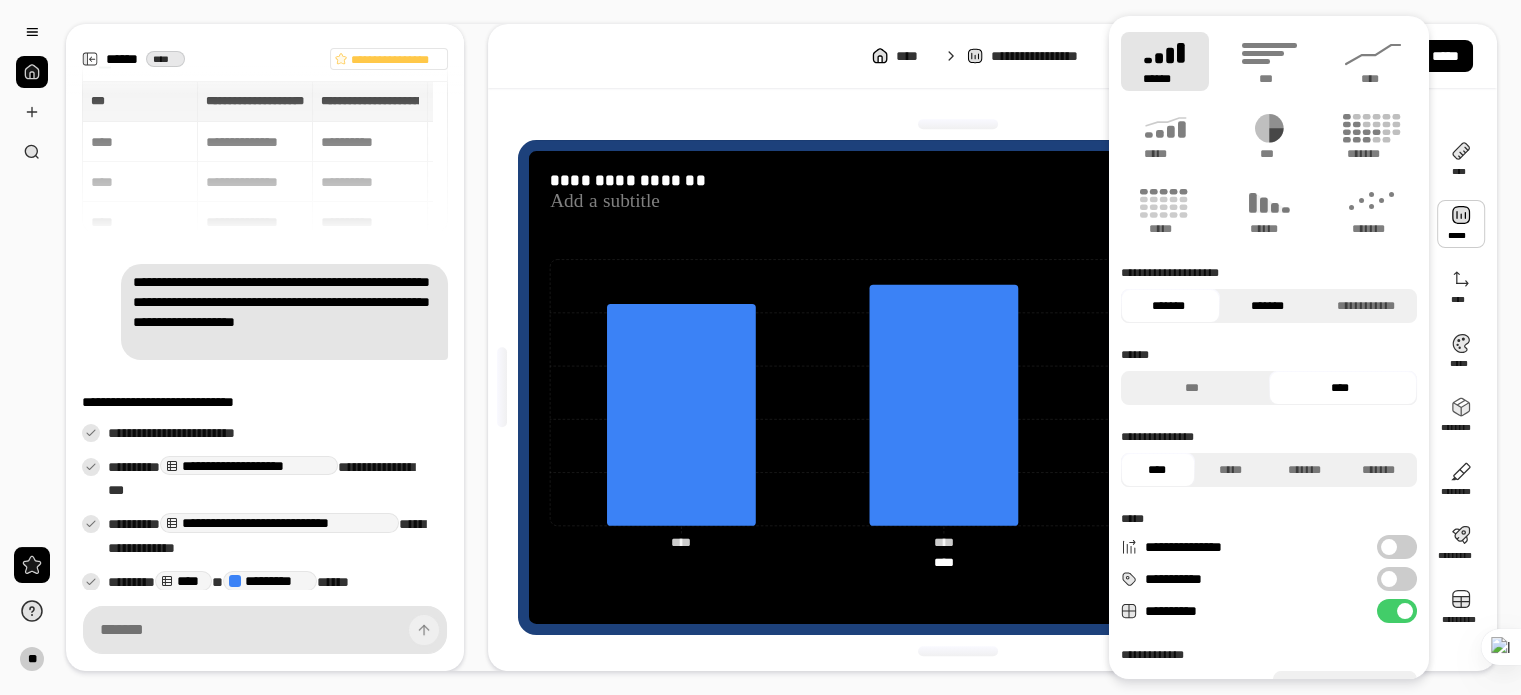 click on "*******" at bounding box center [1266, 306] 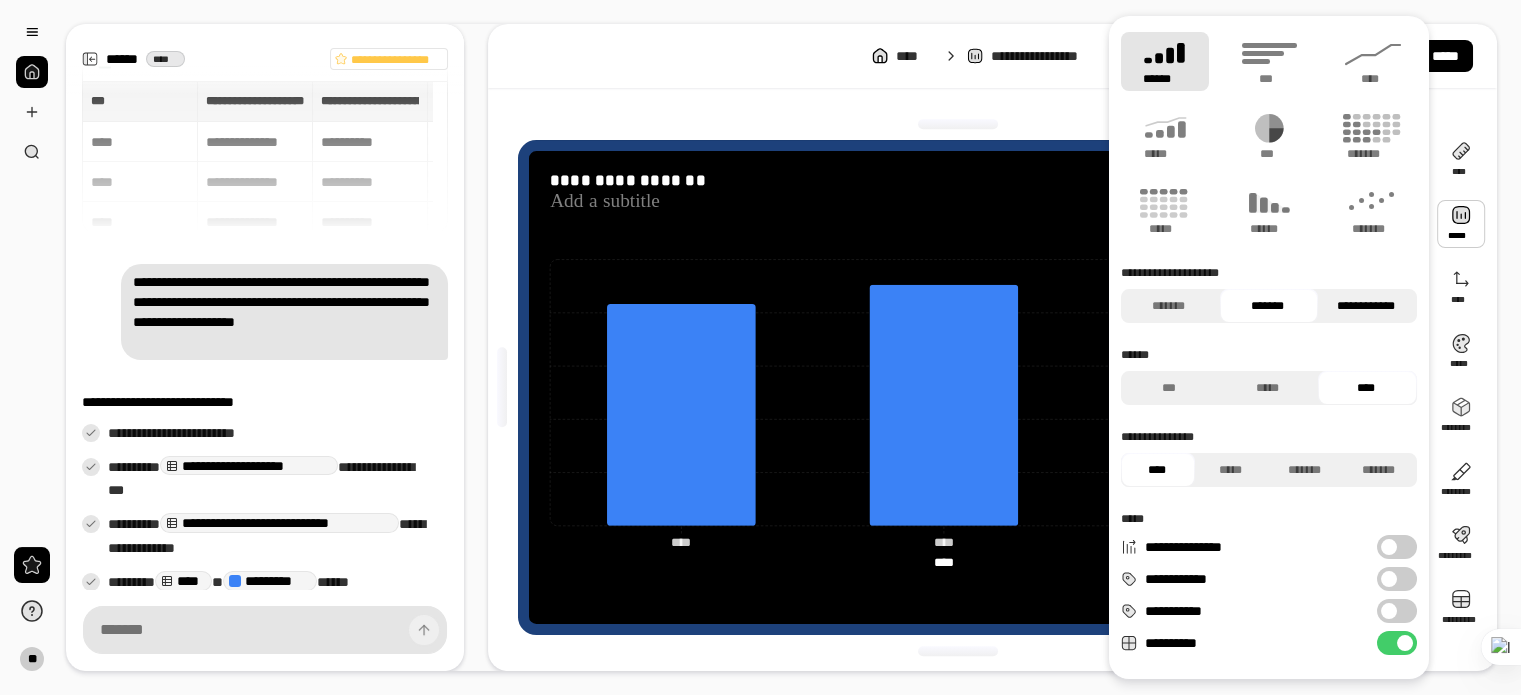 click on "**********" at bounding box center [1365, 306] 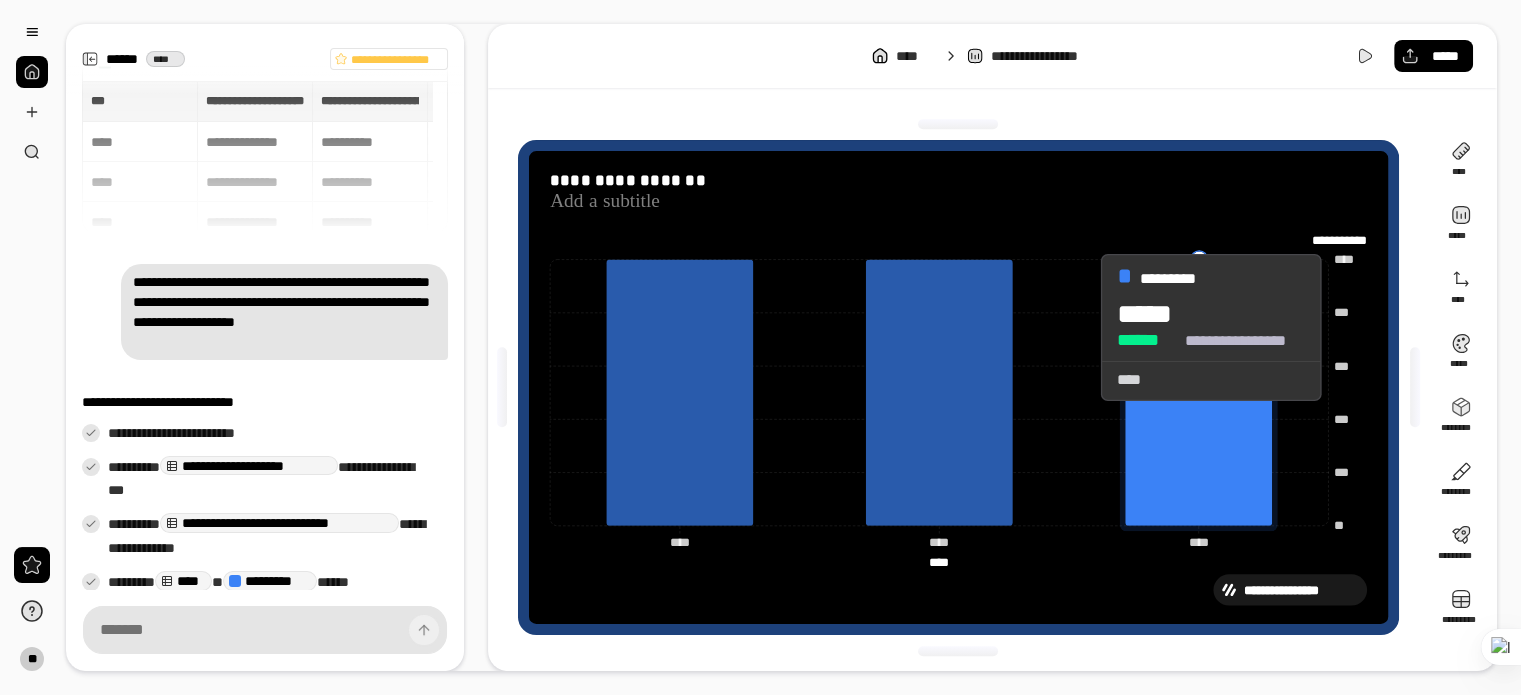 click 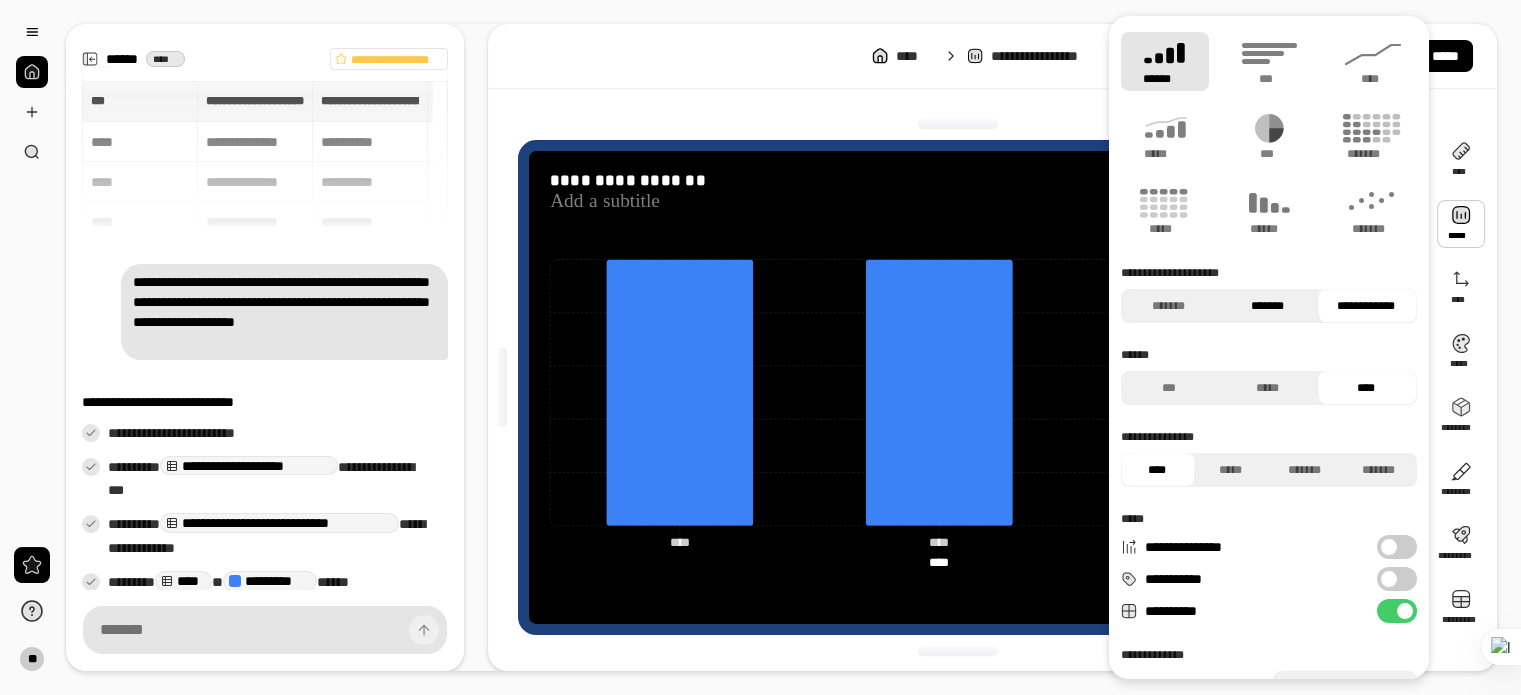 click on "*******" at bounding box center [1266, 306] 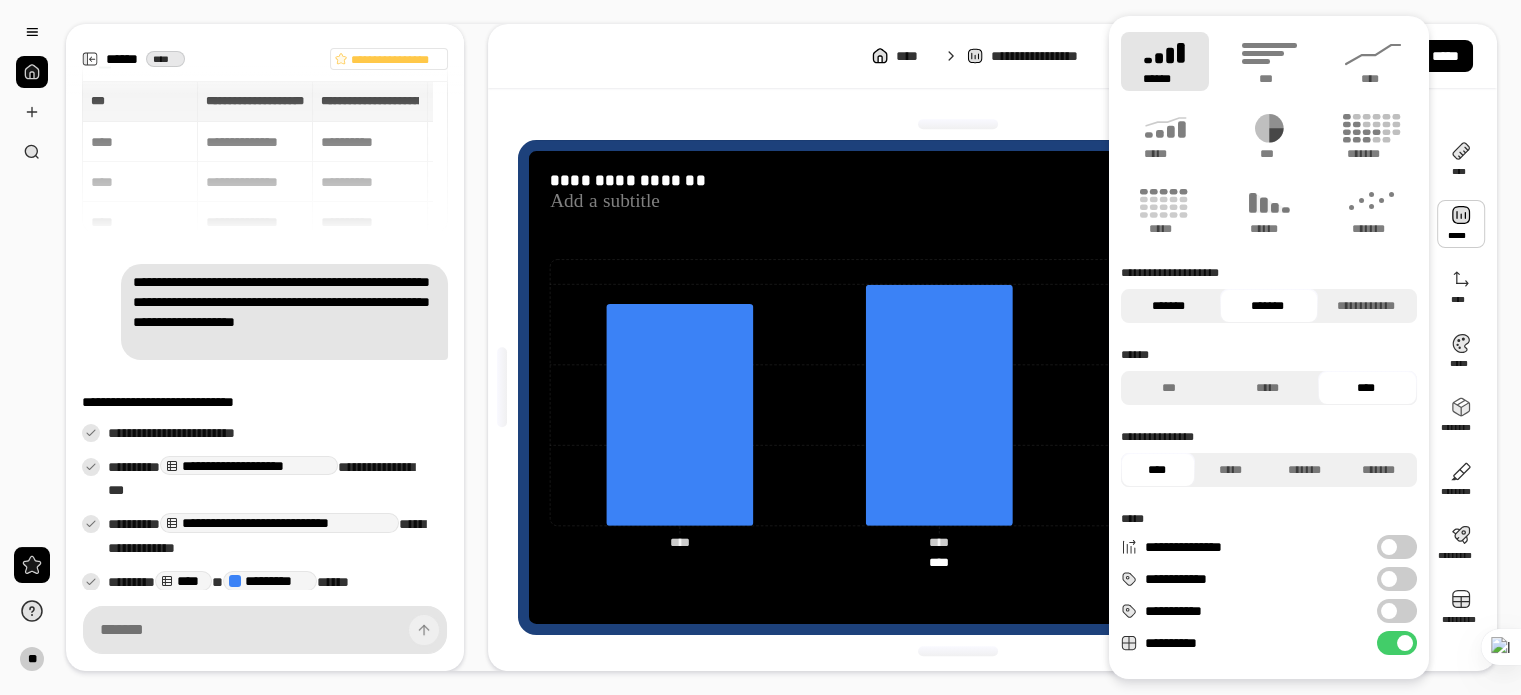 click on "*******" at bounding box center [1168, 306] 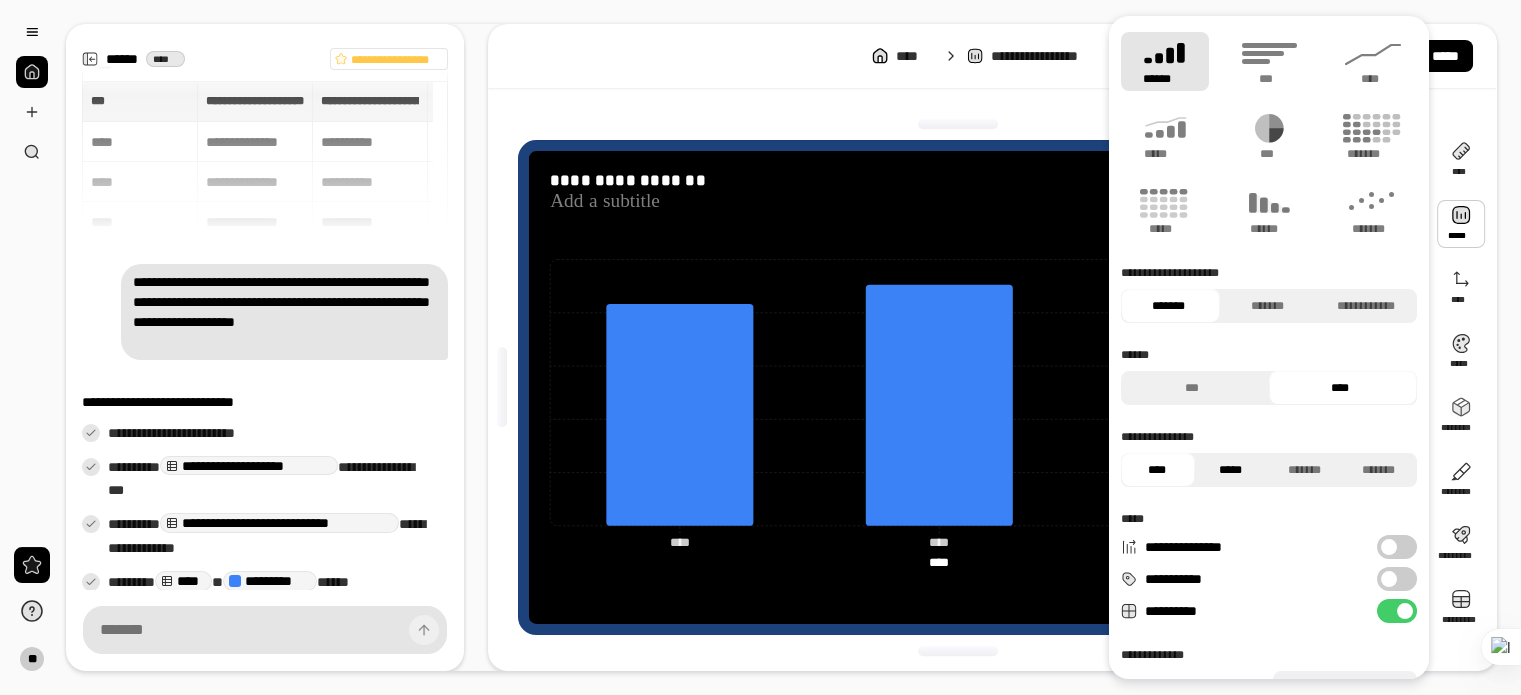 click on "*****" at bounding box center (1230, 470) 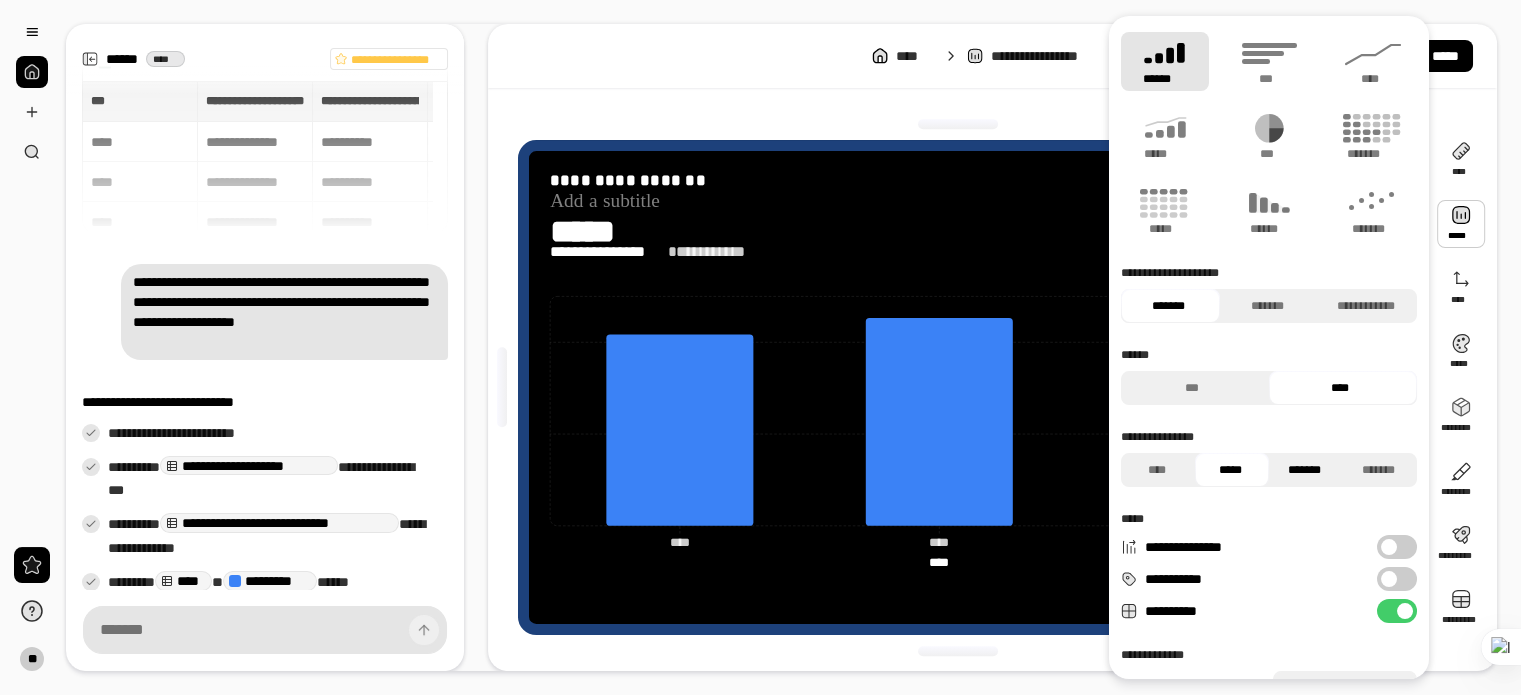 click on "*******" at bounding box center (1304, 470) 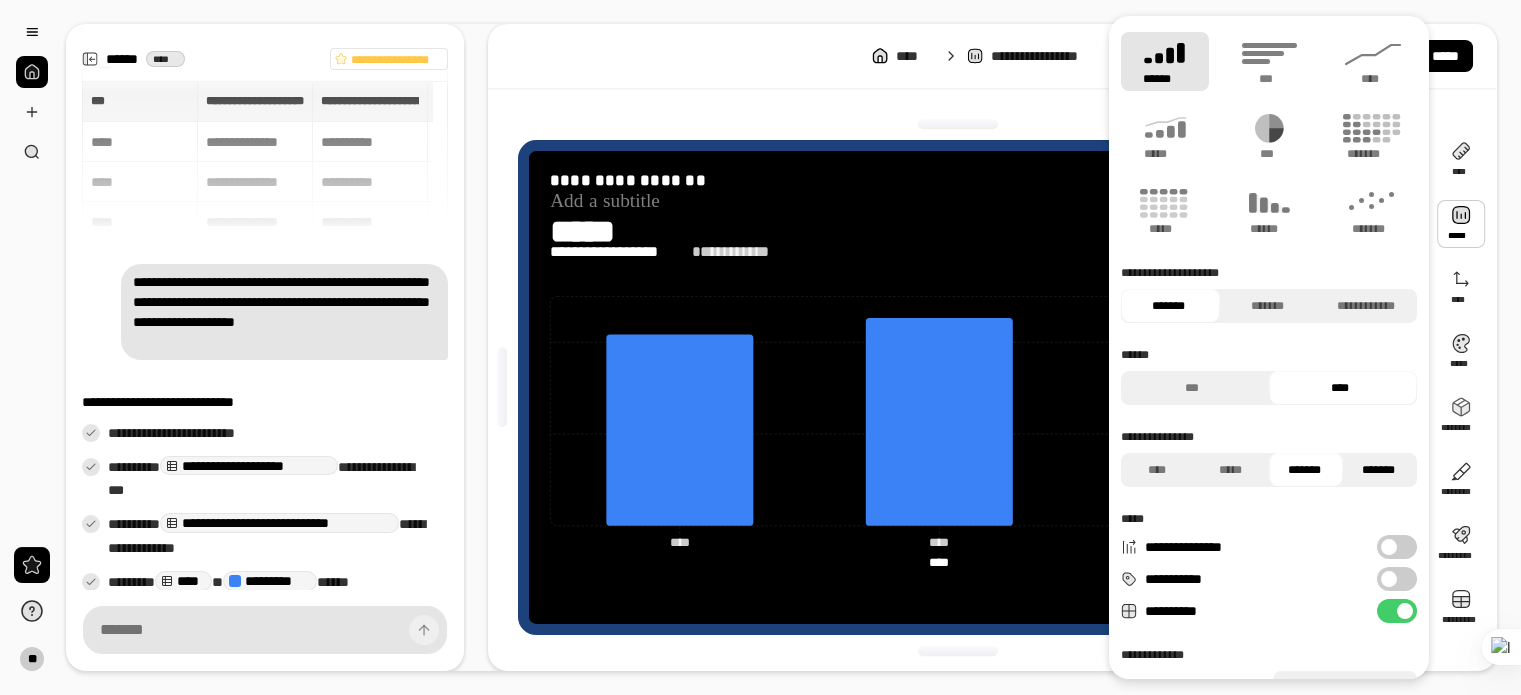 click on "*******" at bounding box center [1378, 470] 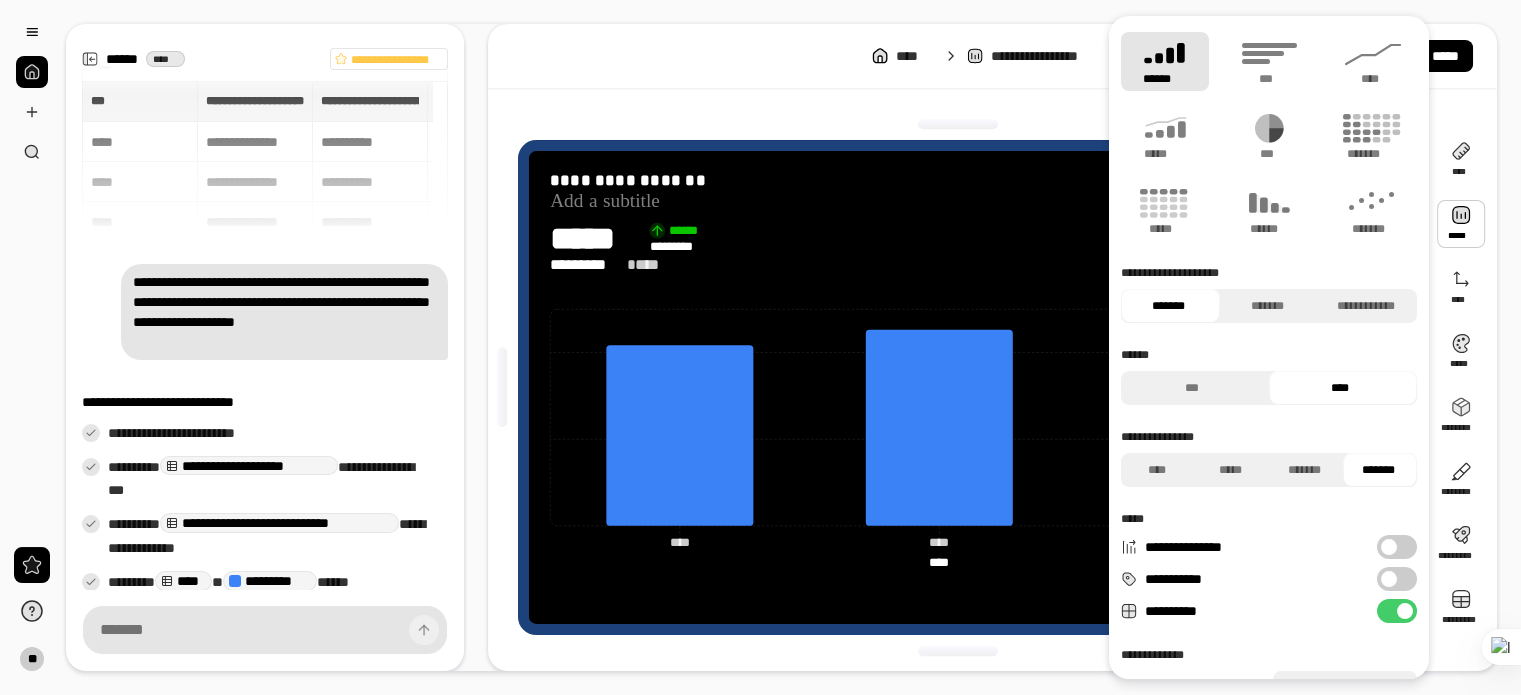 click at bounding box center [1389, 579] 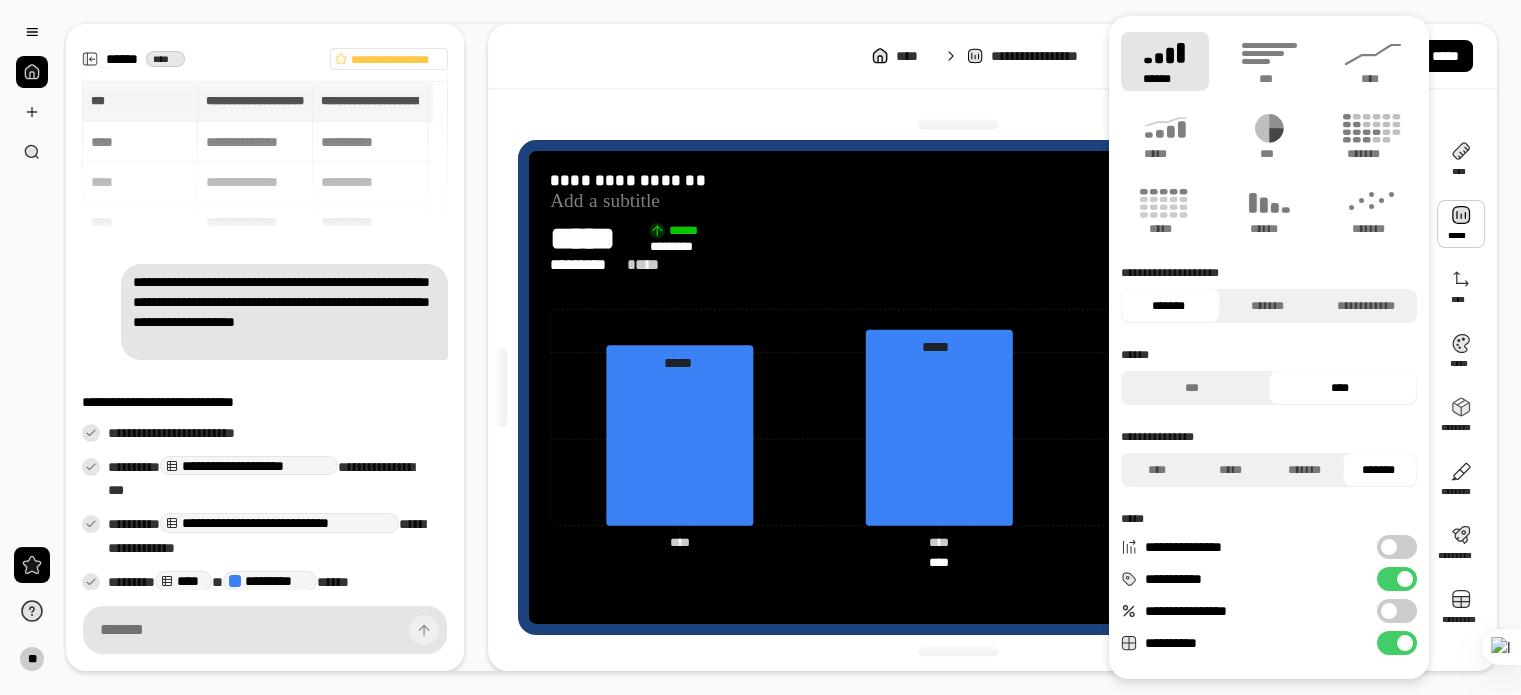 click at bounding box center [1389, 611] 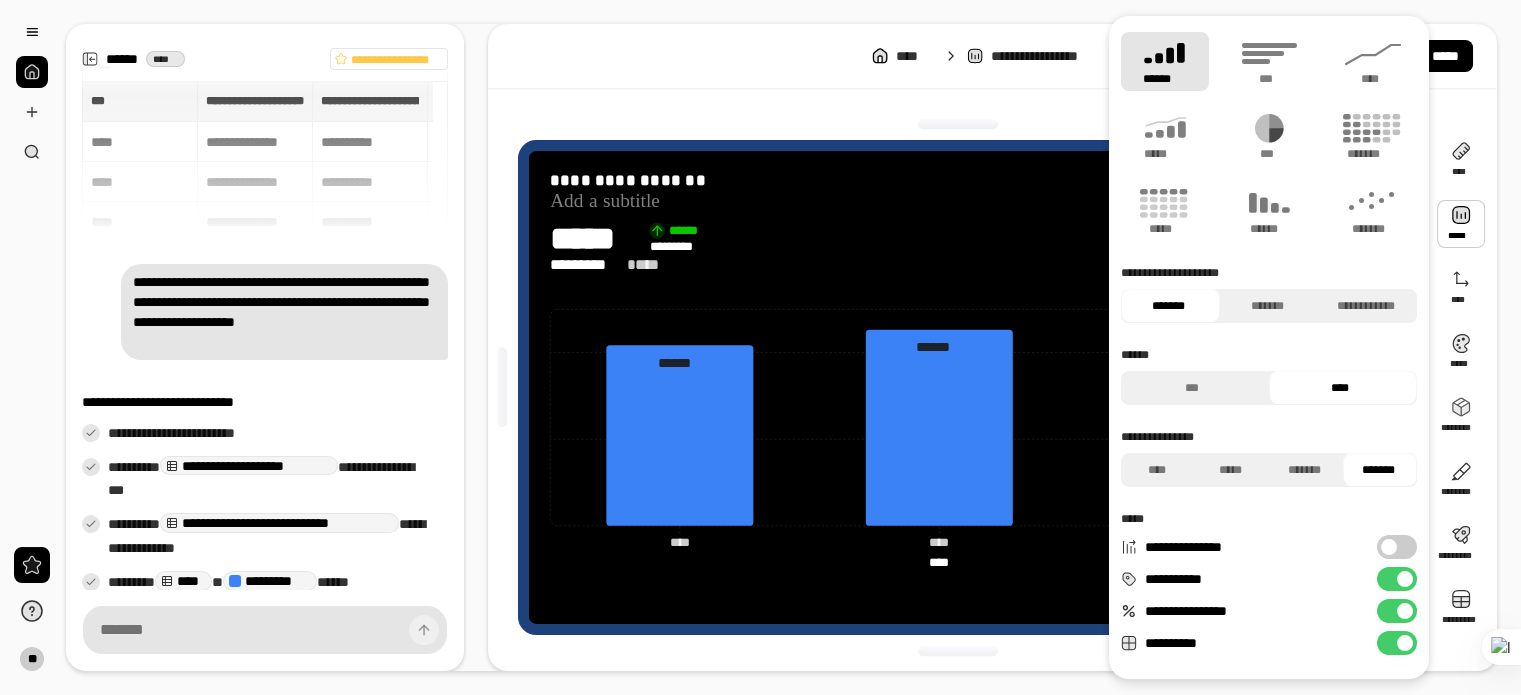 click at bounding box center (1405, 611) 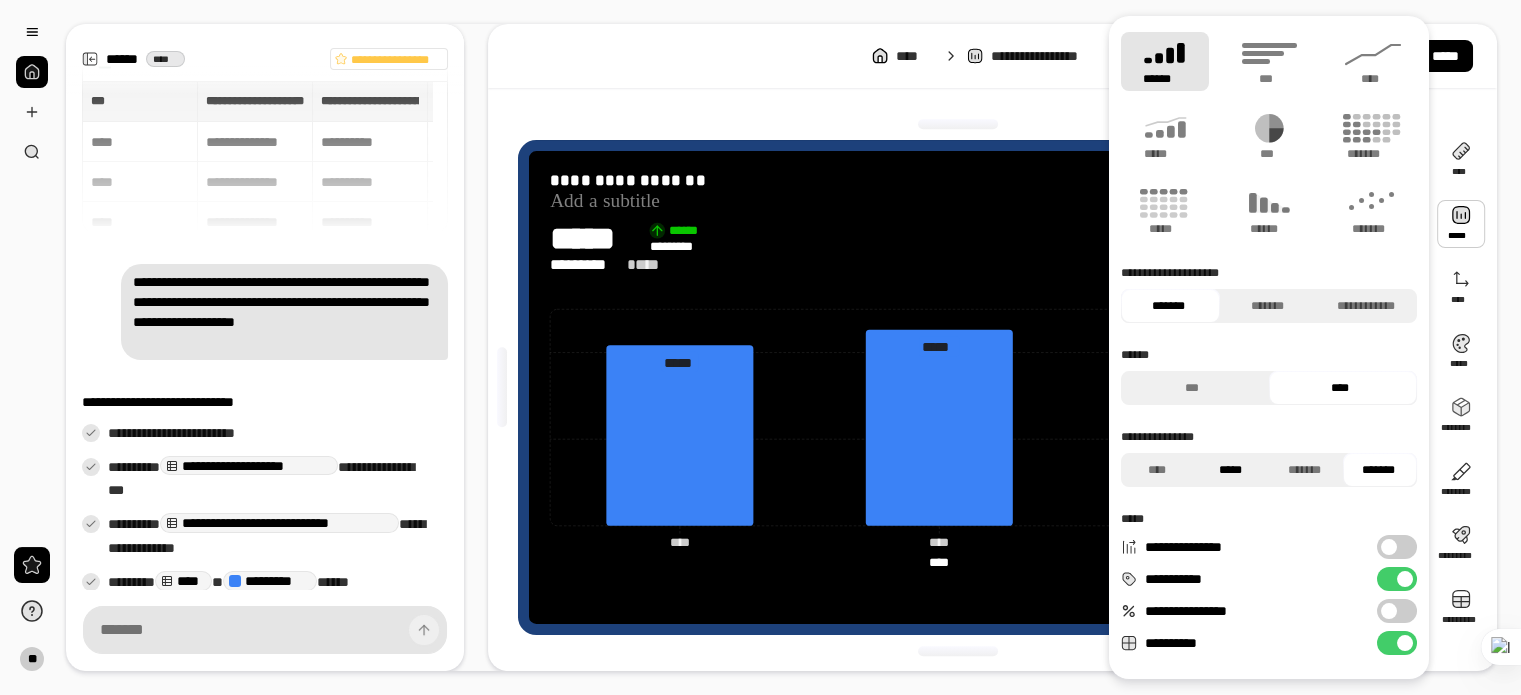 click on "*****" at bounding box center (1230, 470) 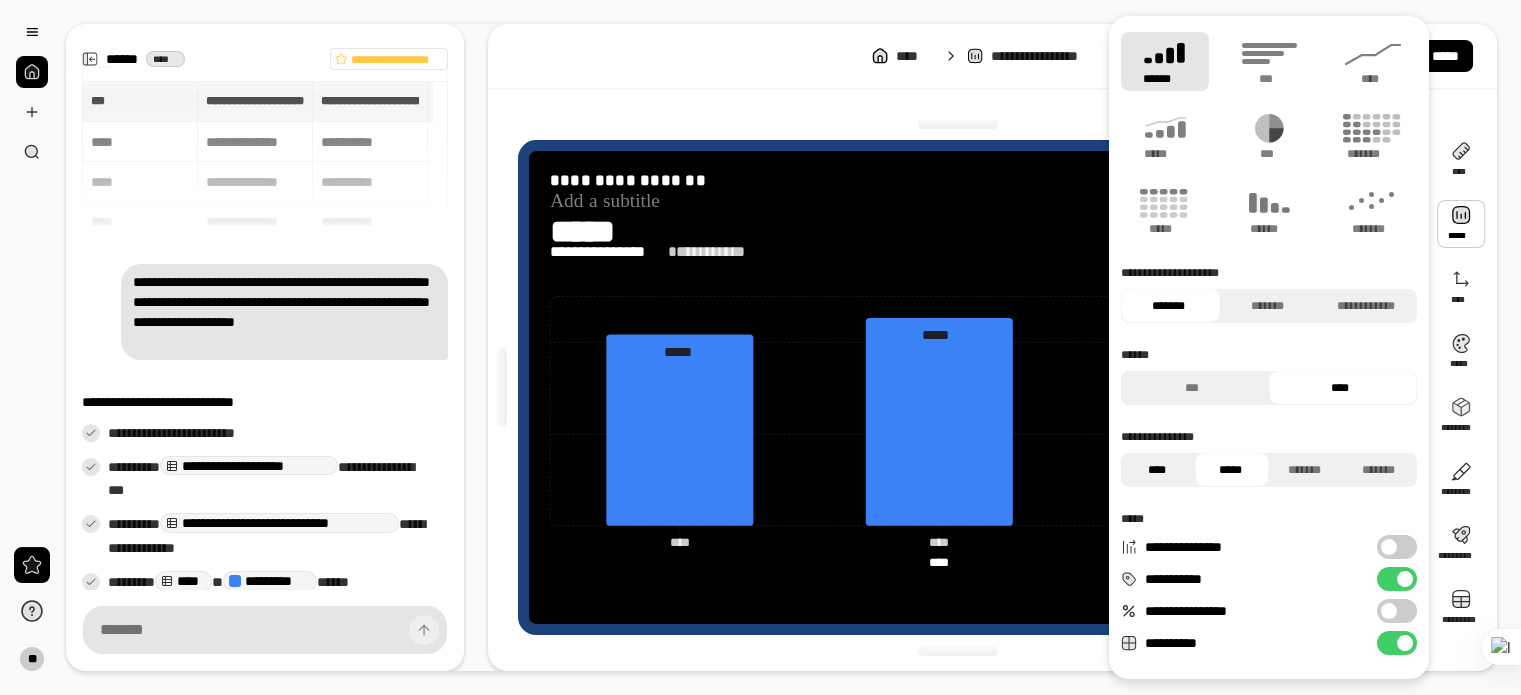 click on "****" at bounding box center [1156, 470] 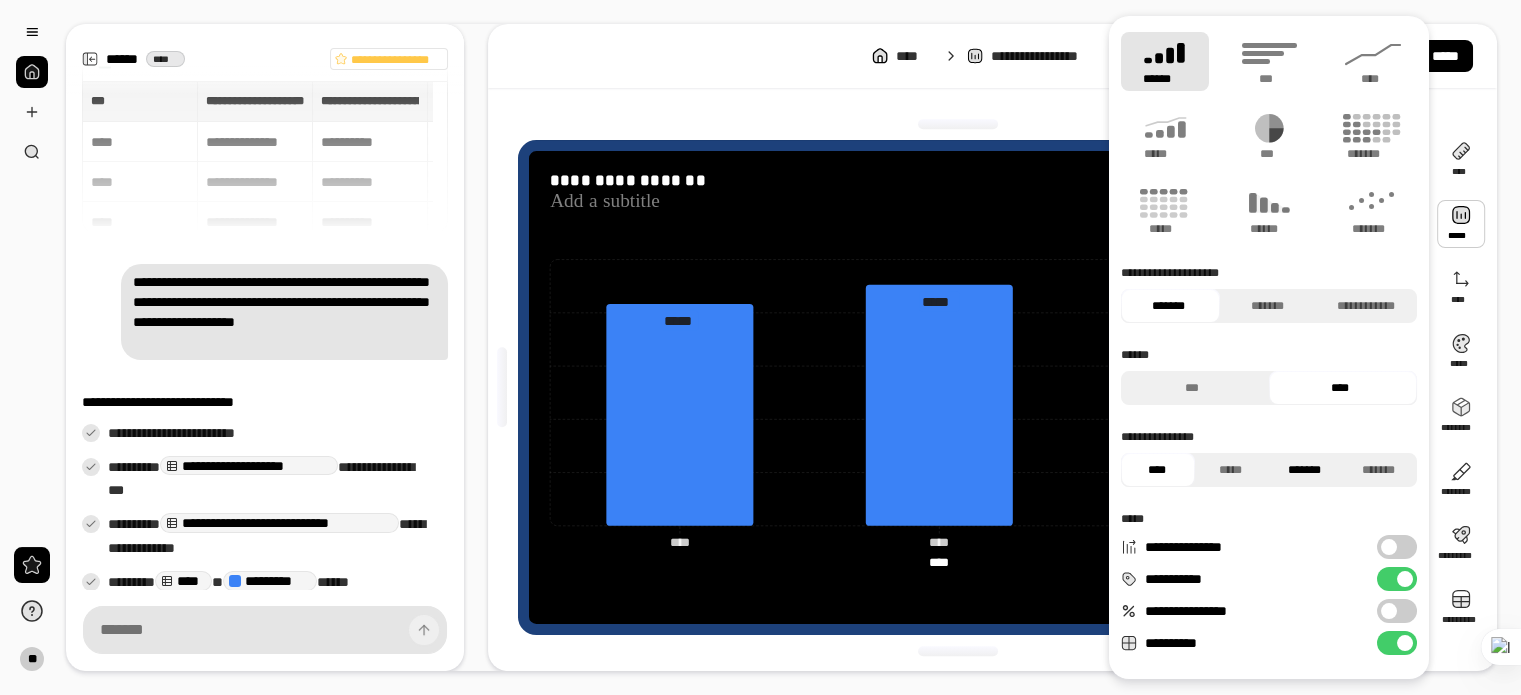 click on "*******" at bounding box center [1304, 470] 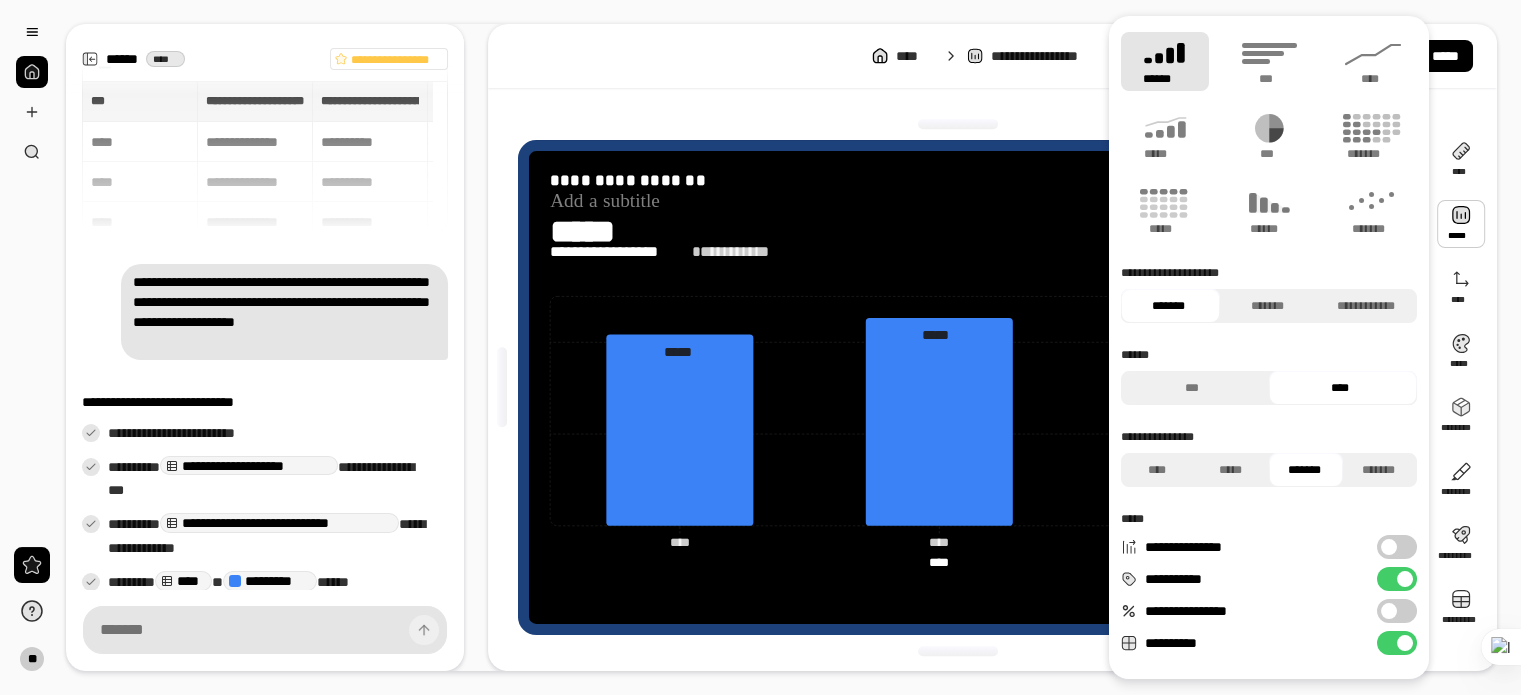 click on "**********" at bounding box center (1269, 458) 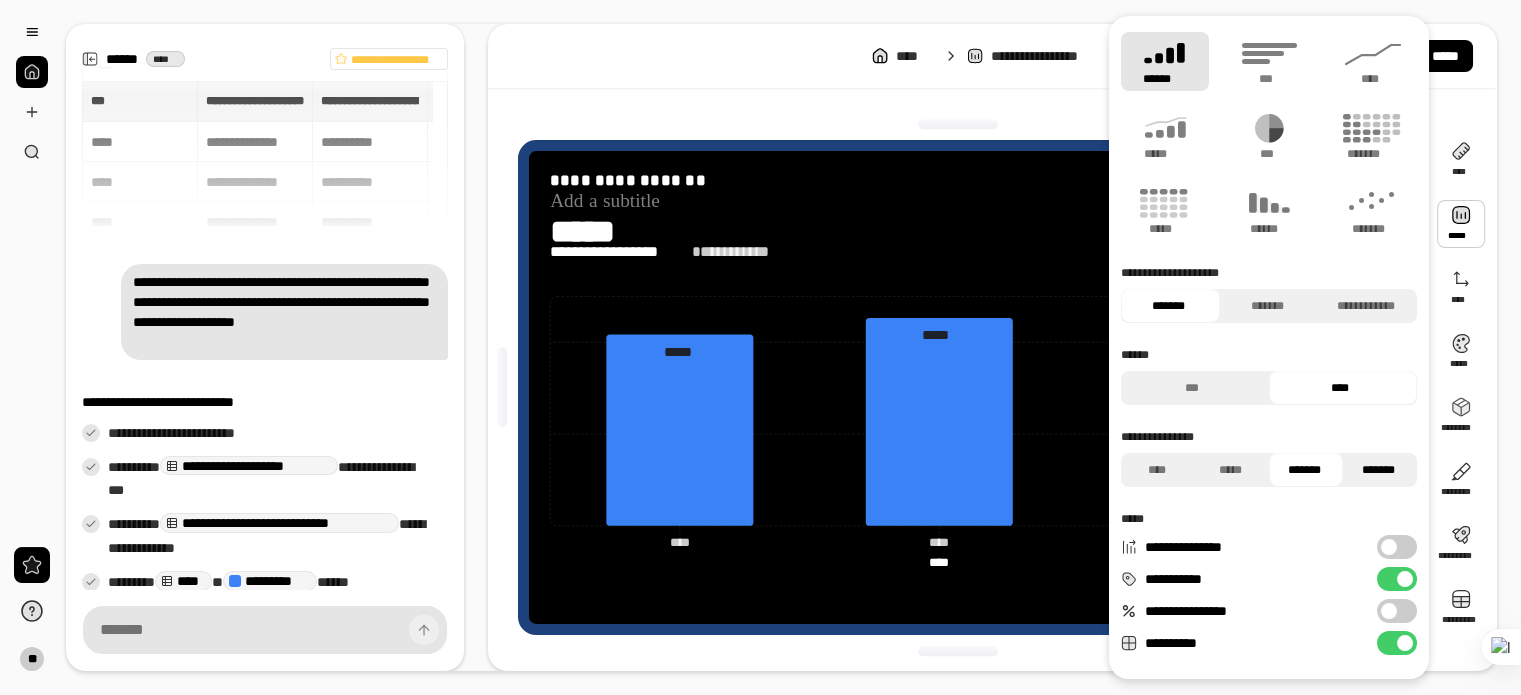 click on "*******" at bounding box center [1378, 470] 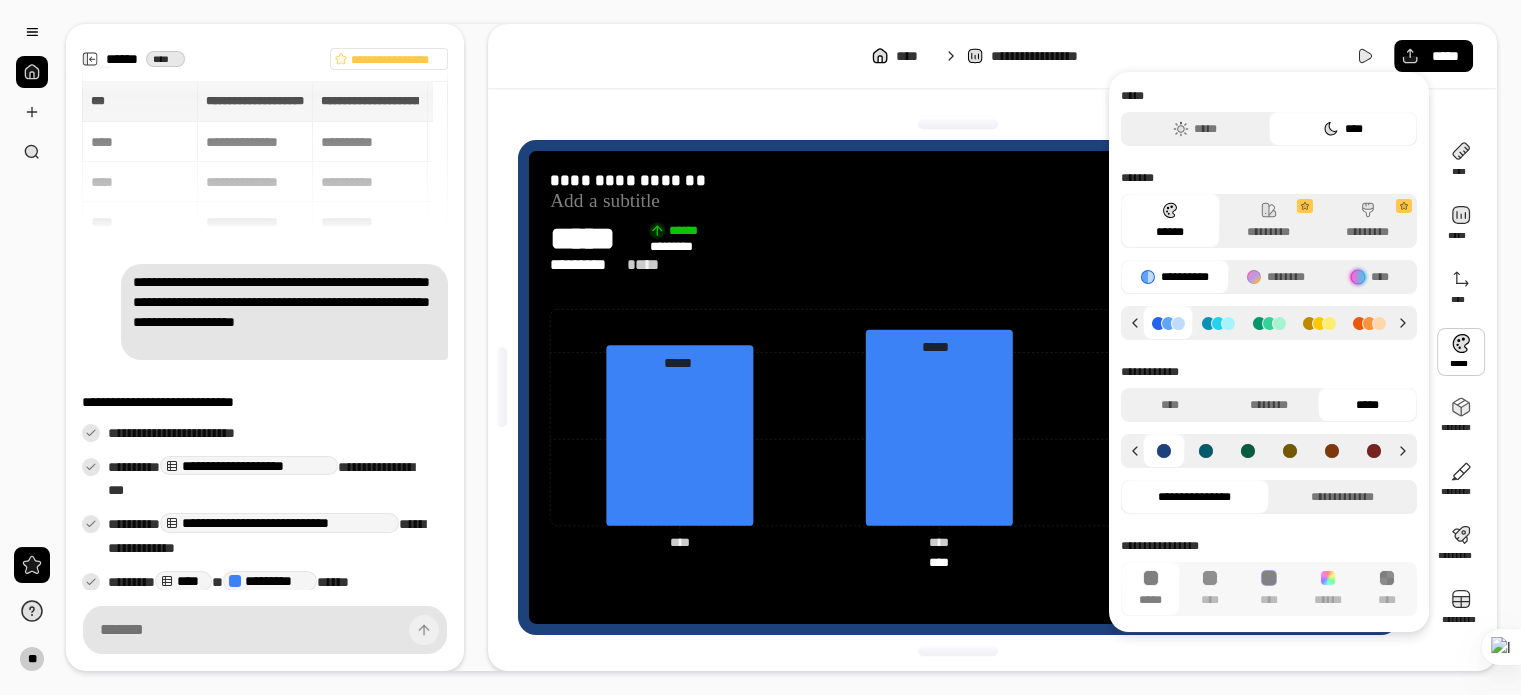 click at bounding box center (1461, 352) 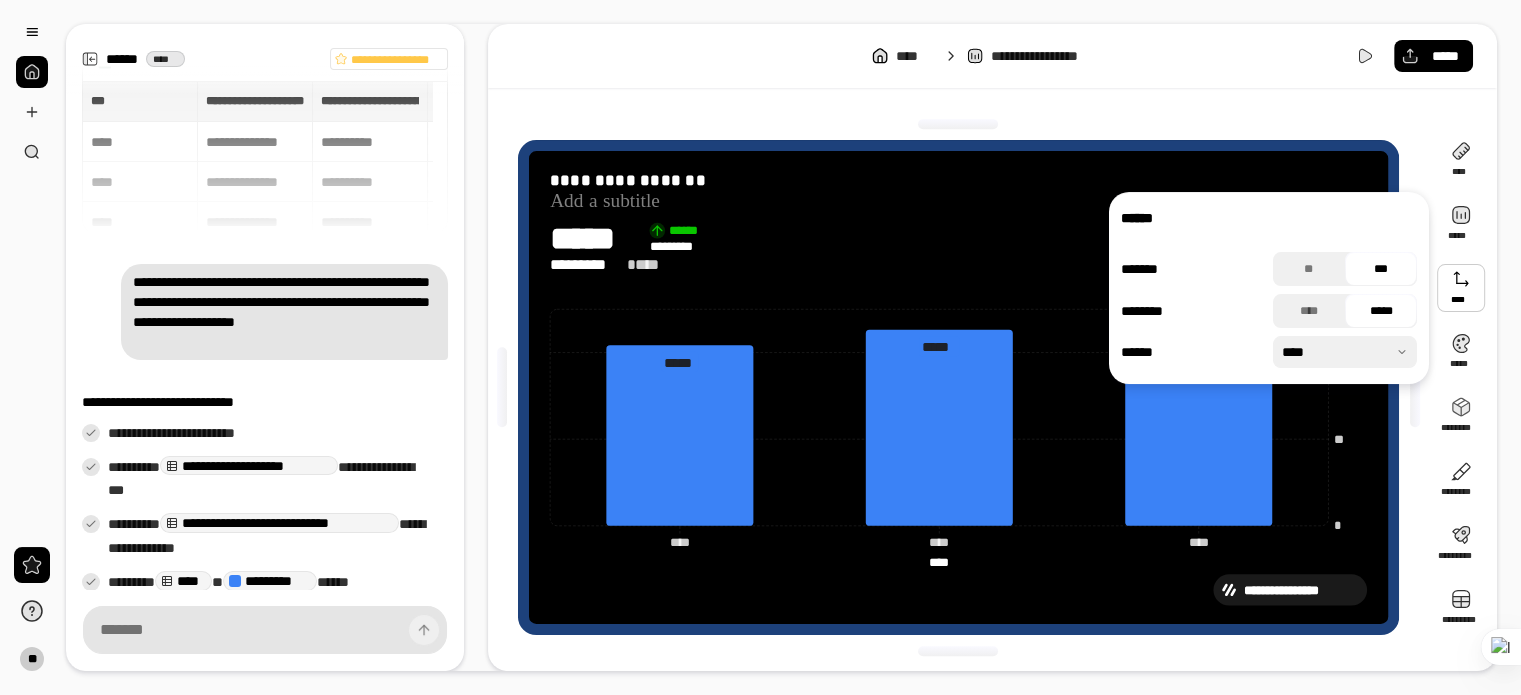 click on "*****" at bounding box center [1381, 311] 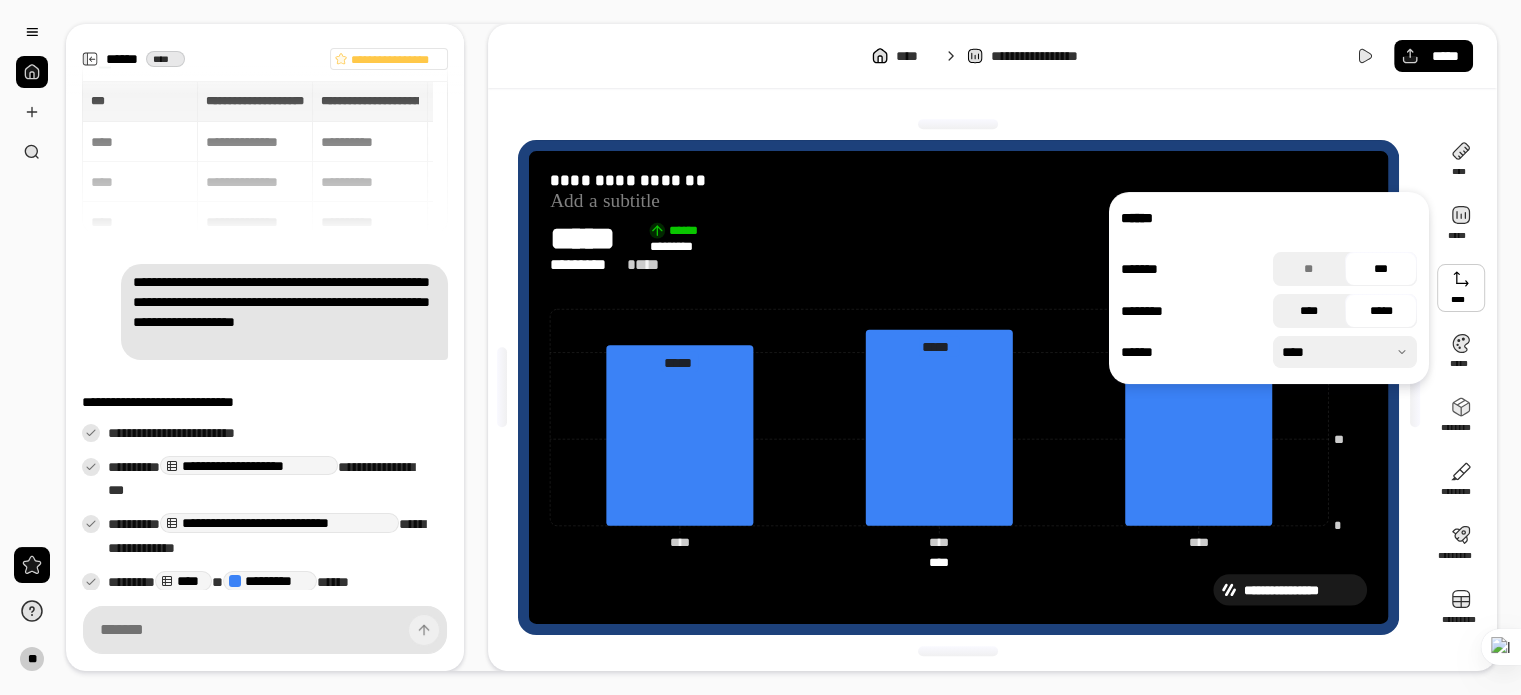click on "****" at bounding box center [1309, 311] 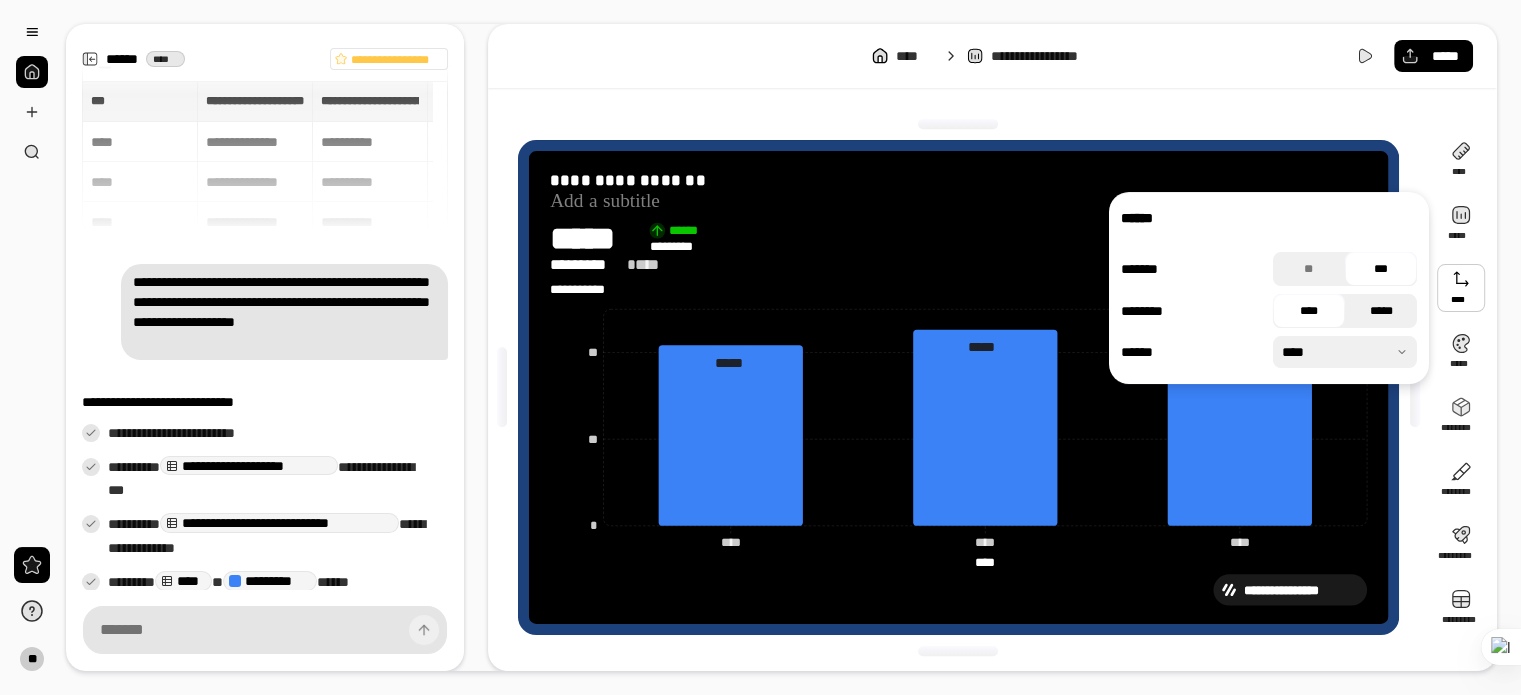 click on "*****" at bounding box center [1381, 311] 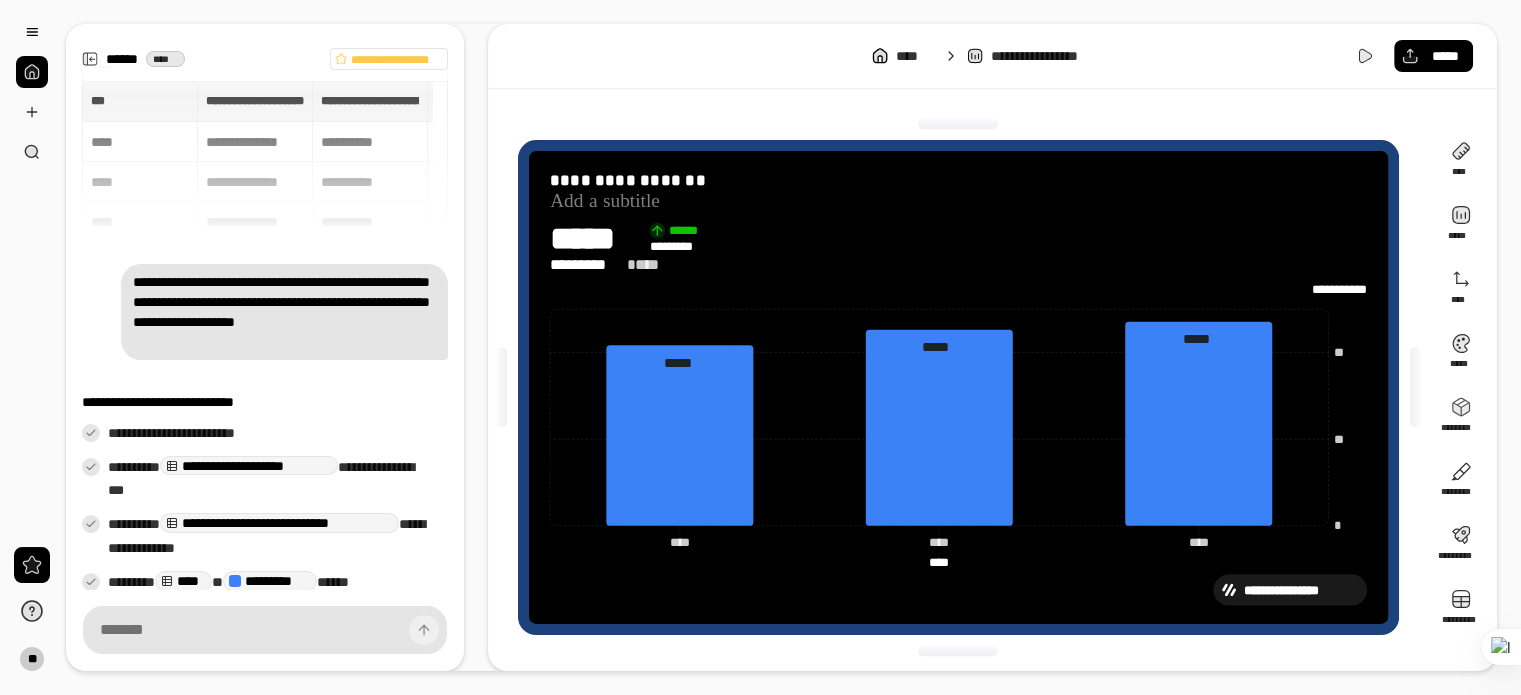 click on "**********" at bounding box center [958, 387] 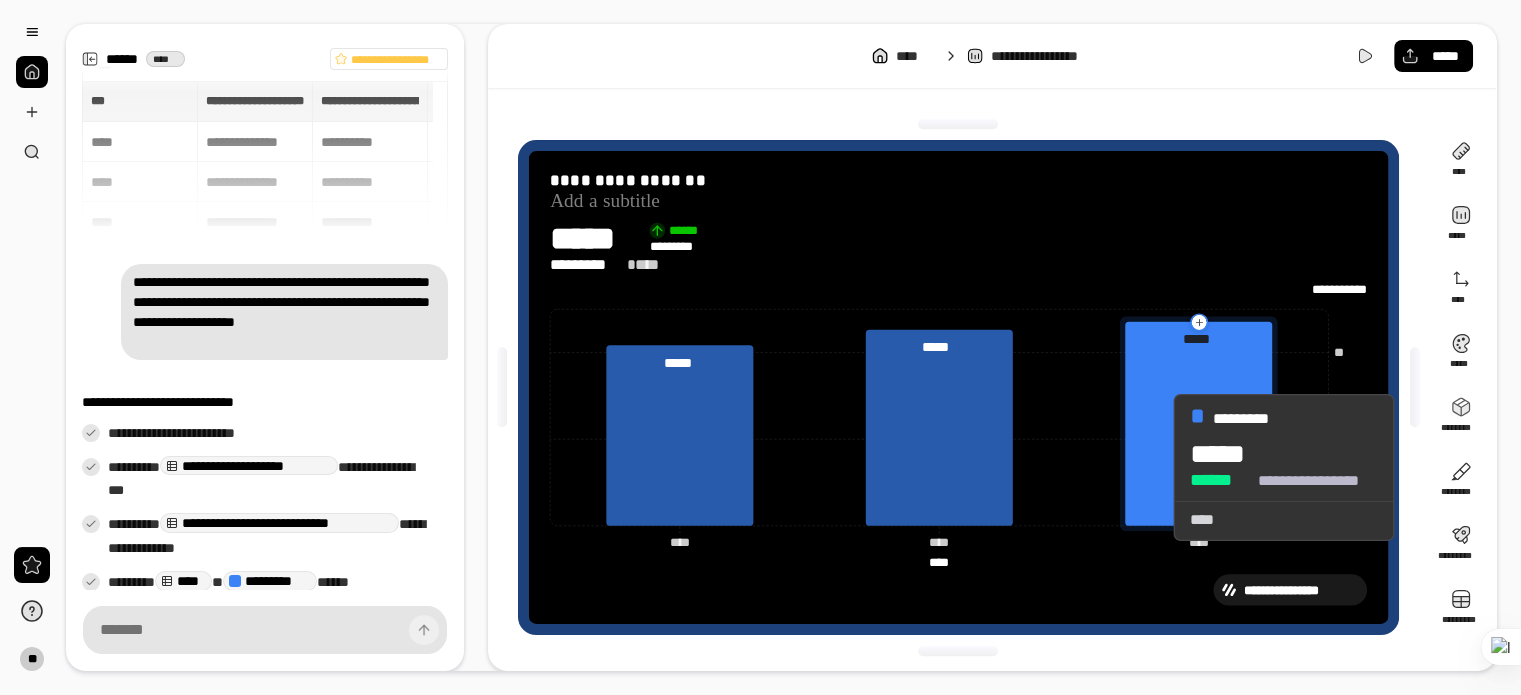 click 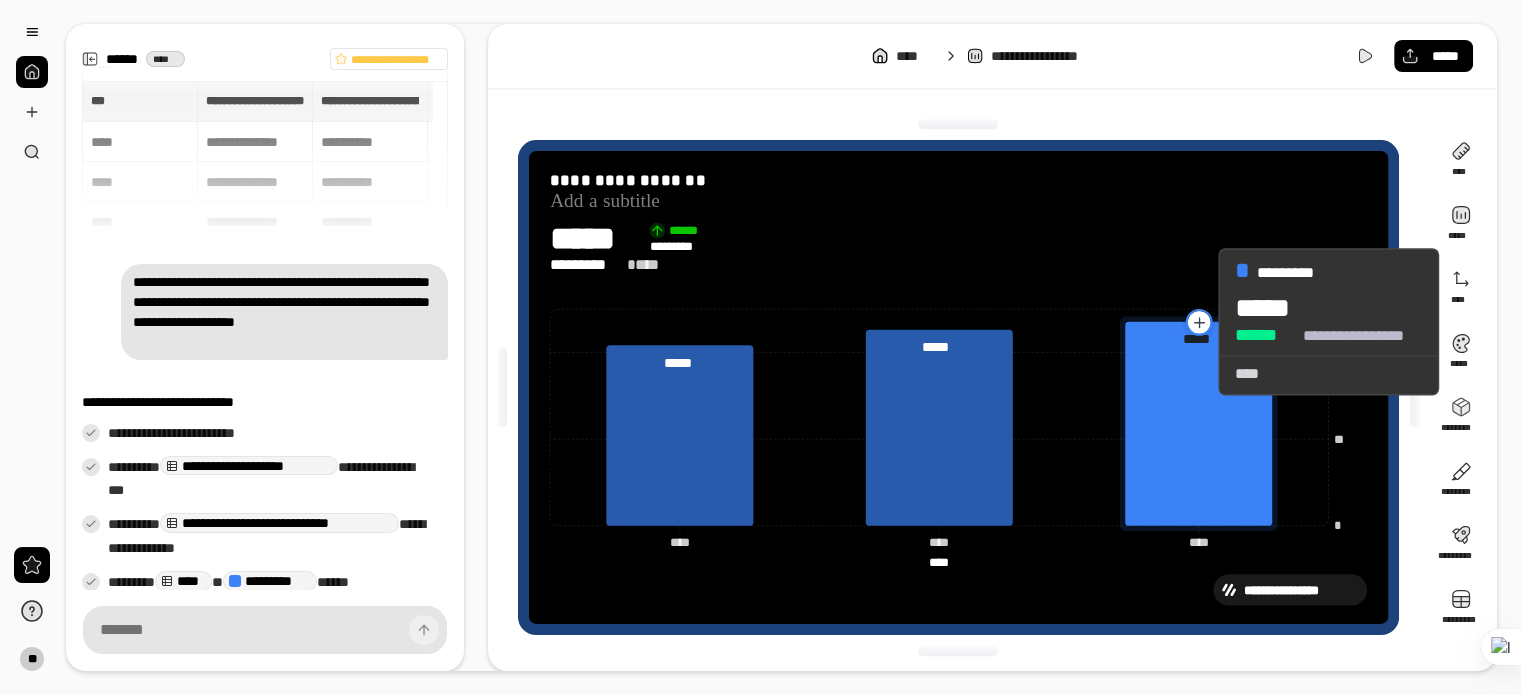click 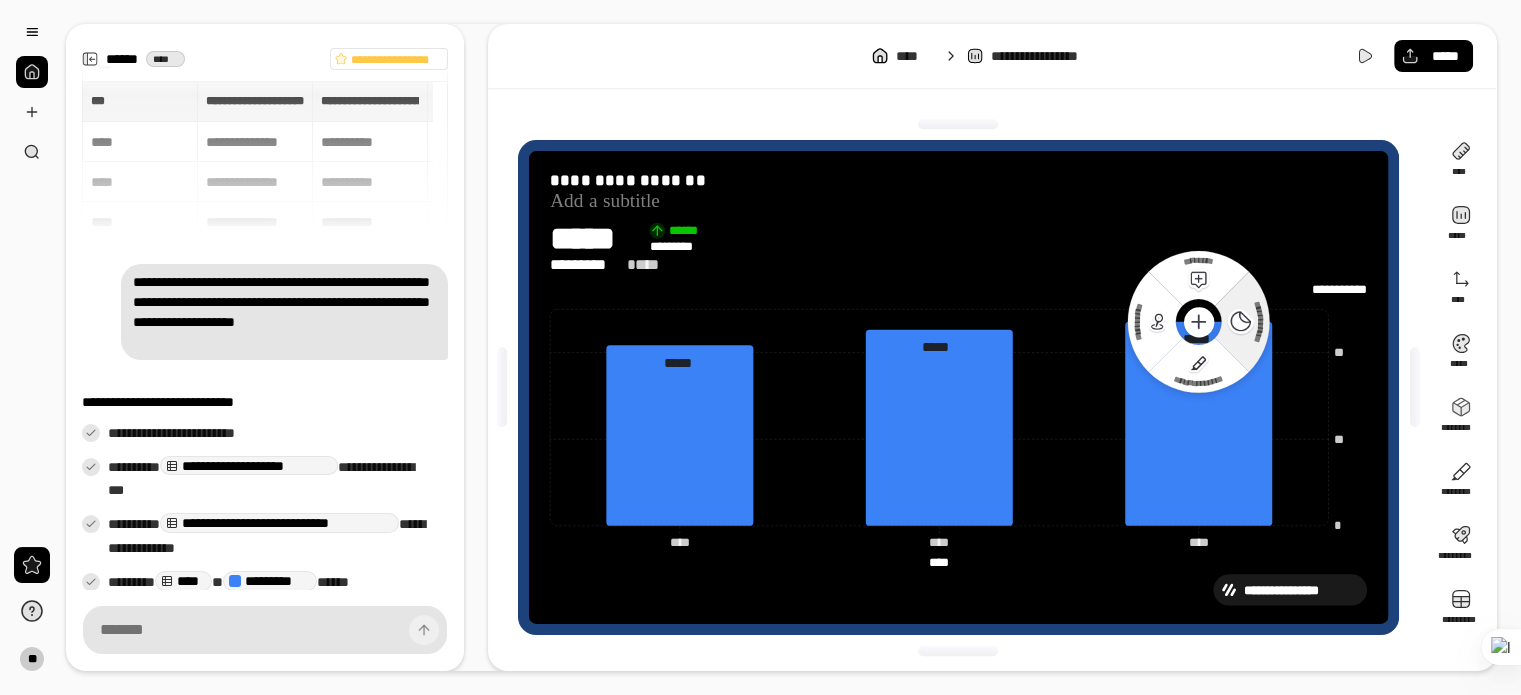 click 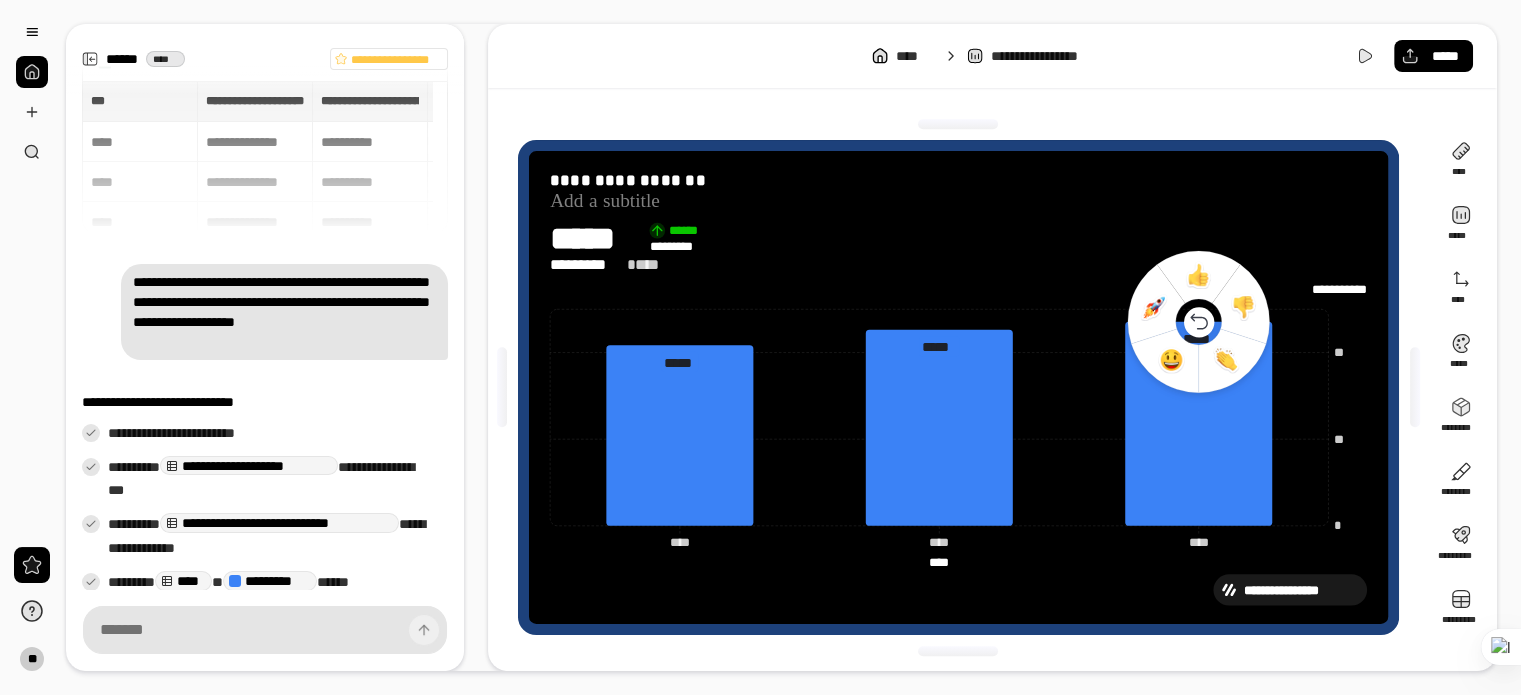 click 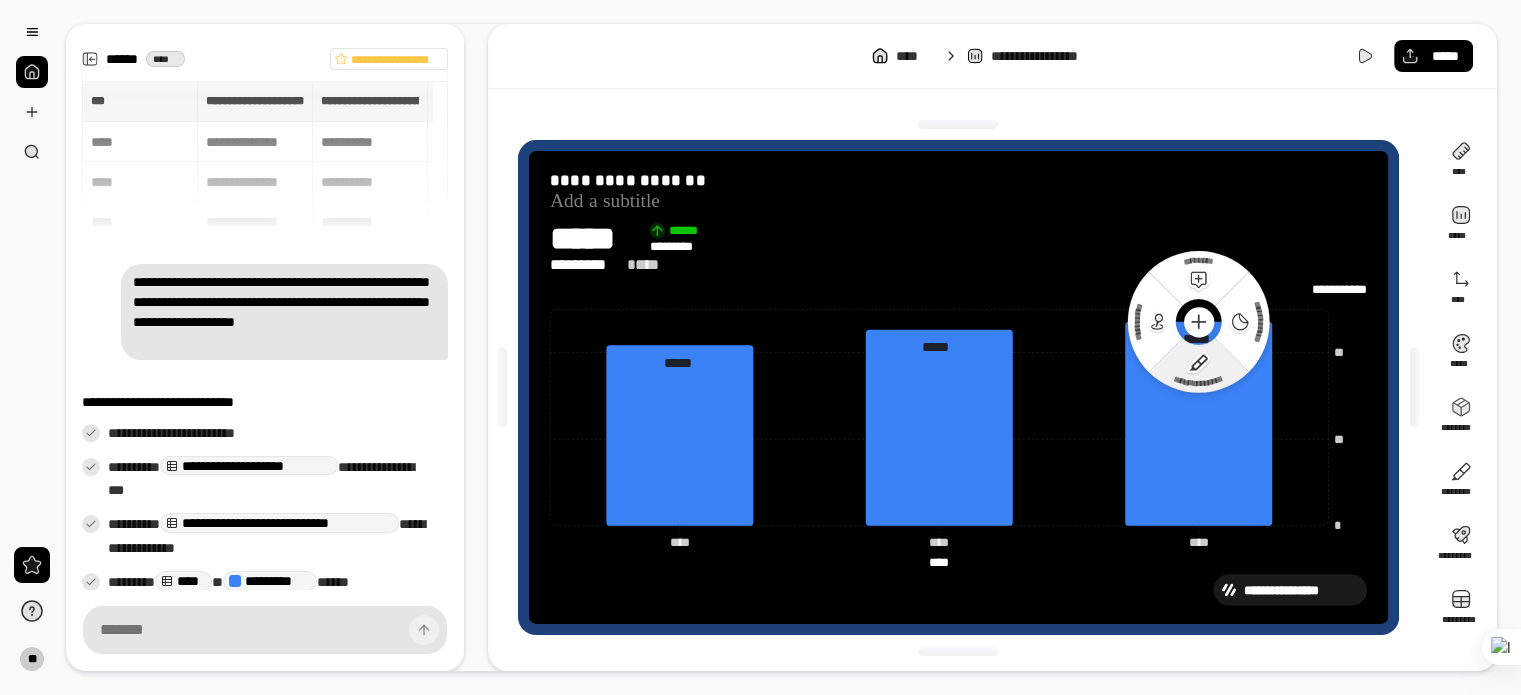 click 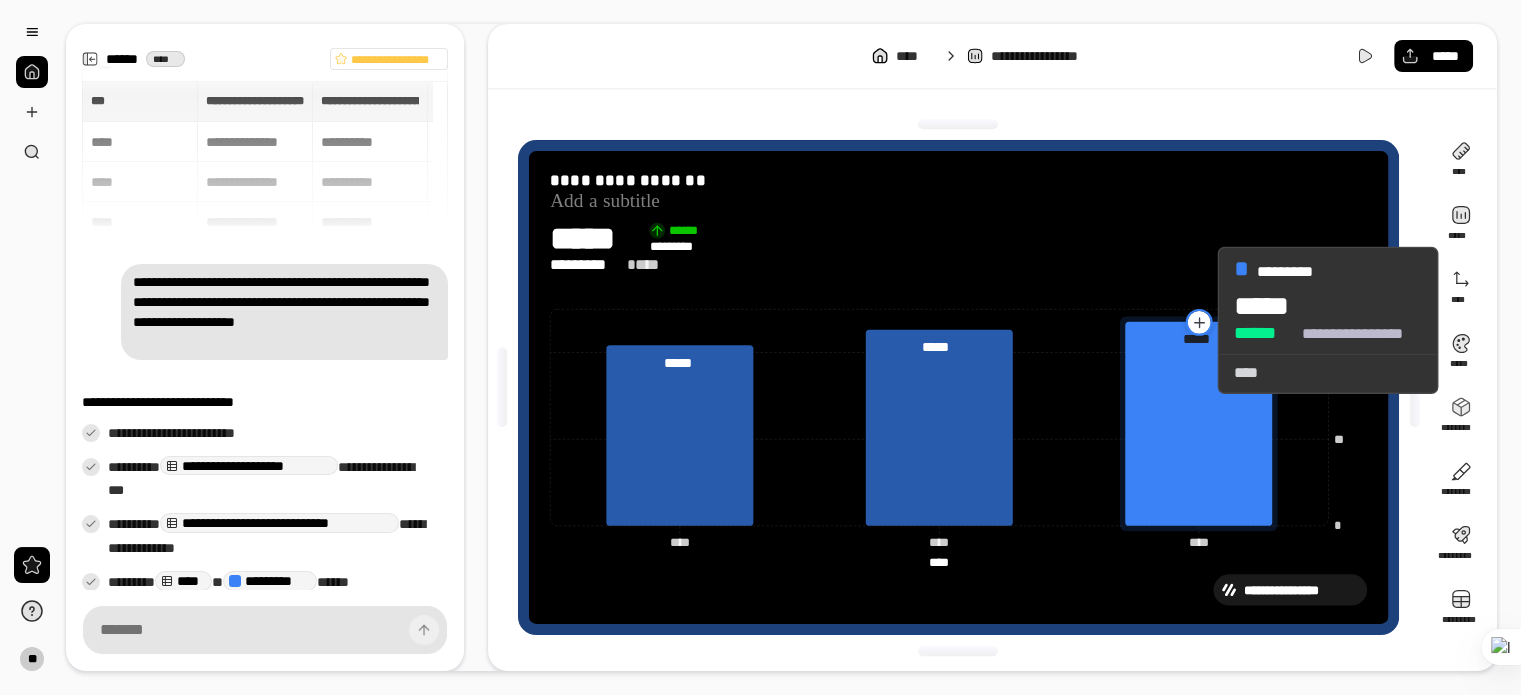 click 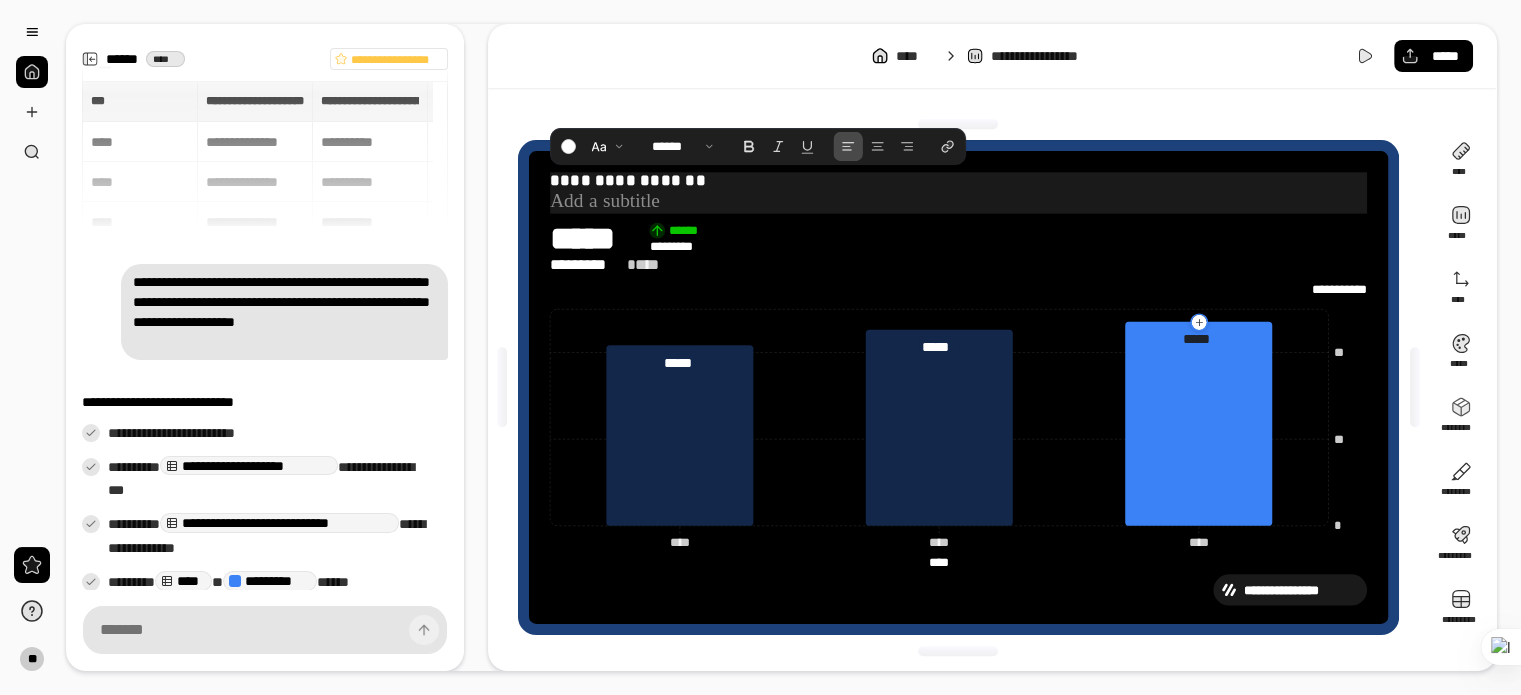 click at bounding box center [958, 201] 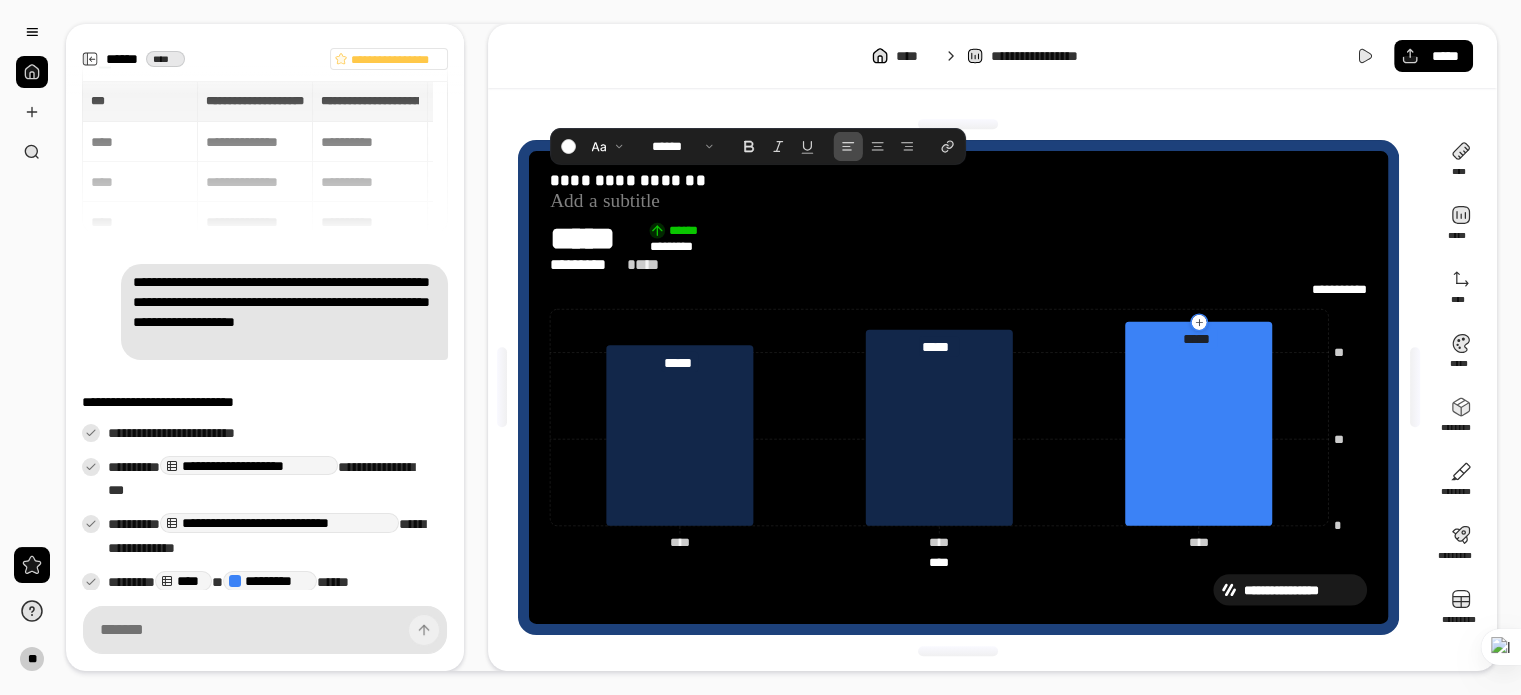 click on "**********" at bounding box center [958, 387] 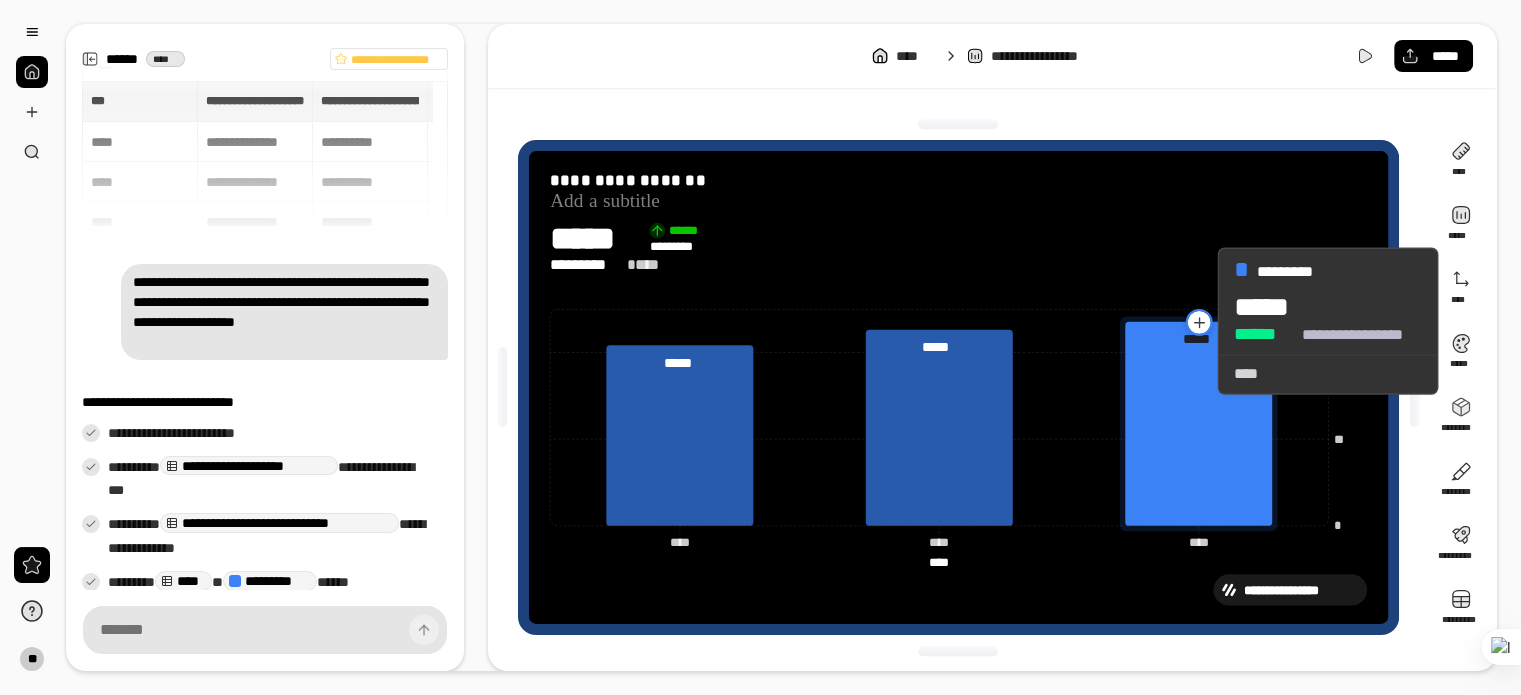 click 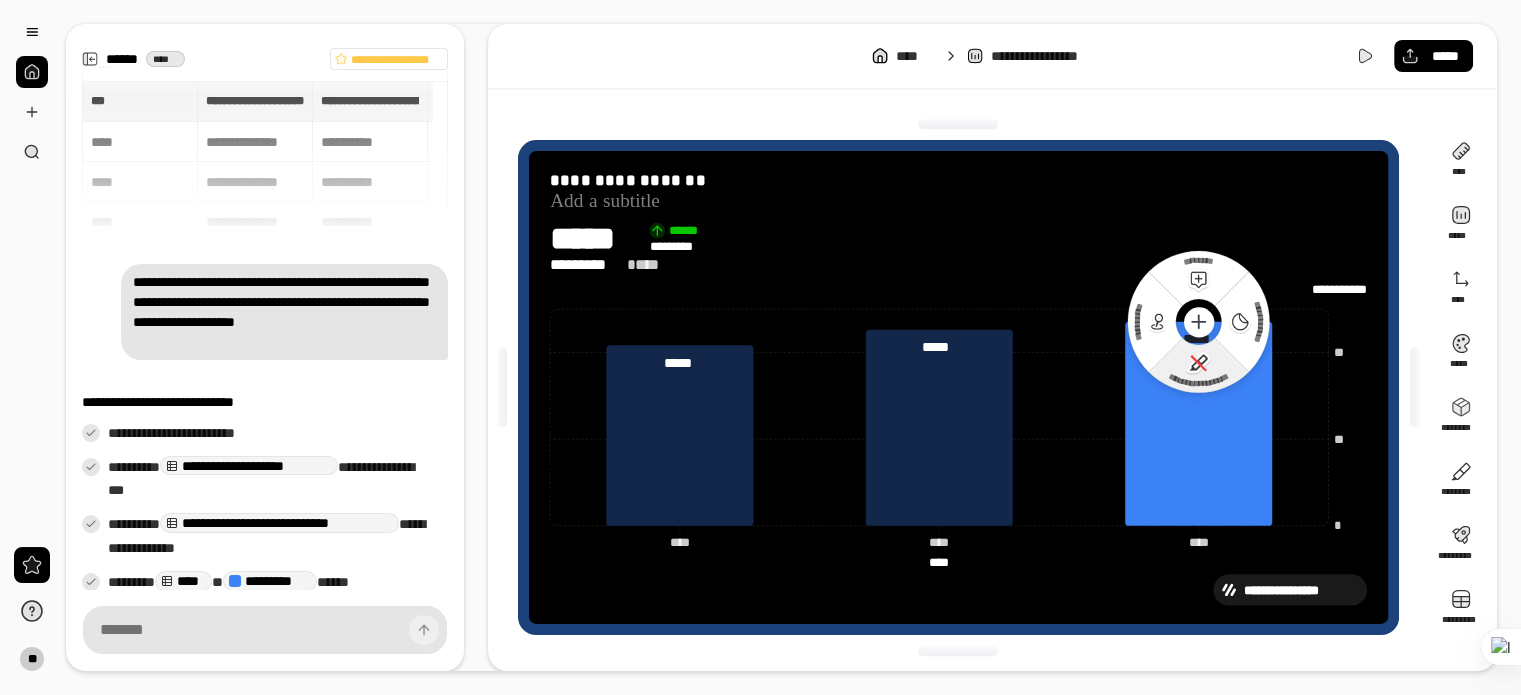 click 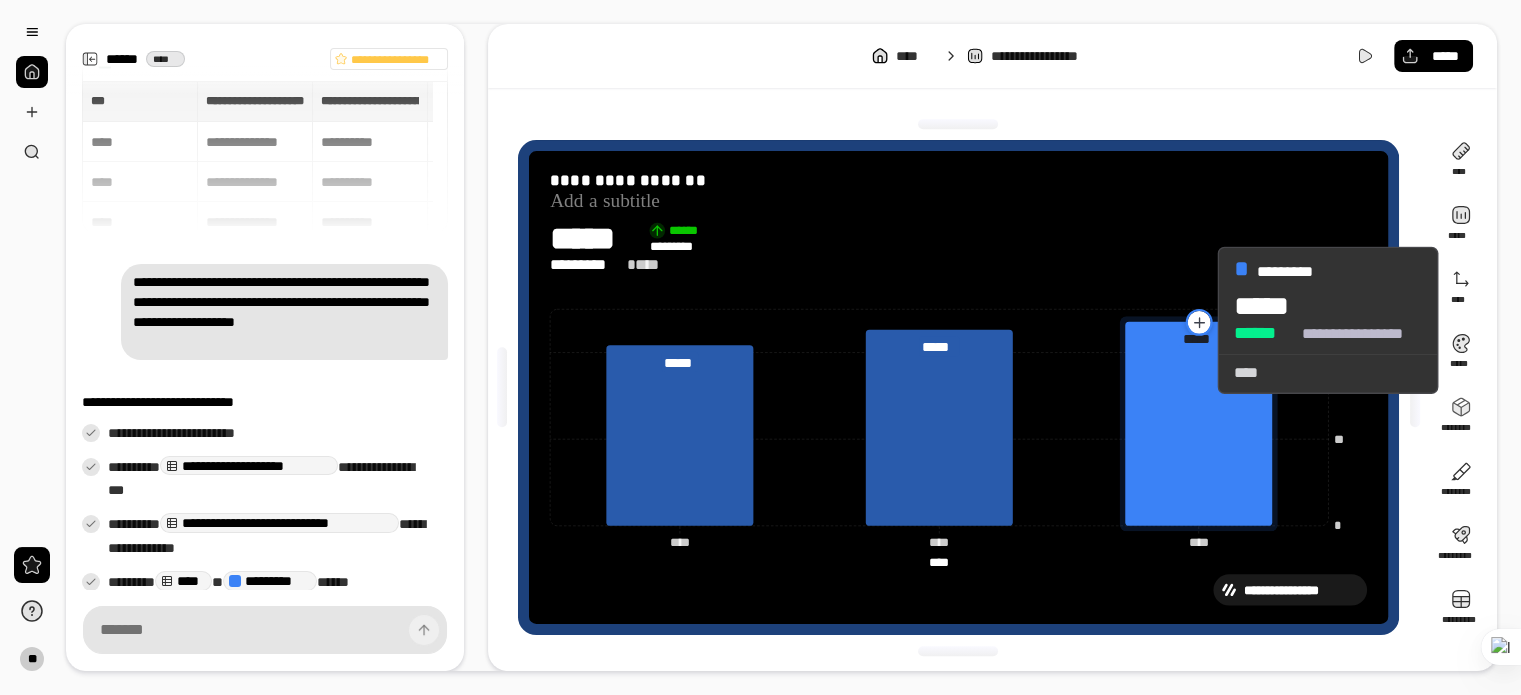 click 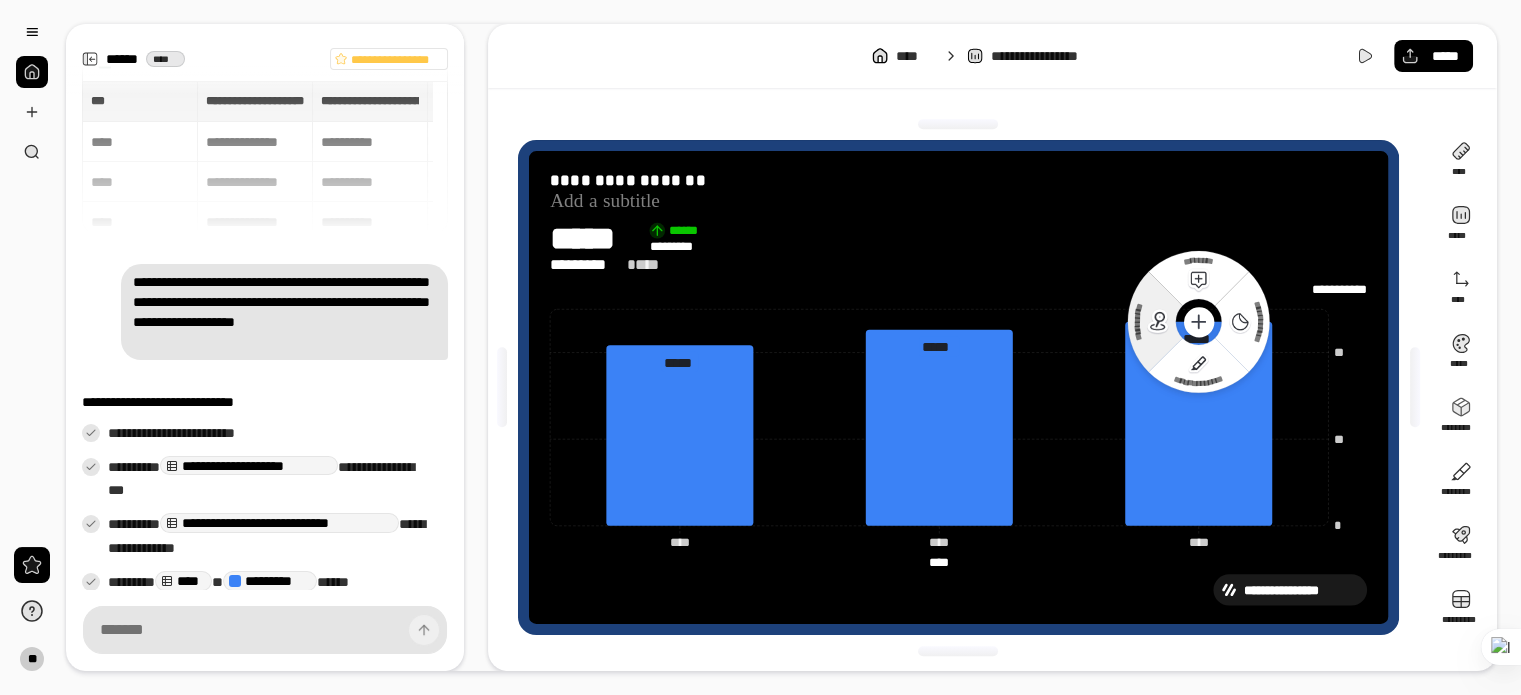click 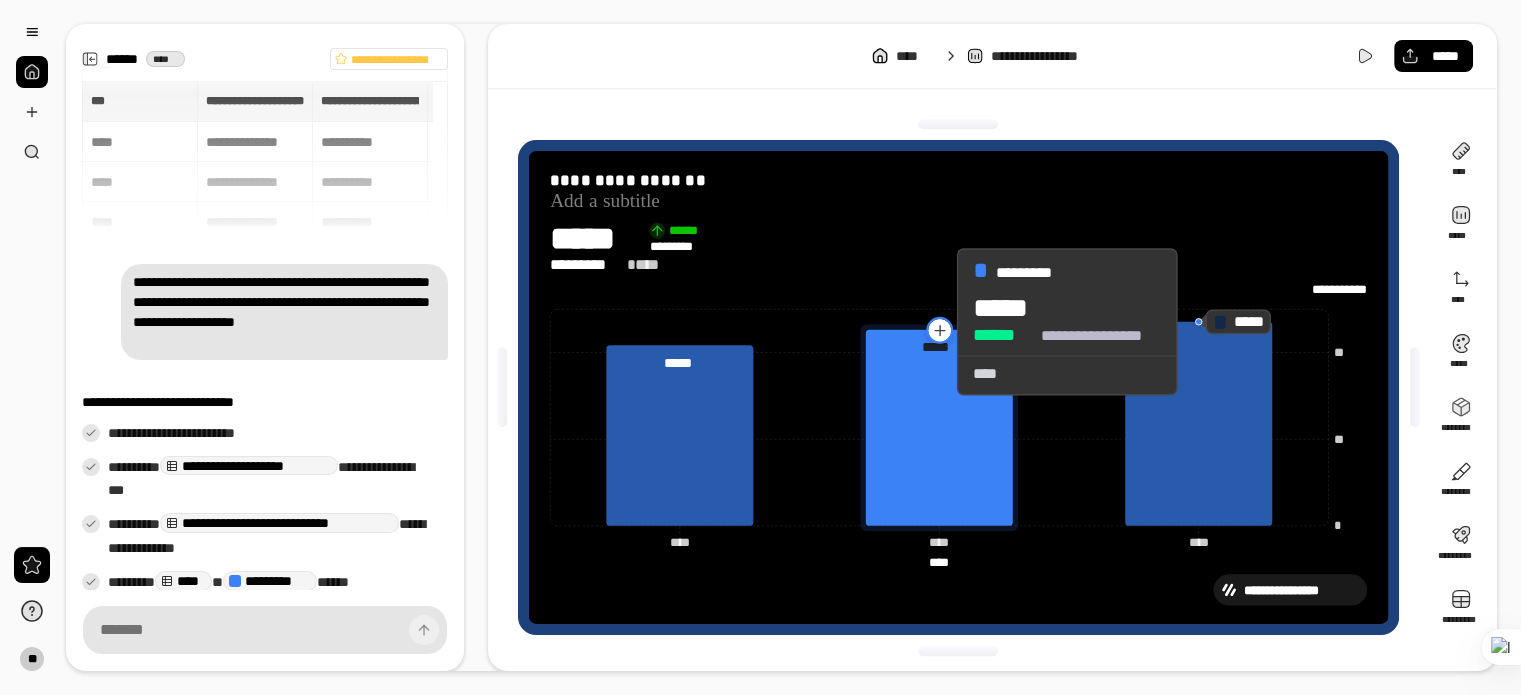 click 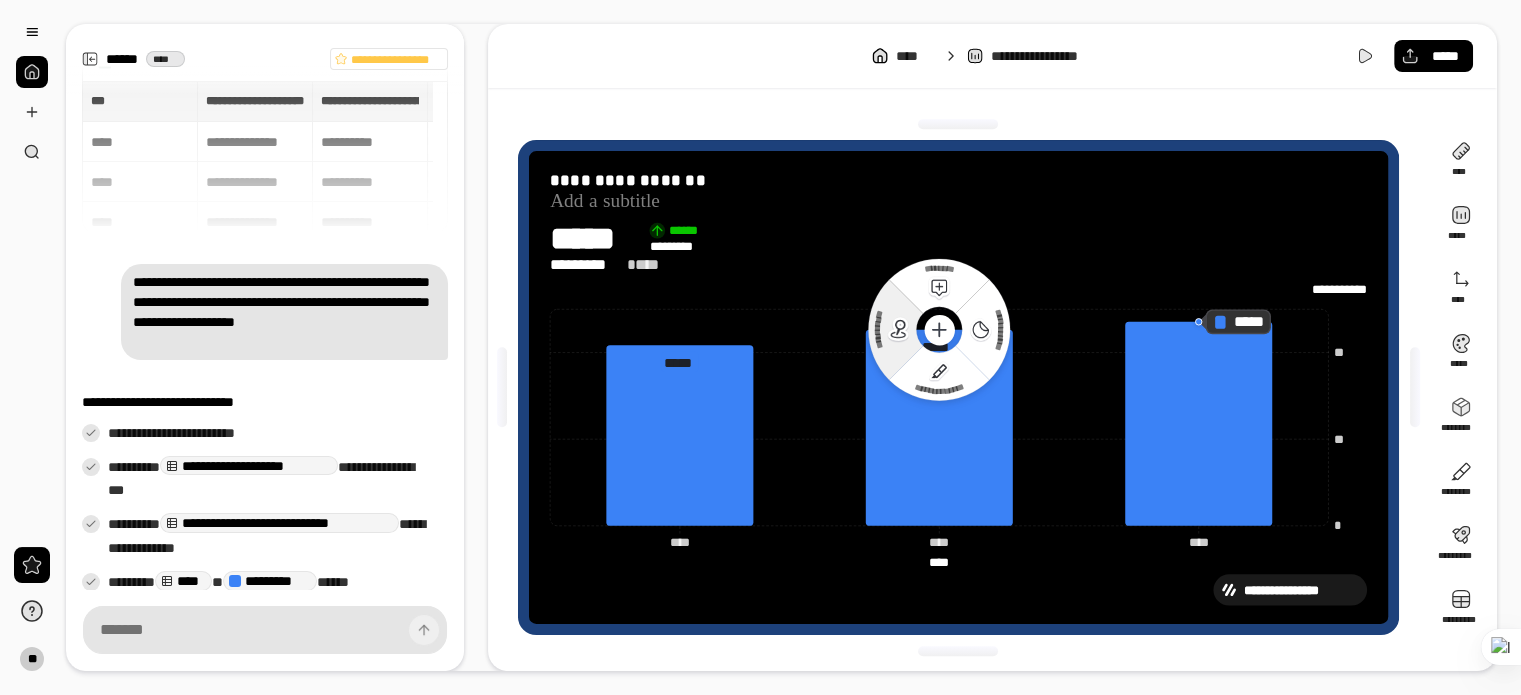 click 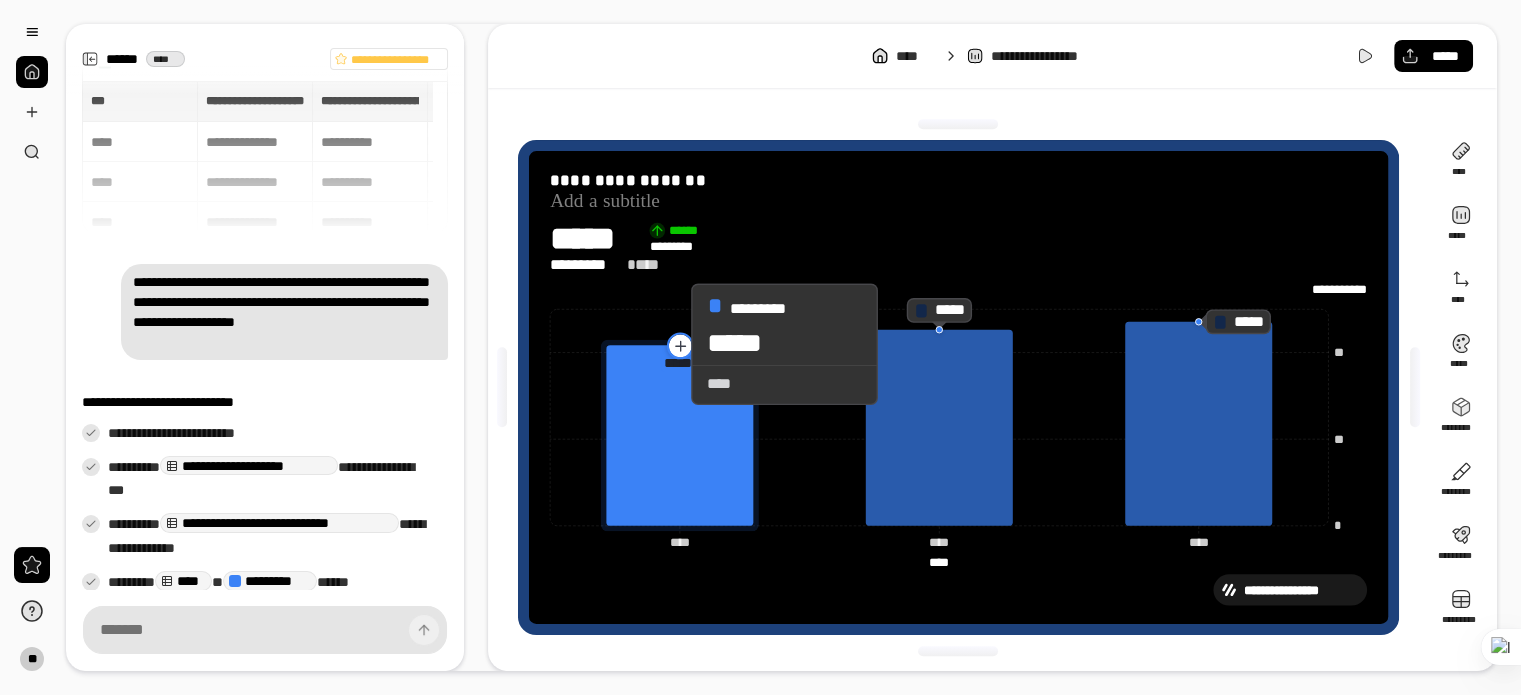 click 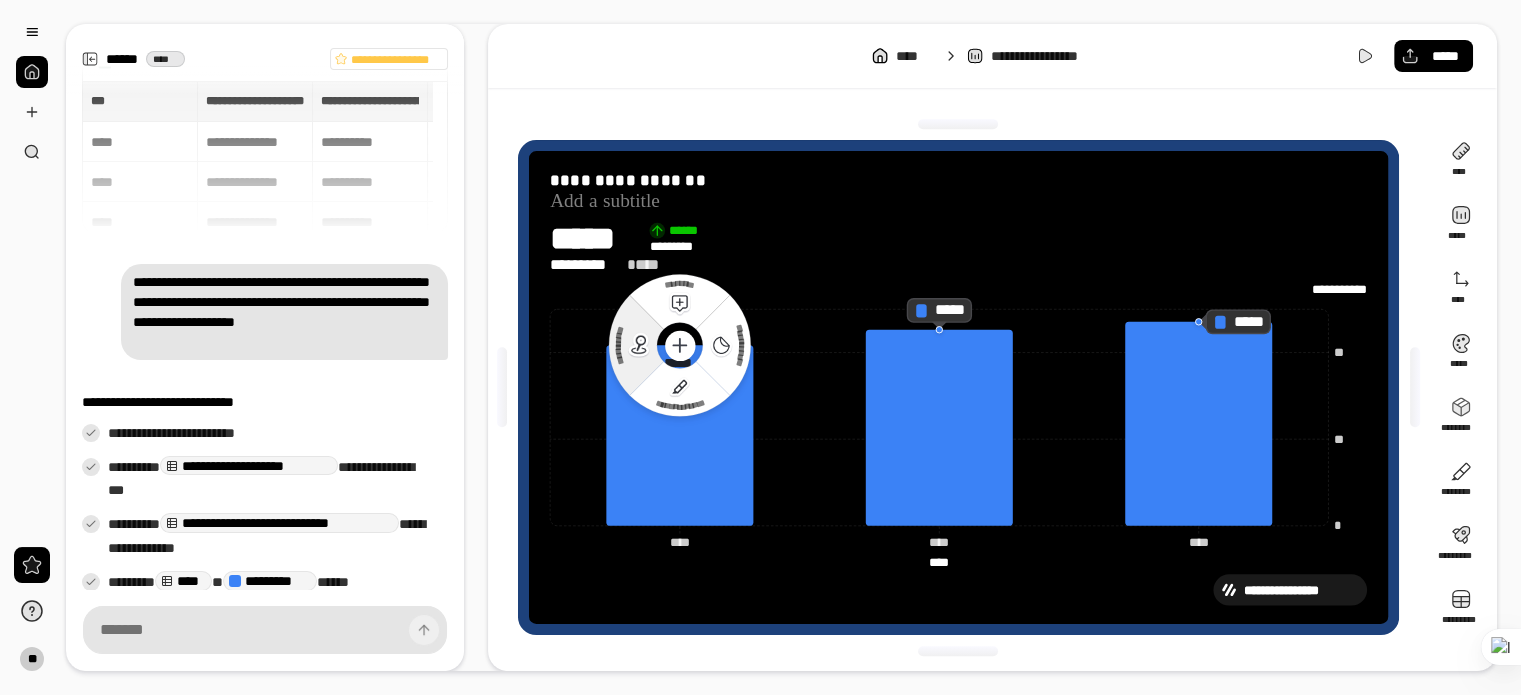 click 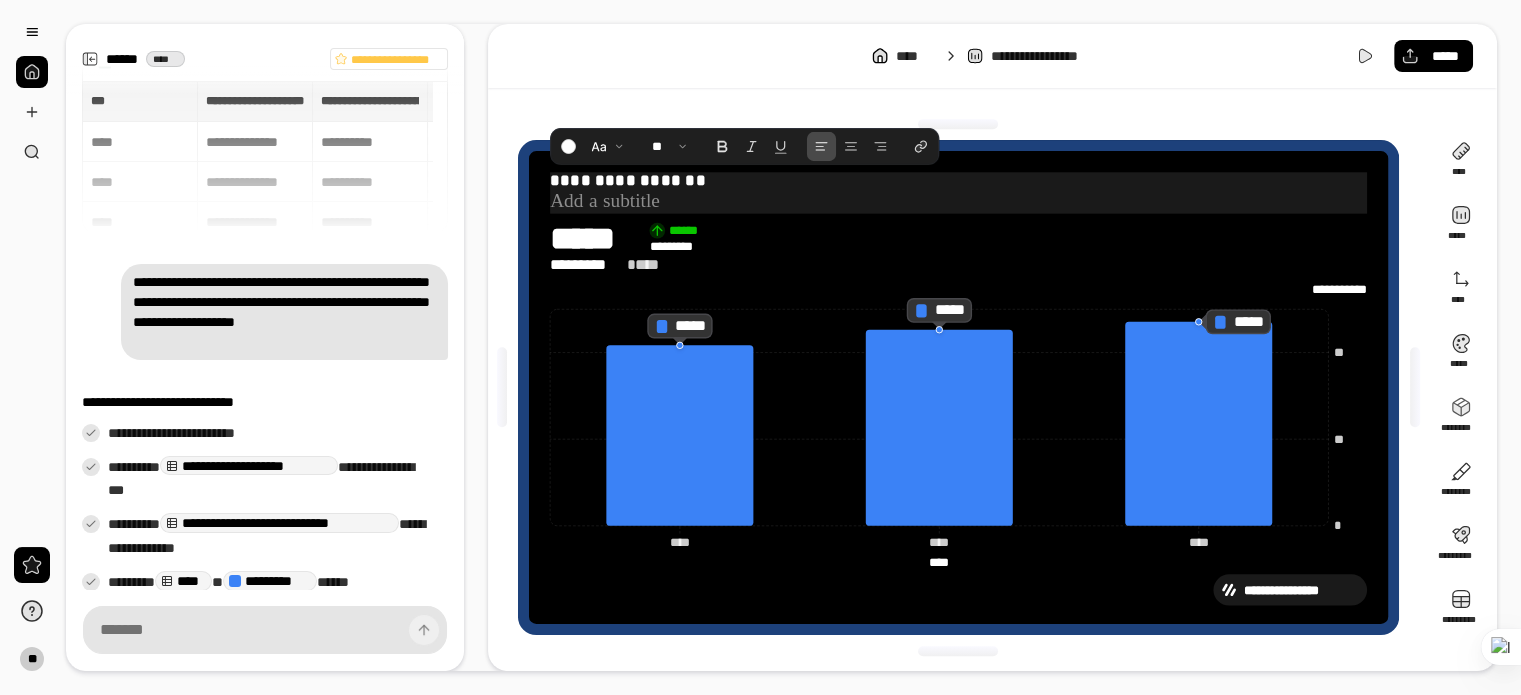 click on "**********" at bounding box center [958, 181] 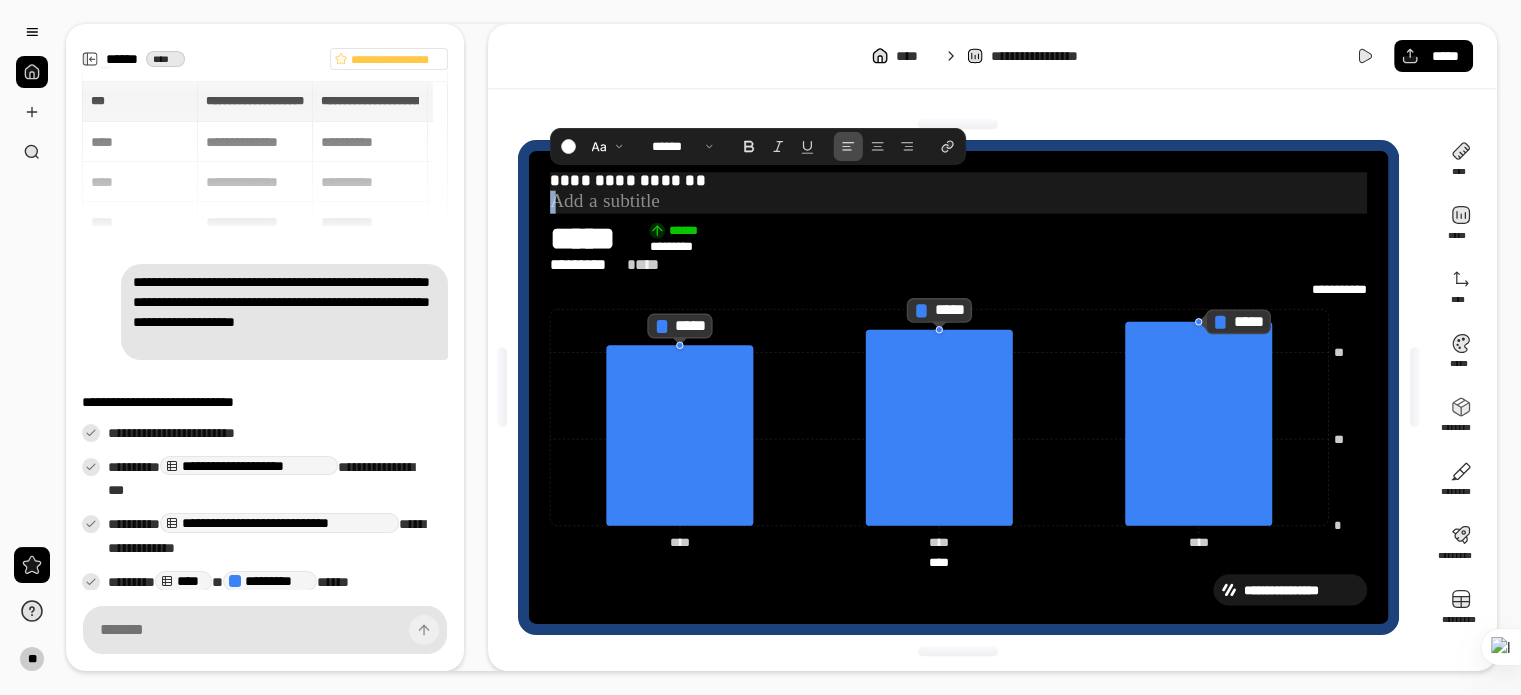 drag, startPoint x: 721, startPoint y: 181, endPoint x: 509, endPoint y: 201, distance: 212.9413 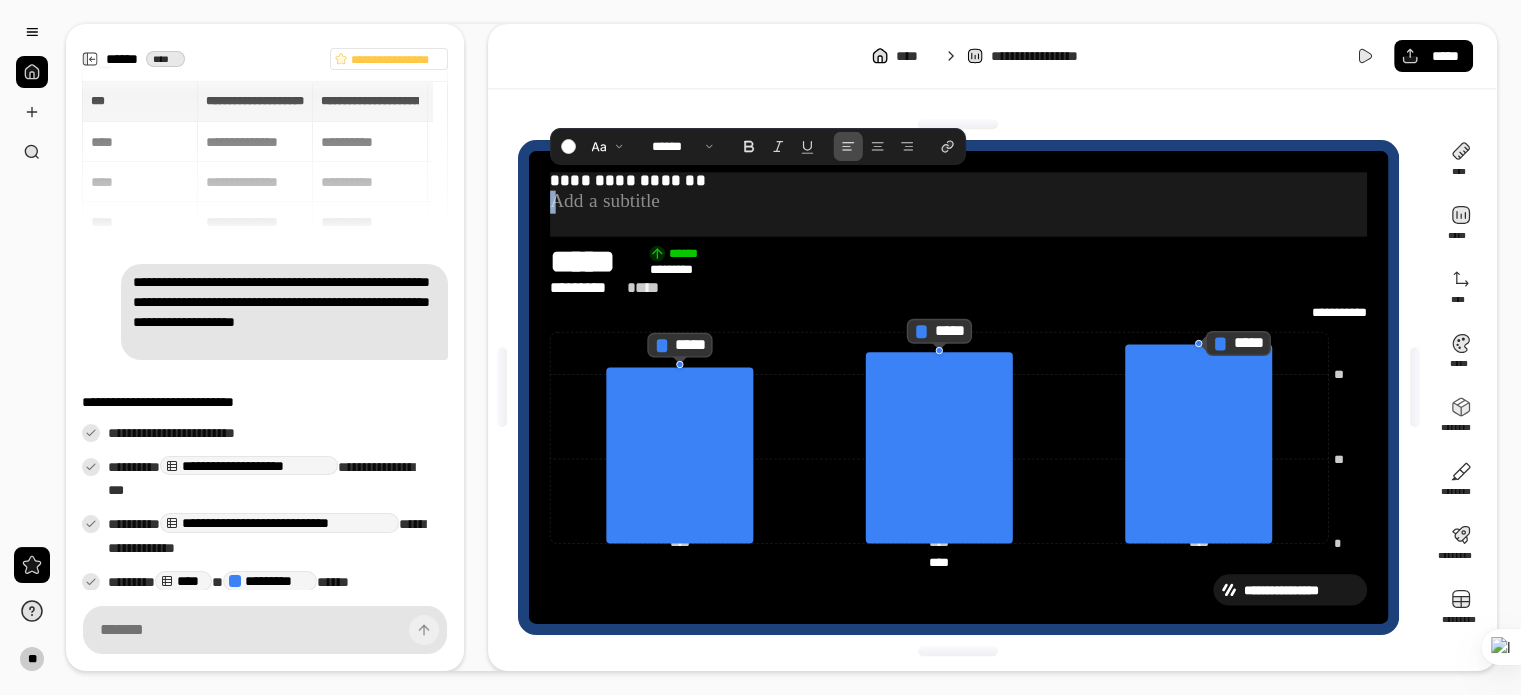 click on "**********" at bounding box center (958, 181) 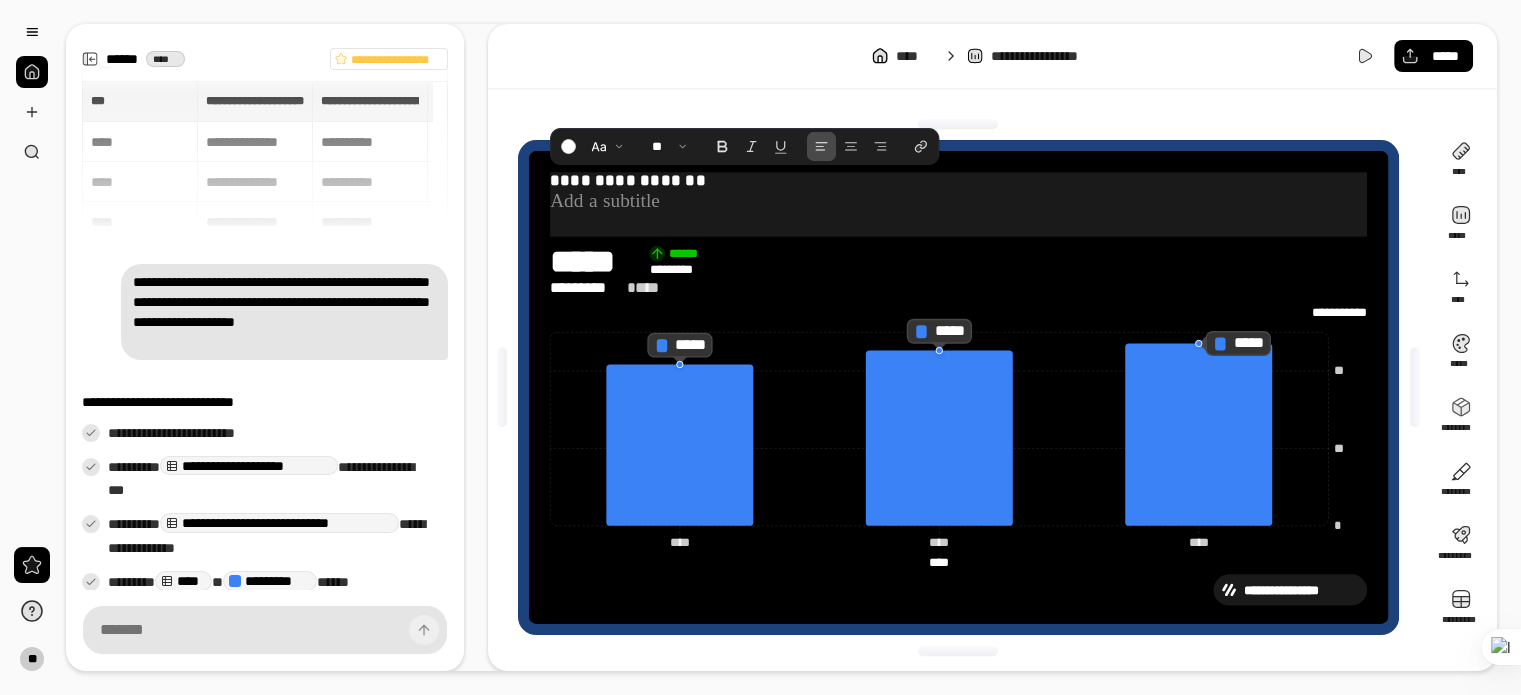 click on "**********" at bounding box center [958, 181] 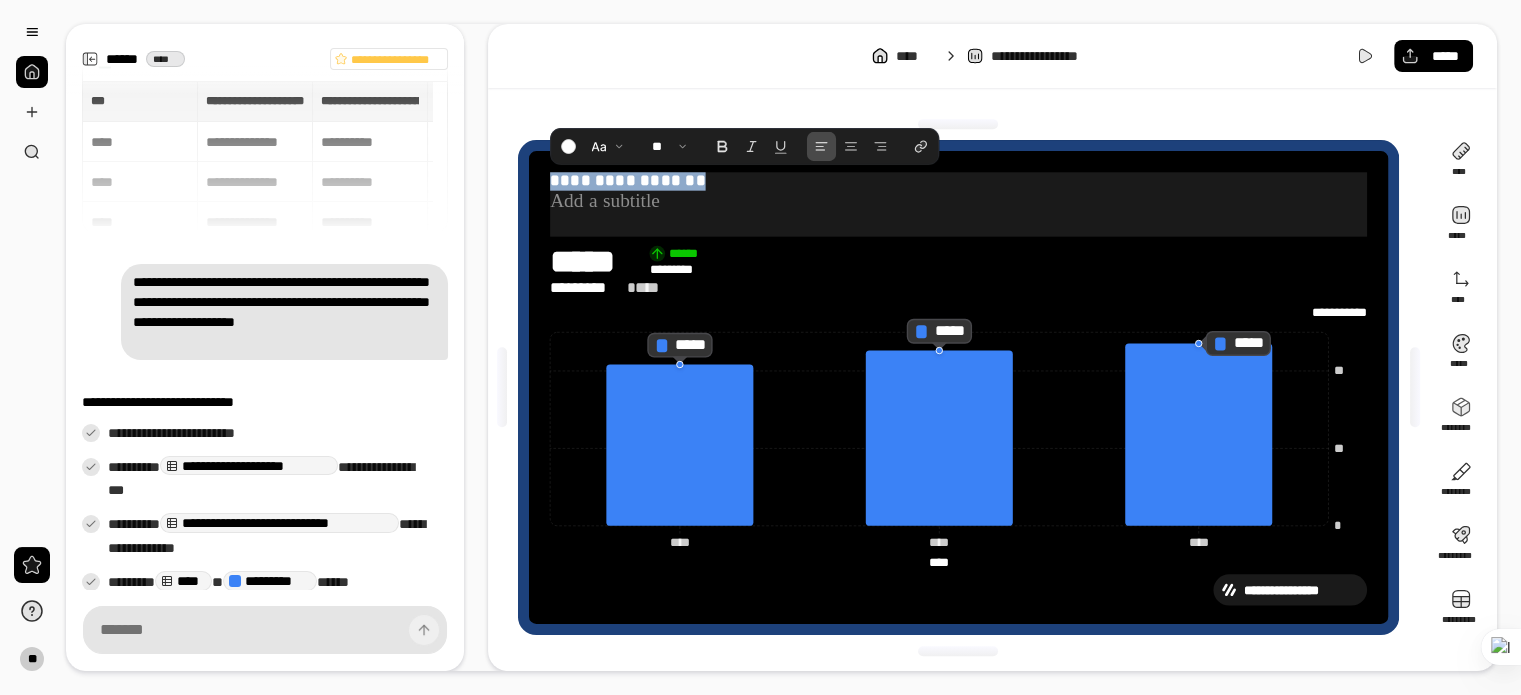 drag, startPoint x: 710, startPoint y: 184, endPoint x: 552, endPoint y: 183, distance: 158.00316 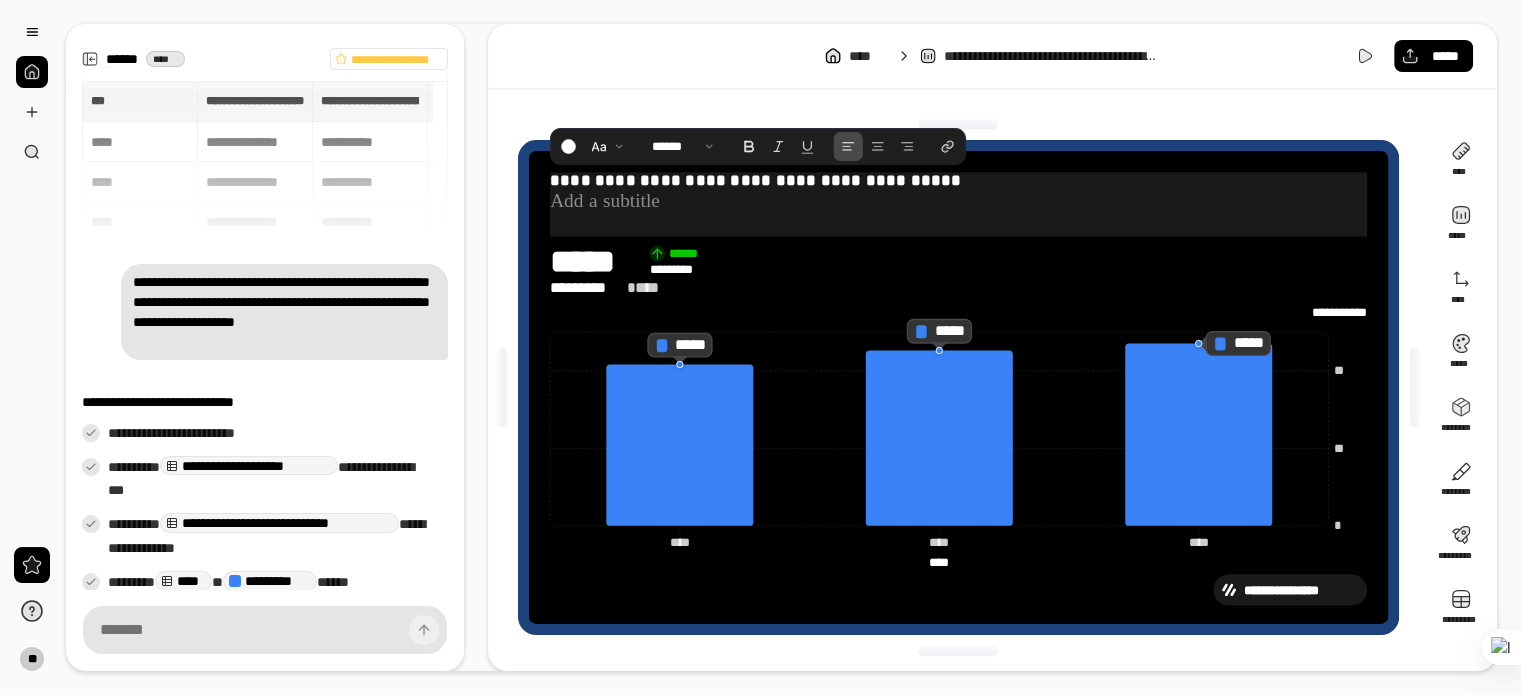 click at bounding box center (958, 201) 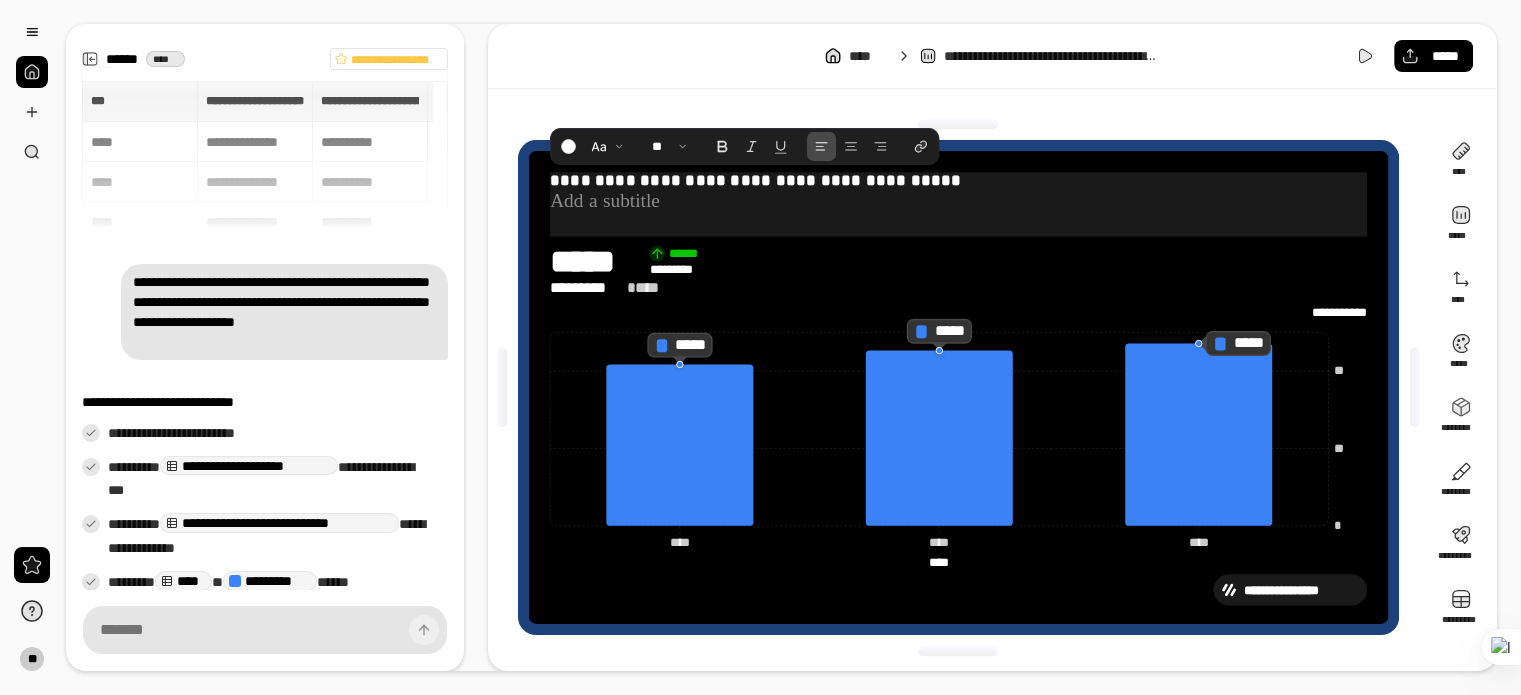 type 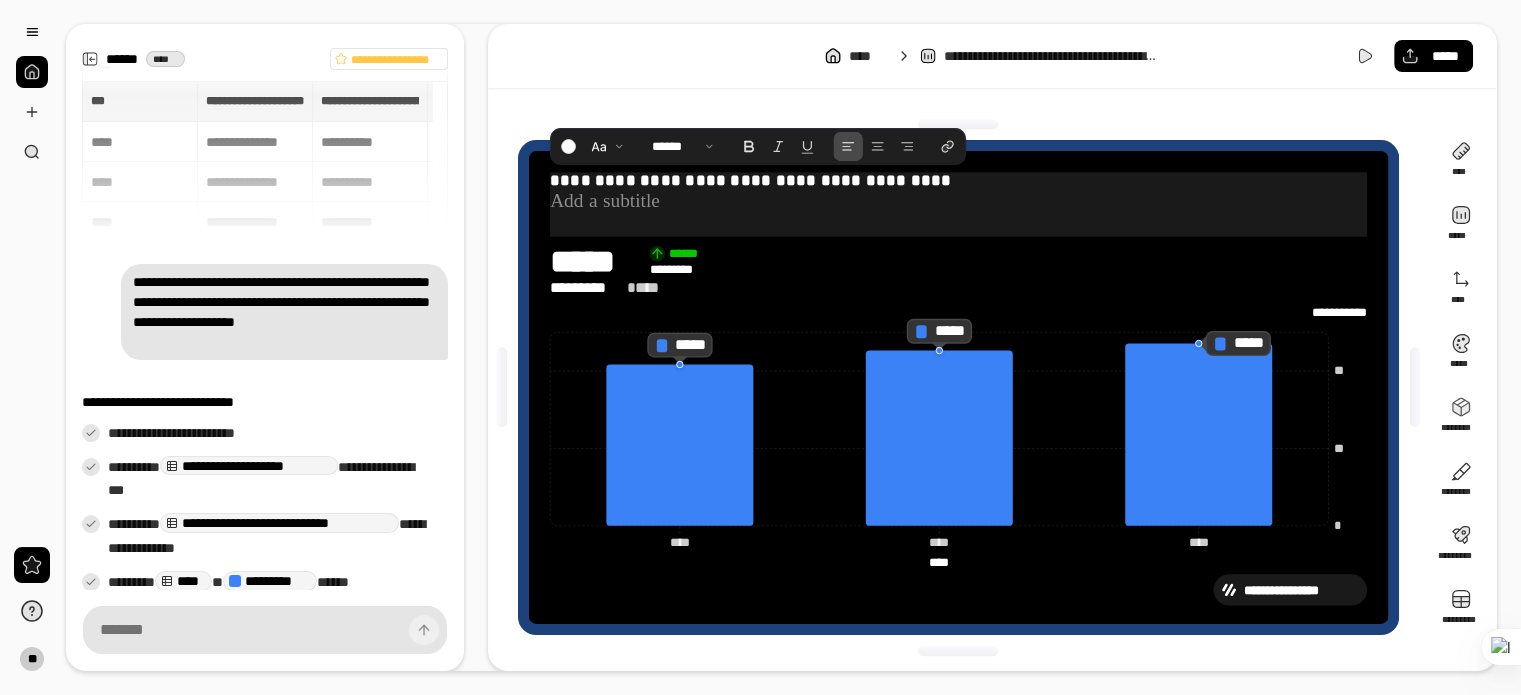 click at bounding box center [958, 201] 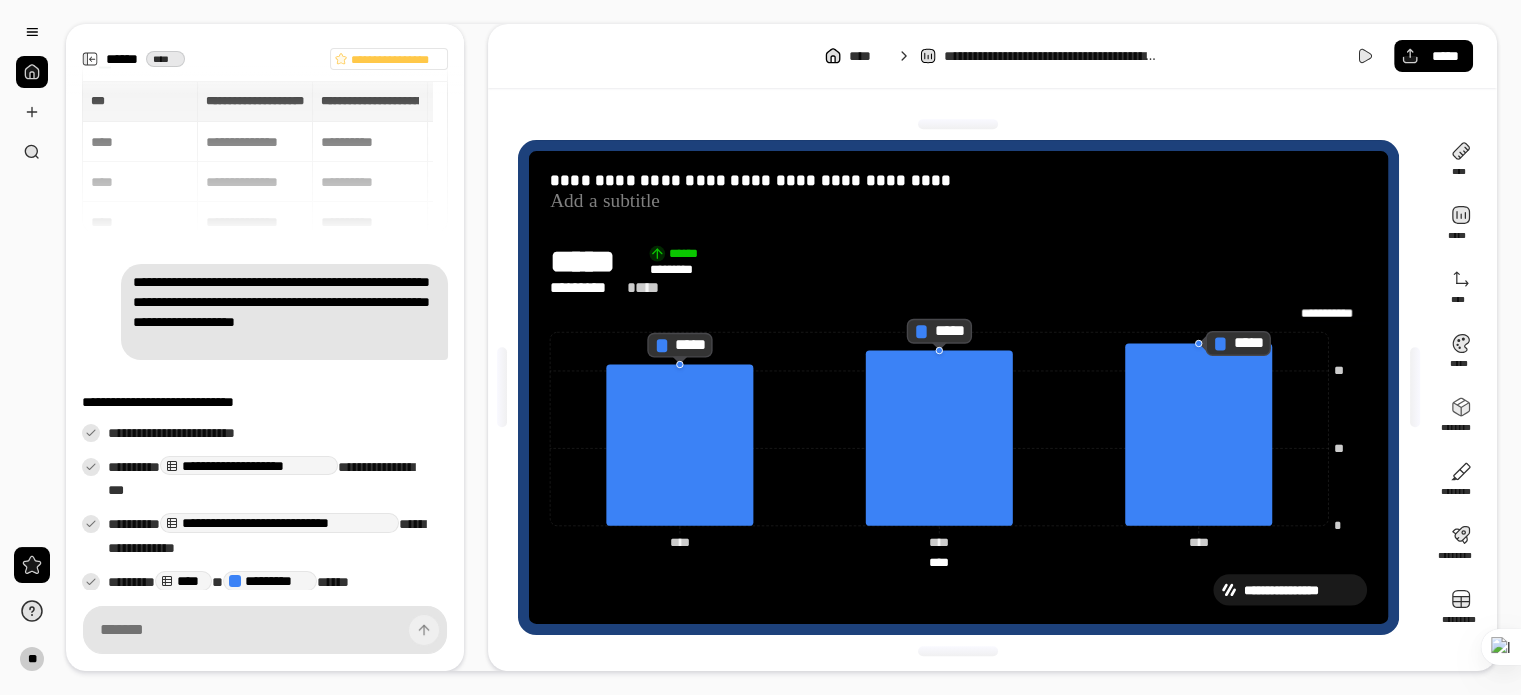 click on "**********" at bounding box center [958, 314] 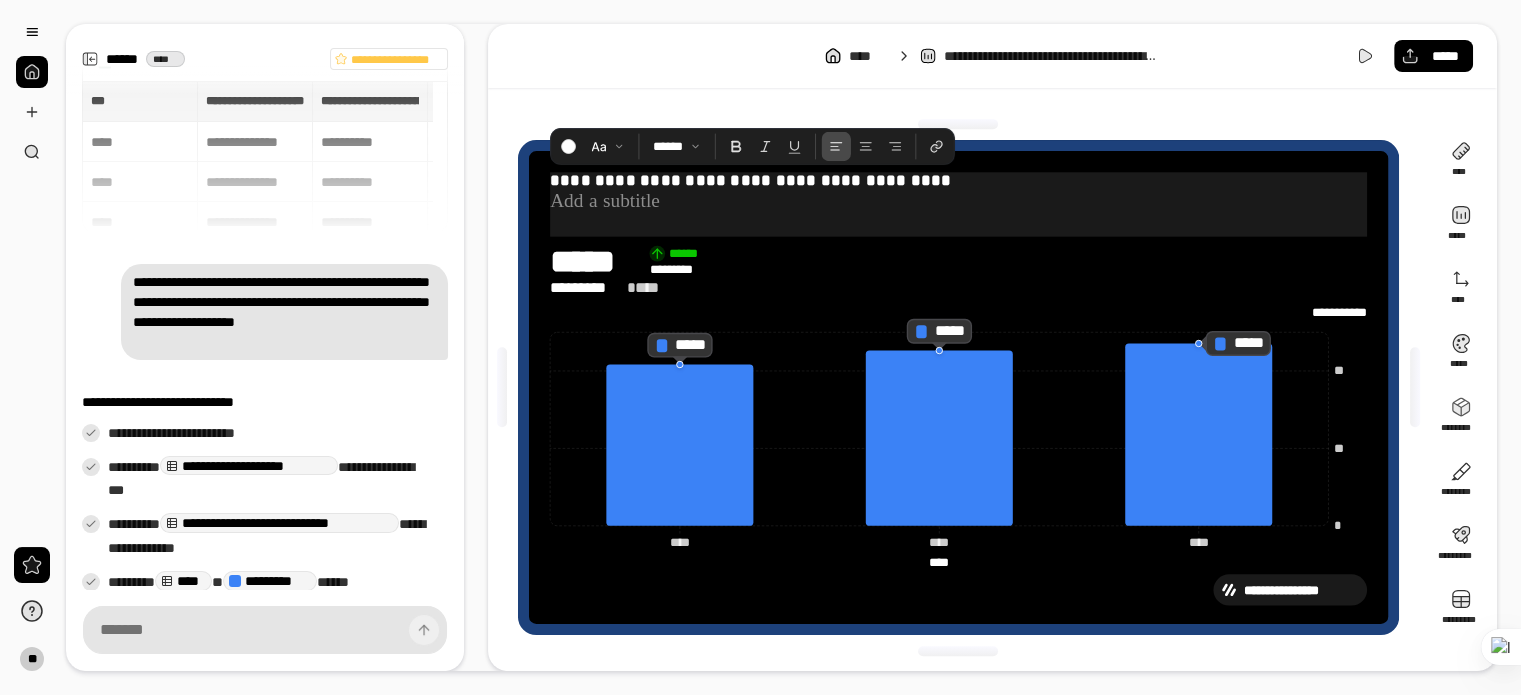 click at bounding box center [958, 201] 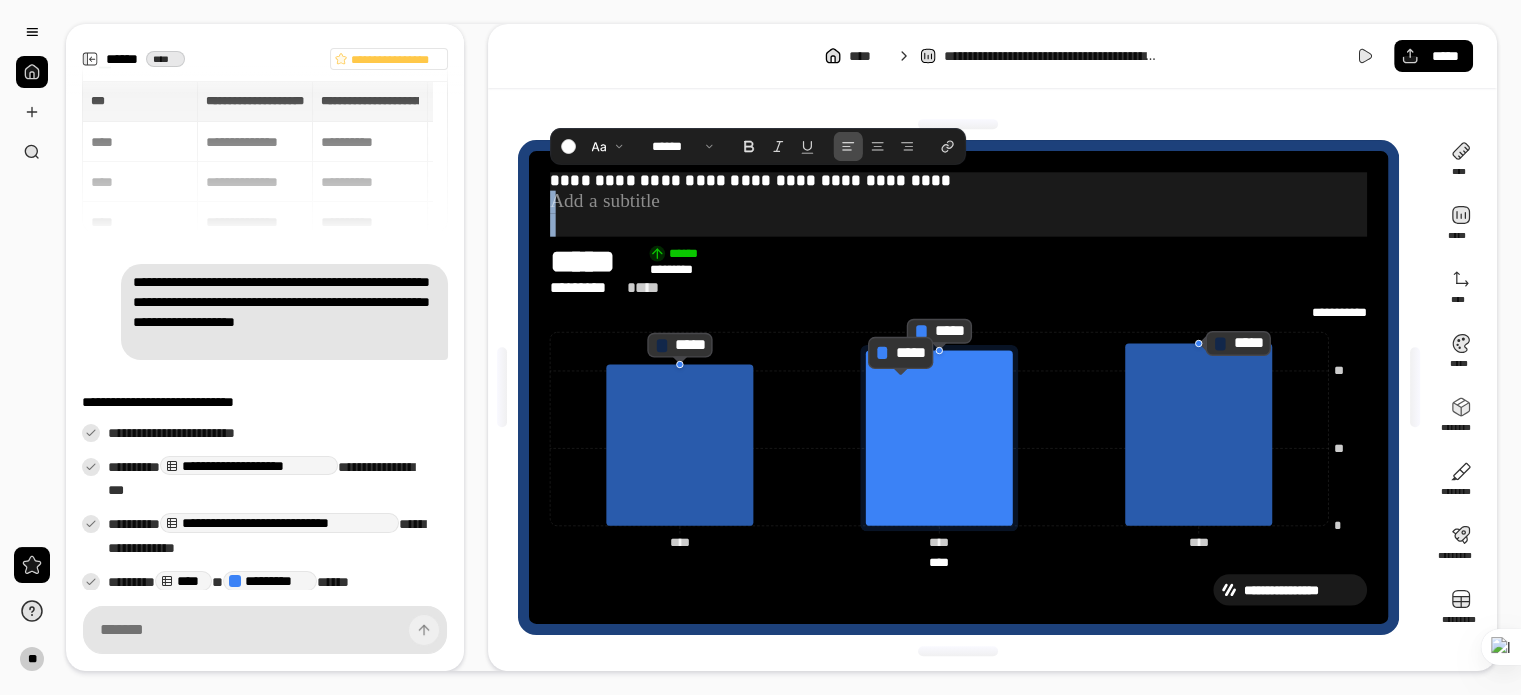 drag, startPoint x: 683, startPoint y: 202, endPoint x: 847, endPoint y: 338, distance: 213.05399 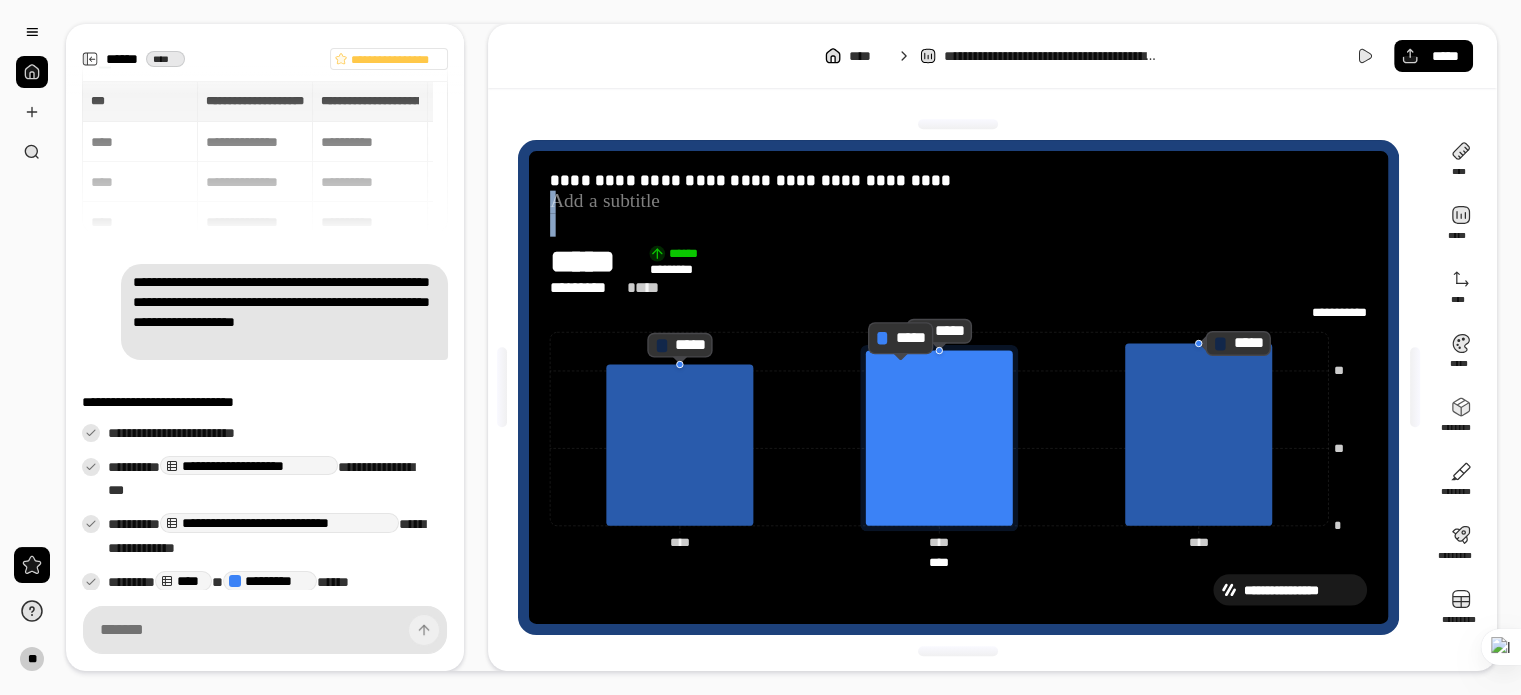 click 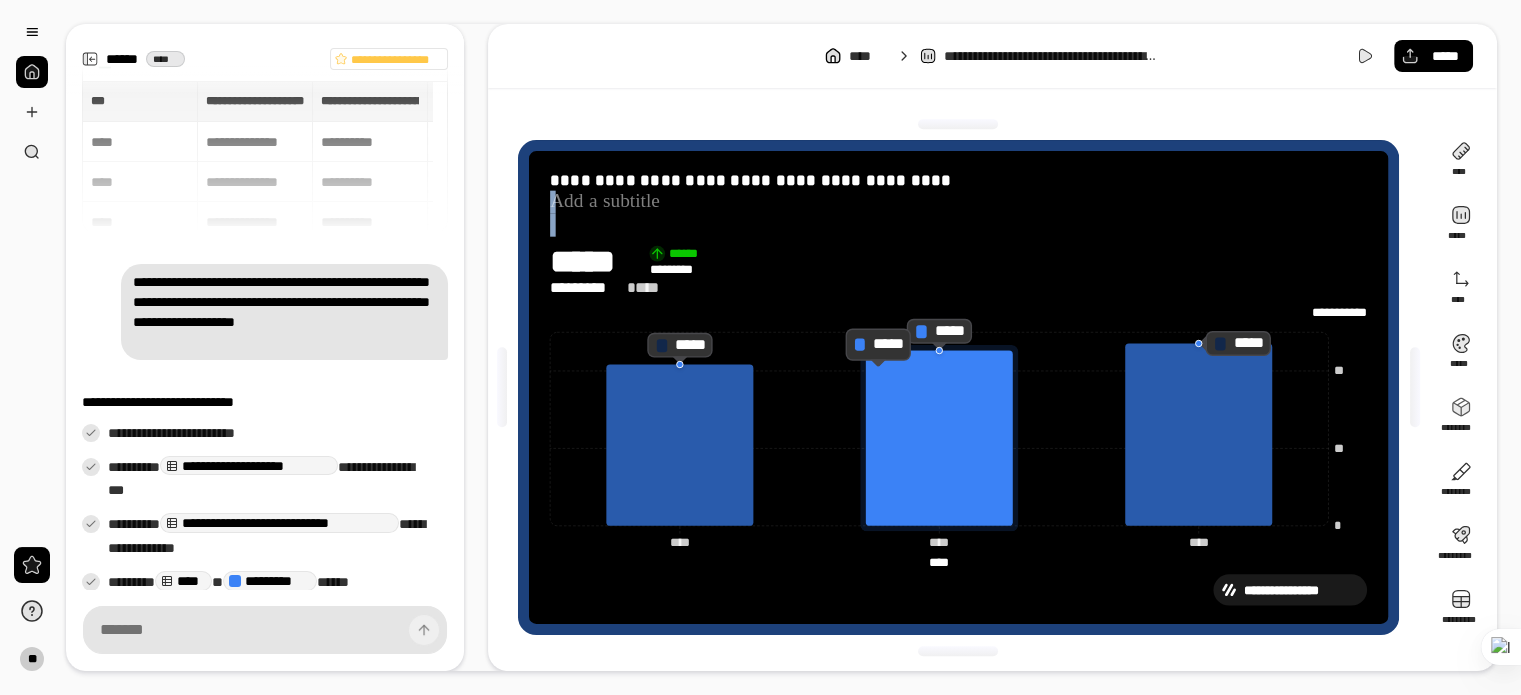 click 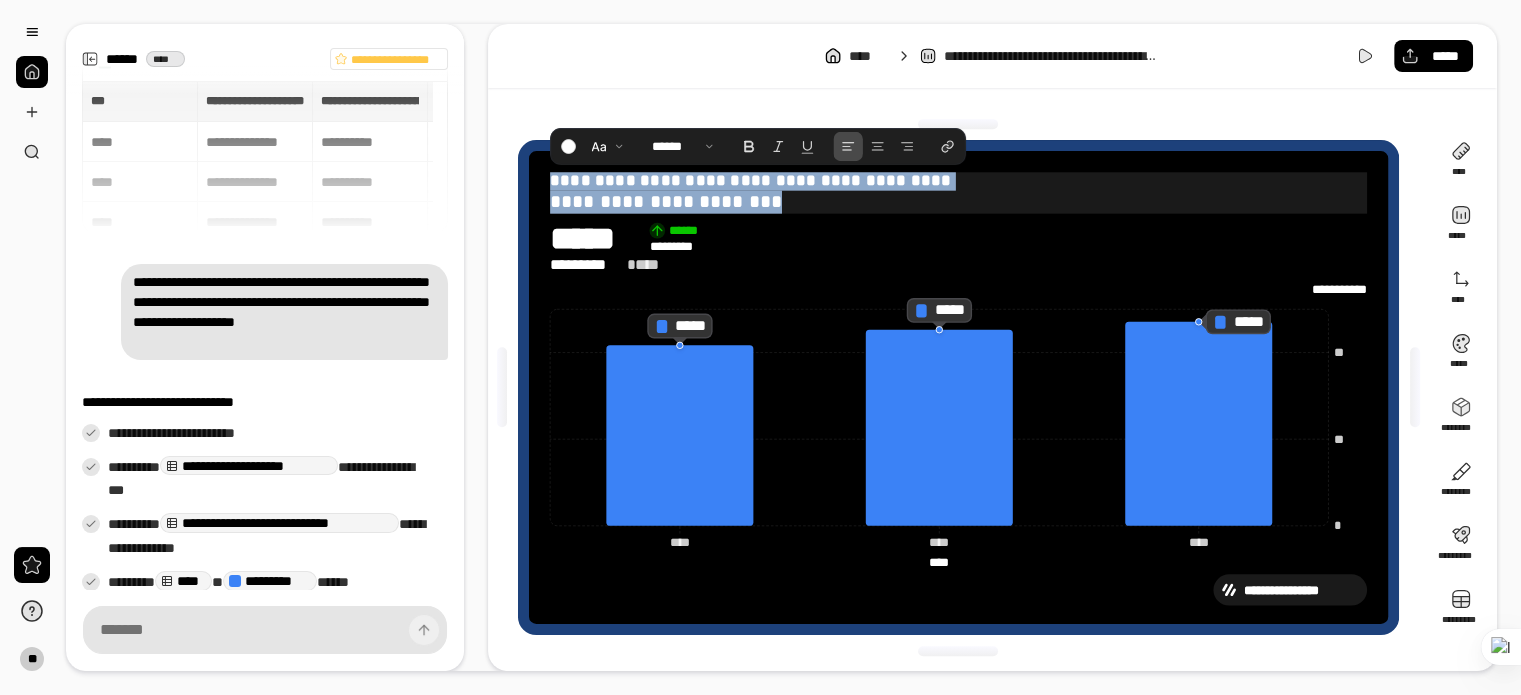 drag, startPoint x: 784, startPoint y: 199, endPoint x: 552, endPoint y: 180, distance: 232.77672 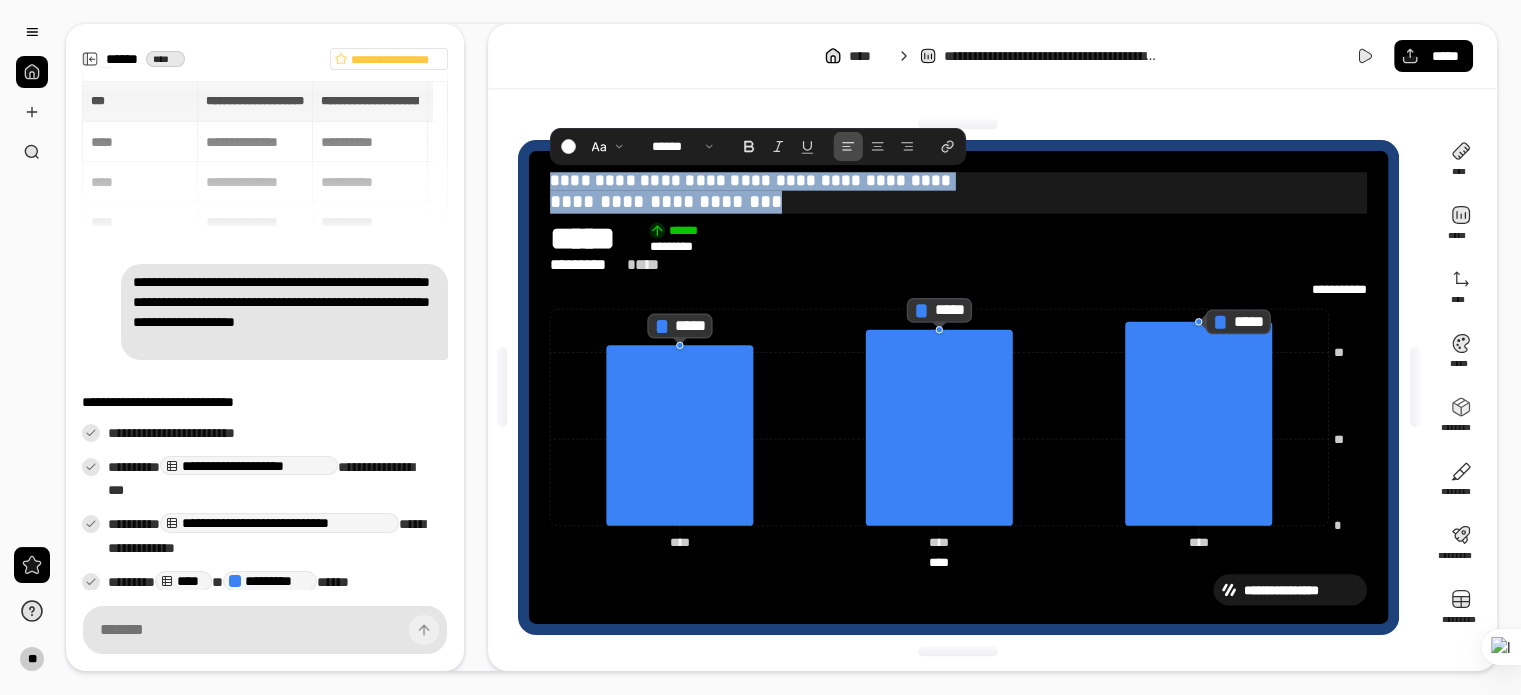 click on "**********" at bounding box center (958, 192) 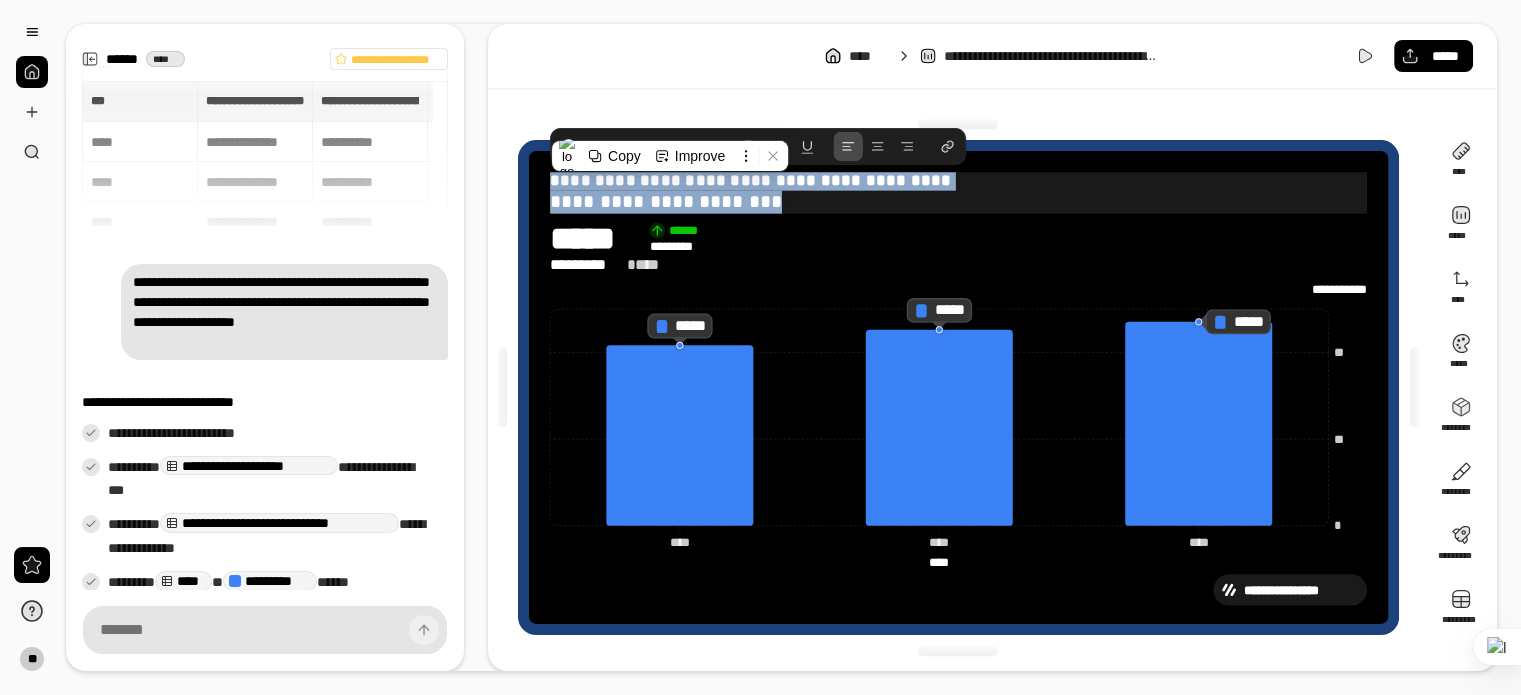 click on "**********" at bounding box center [750, 180] 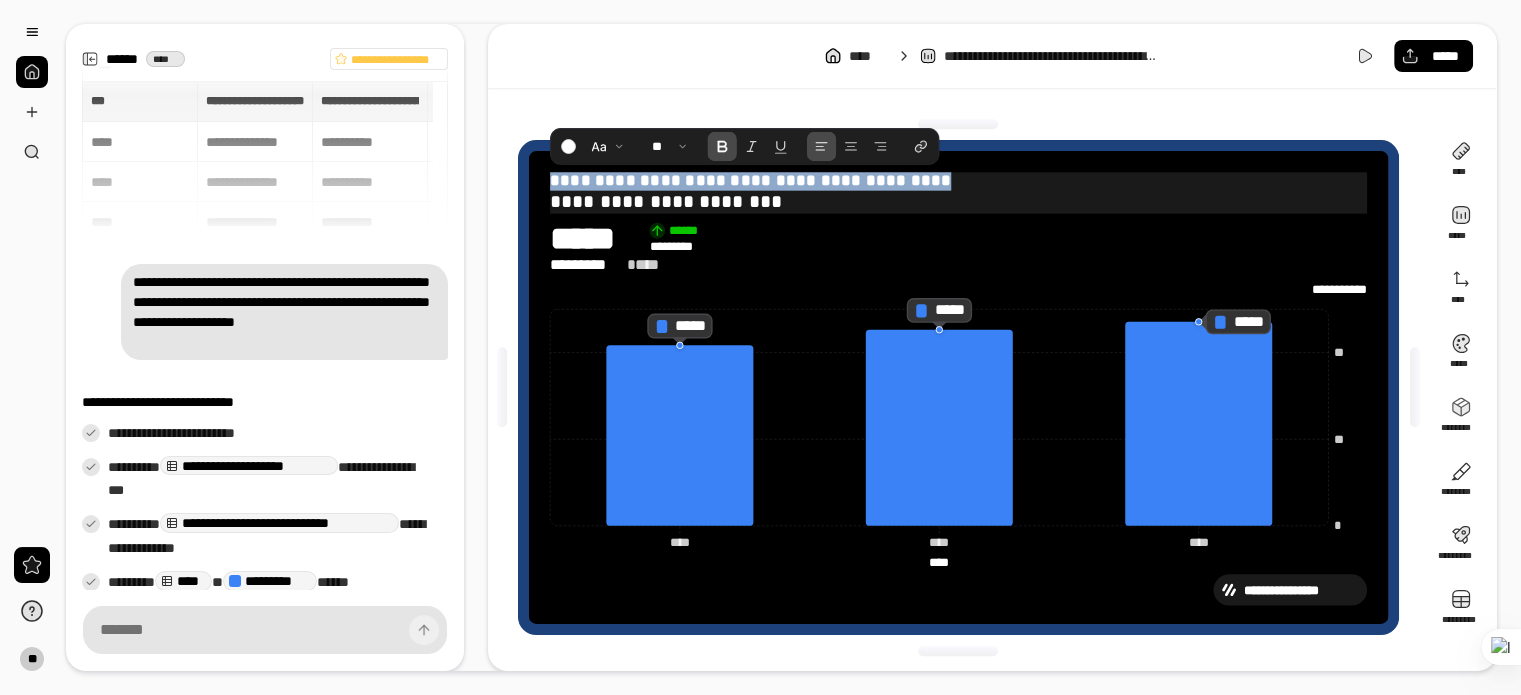 drag, startPoint x: 550, startPoint y: 179, endPoint x: 951, endPoint y: 189, distance: 401.12466 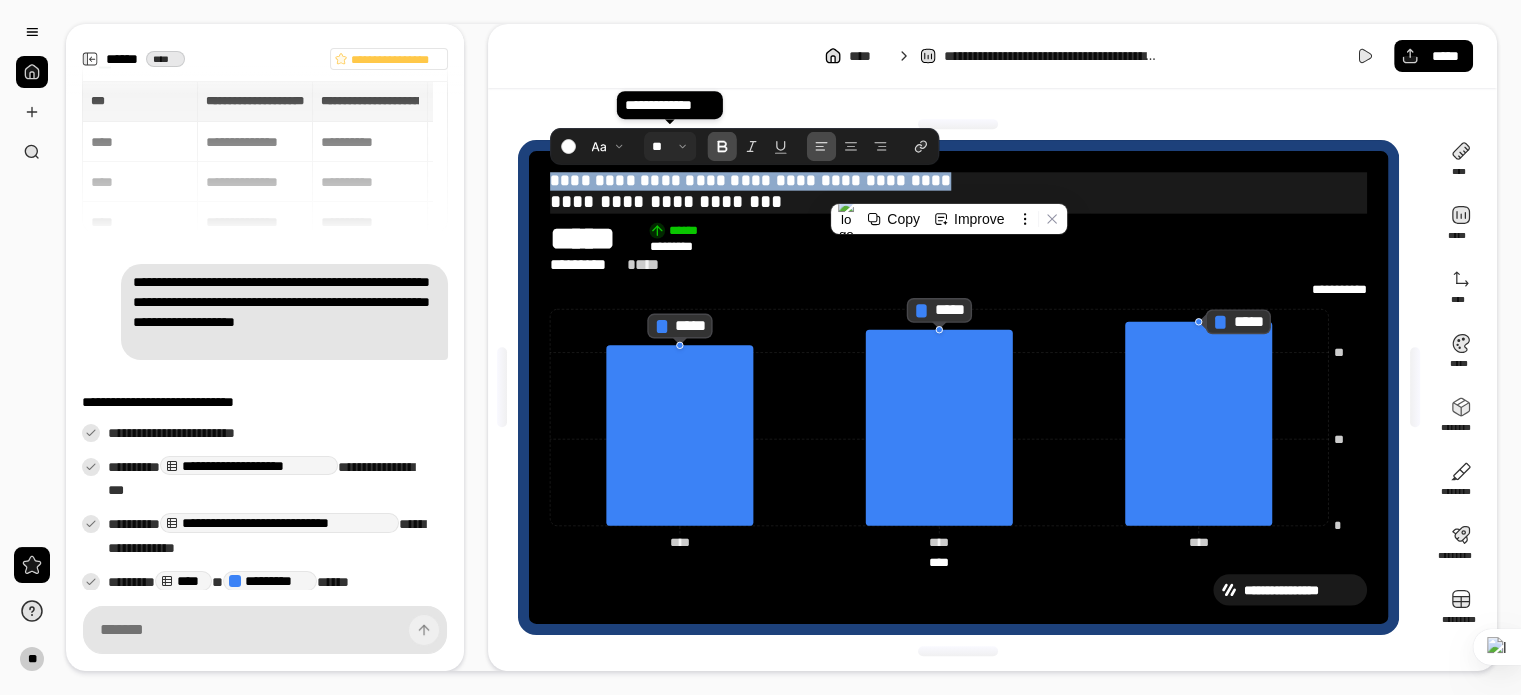 click at bounding box center (669, 147) 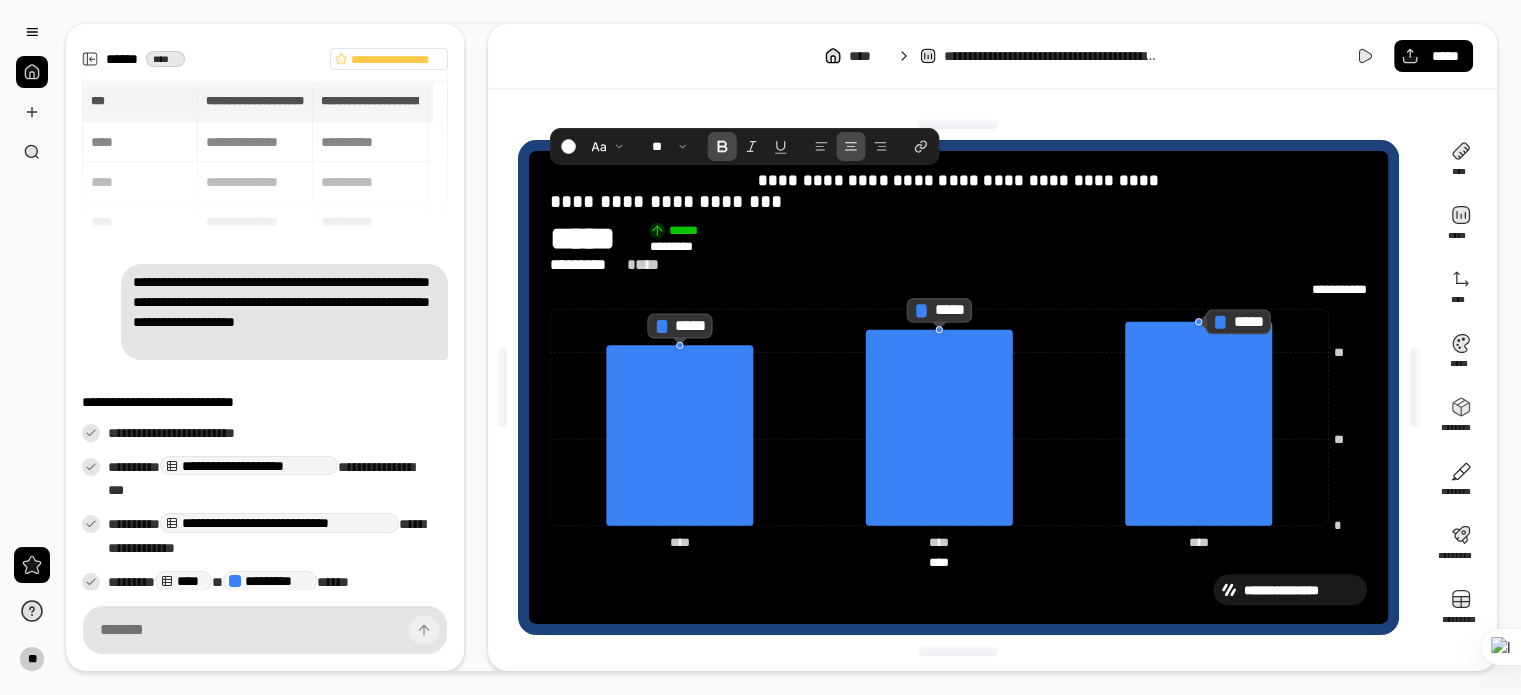 click at bounding box center [850, 146] 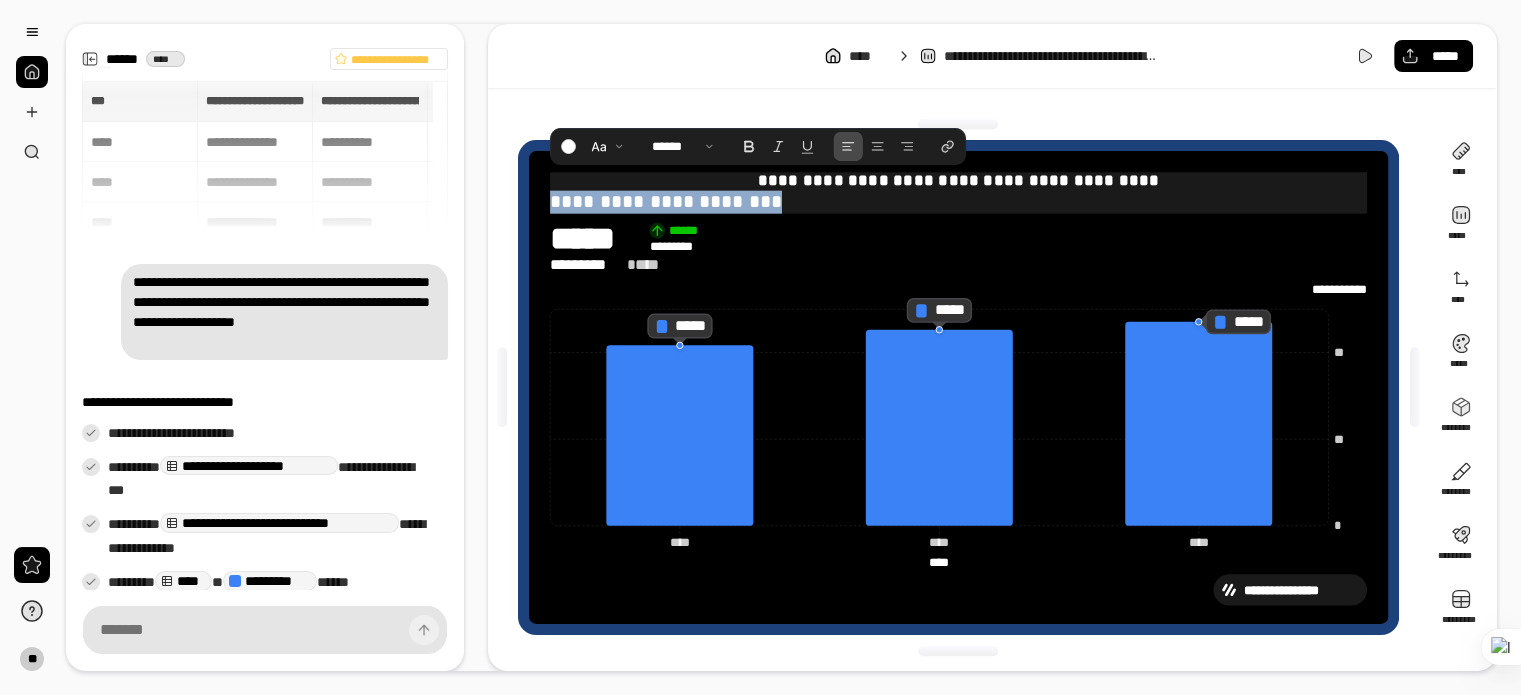 drag, startPoint x: 771, startPoint y: 200, endPoint x: 557, endPoint y: 215, distance: 214.52505 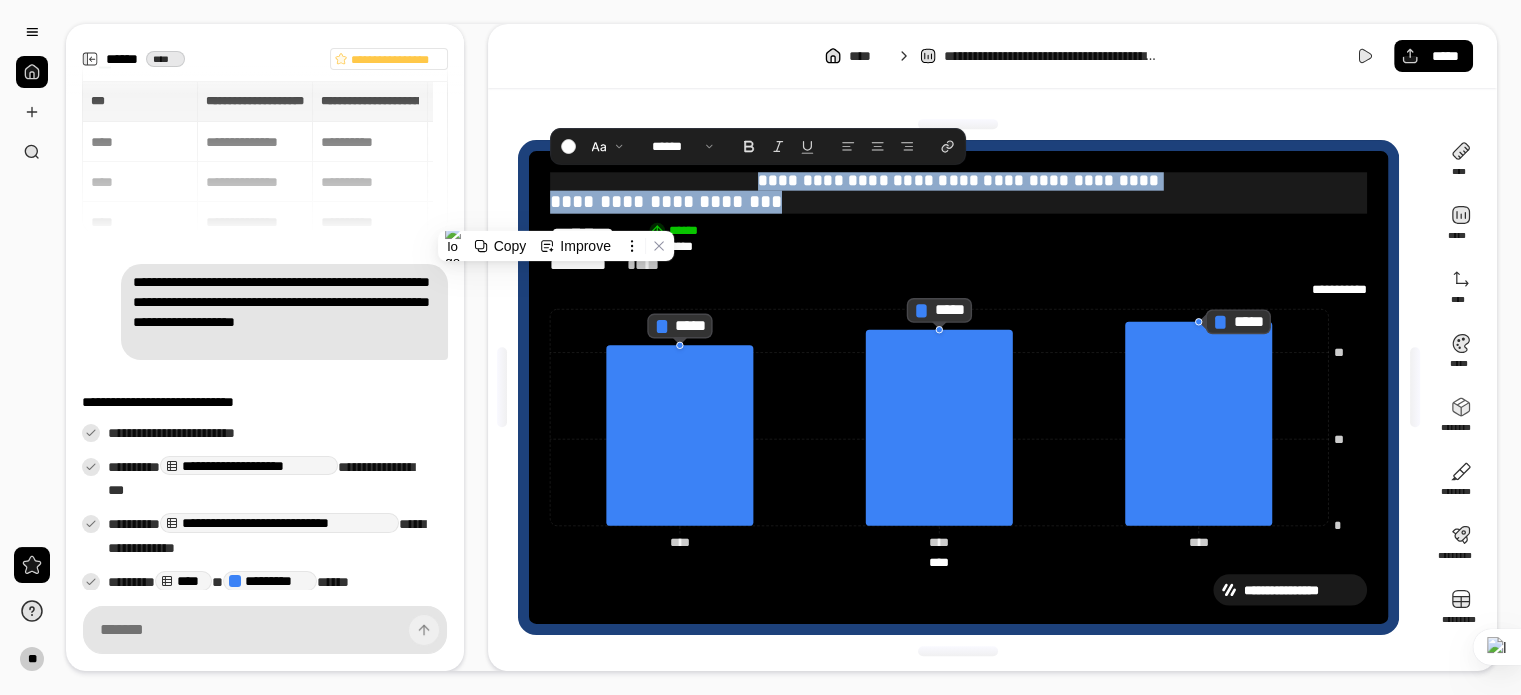 drag, startPoint x: 762, startPoint y: 179, endPoint x: 1076, endPoint y: 193, distance: 314.31195 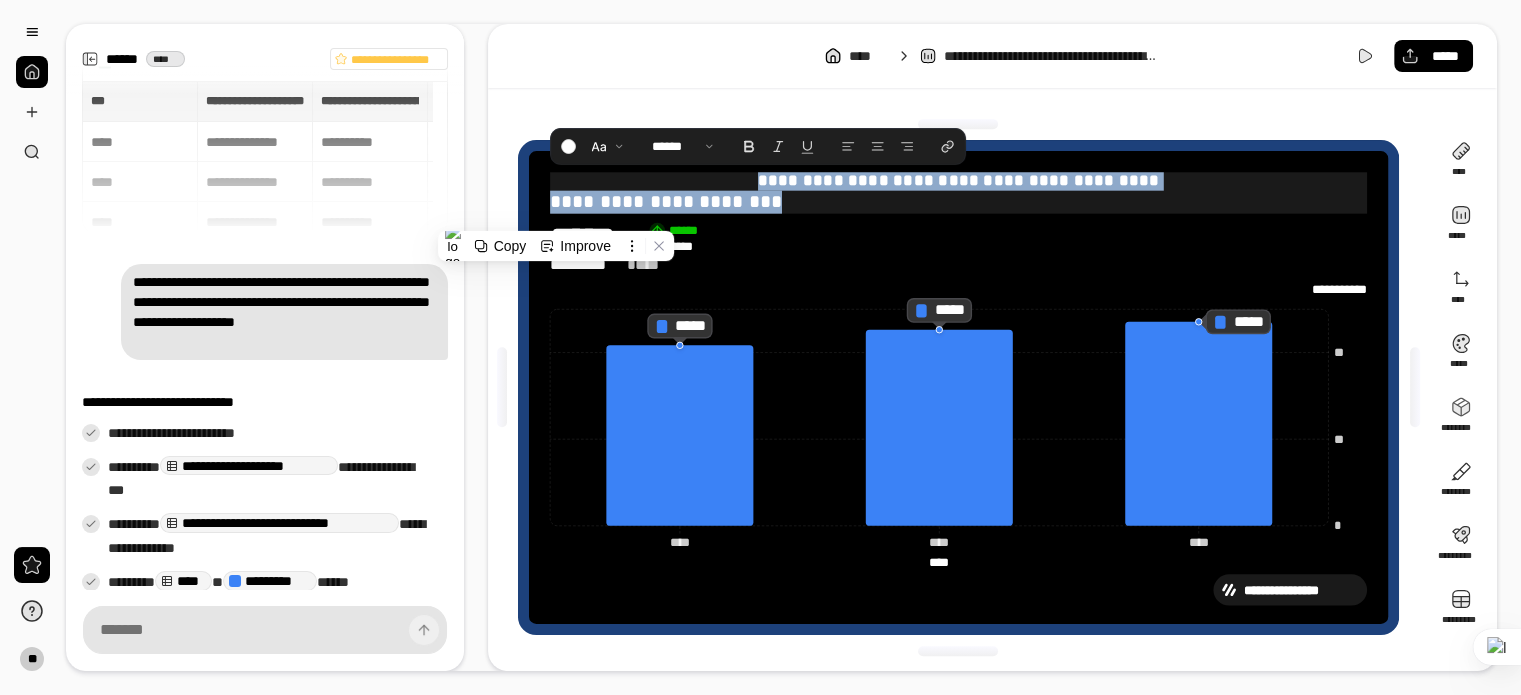 click on "**********" at bounding box center (958, 192) 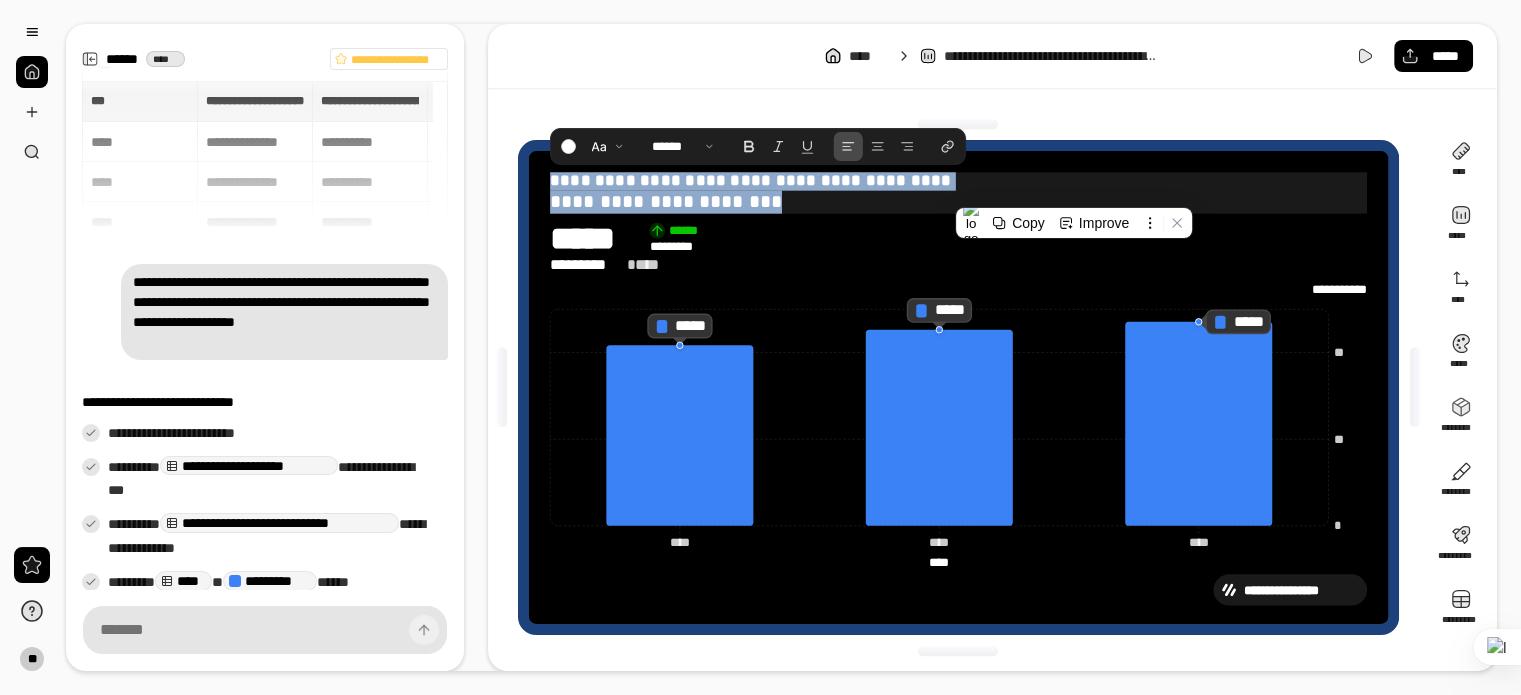 click at bounding box center [847, 146] 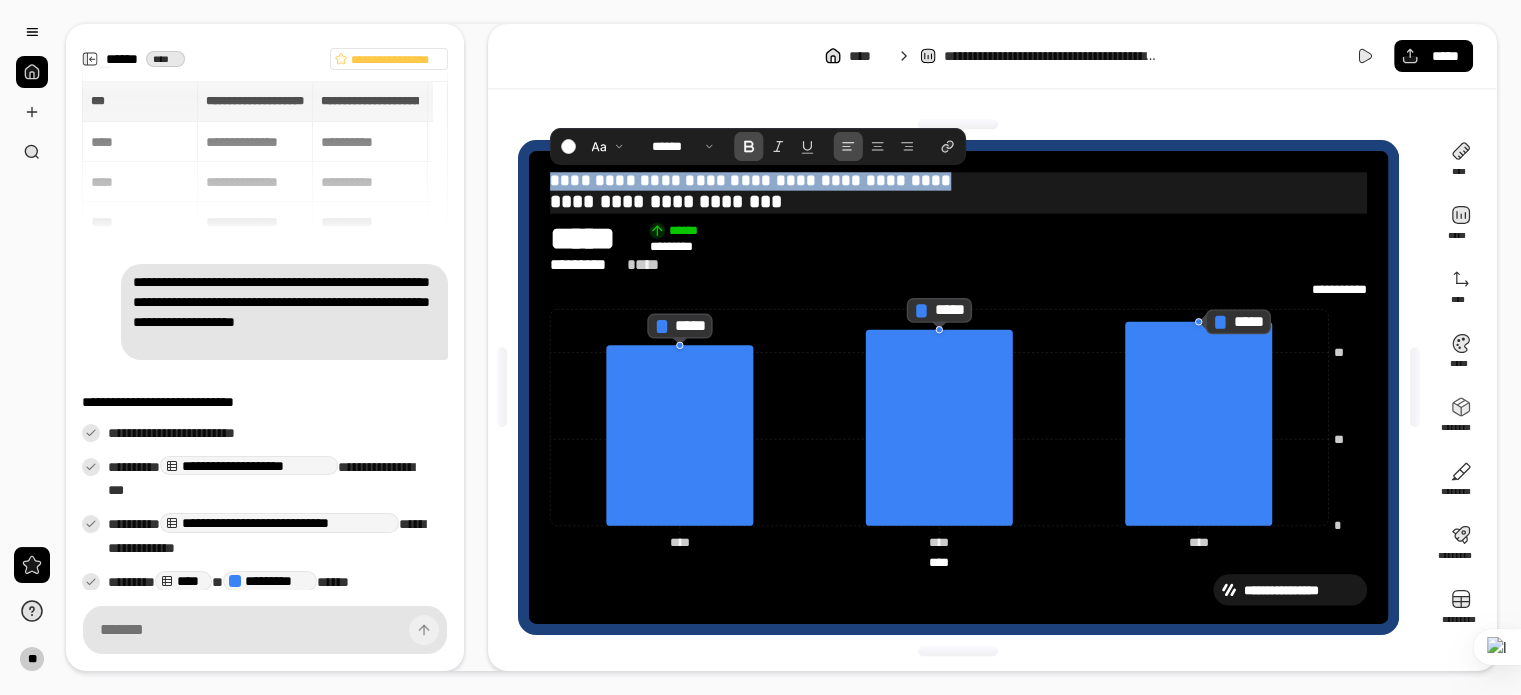 click at bounding box center (748, 146) 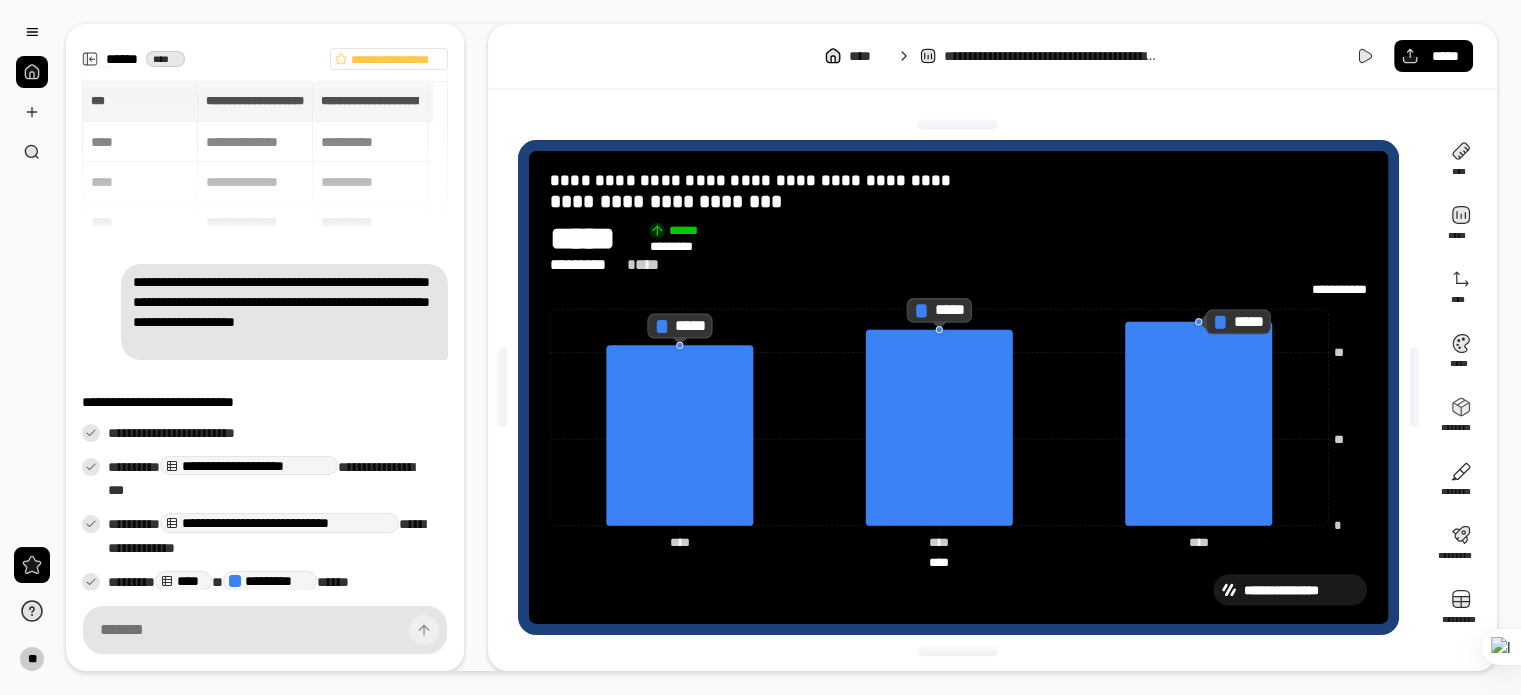 click on "**********" at bounding box center (958, 387) 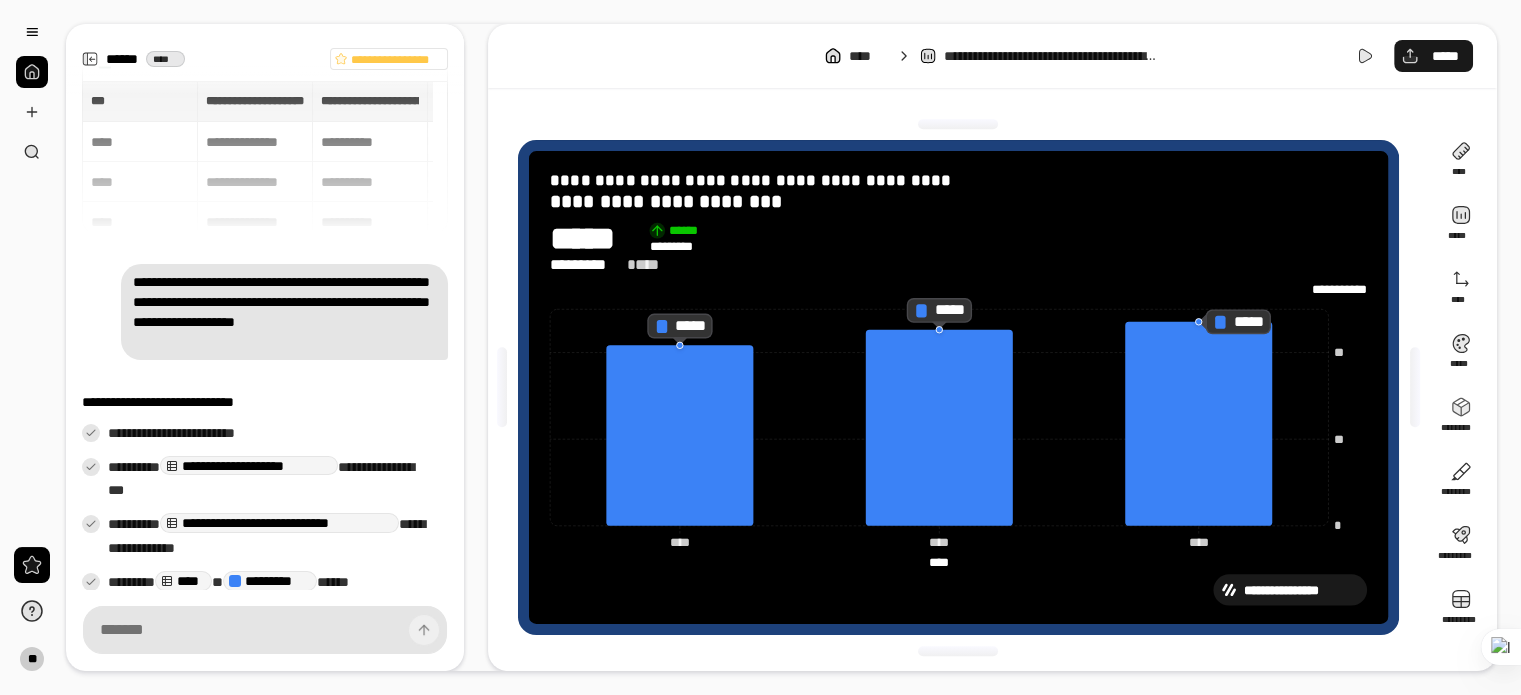 click on "*****" at bounding box center [1445, 56] 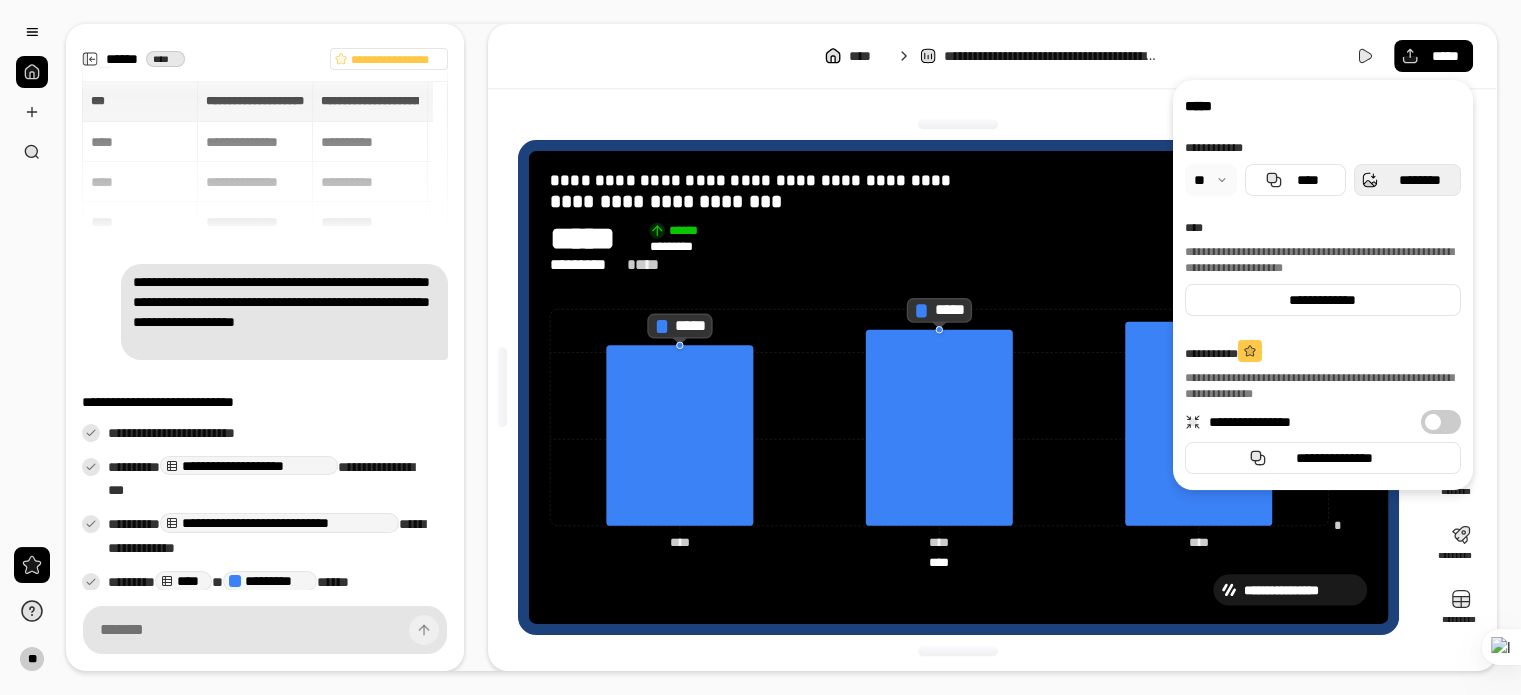 click on "********" at bounding box center (1419, 180) 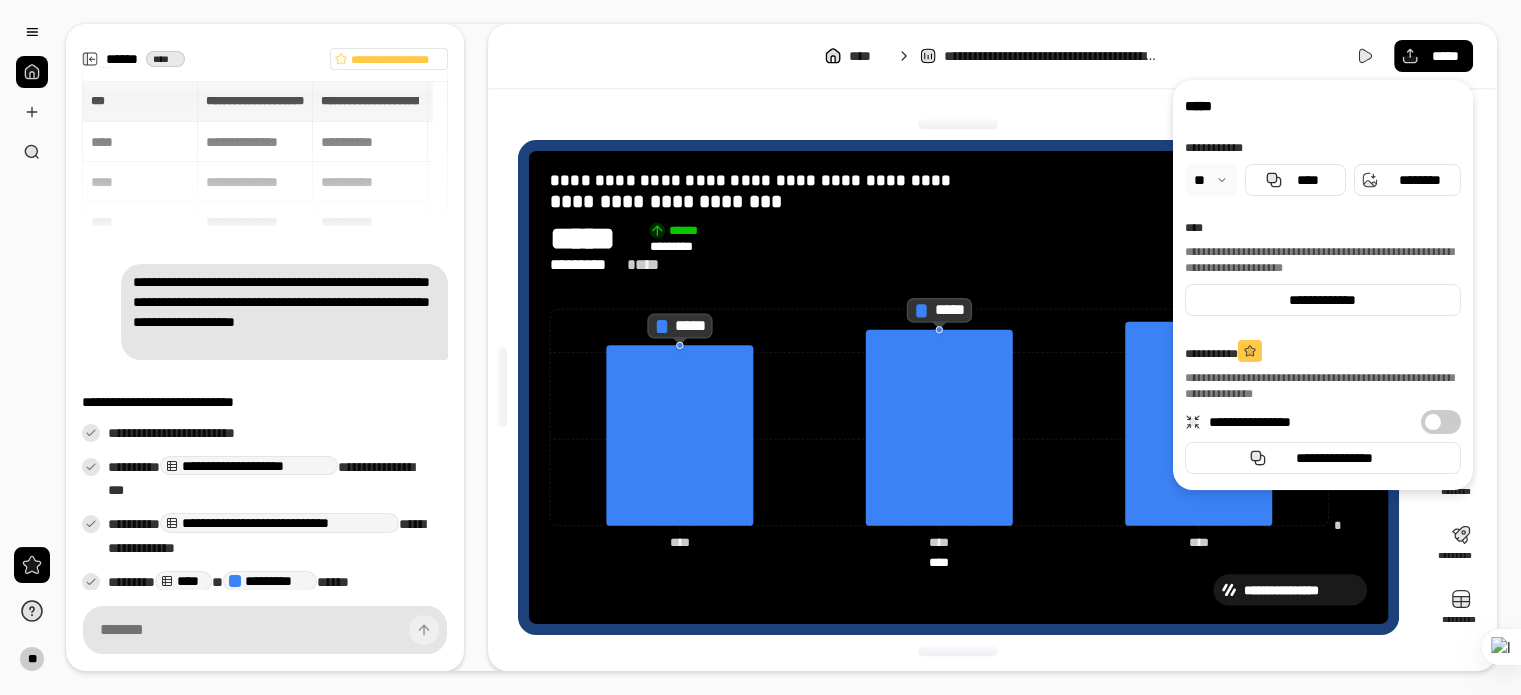 click at bounding box center [1211, 180] 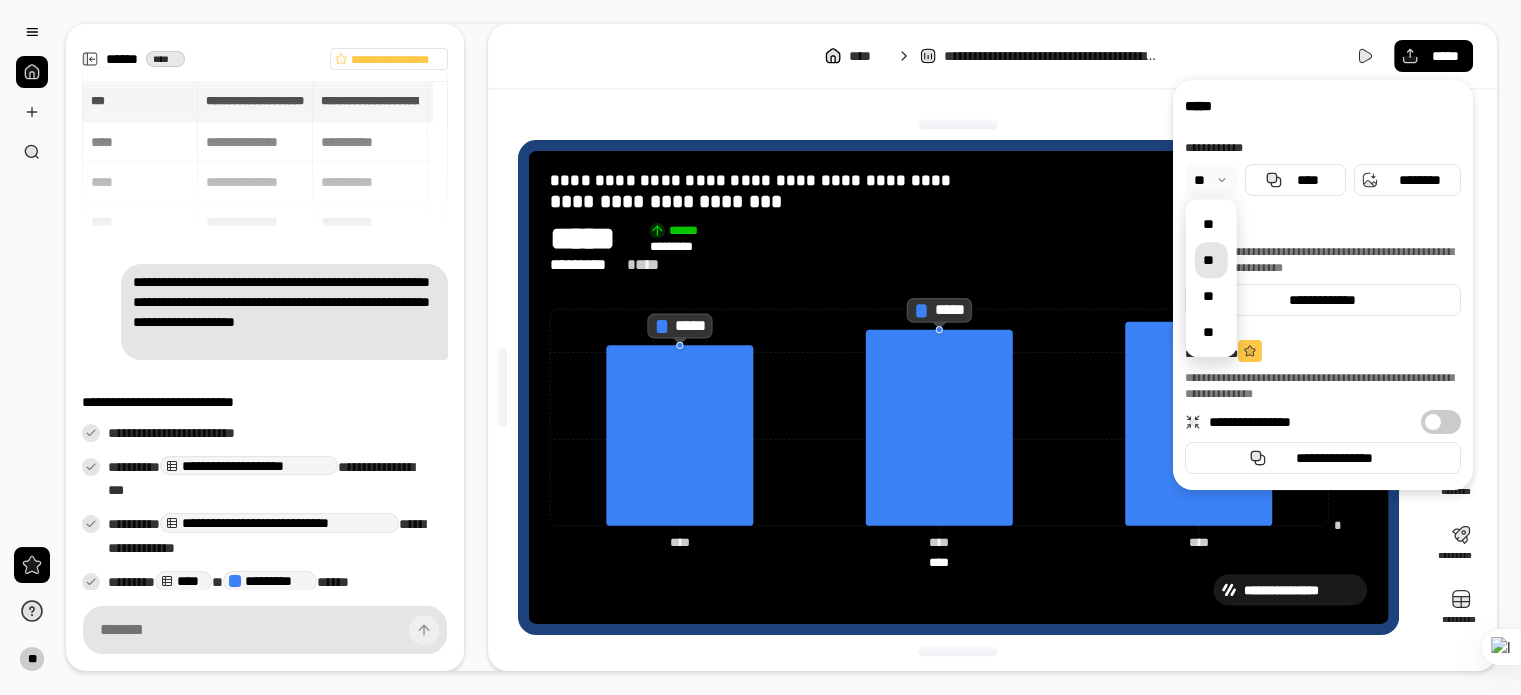click on "**" at bounding box center [1211, 260] 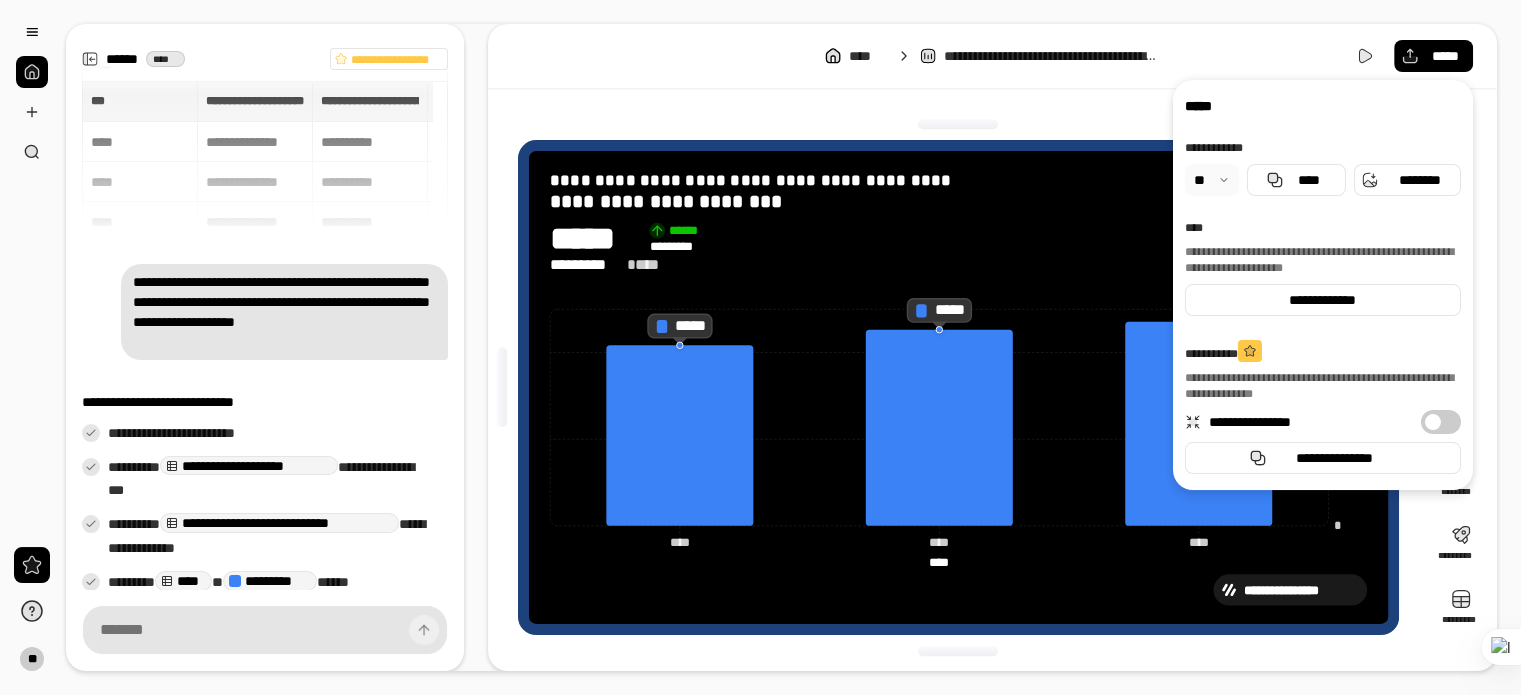 click at bounding box center [1212, 180] 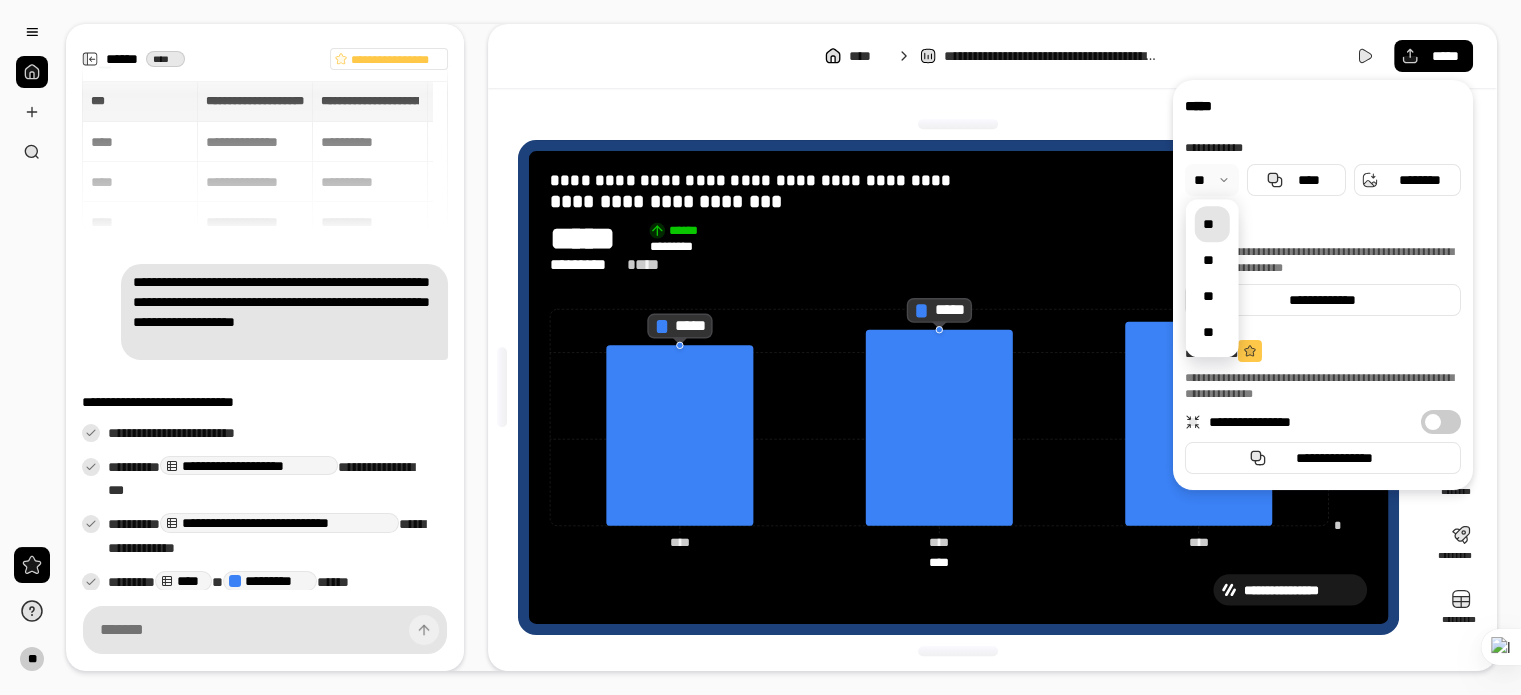 click on "**" at bounding box center [1212, 224] 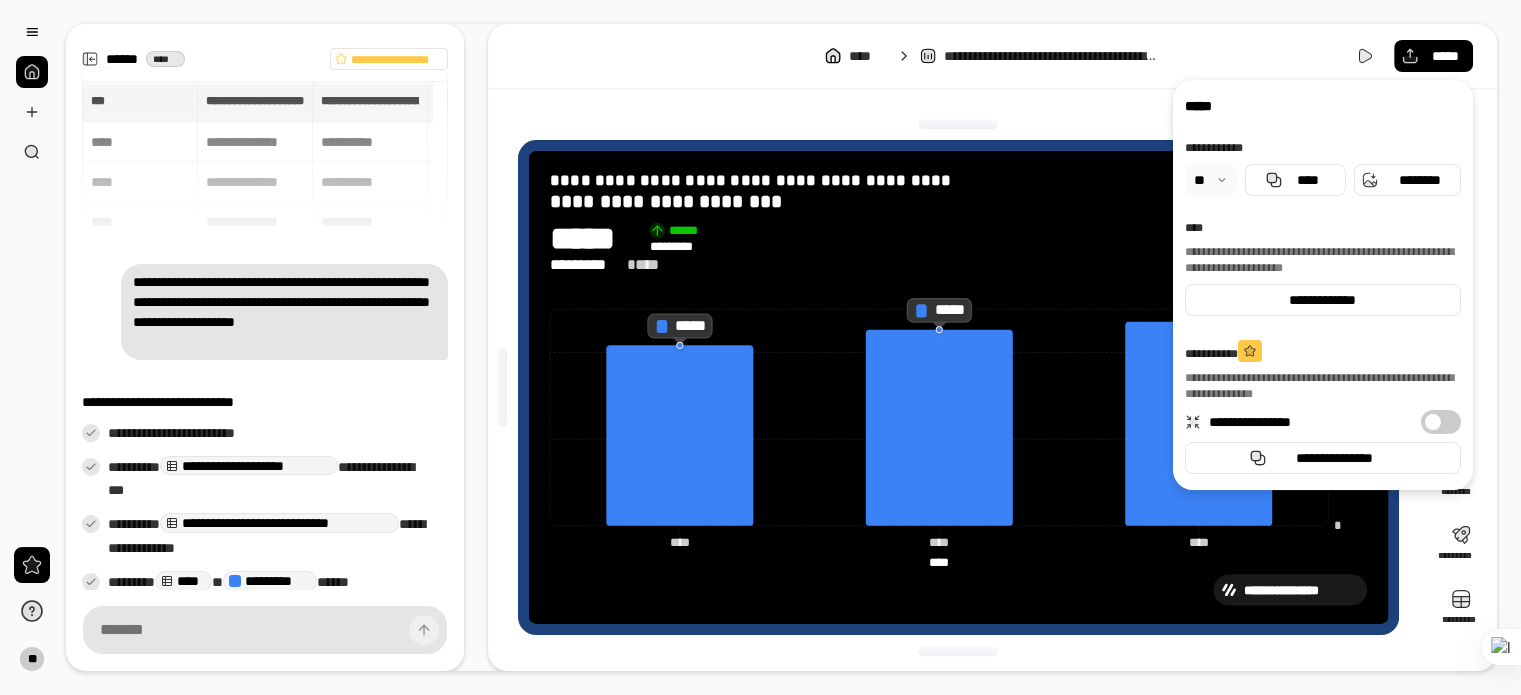 click on "**********" at bounding box center (992, 56) 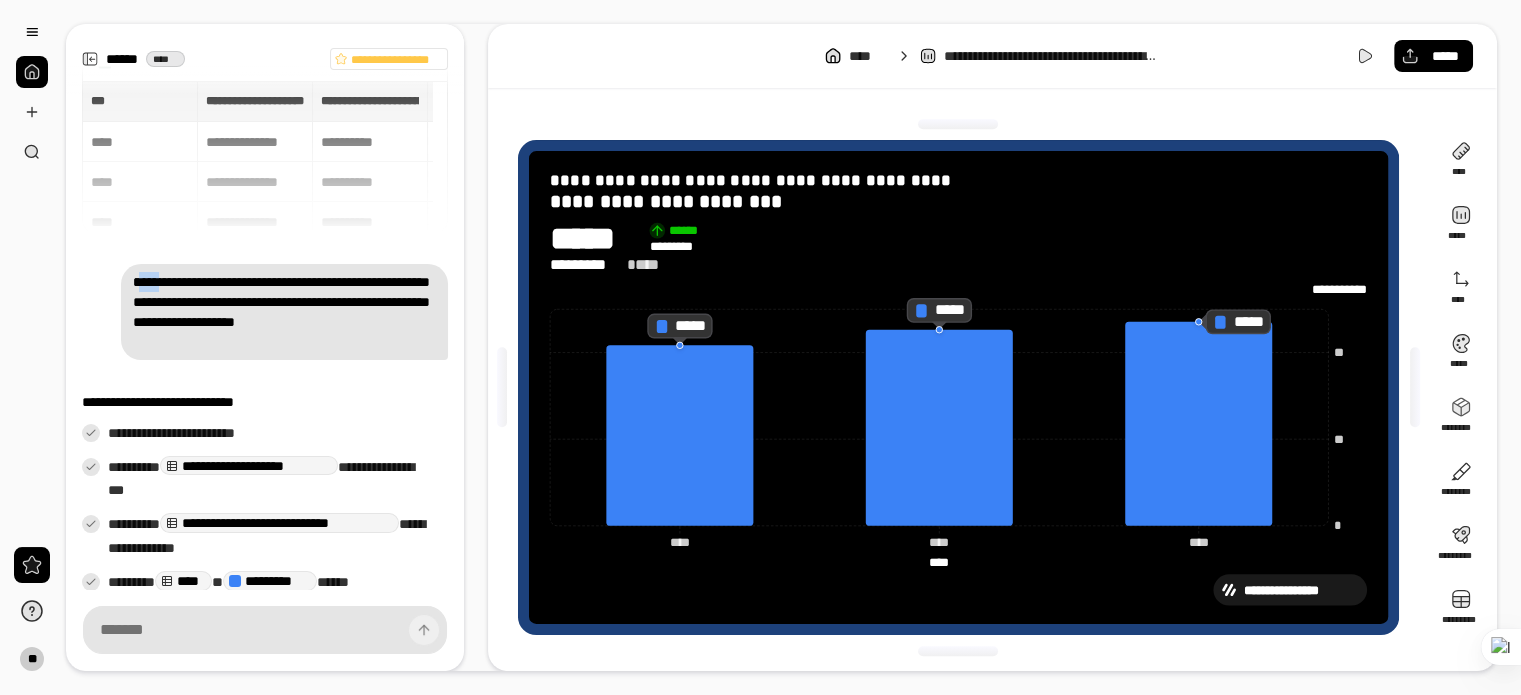 drag, startPoint x: 124, startPoint y: 279, endPoint x: 150, endPoint y: 285, distance: 26.683329 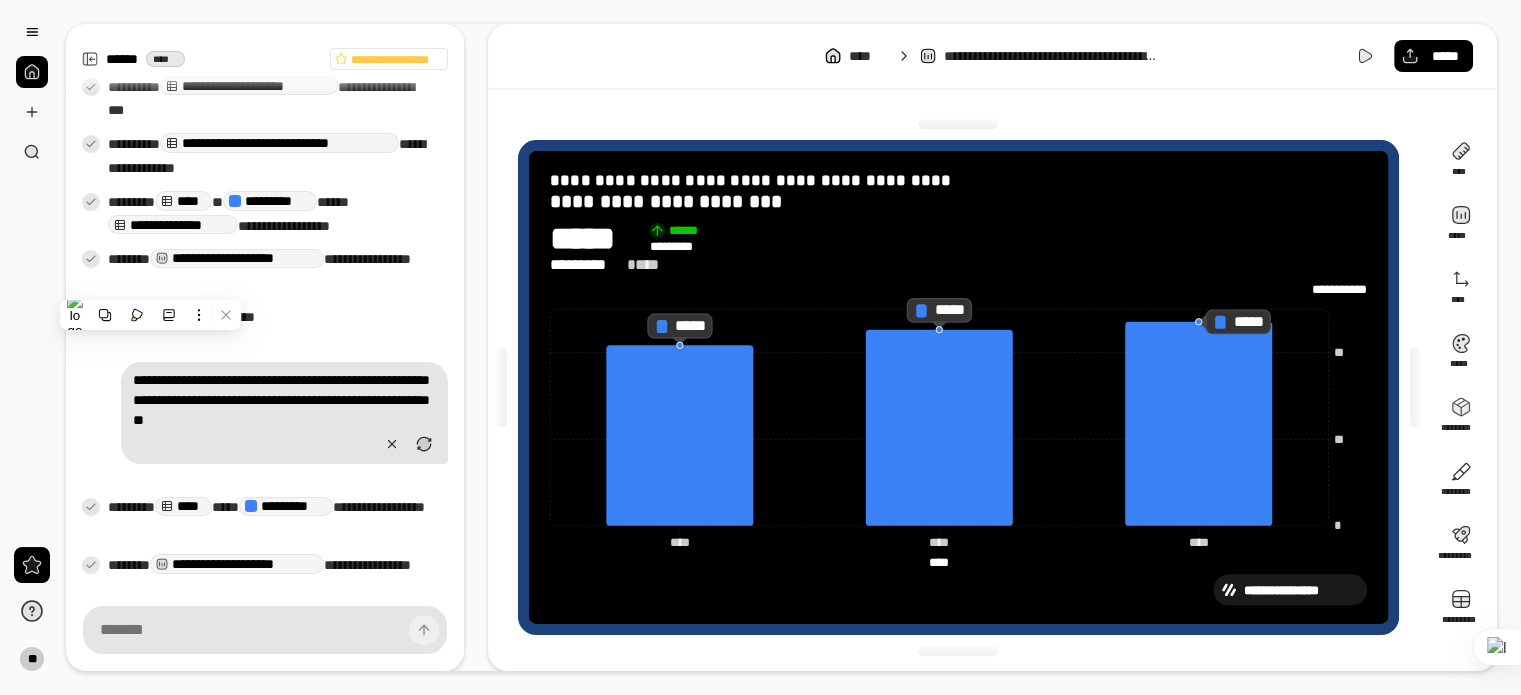 scroll, scrollTop: 436, scrollLeft: 0, axis: vertical 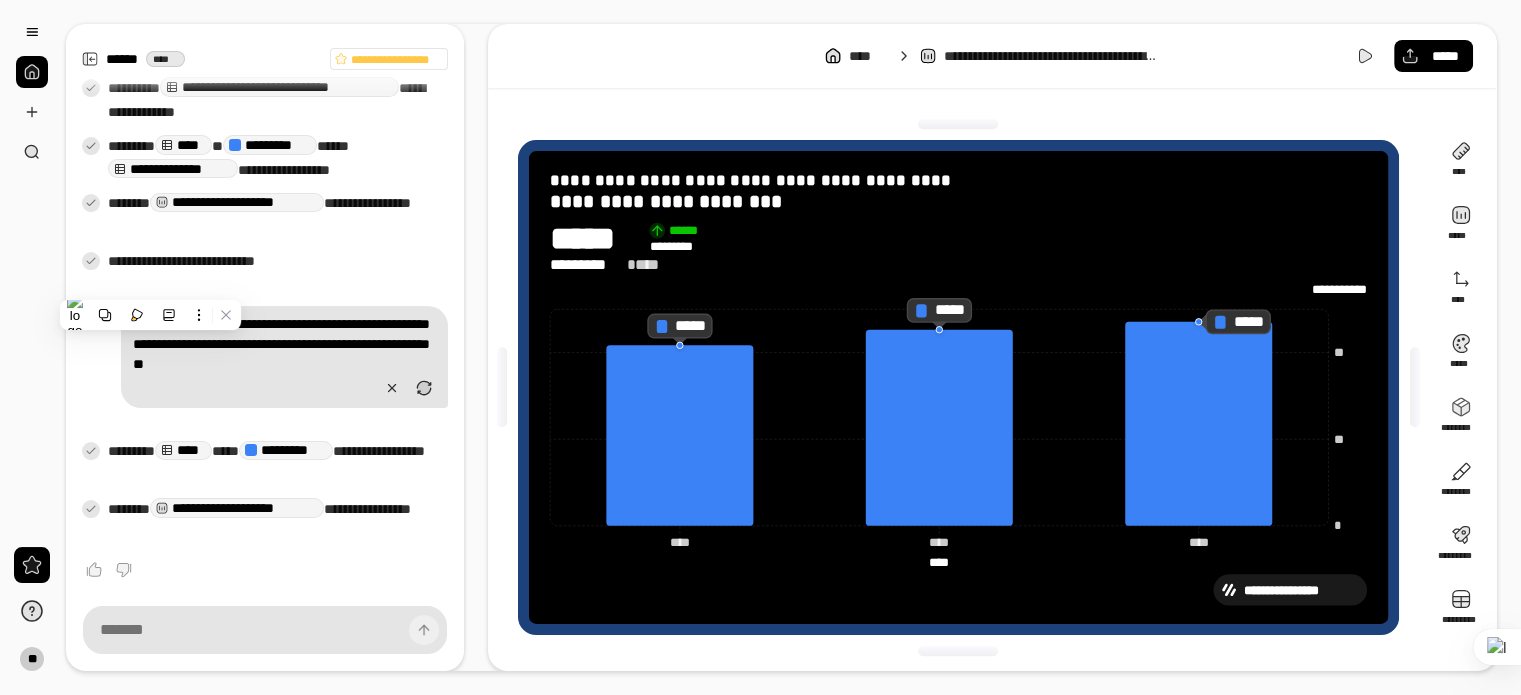 click on "**********" at bounding box center (284, 357) 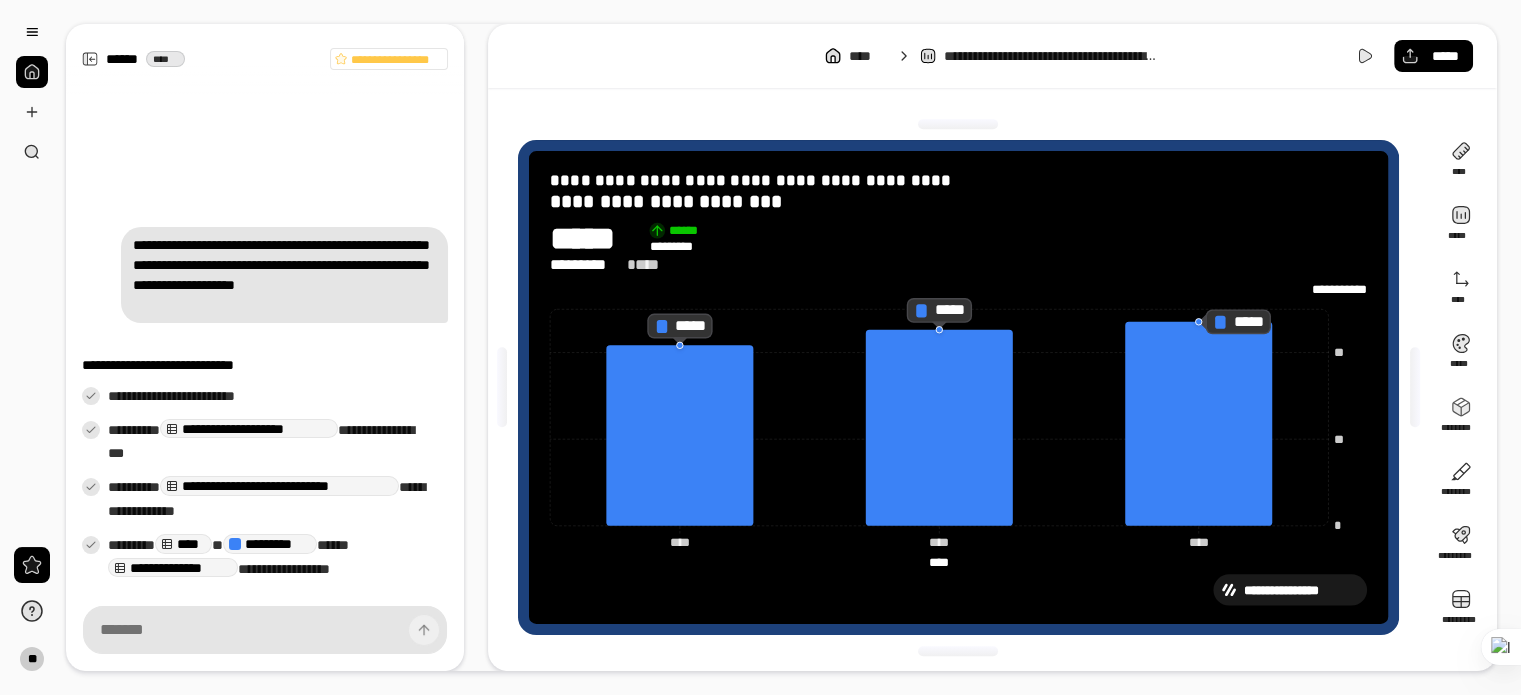 scroll, scrollTop: 36, scrollLeft: 0, axis: vertical 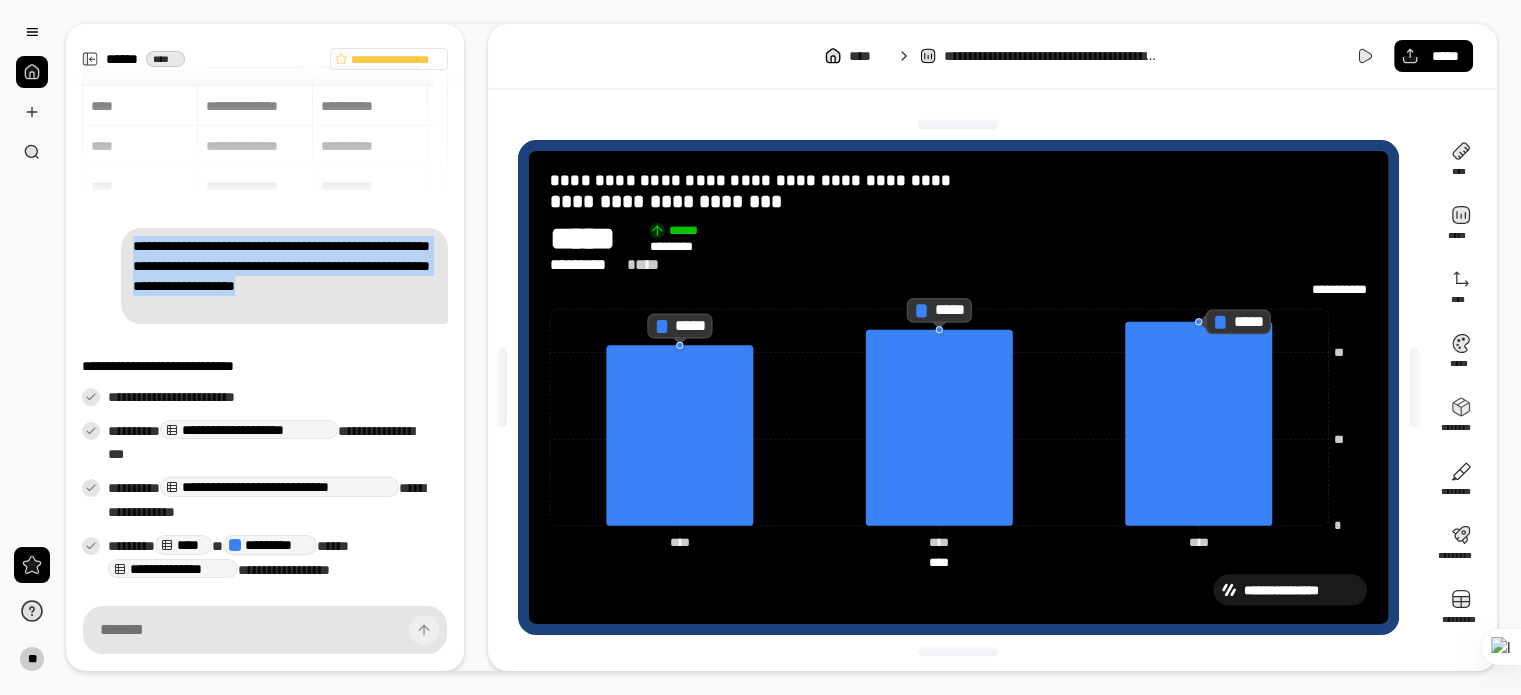 drag, startPoint x: 117, startPoint y: 239, endPoint x: 224, endPoint y: 309, distance: 127.863205 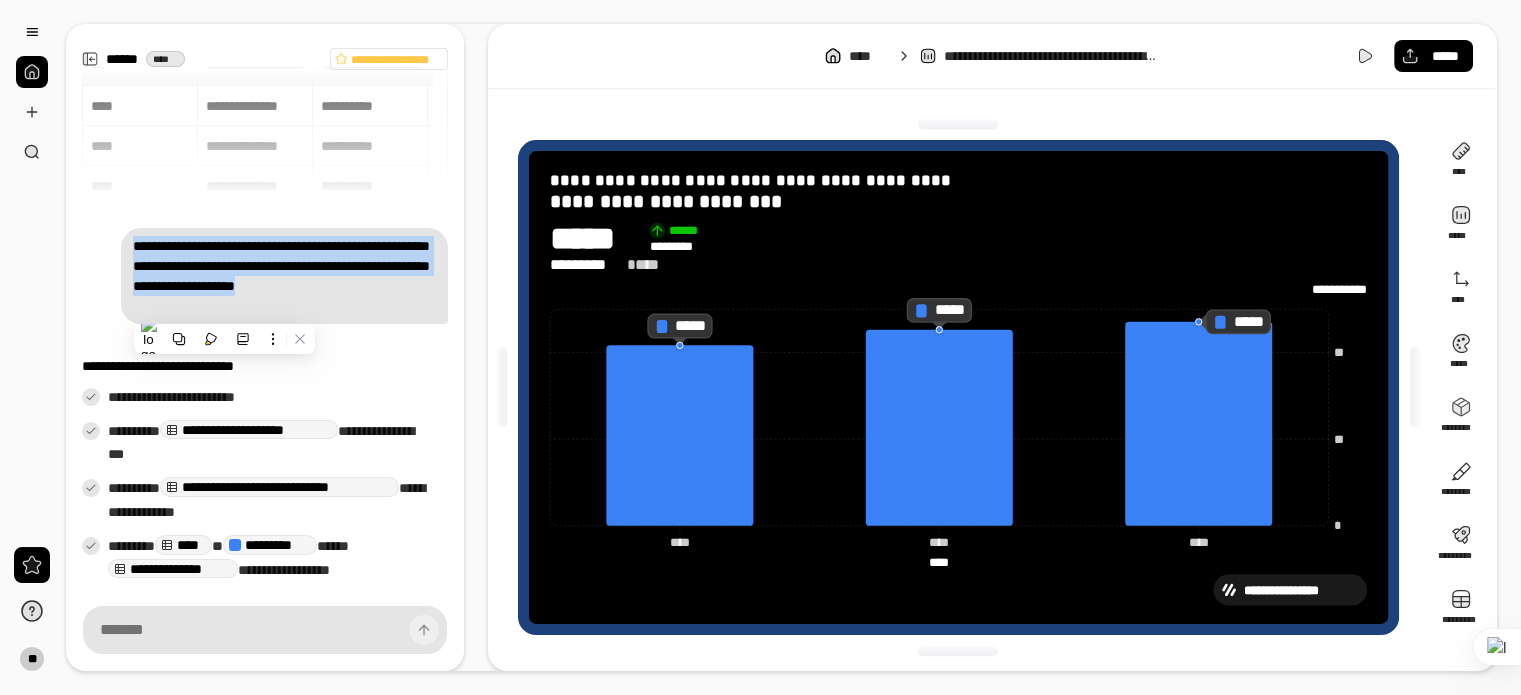 copy on "**********" 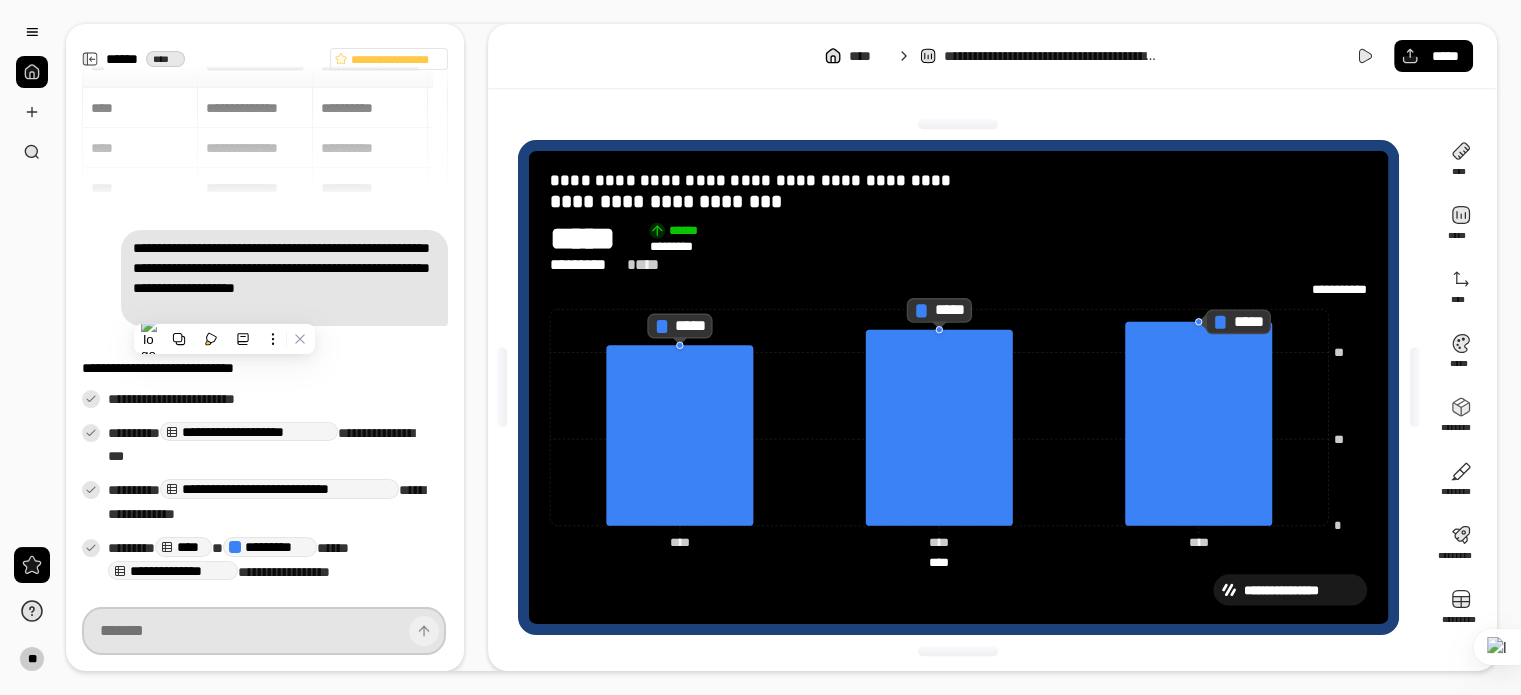 click at bounding box center (264, 631) 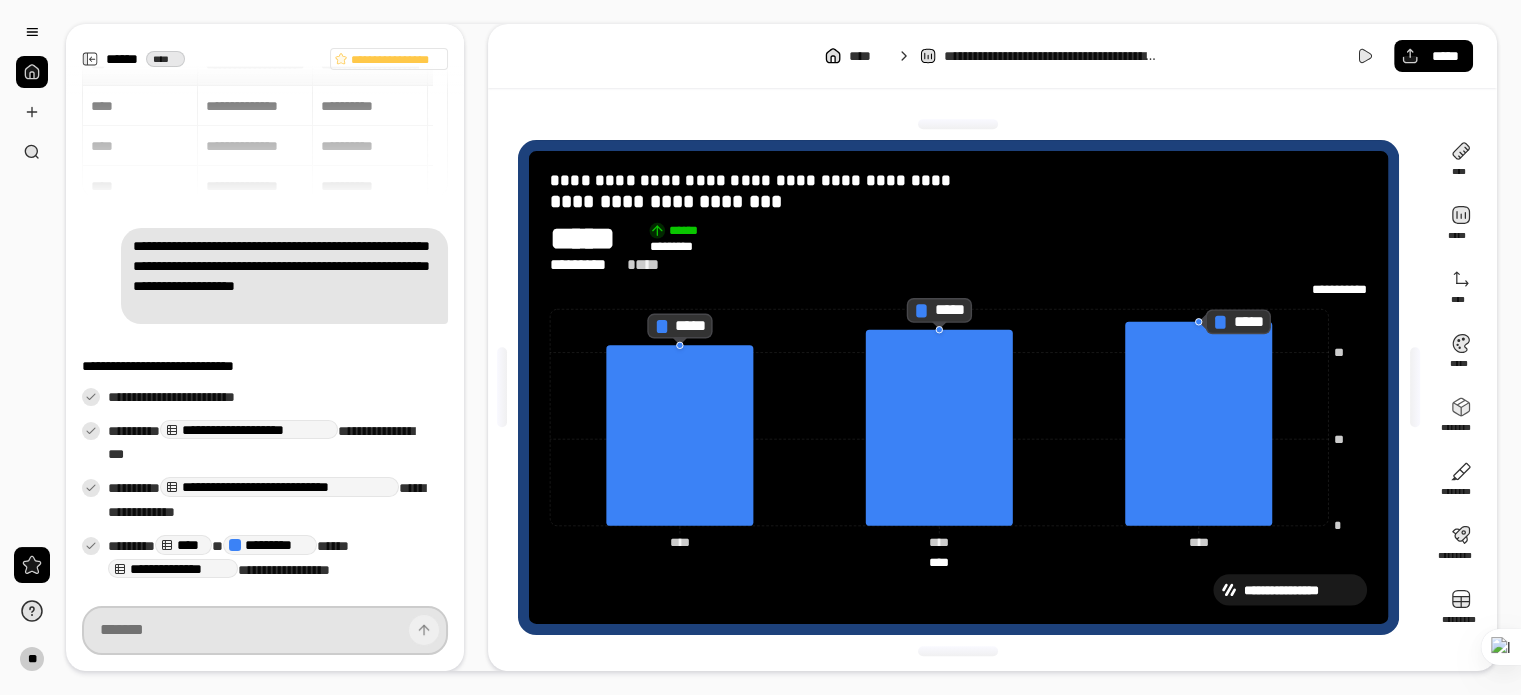 paste on "**********" 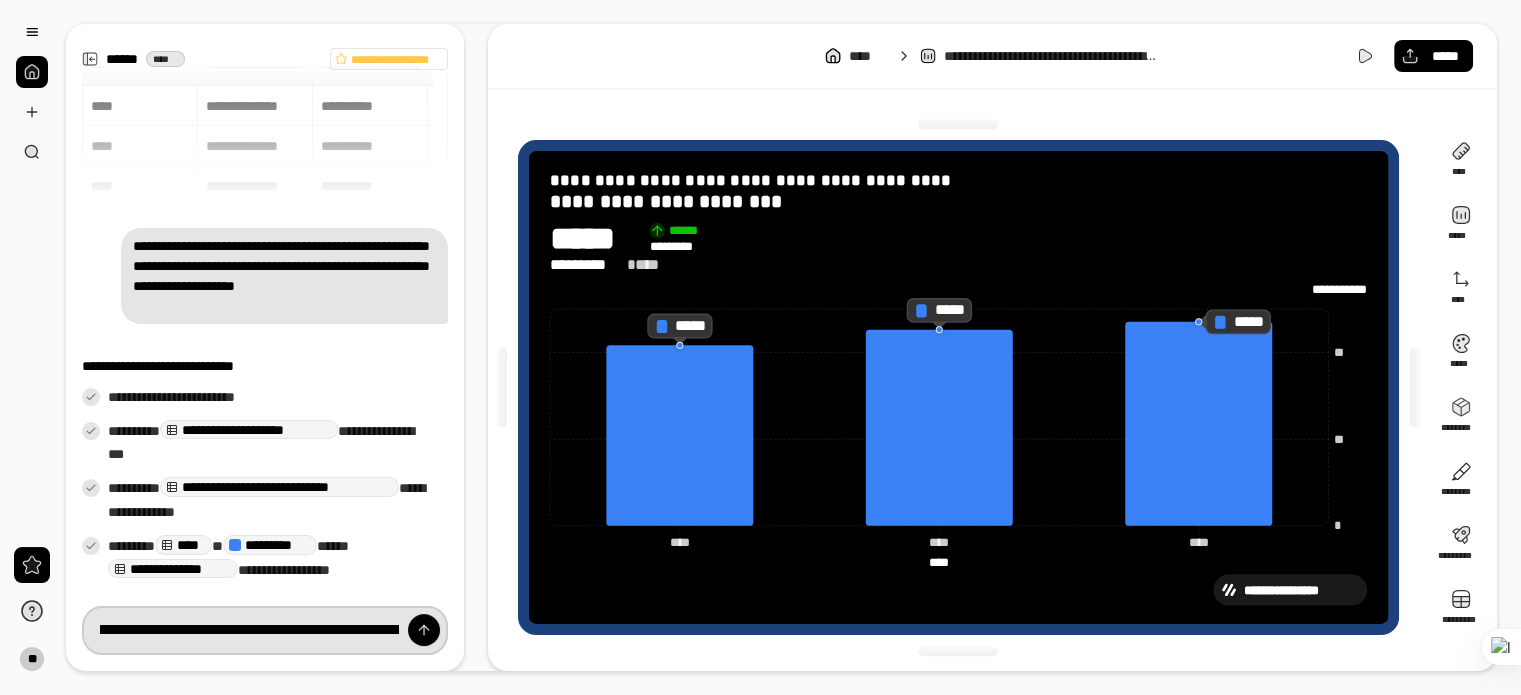 scroll, scrollTop: 0, scrollLeft: 397, axis: horizontal 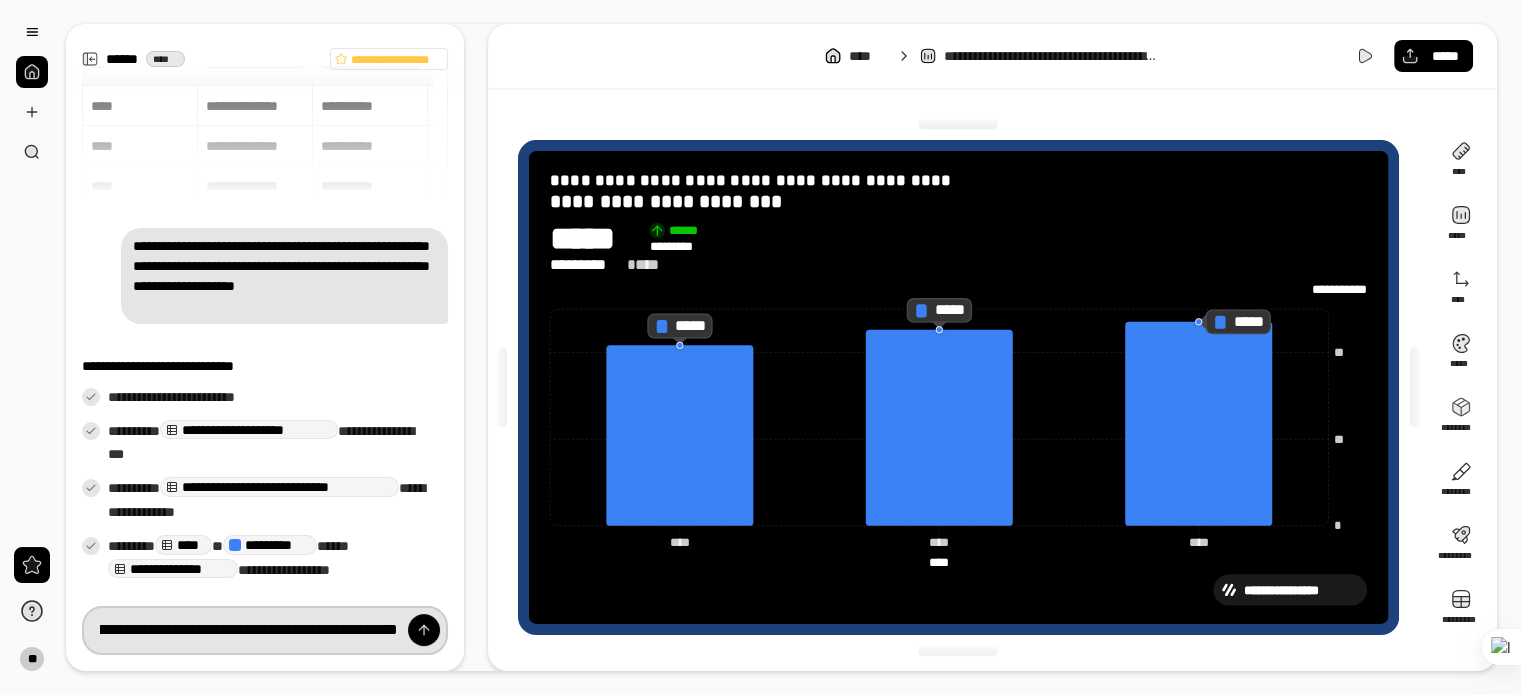 drag, startPoint x: 313, startPoint y: 623, endPoint x: 166, endPoint y: 624, distance: 147.0034 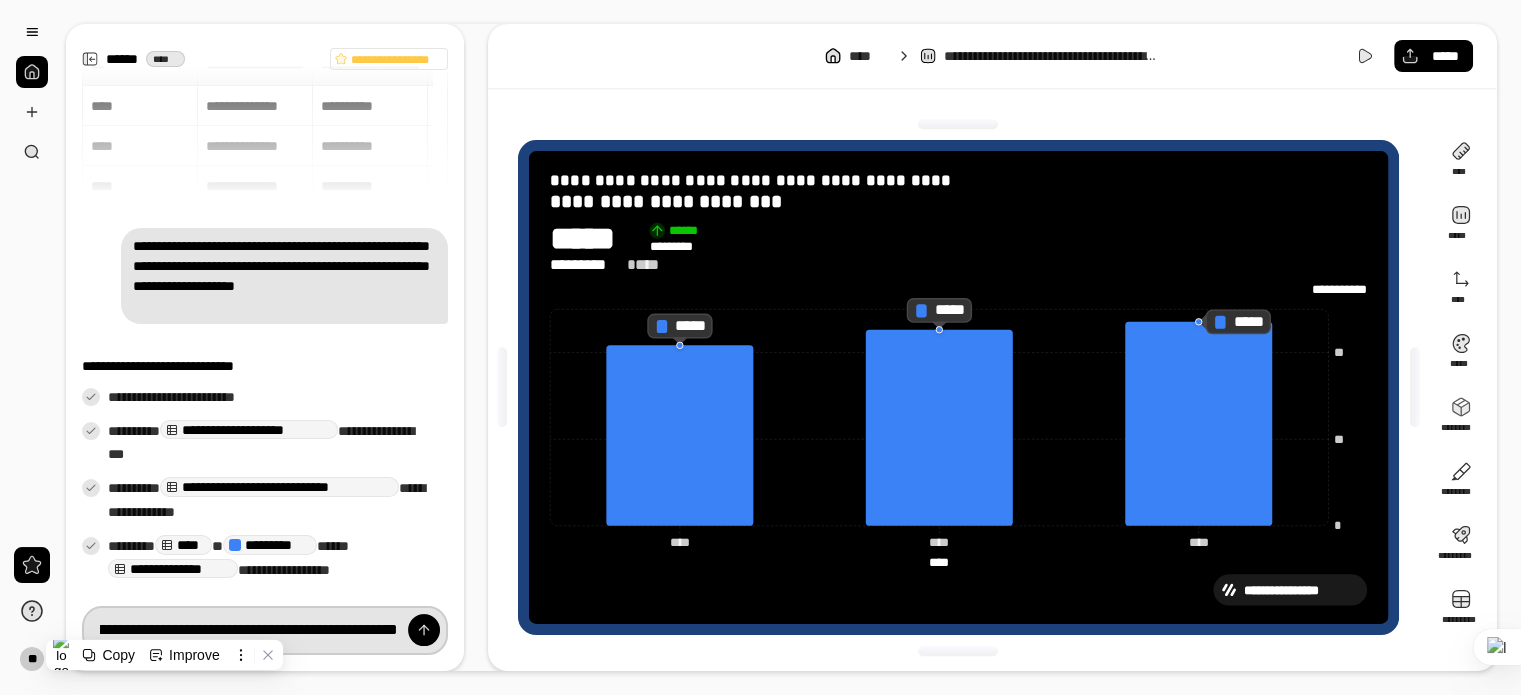 scroll, scrollTop: 0, scrollLeft: 609, axis: horizontal 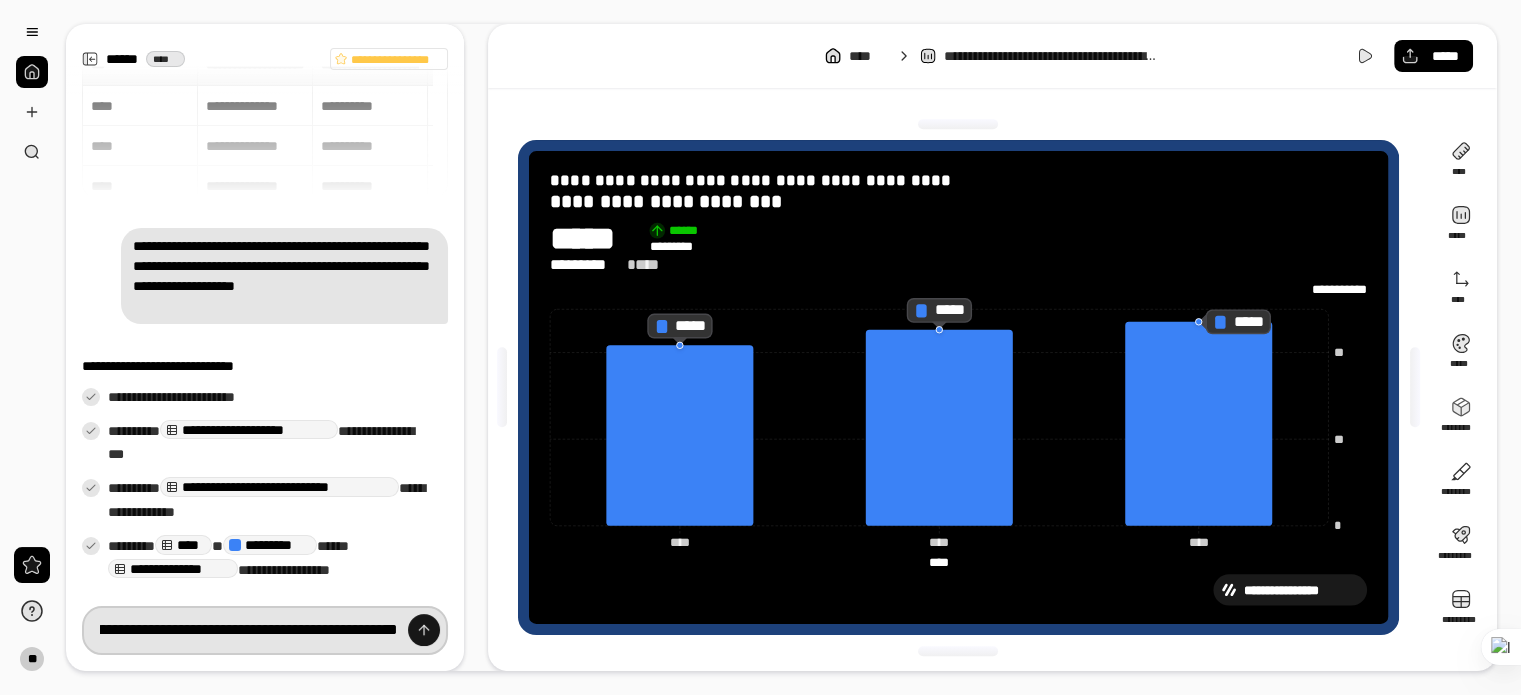 type on "**********" 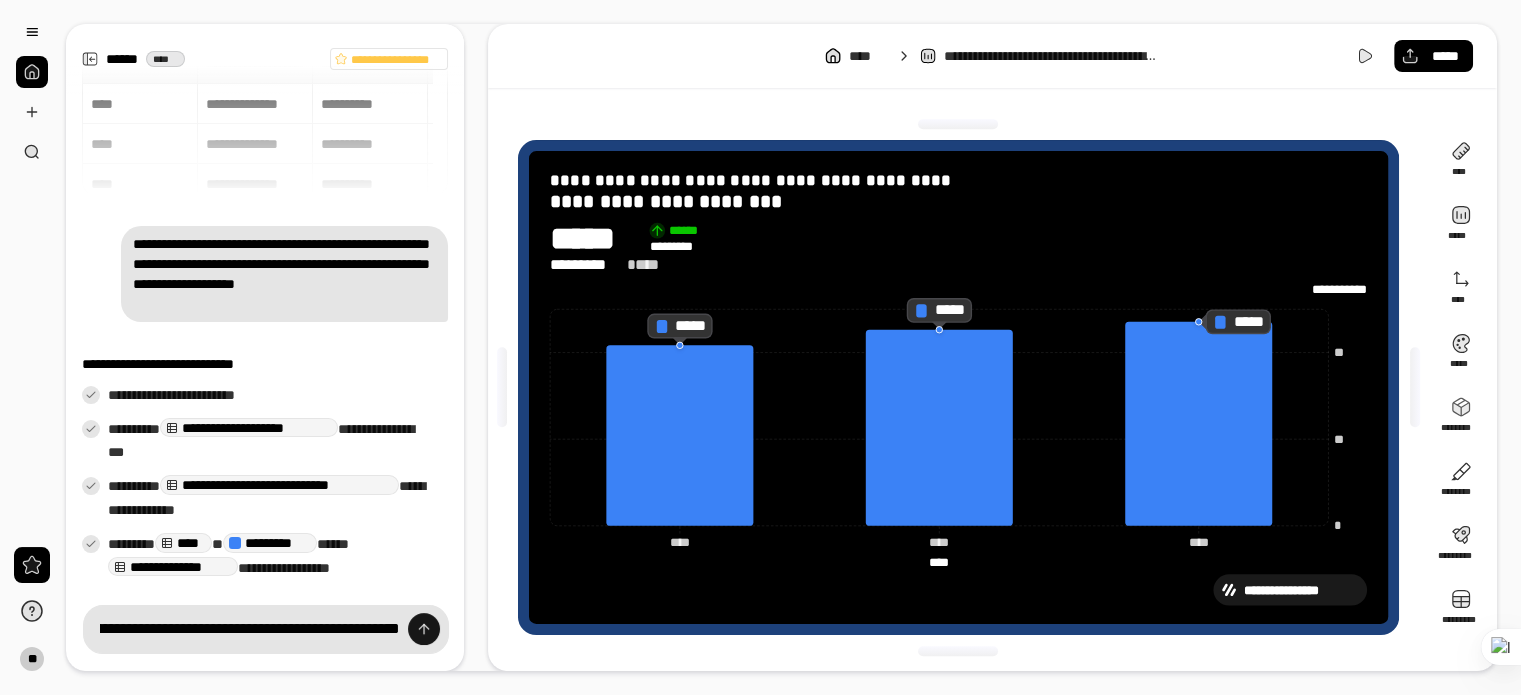 scroll, scrollTop: 0, scrollLeft: 0, axis: both 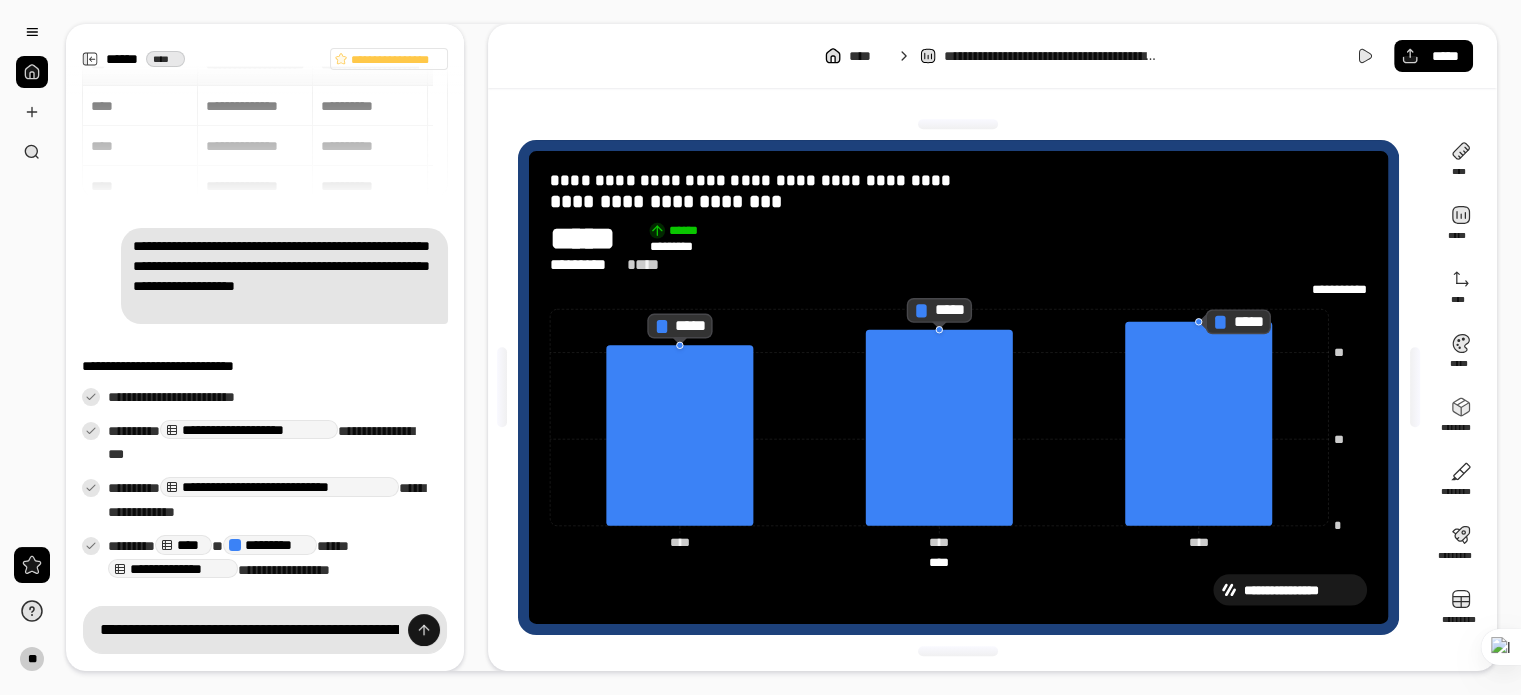 click at bounding box center [424, 630] 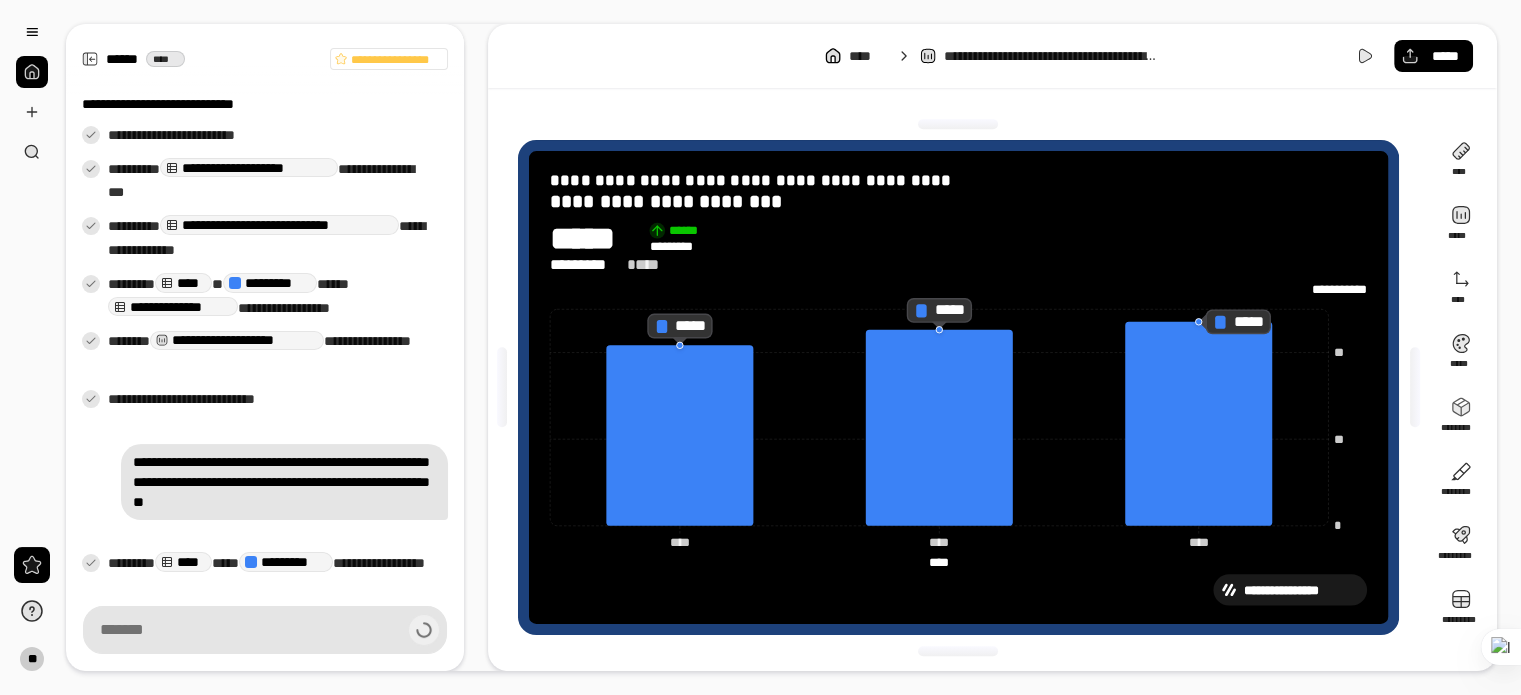 scroll, scrollTop: 481, scrollLeft: 0, axis: vertical 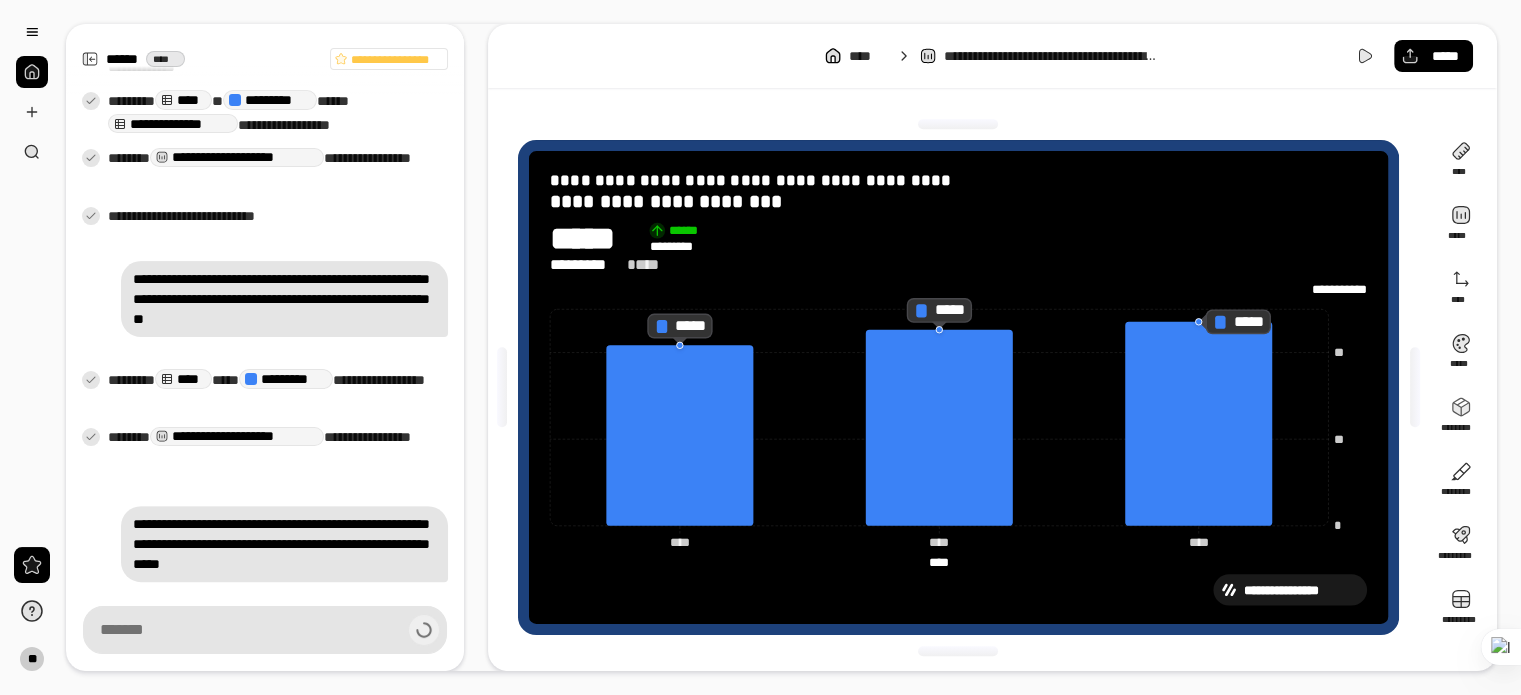 type on "**********" 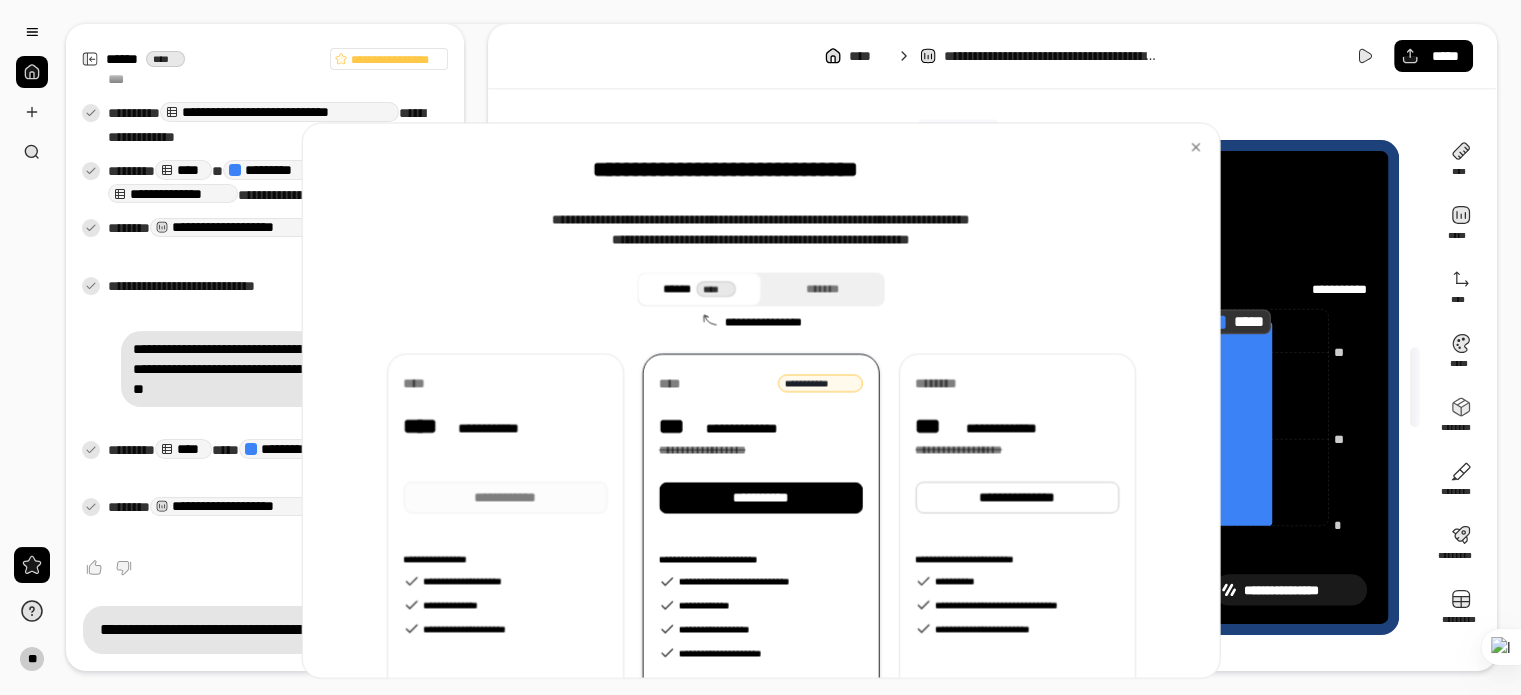 scroll, scrollTop: 436, scrollLeft: 0, axis: vertical 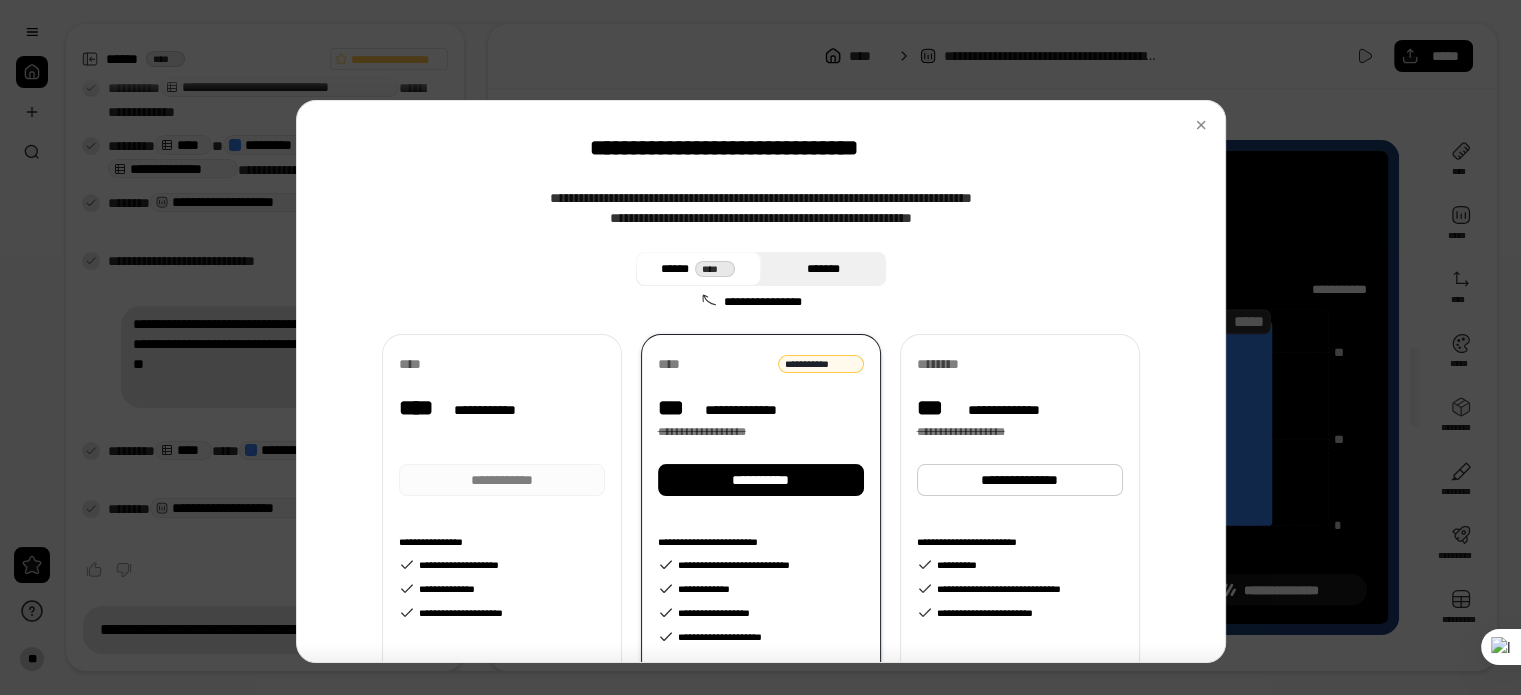 click on "*******" at bounding box center (823, 269) 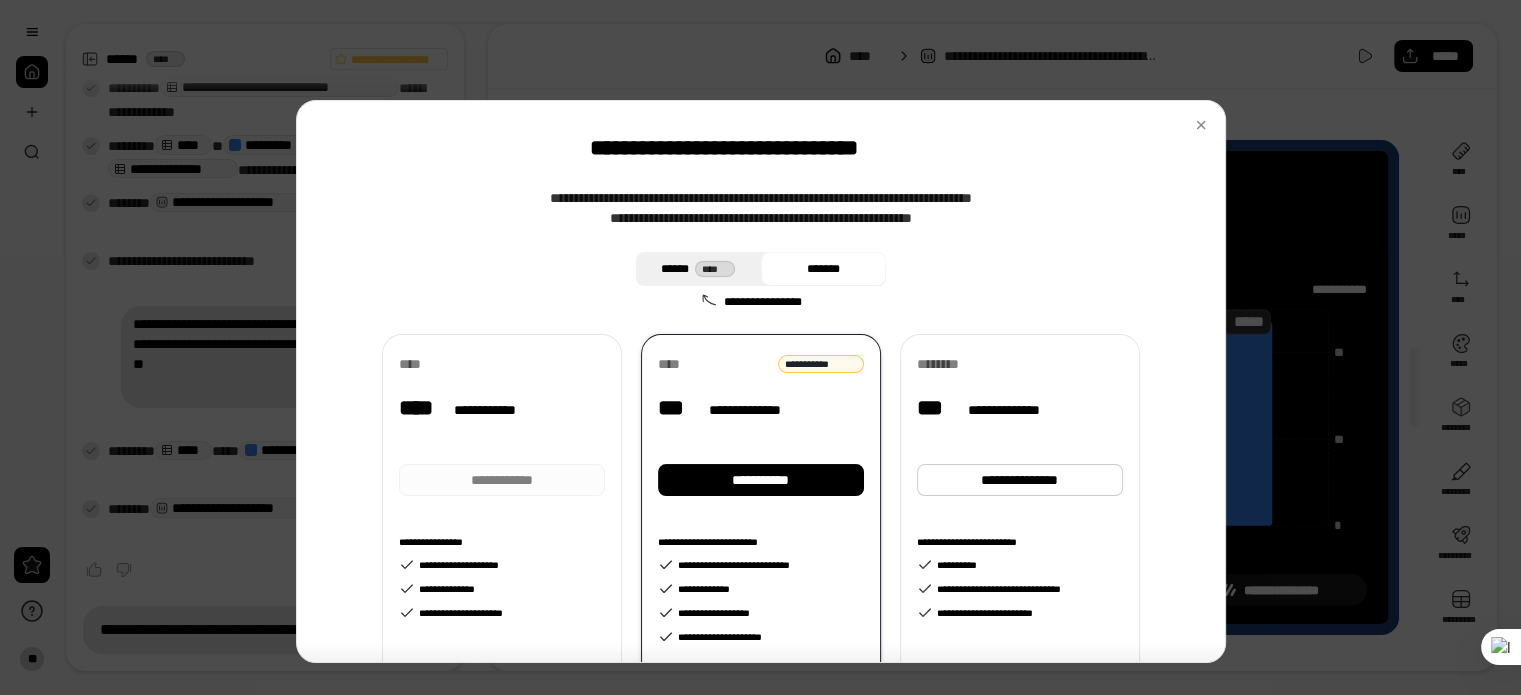 click on "****" at bounding box center [714, 269] 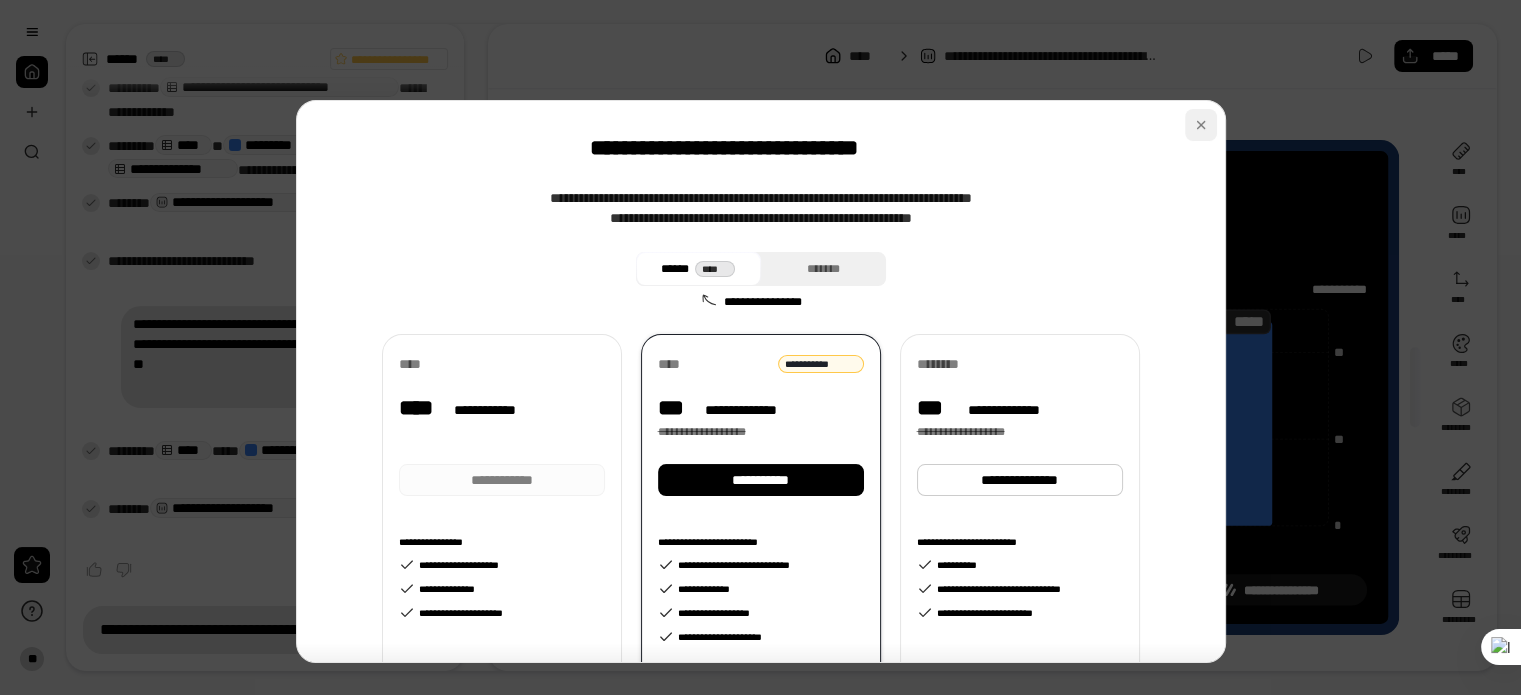 click at bounding box center [1201, 125] 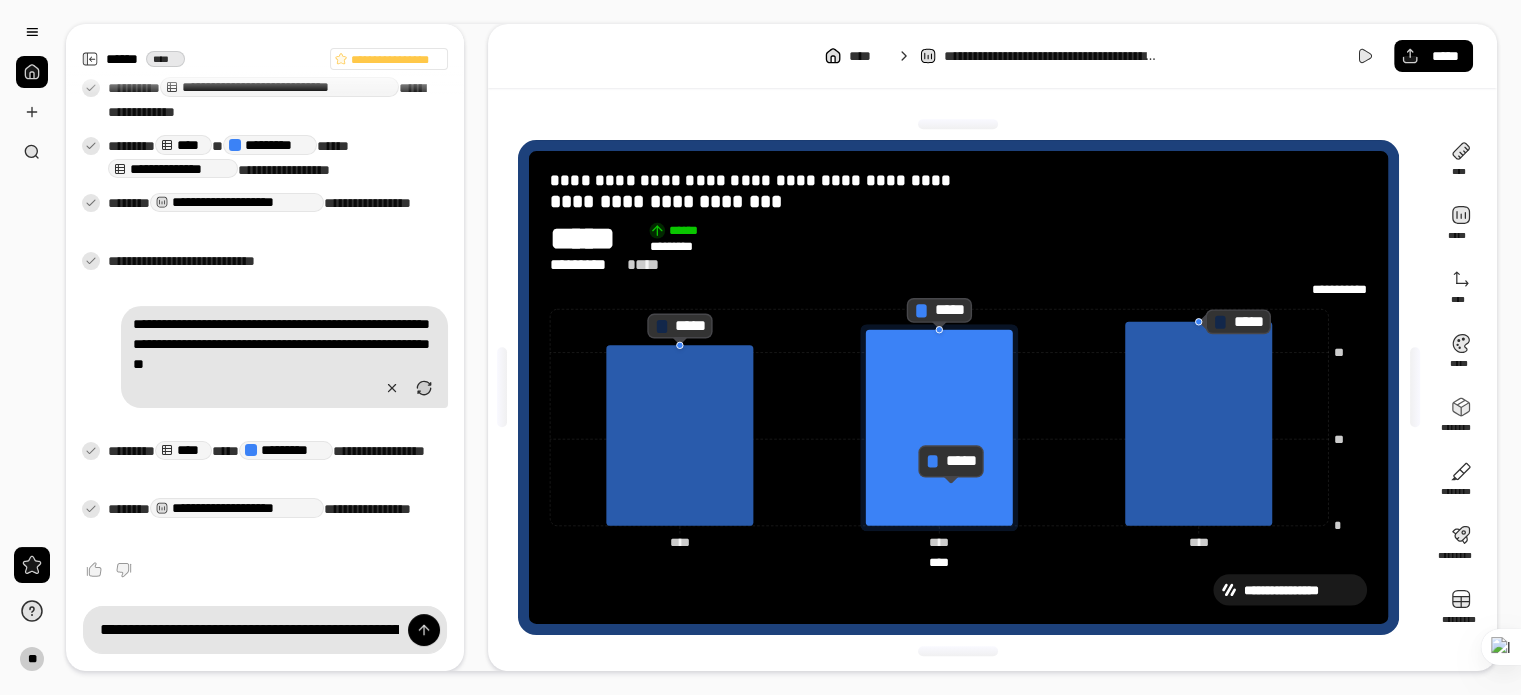 scroll, scrollTop: 24, scrollLeft: 0, axis: vertical 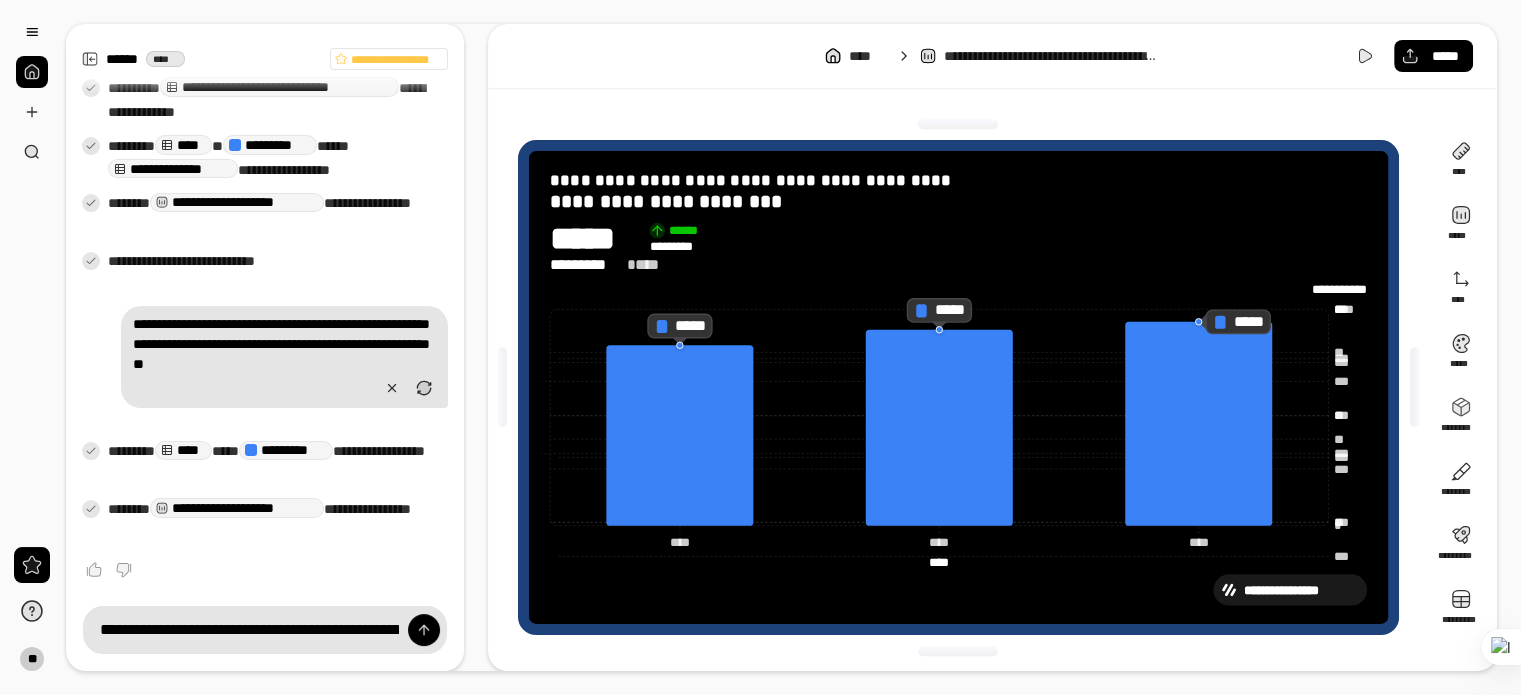 click at bounding box center (958, 124) 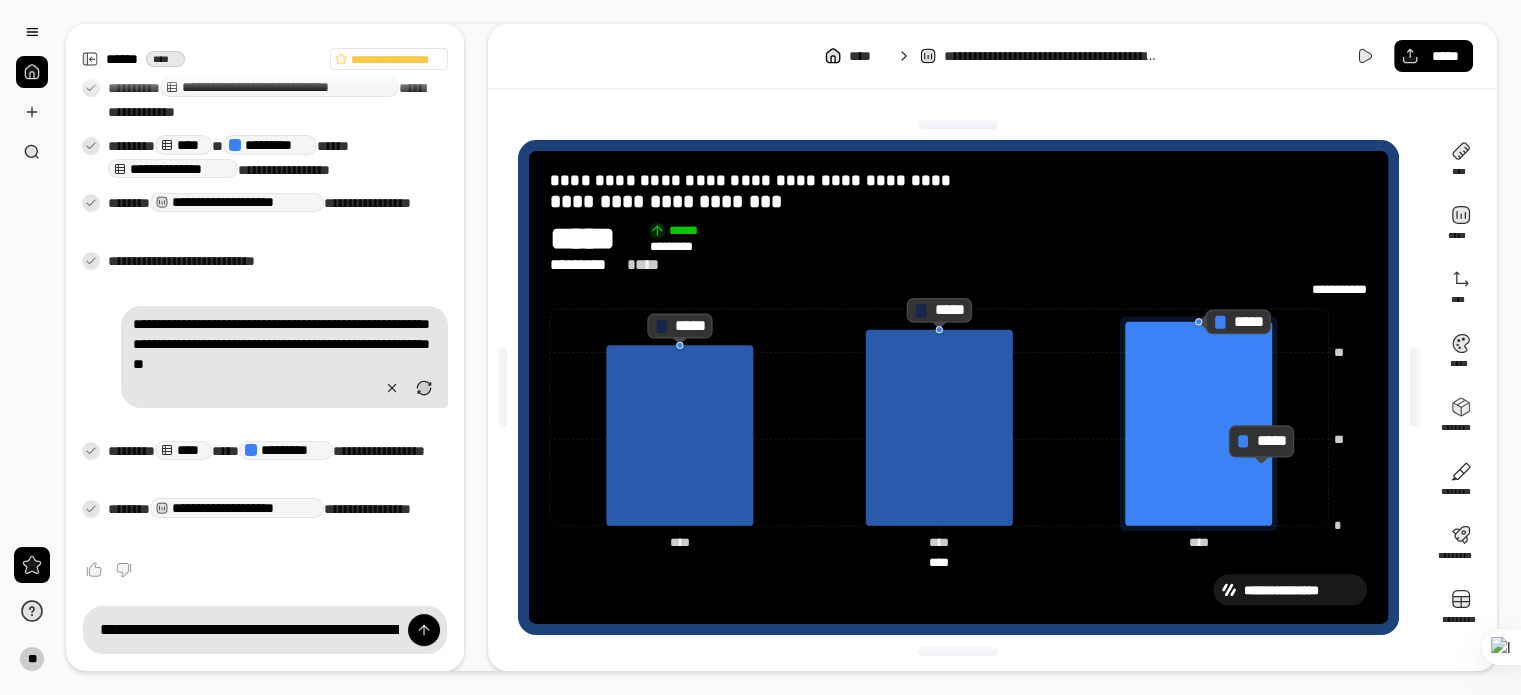 click 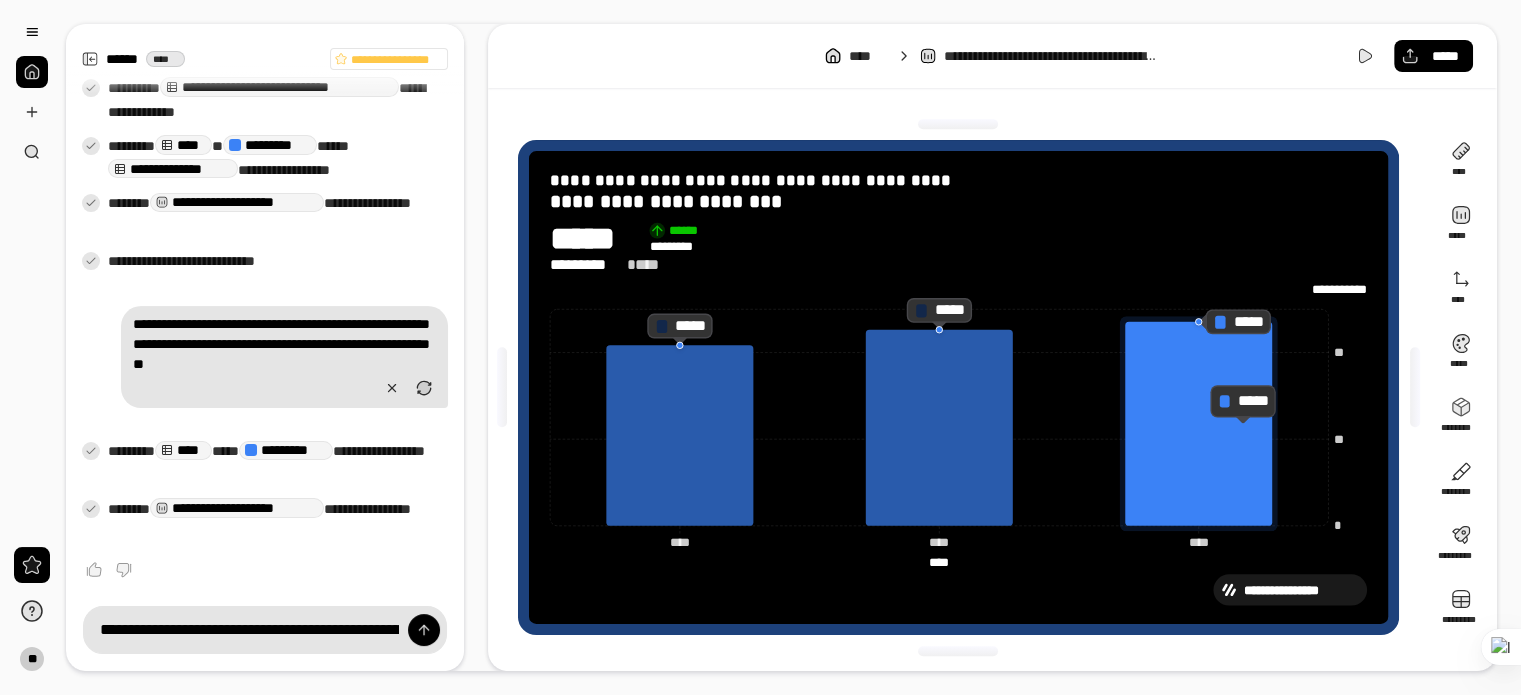 click 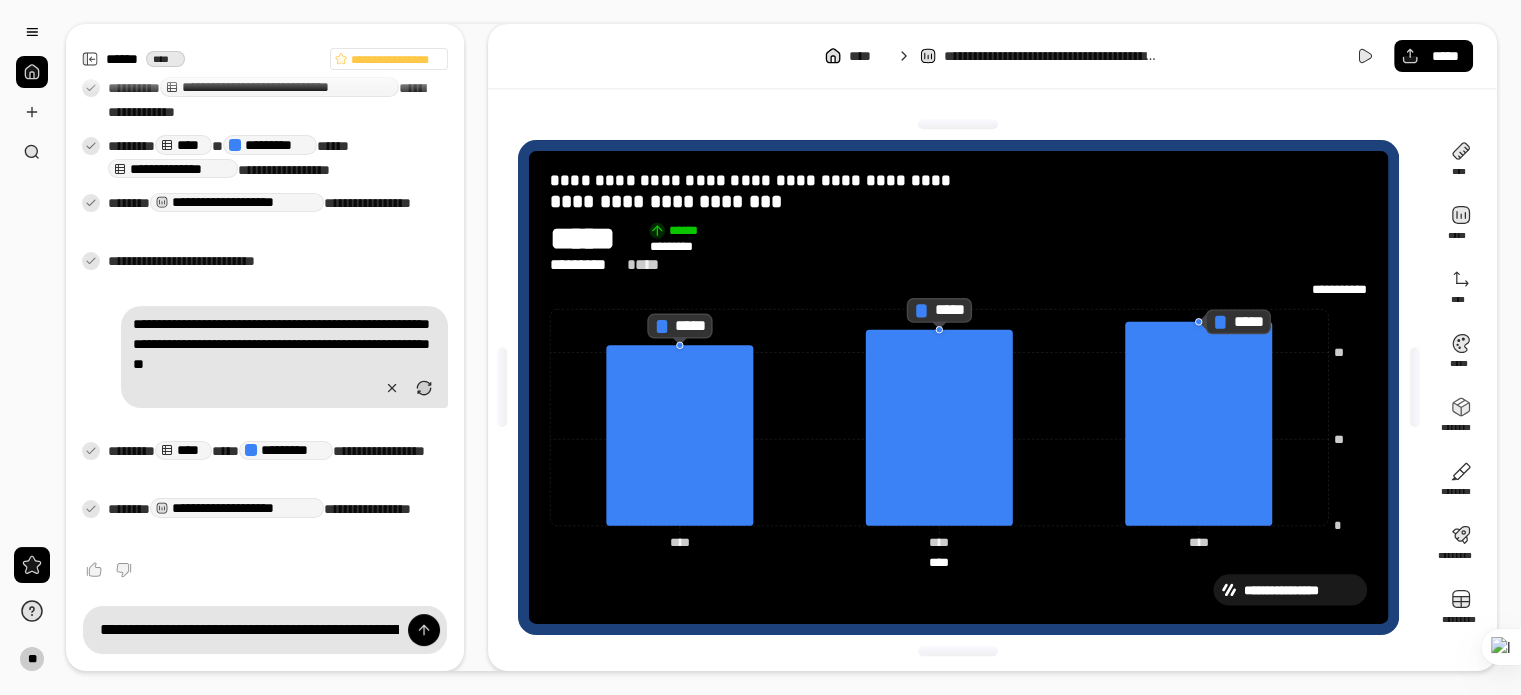 scroll, scrollTop: 0, scrollLeft: 0, axis: both 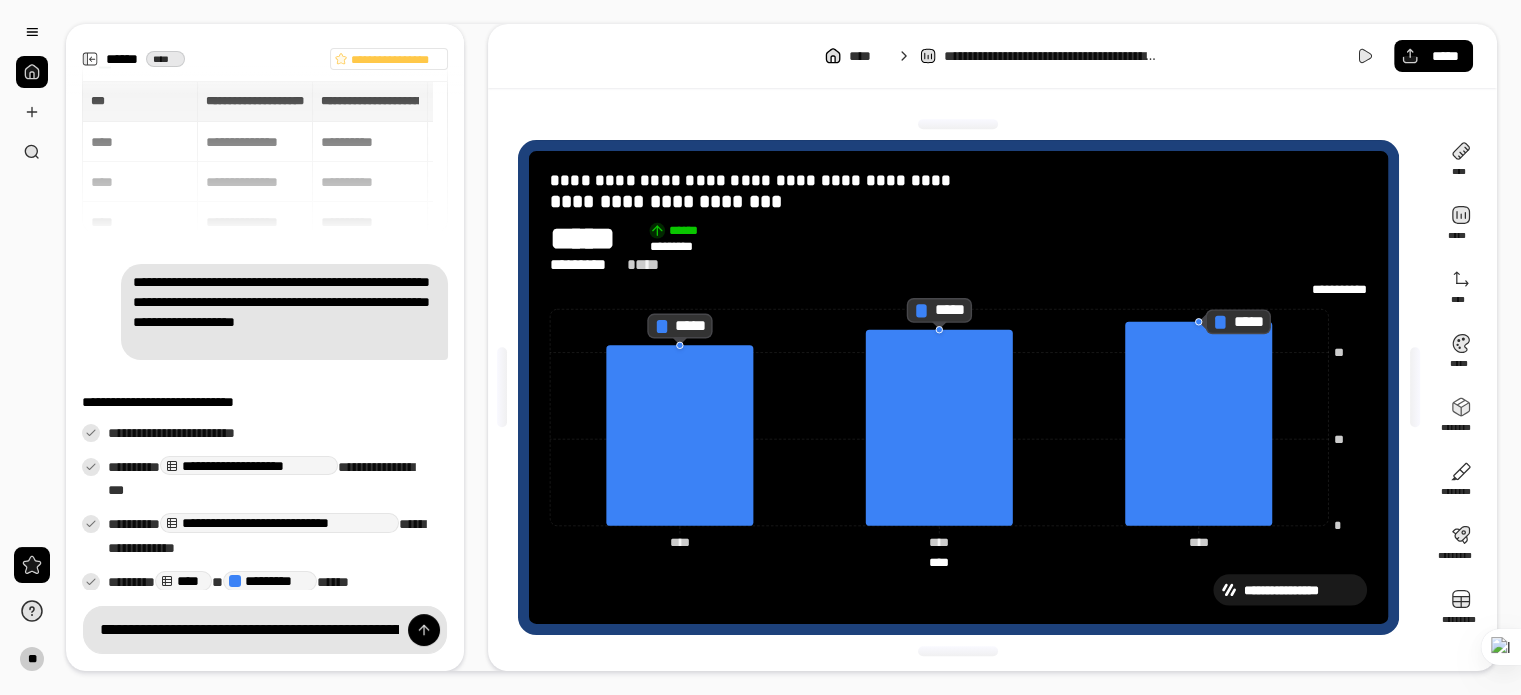 click on "**********" at bounding box center [284, 312] 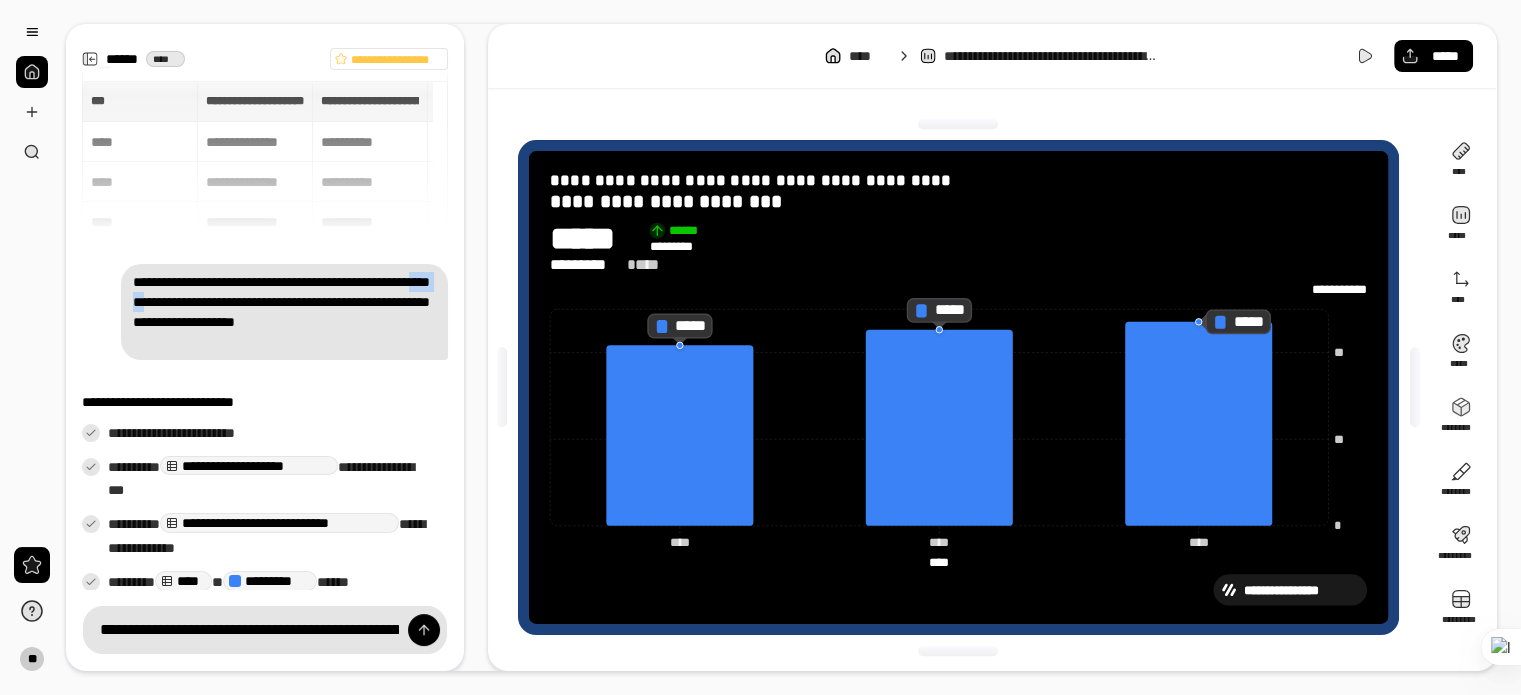 click on "**********" at bounding box center [284, 312] 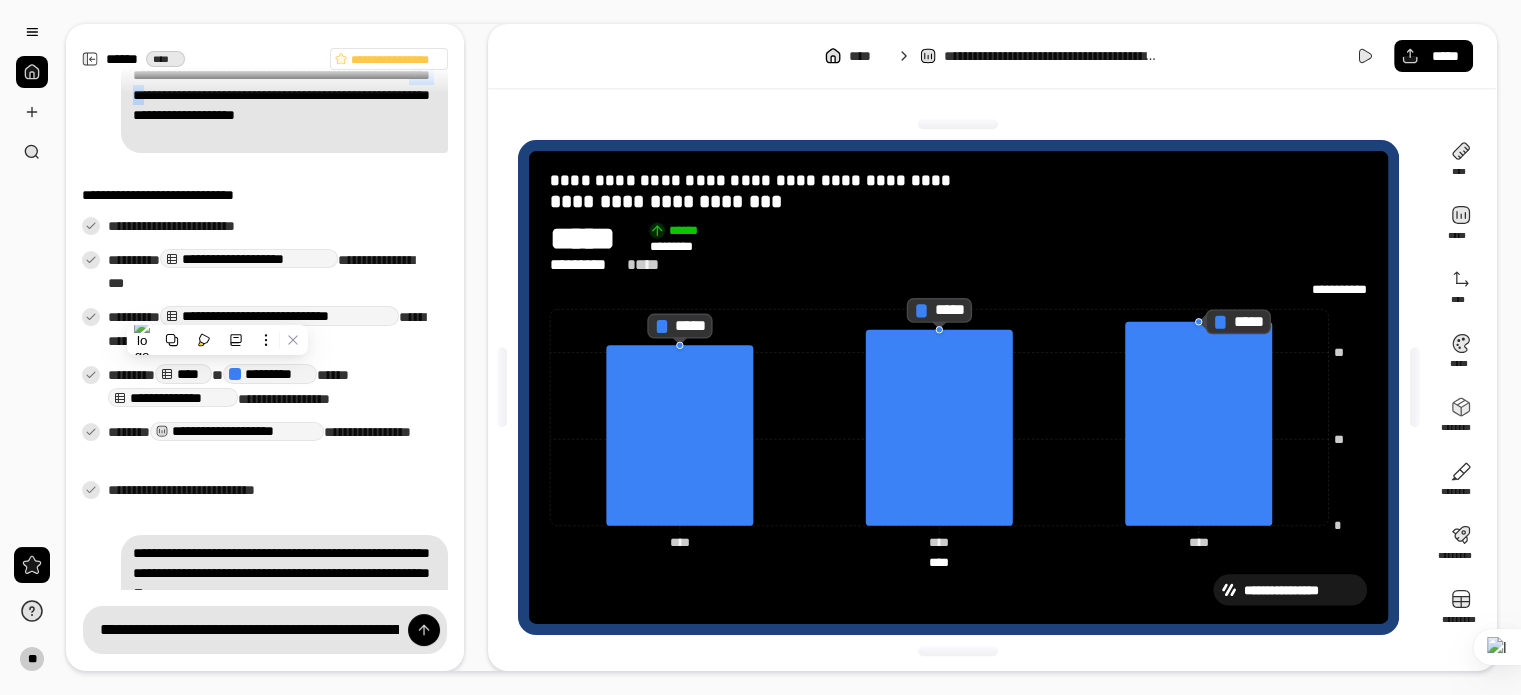scroll, scrollTop: 208, scrollLeft: 0, axis: vertical 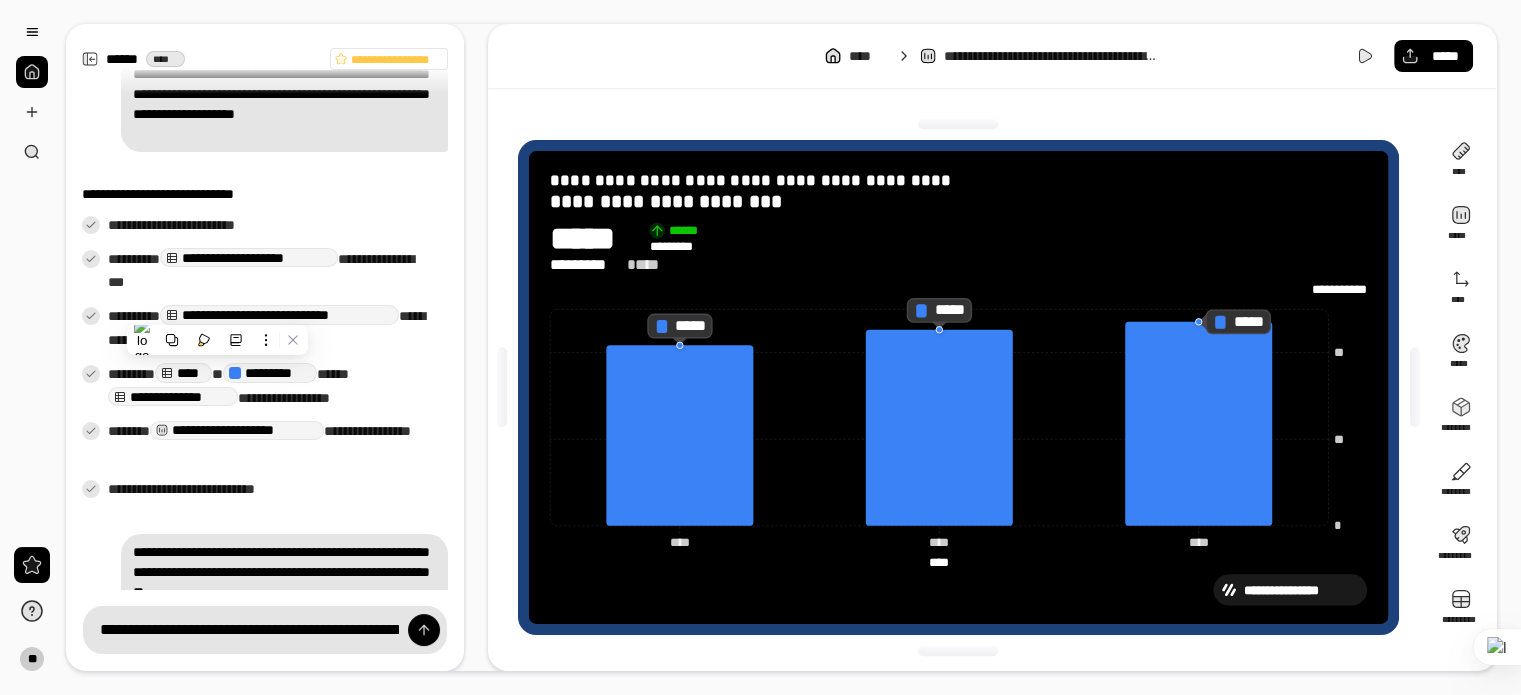 click on "**********" at bounding box center (270, 490) 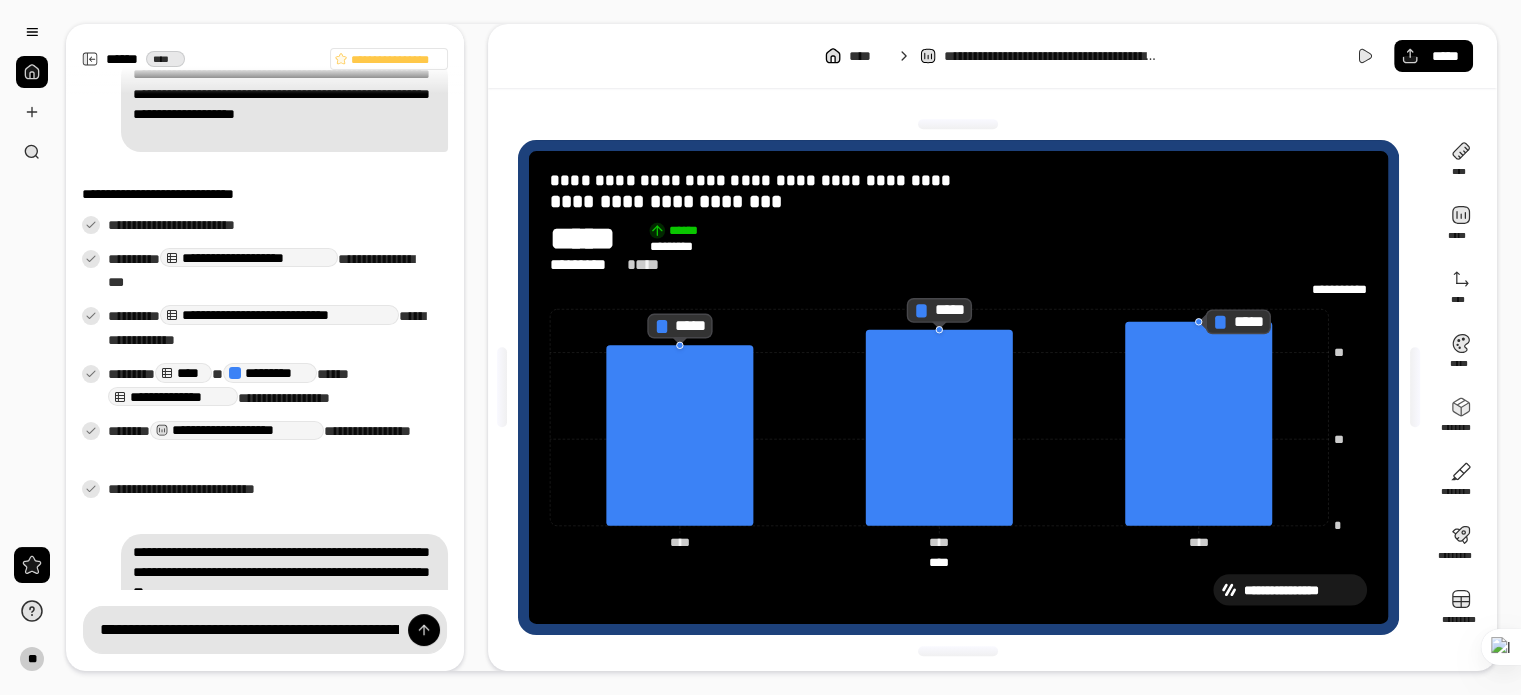 scroll, scrollTop: 436, scrollLeft: 0, axis: vertical 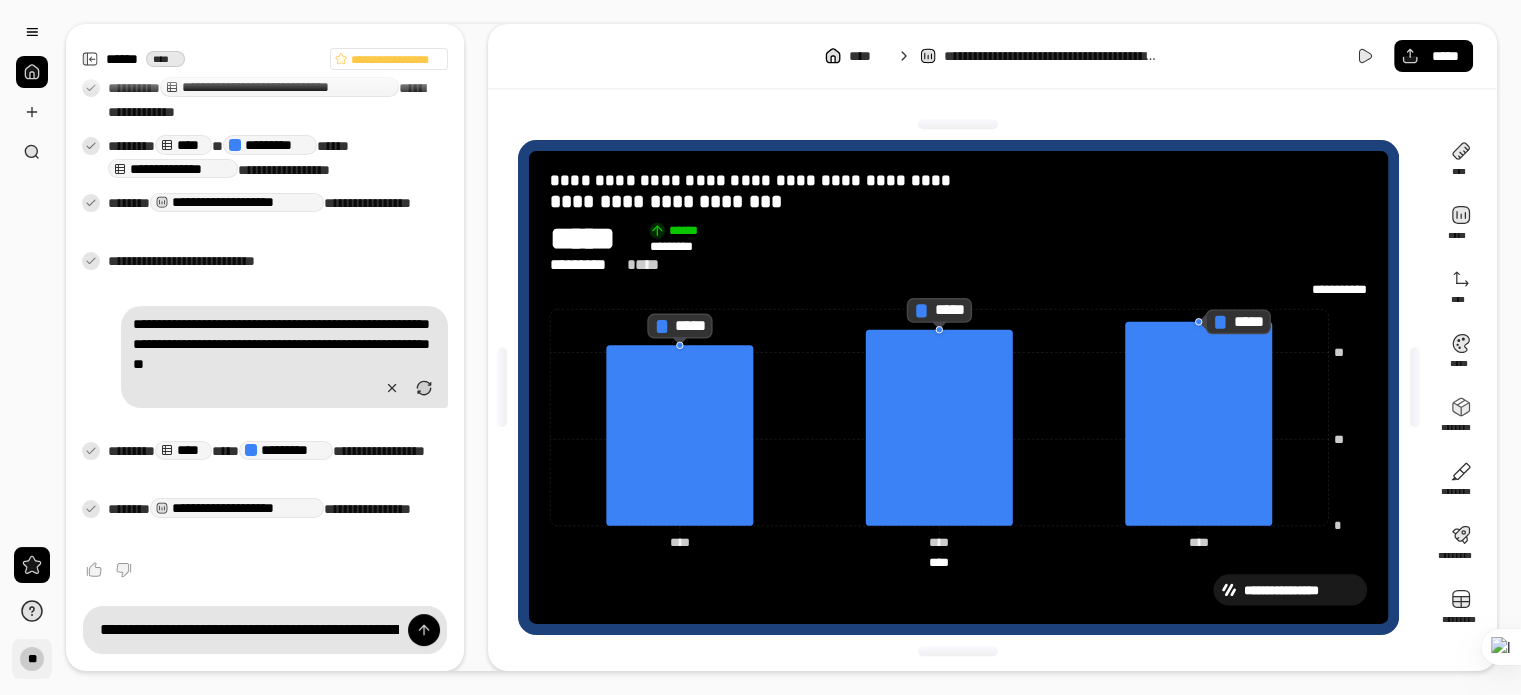 click on "**" at bounding box center [32, 659] 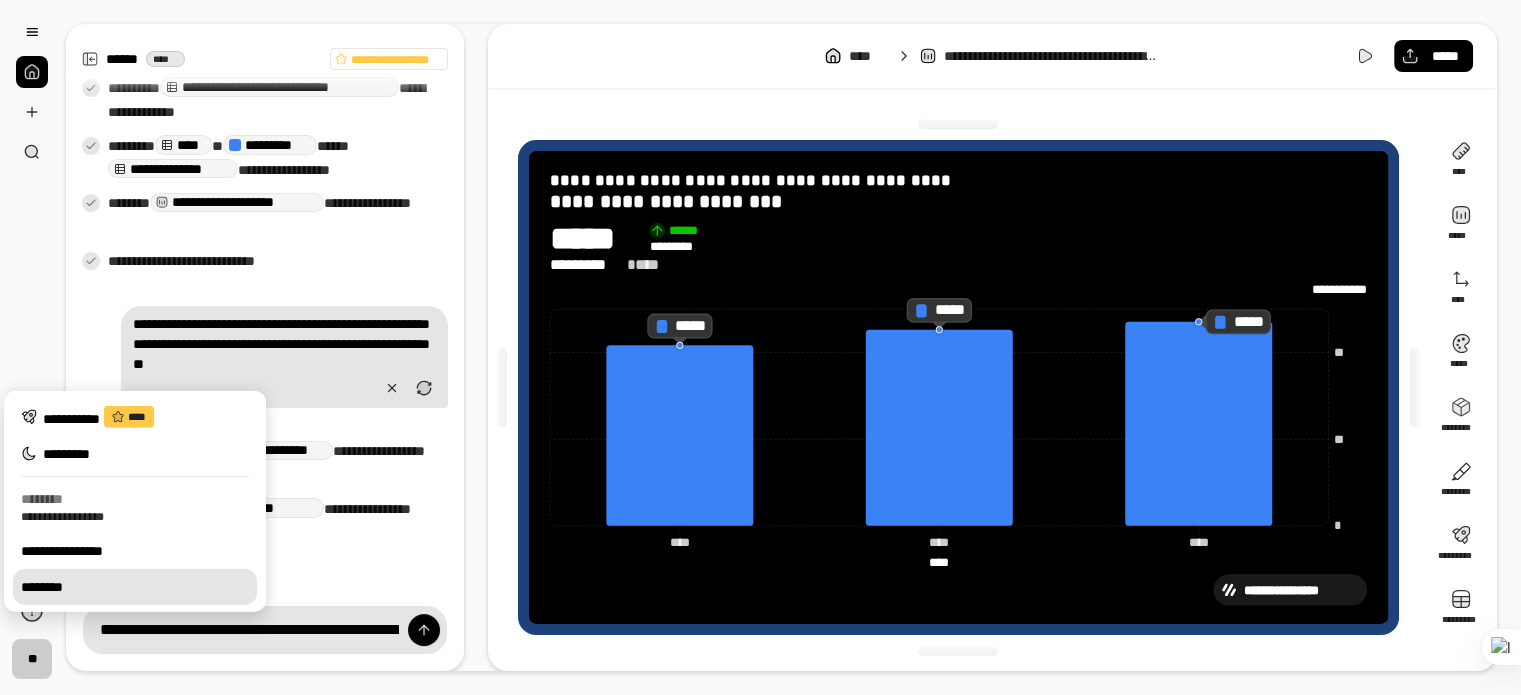 click on "********" at bounding box center (135, 587) 